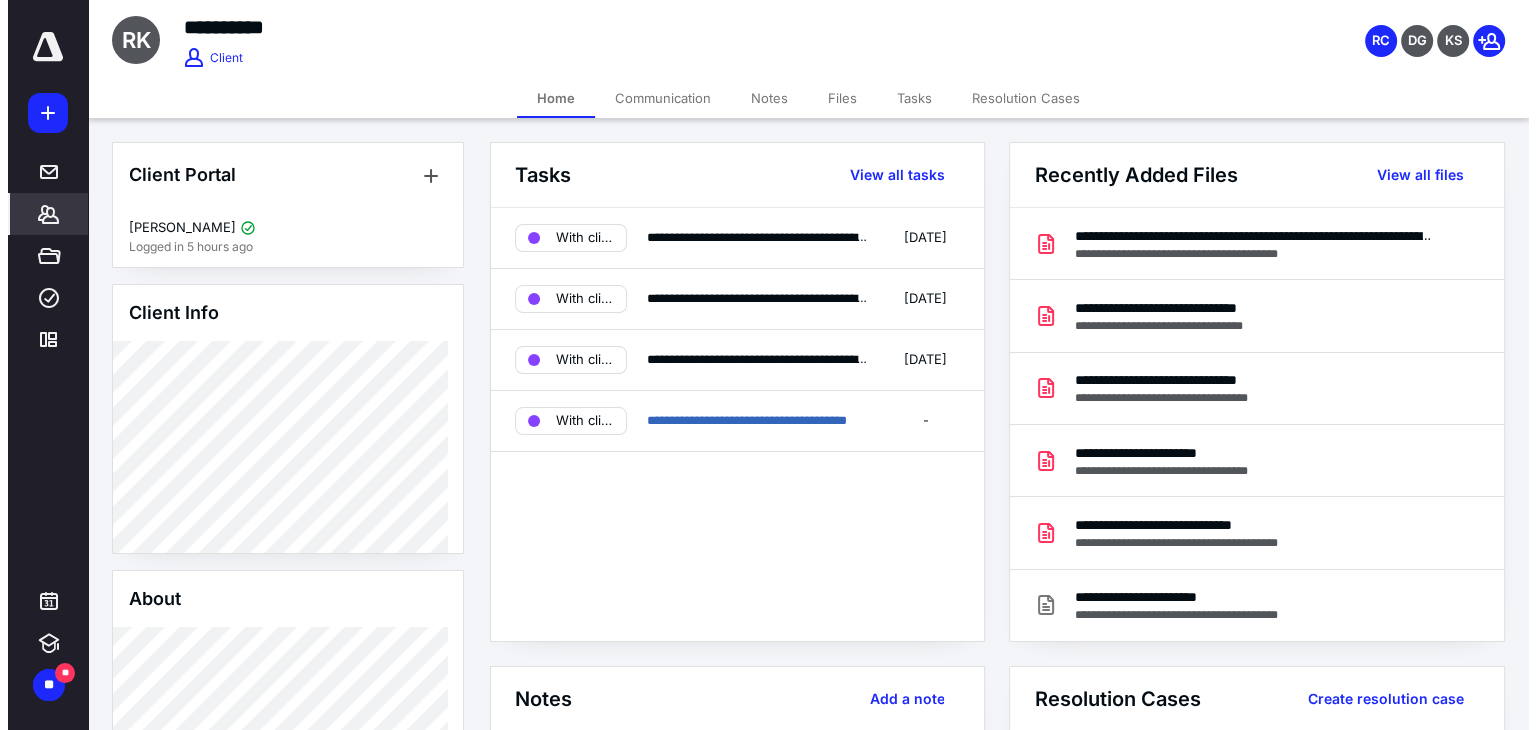 scroll, scrollTop: 0, scrollLeft: 0, axis: both 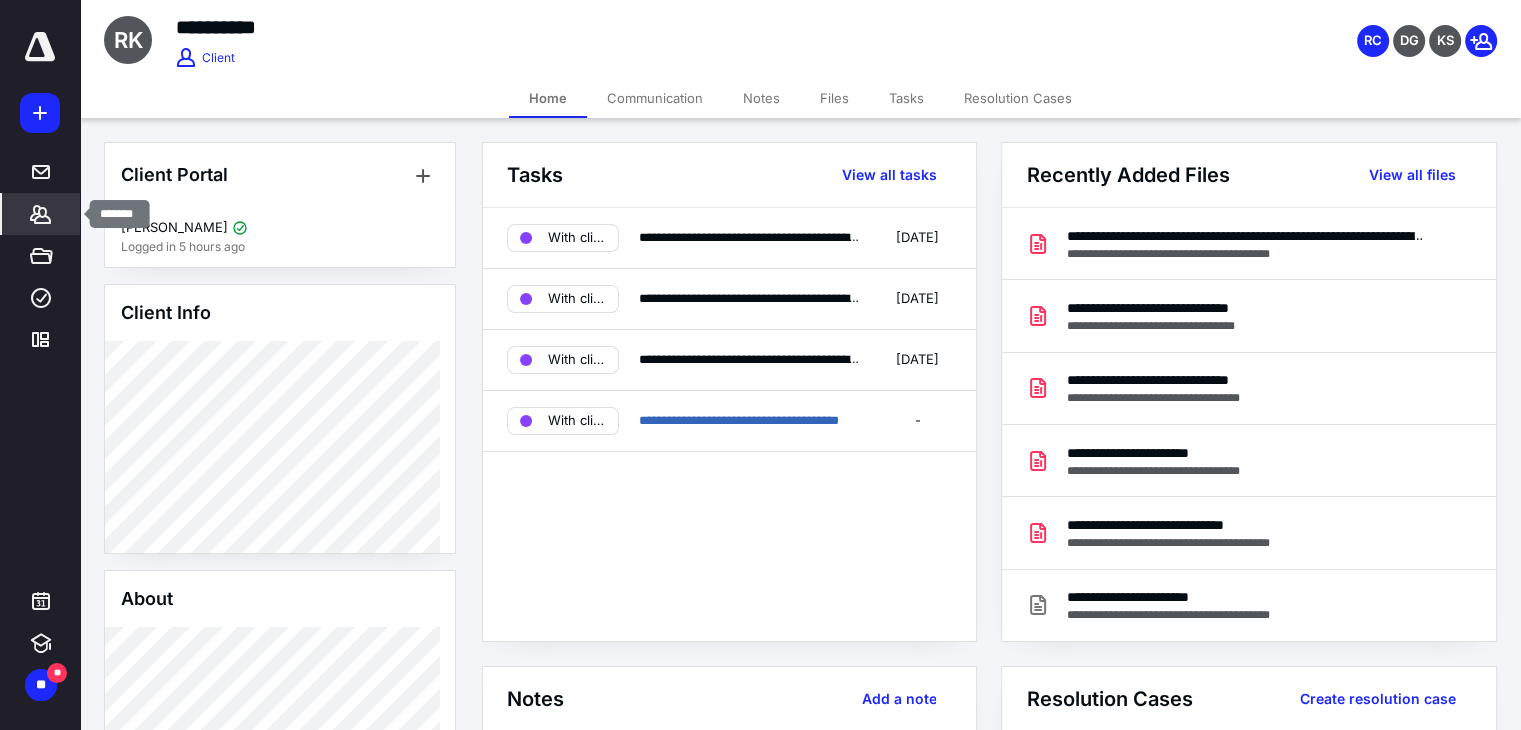 click on "*******" at bounding box center (41, 214) 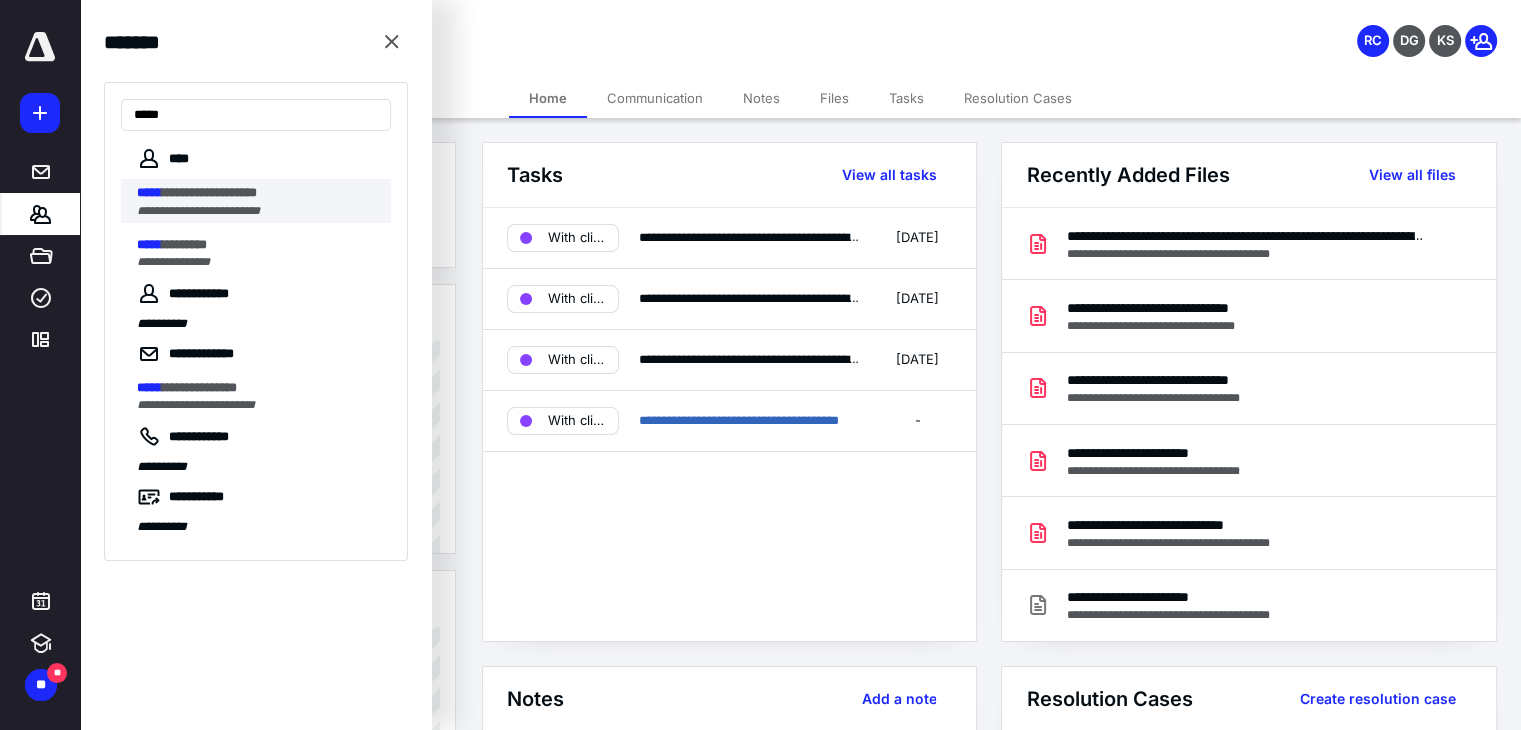 type on "*****" 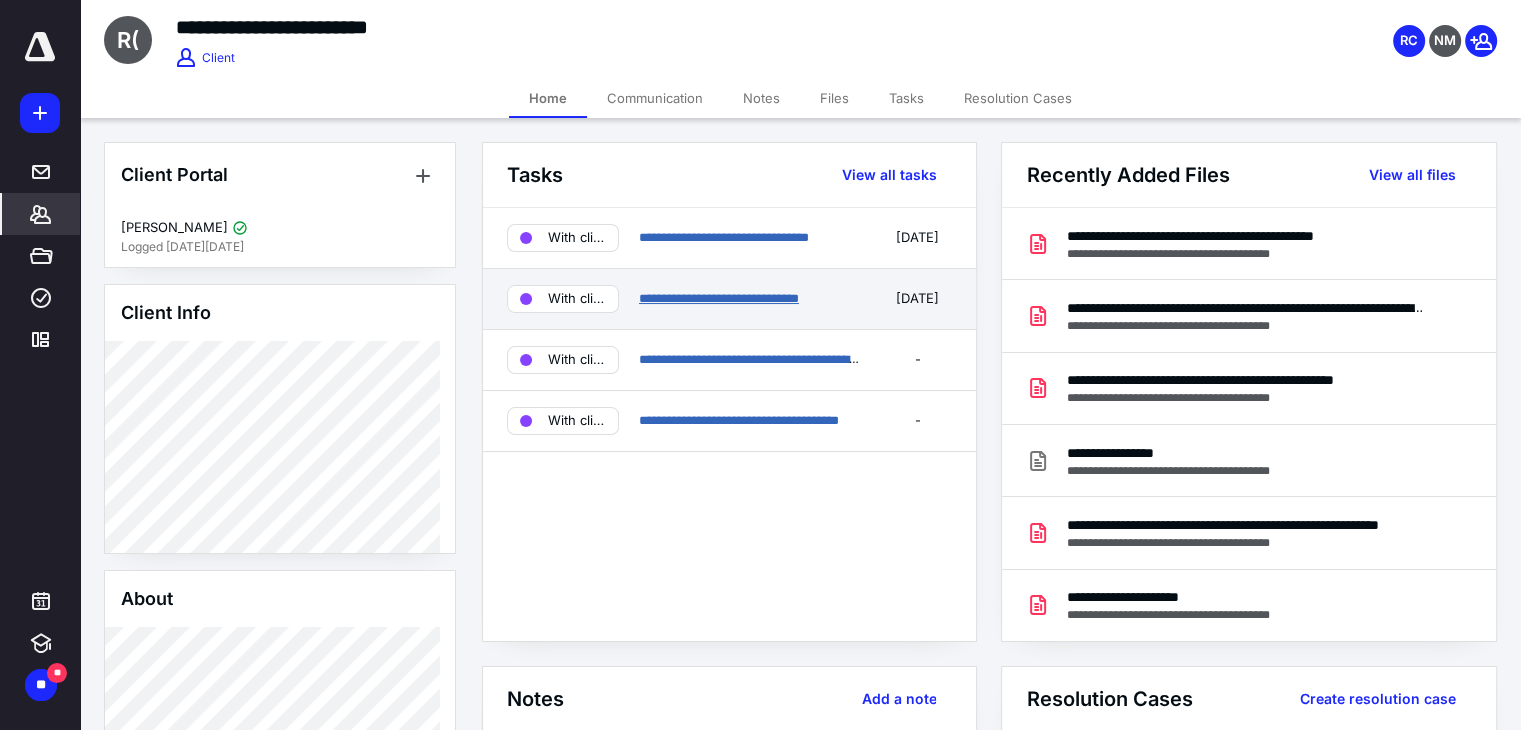click on "**********" at bounding box center (719, 298) 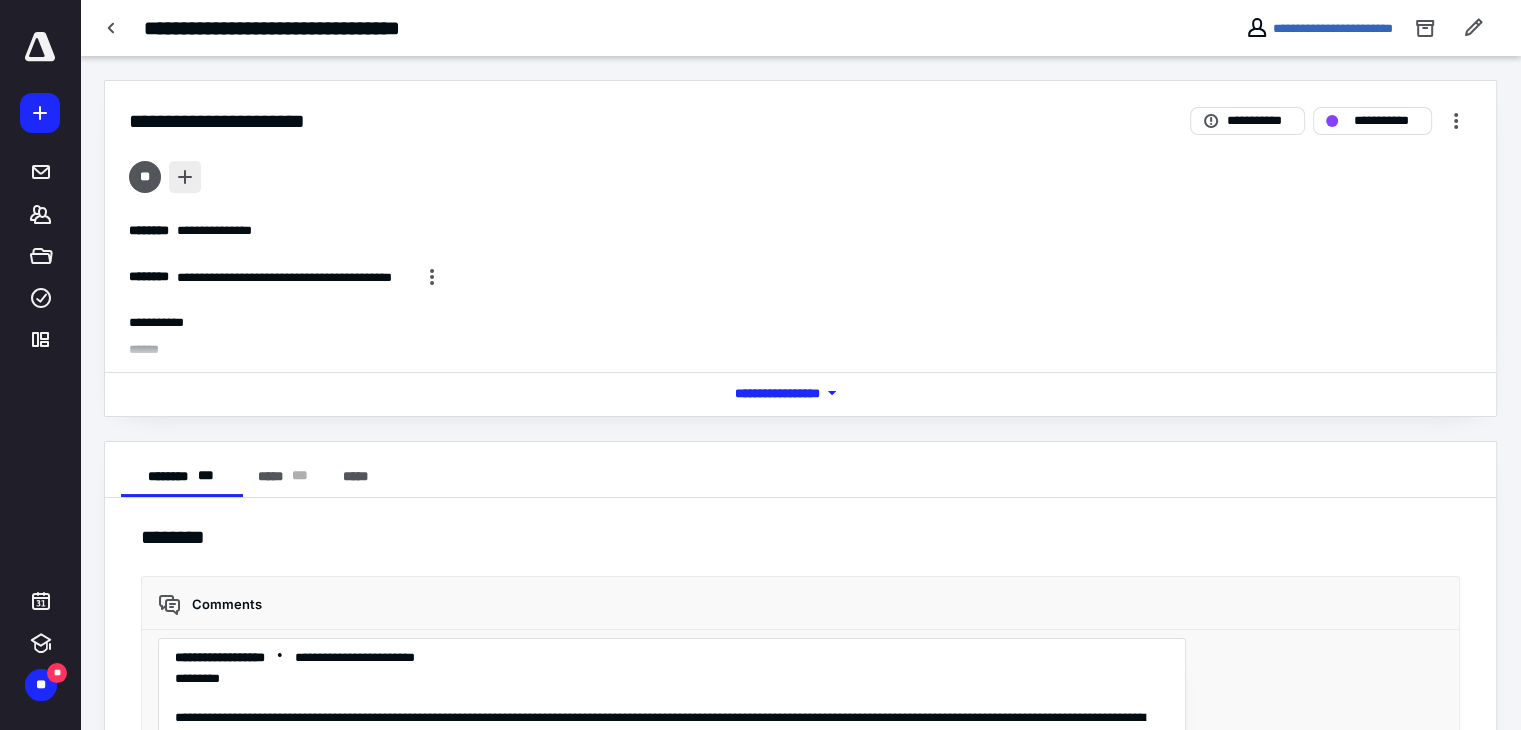 click at bounding box center [185, 177] 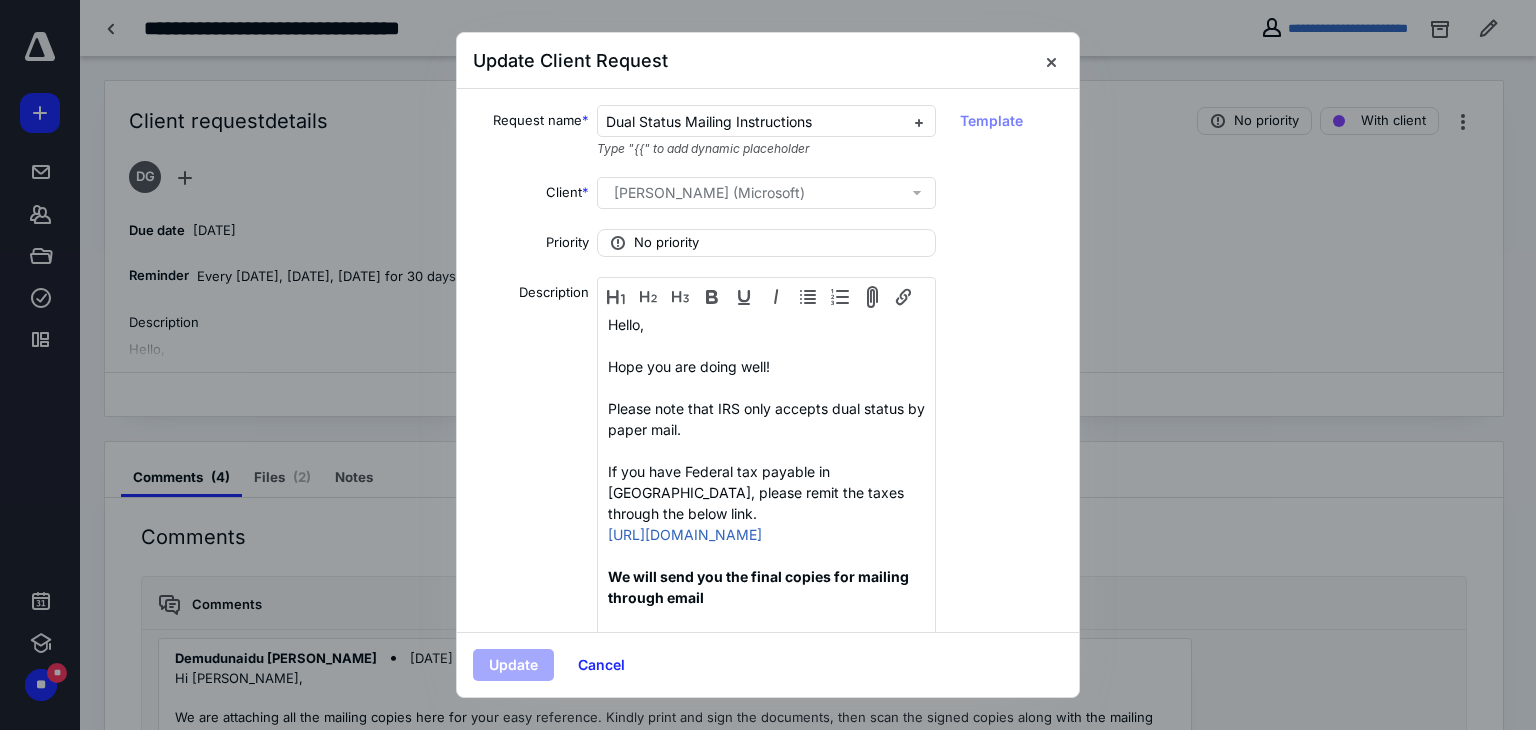 scroll, scrollTop: 830, scrollLeft: 0, axis: vertical 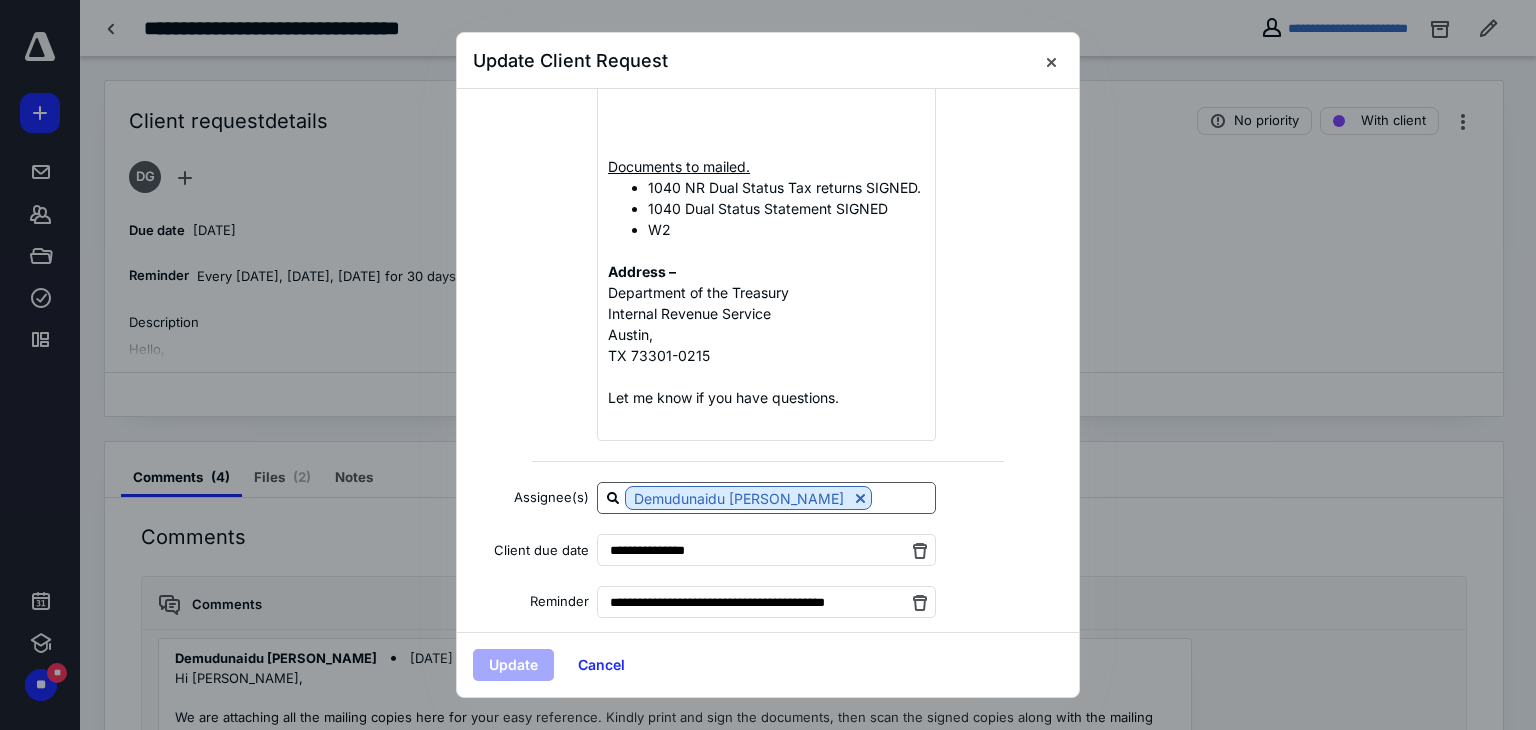click at bounding box center (903, 497) 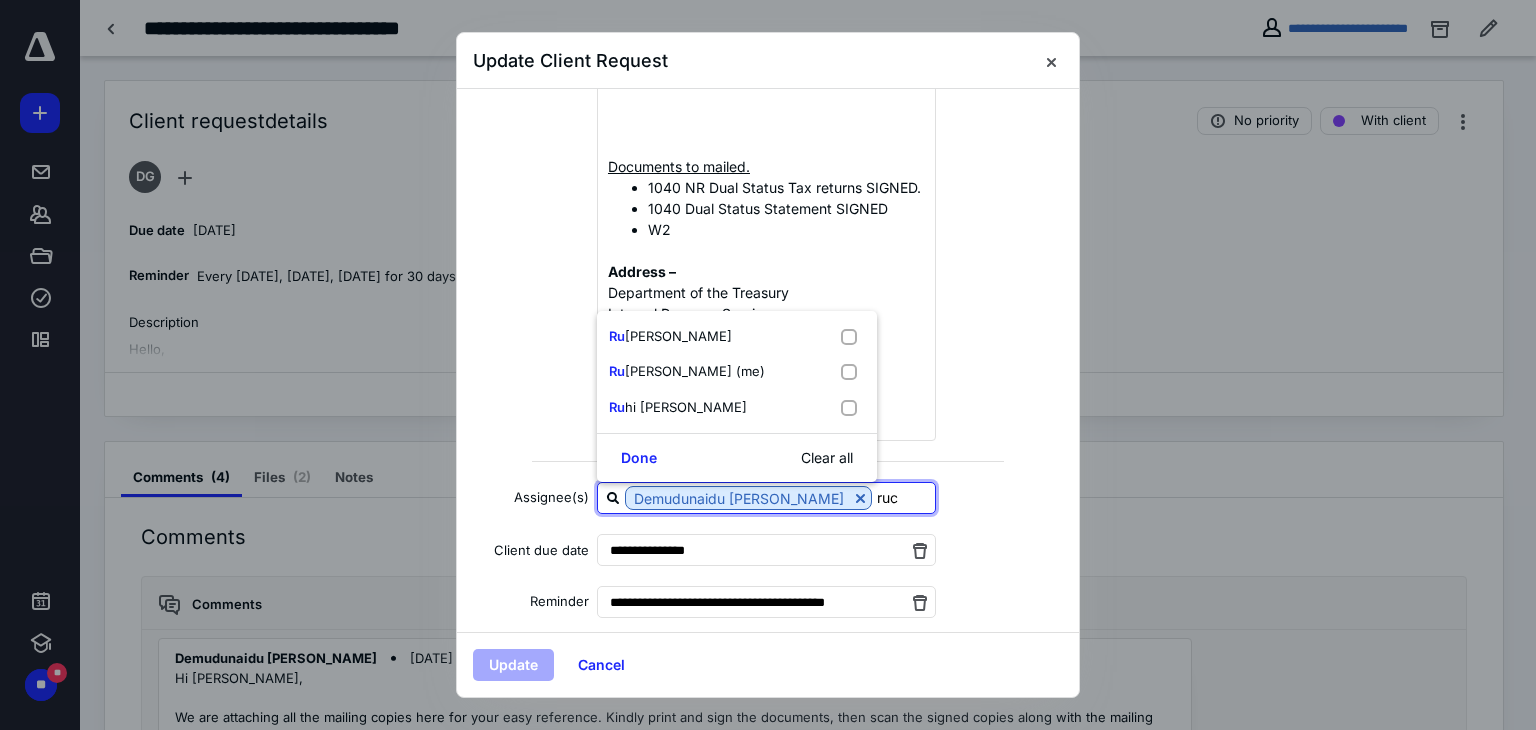 type on "[PERSON_NAME]" 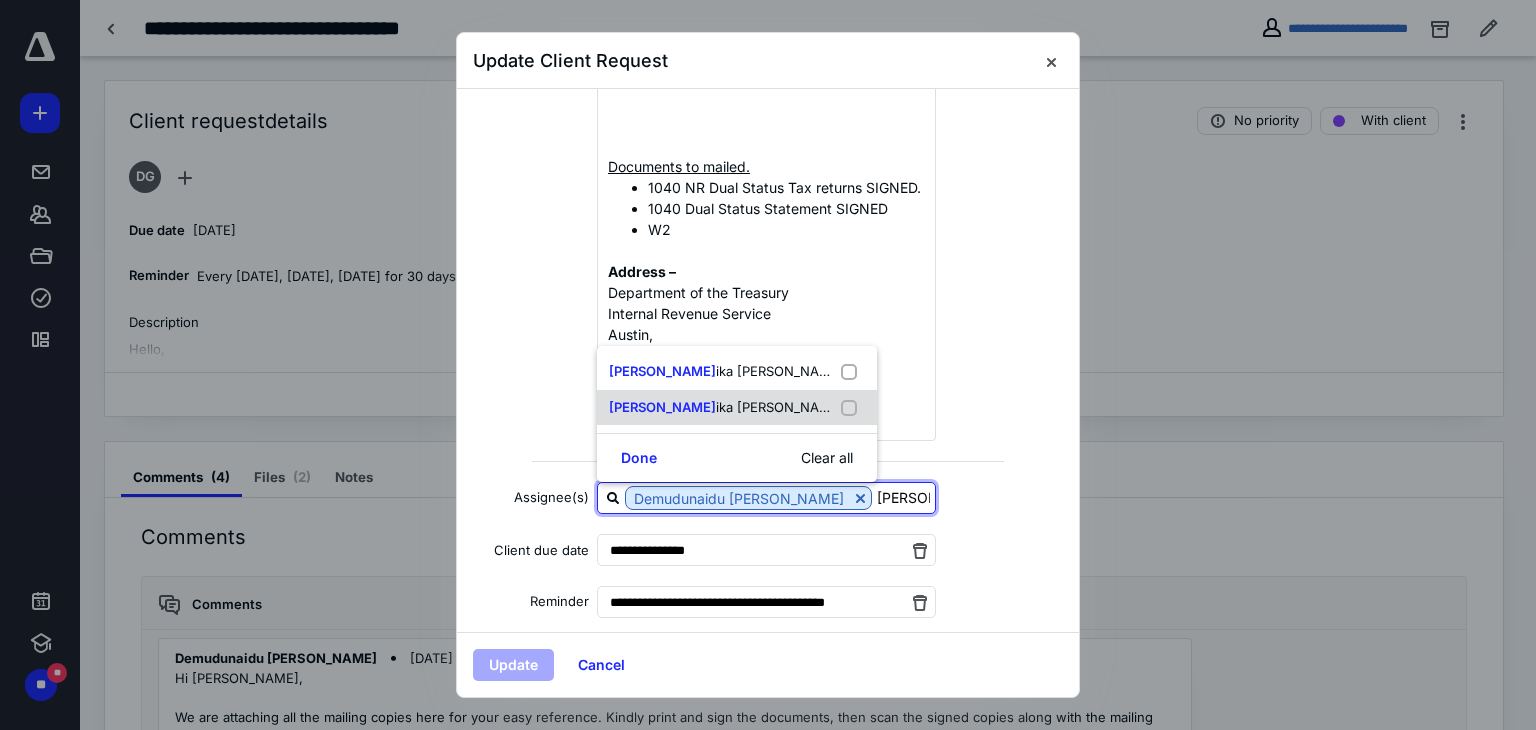 click at bounding box center (853, 408) 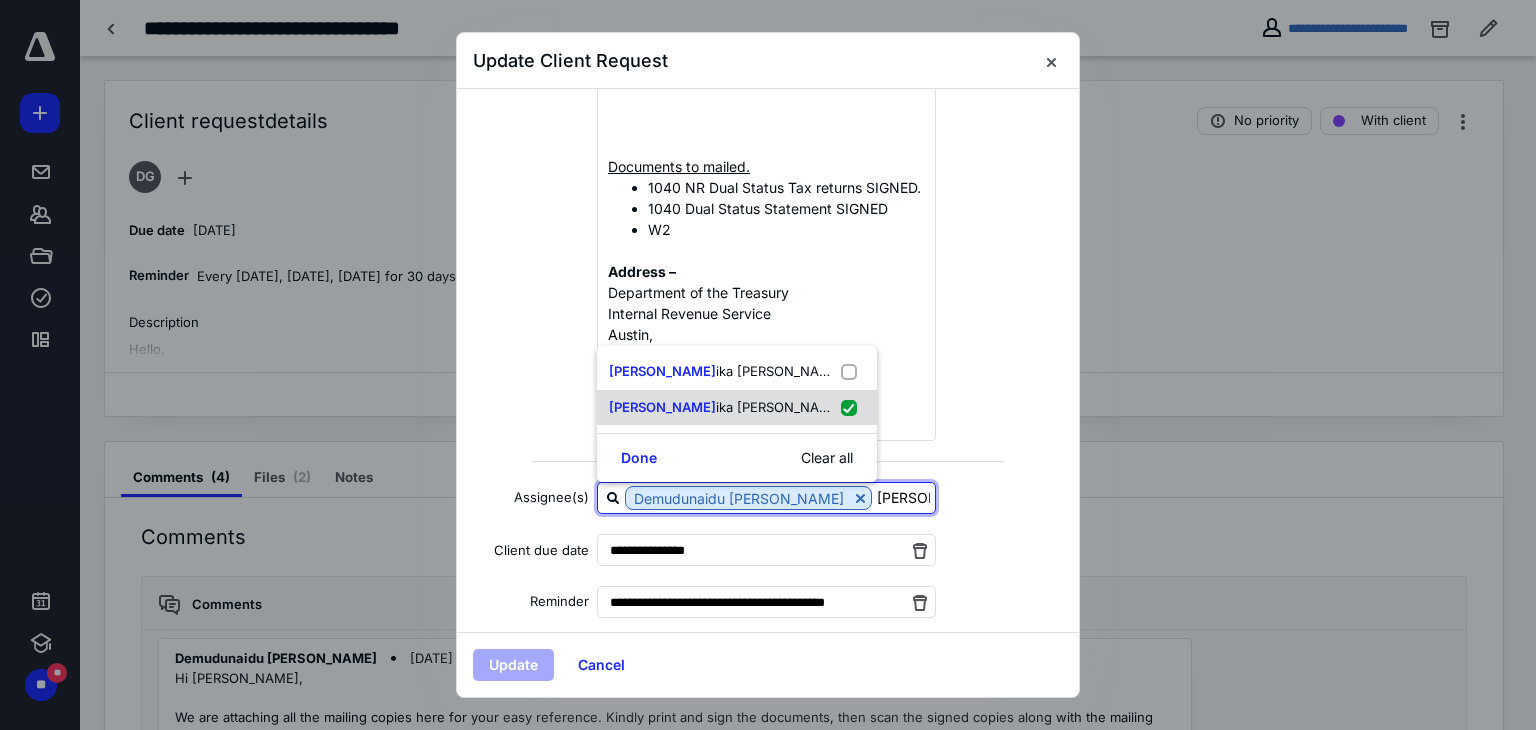 checkbox on "true" 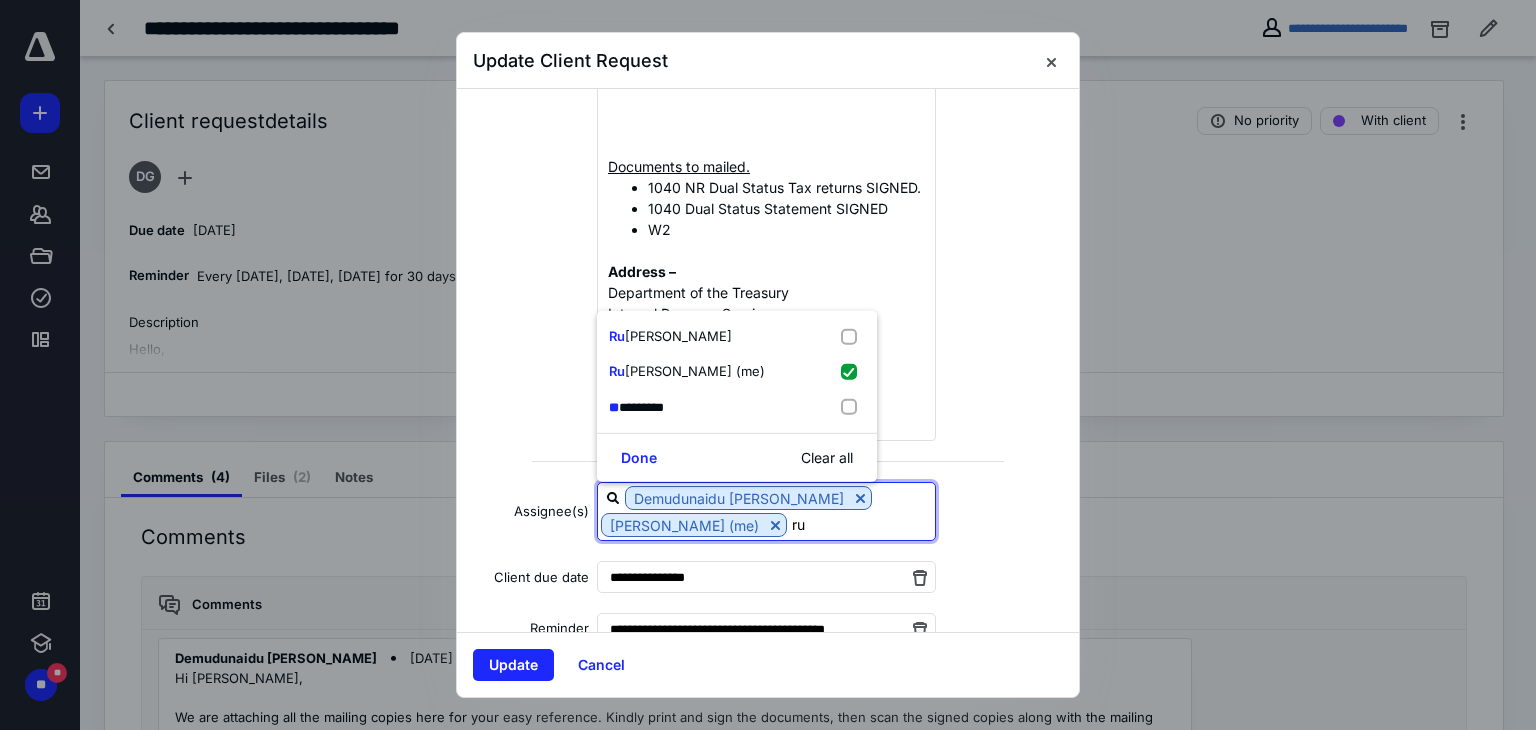 type on "r" 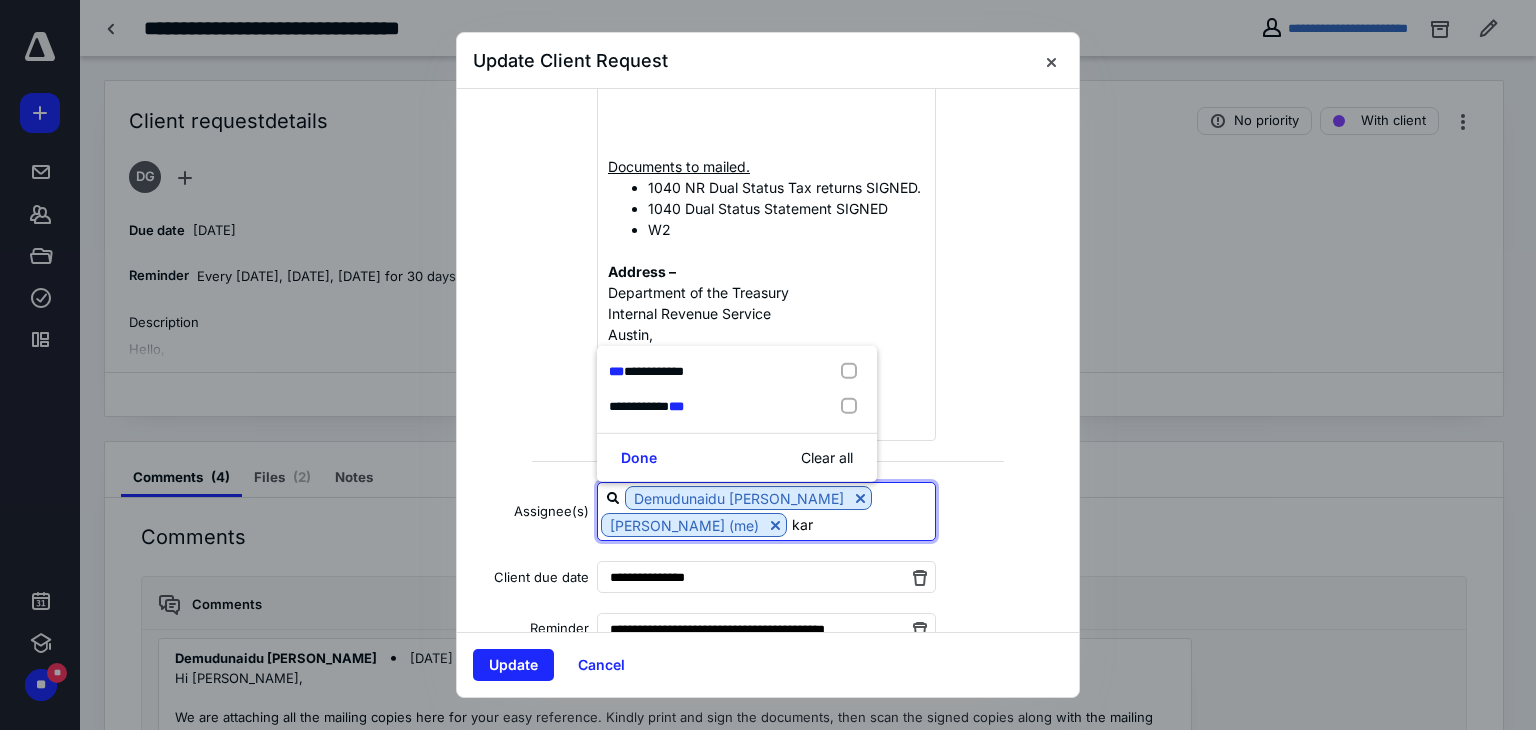 type on "kara" 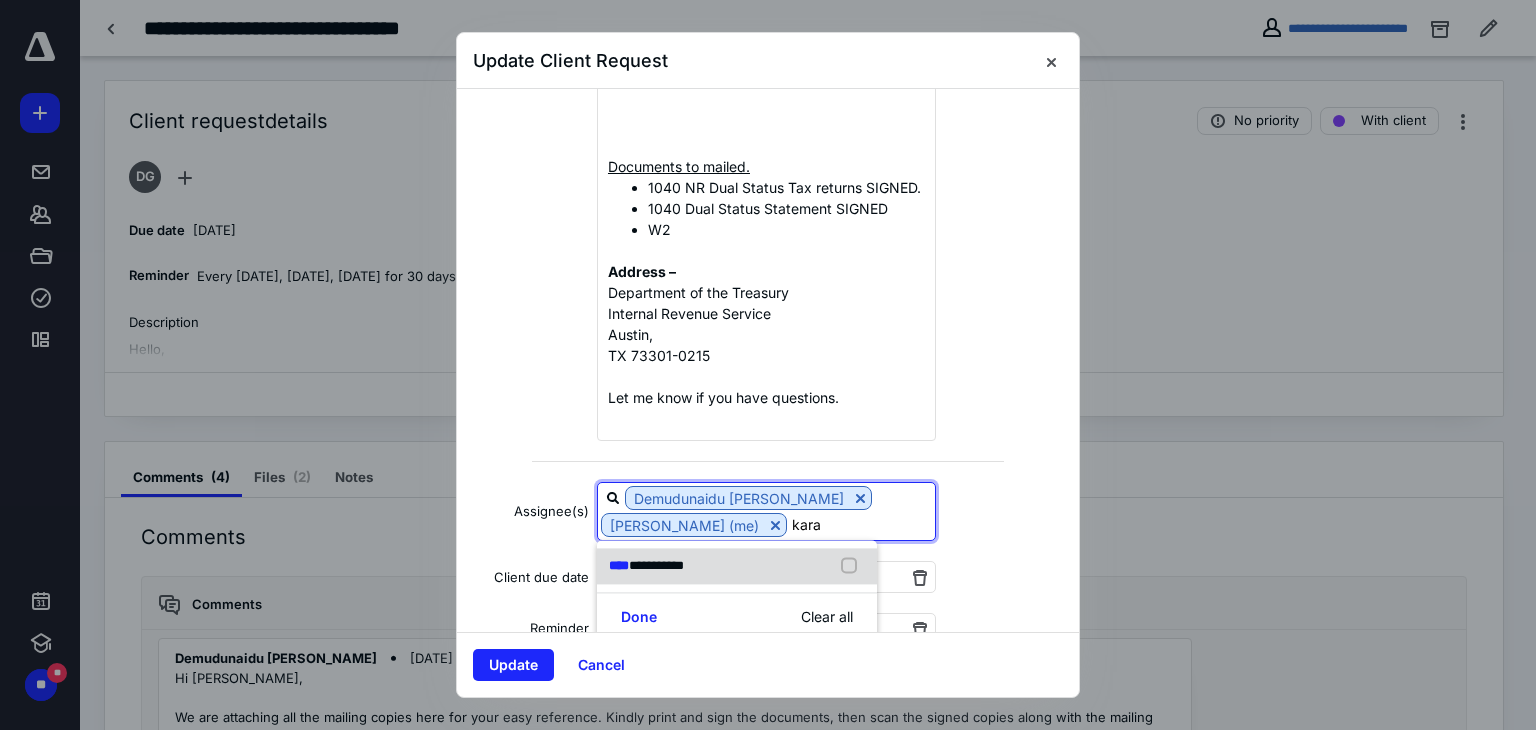 click at bounding box center [853, 566] 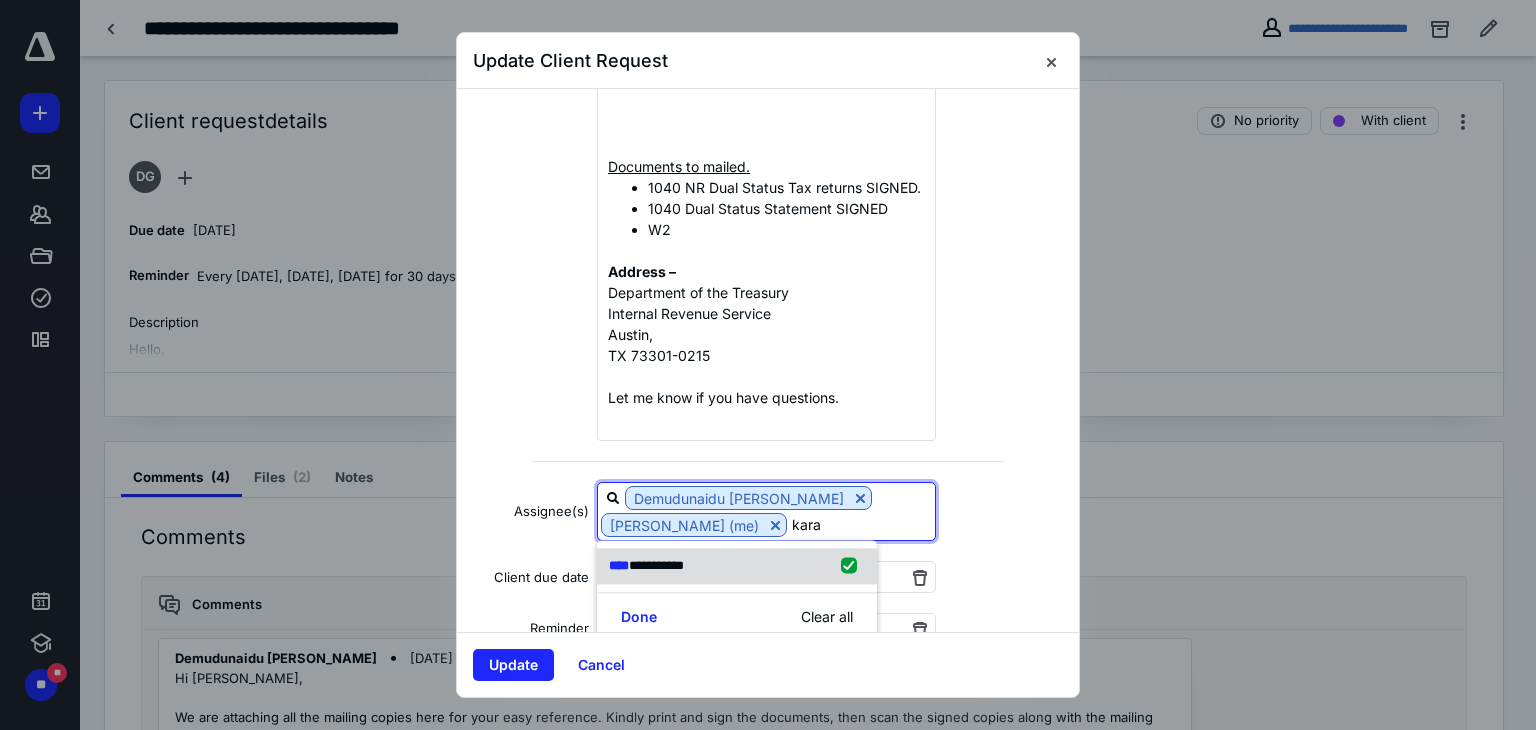 checkbox on "true" 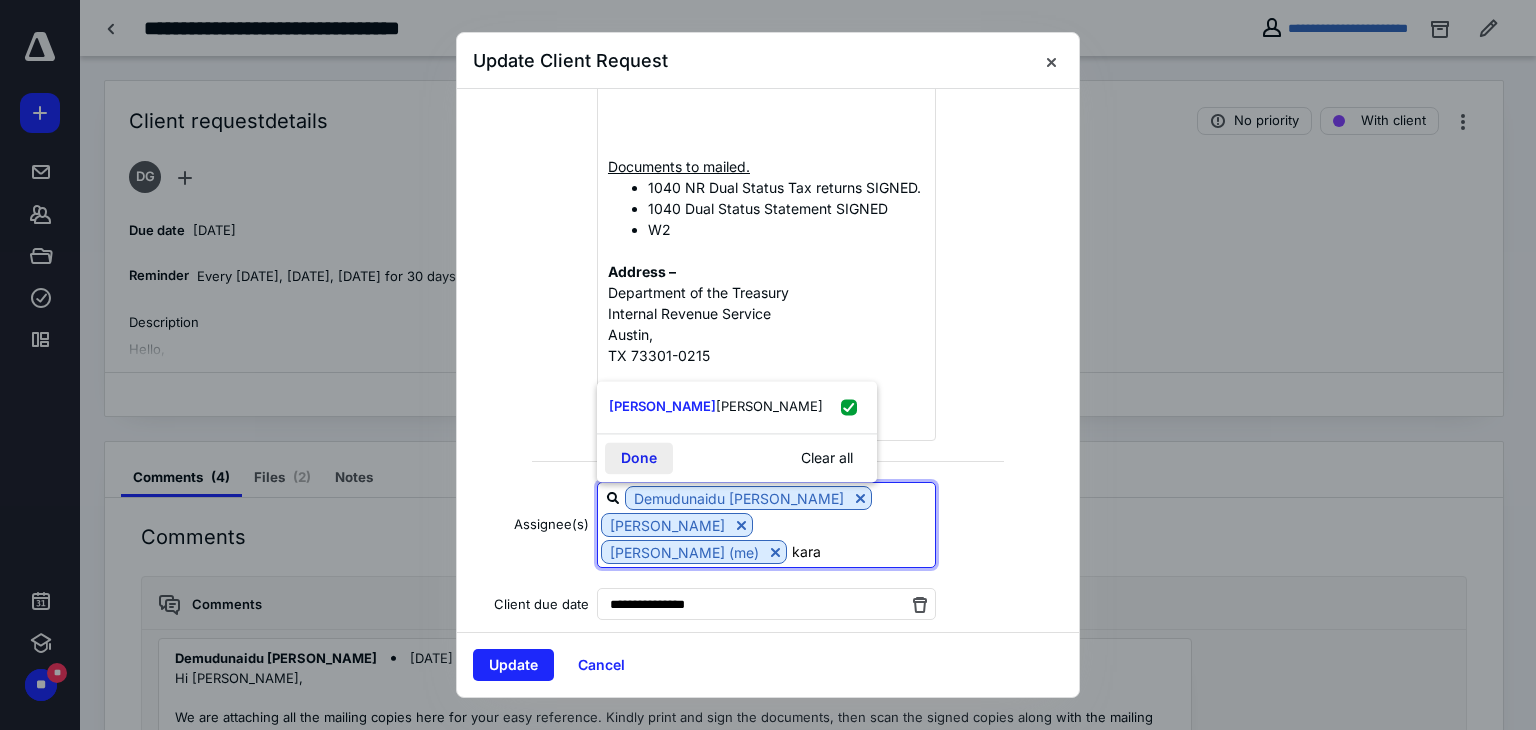 type on "kara" 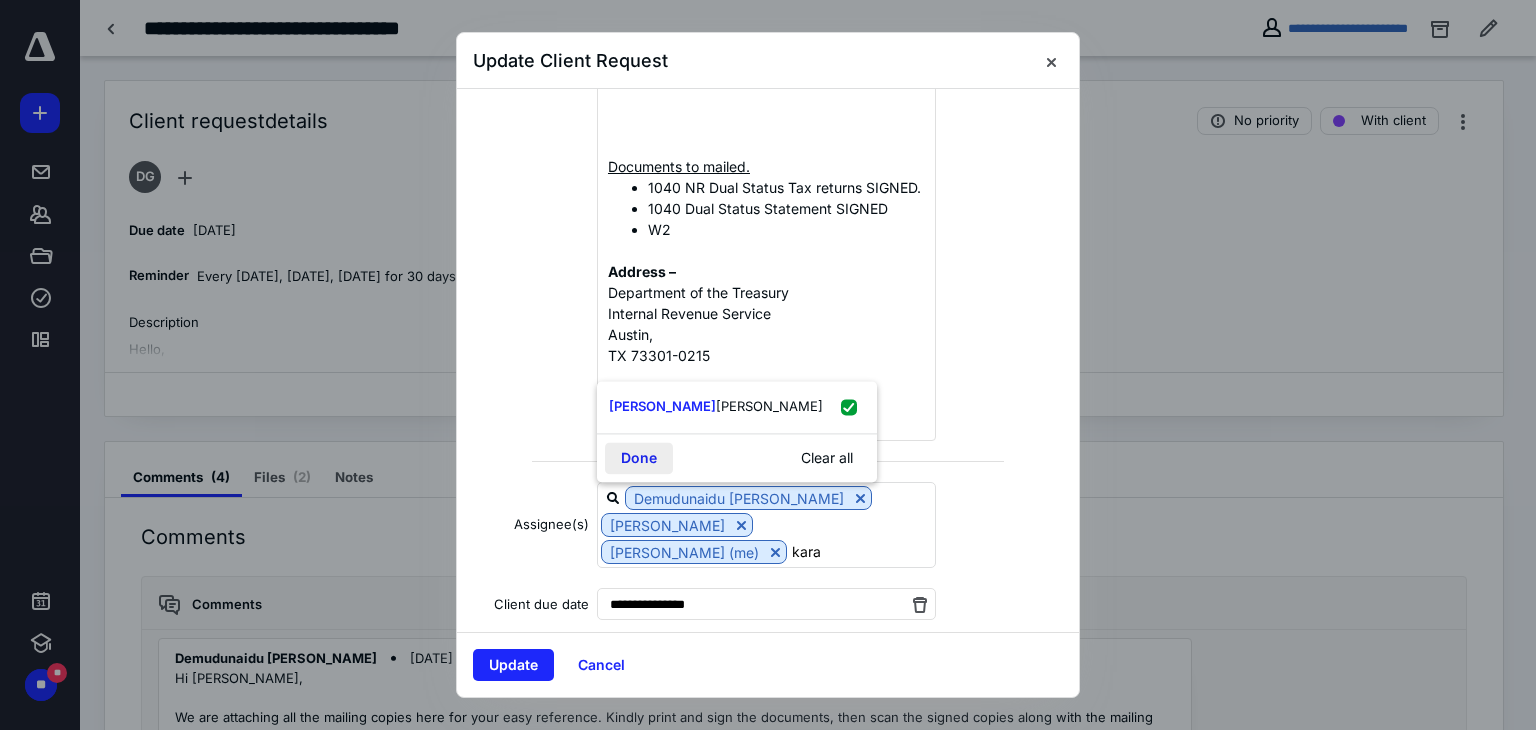 click on "Done" at bounding box center [639, 458] 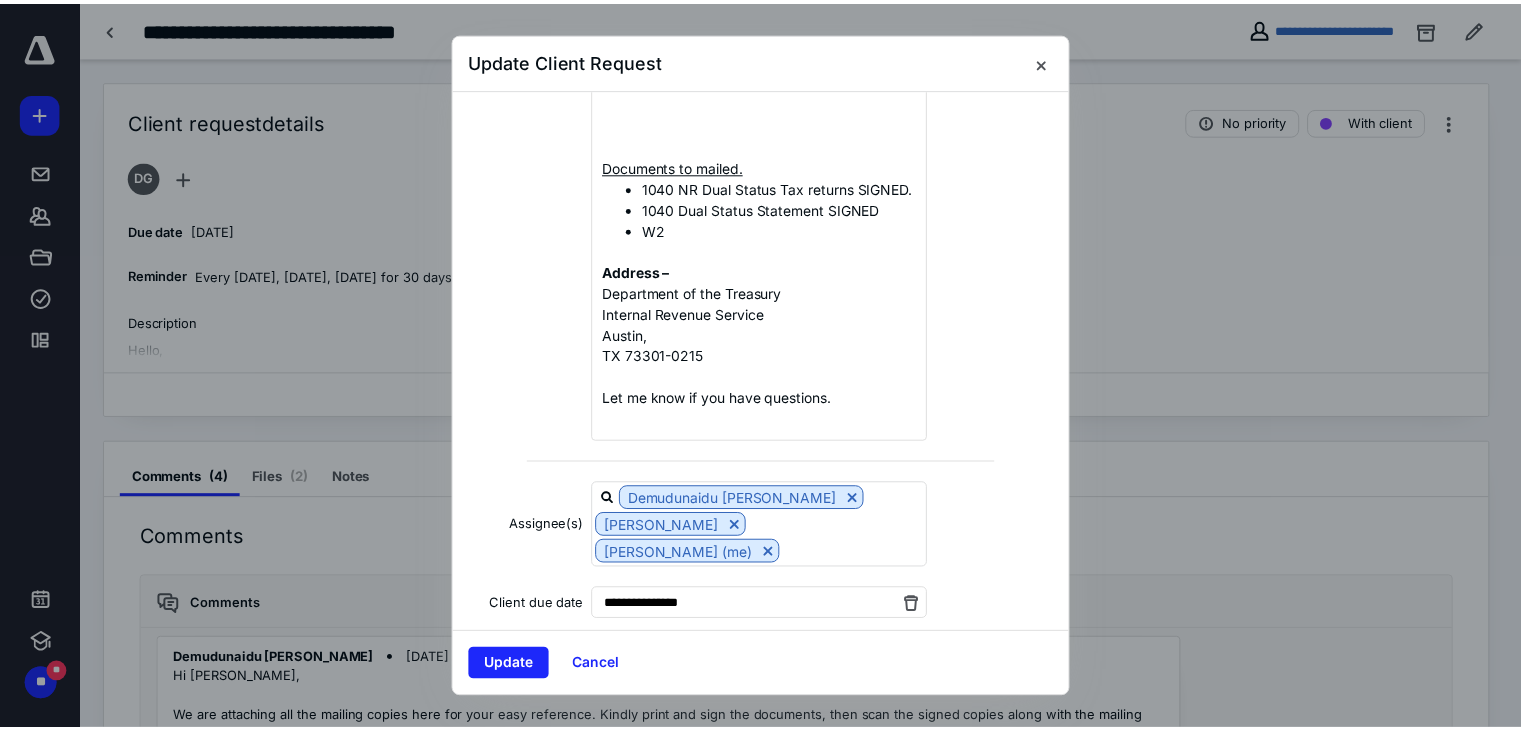 scroll, scrollTop: 884, scrollLeft: 0, axis: vertical 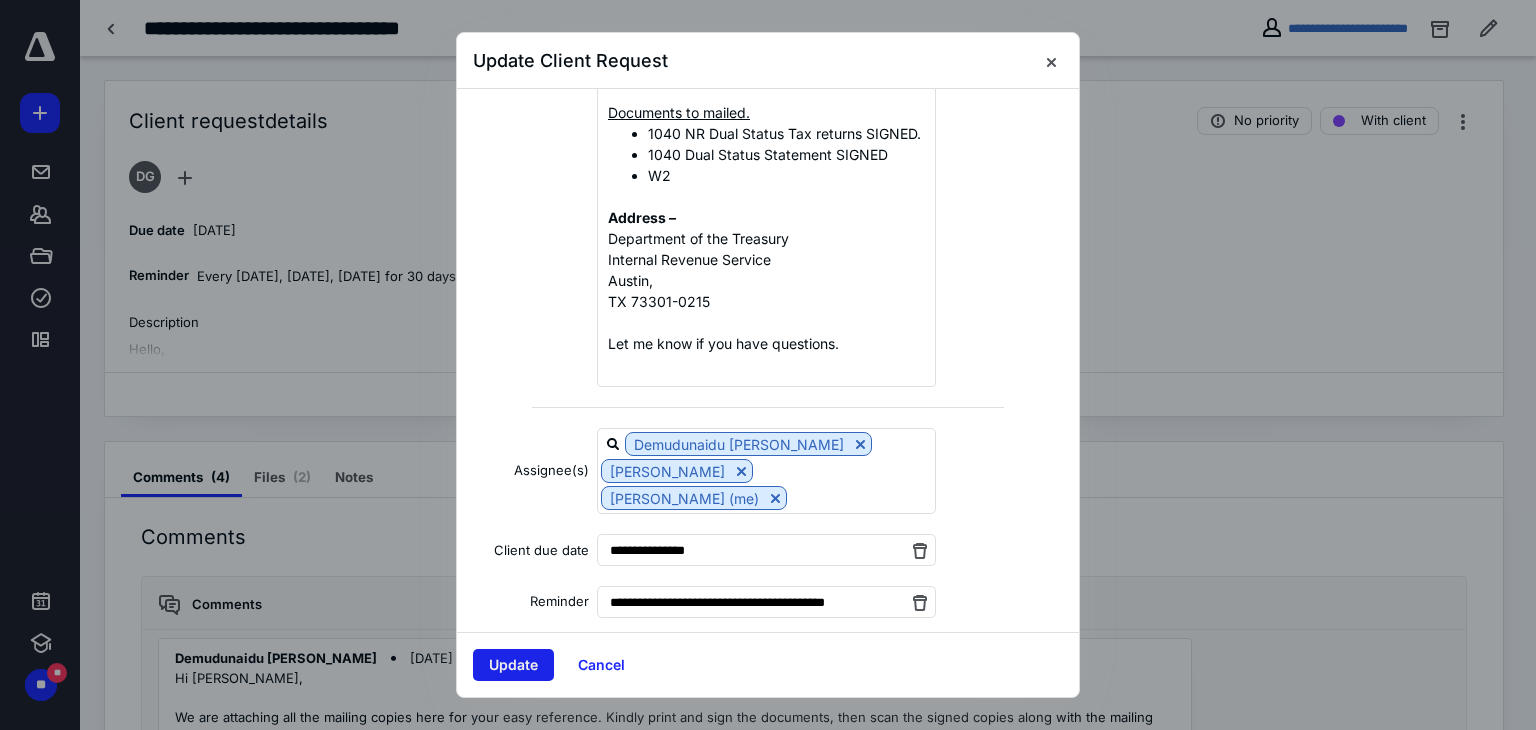 click on "Update" at bounding box center (513, 665) 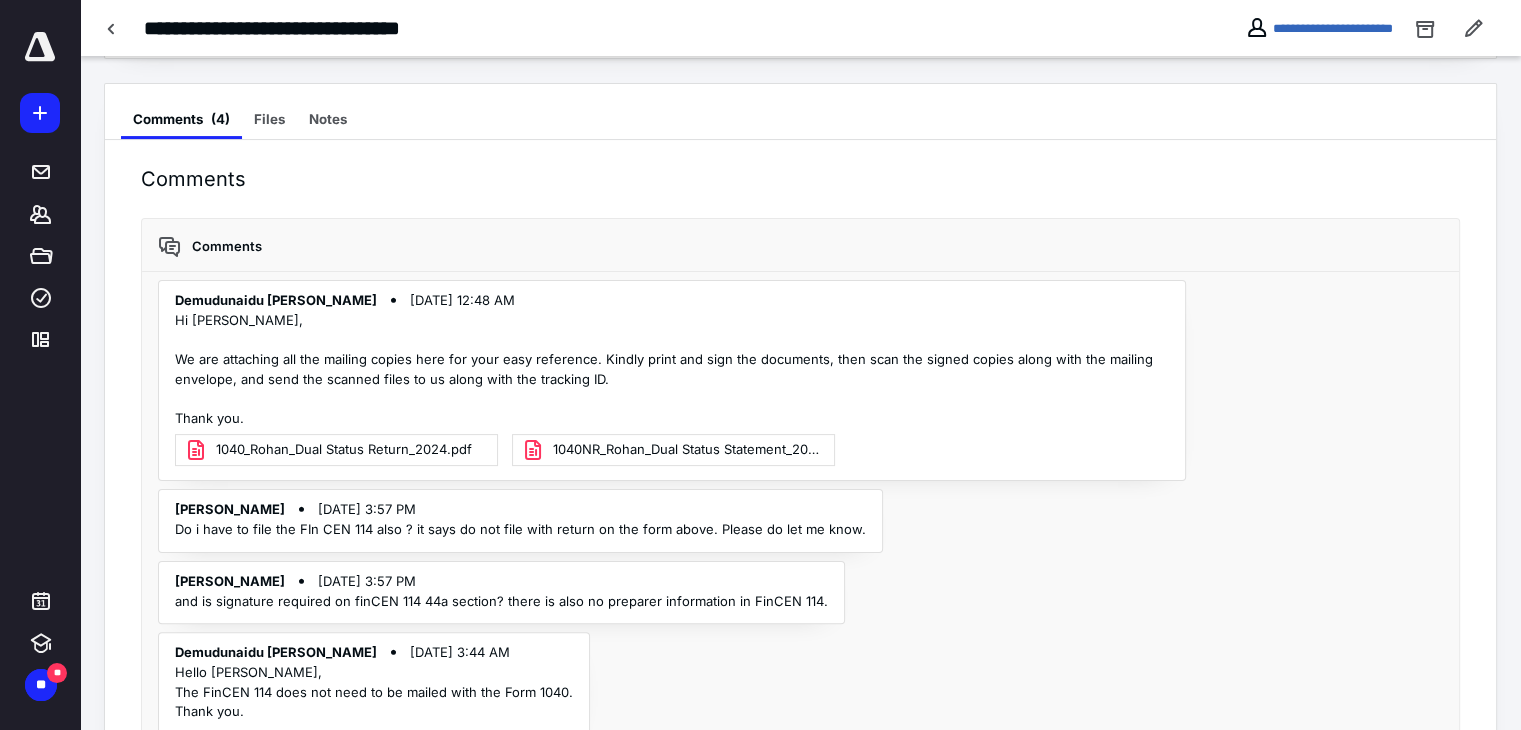 scroll, scrollTop: 505, scrollLeft: 0, axis: vertical 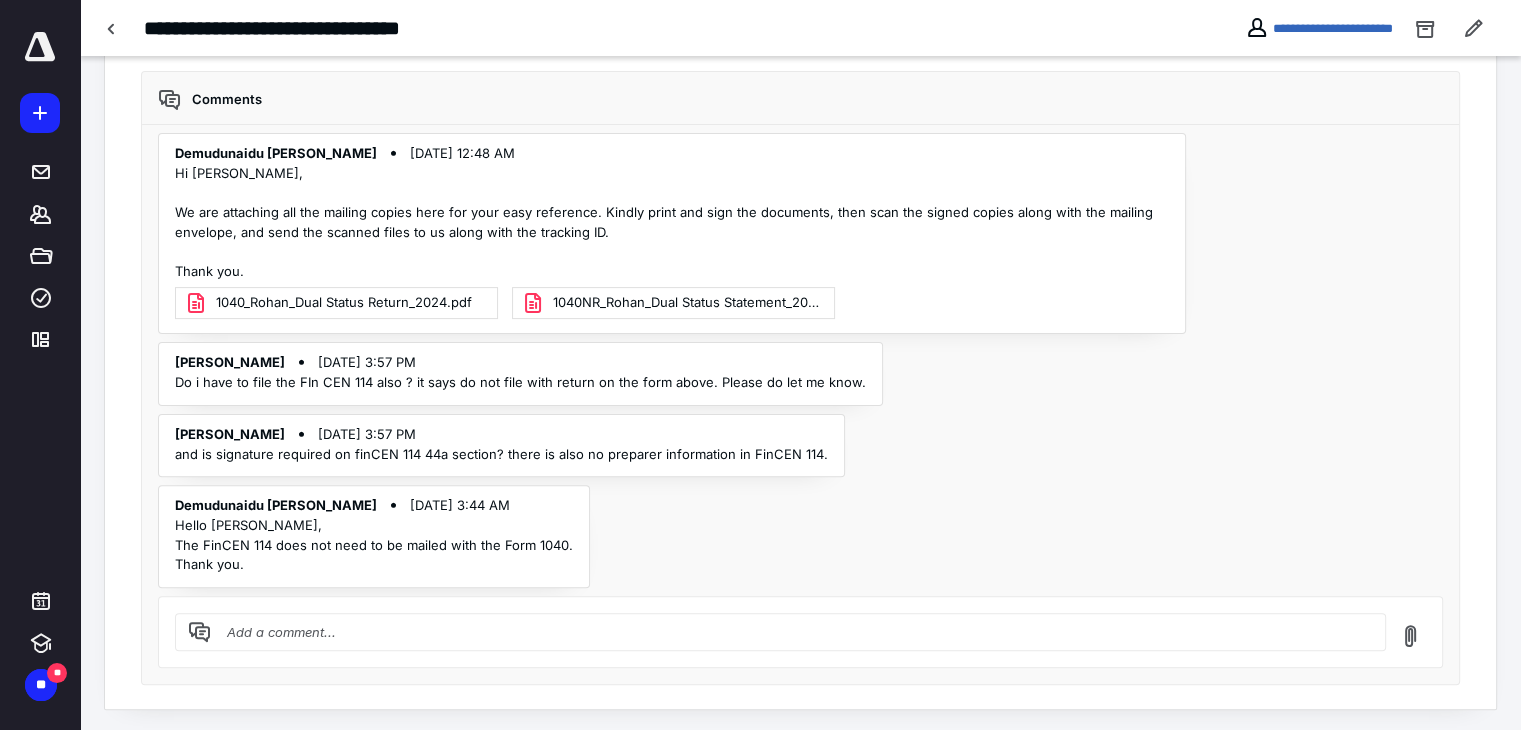click at bounding box center [792, 632] 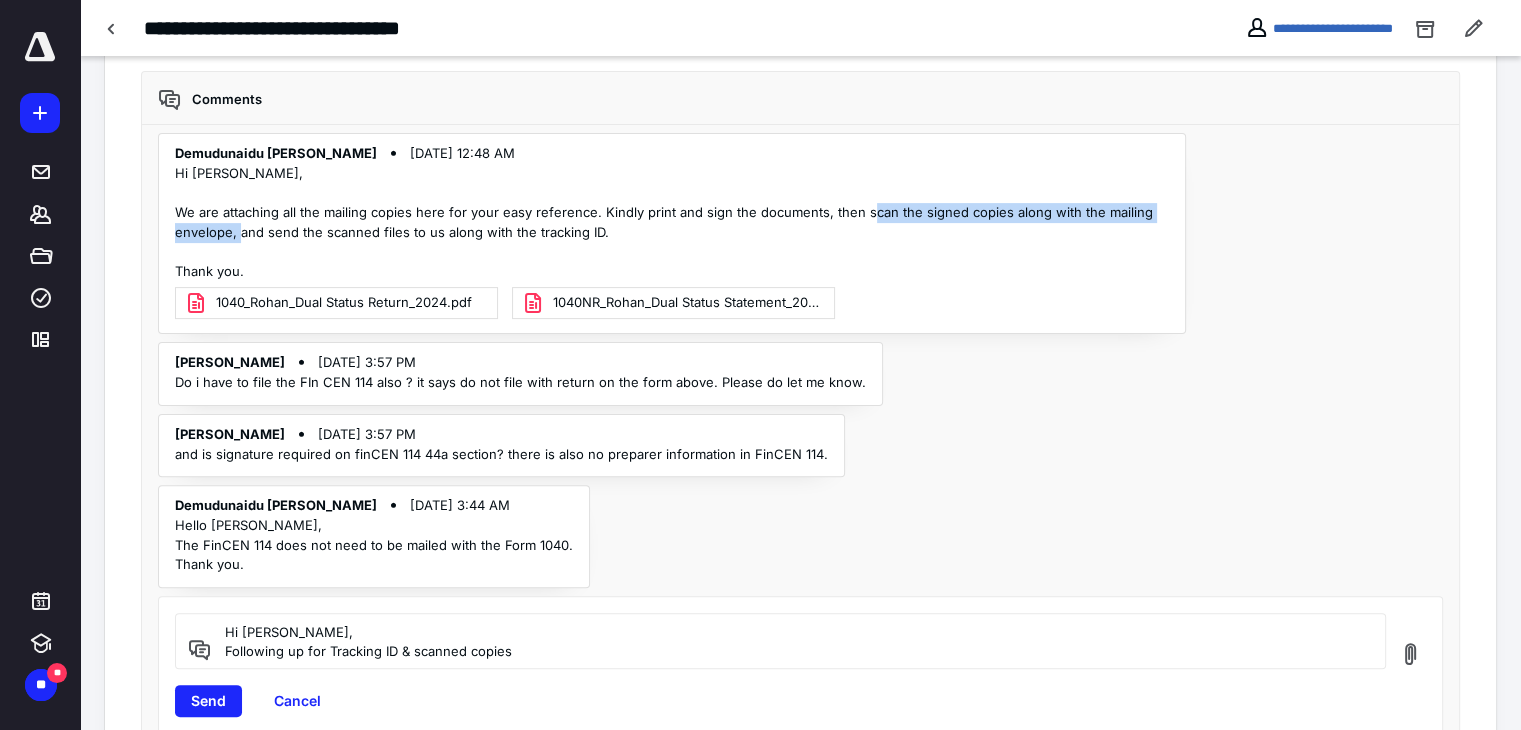 drag, startPoint x: 913, startPoint y: 211, endPoint x: 294, endPoint y: 225, distance: 619.1583 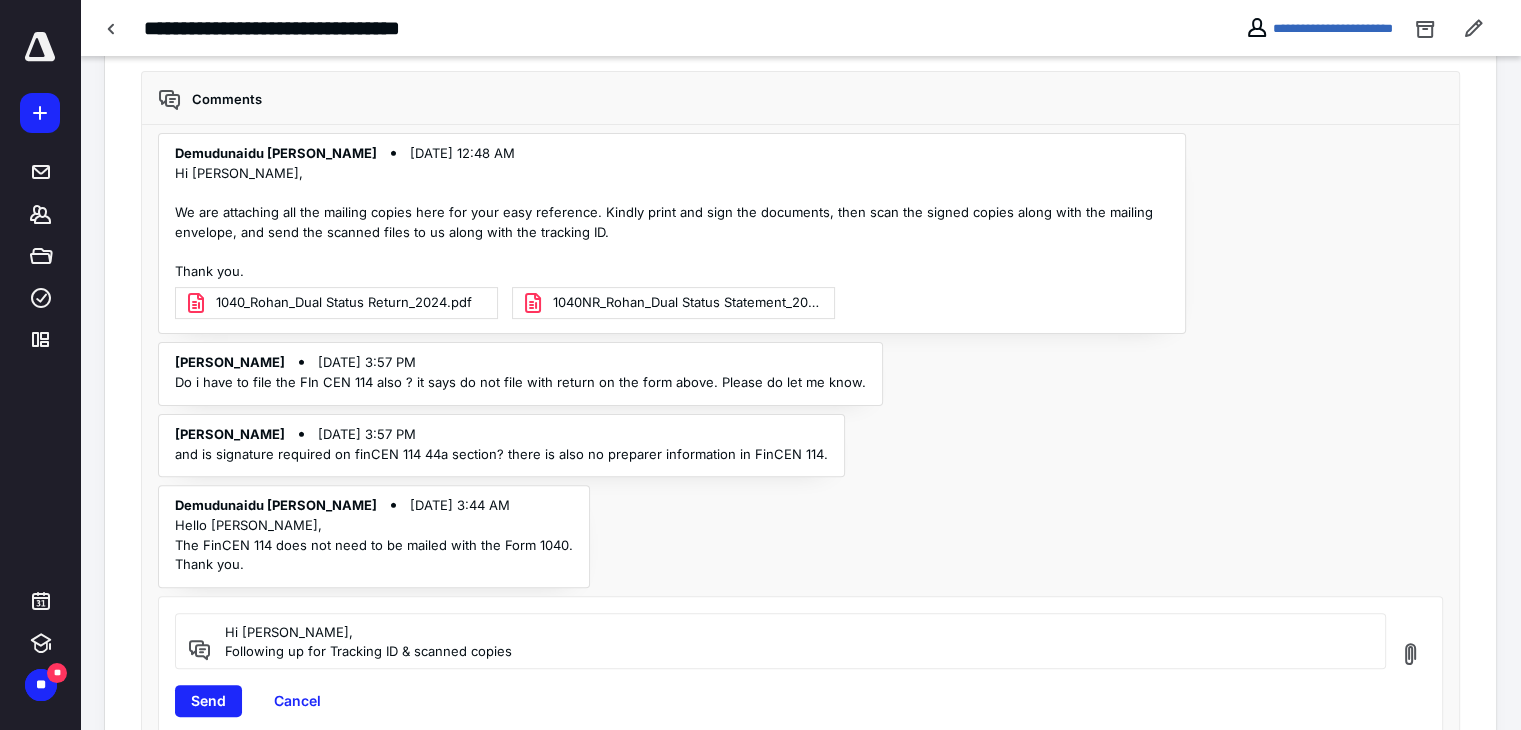 click on "1040_Rohan_Dual Status Return_2024.pdf 1040NR_Rohan_Dual Status Statement_2024.pdf" at bounding box center [672, 307] 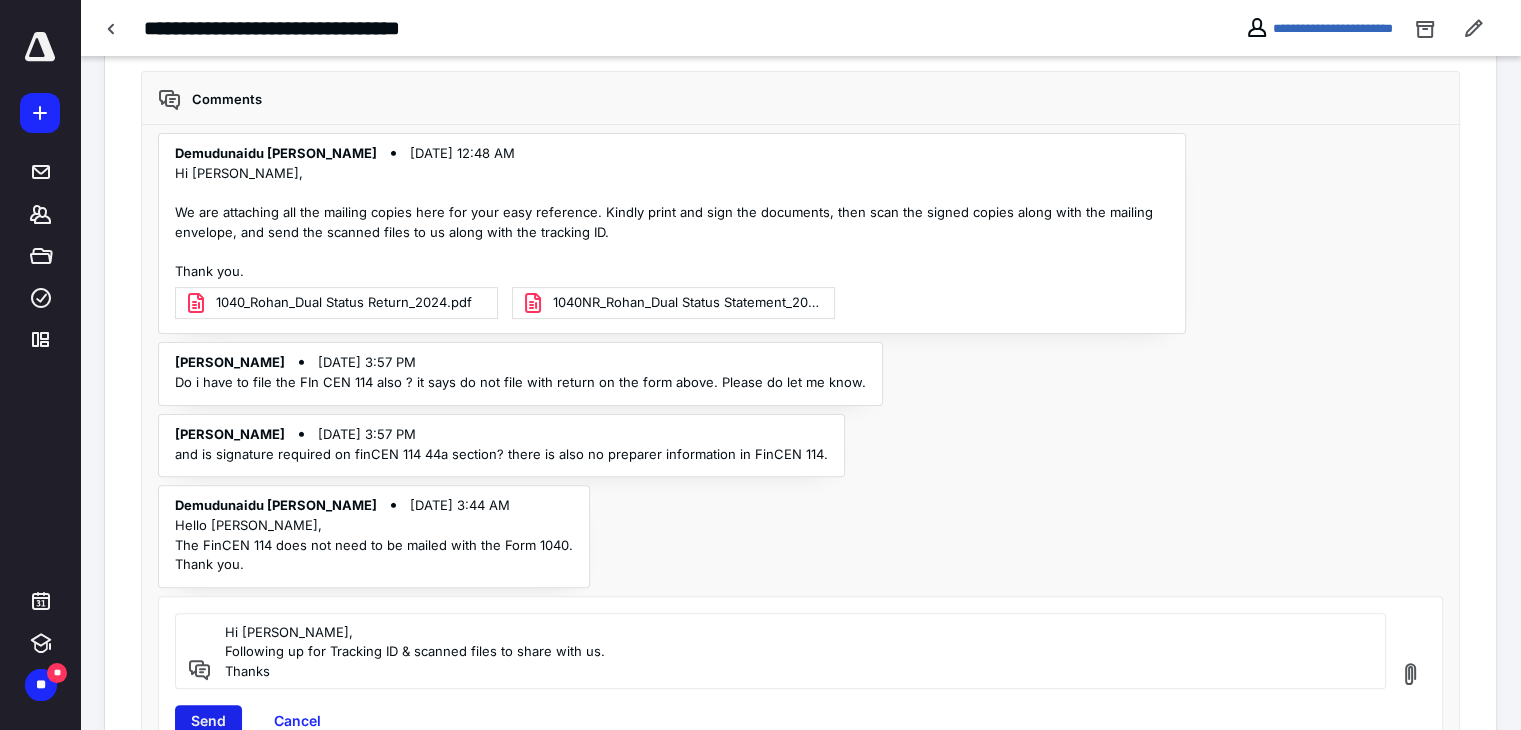 type on "Hi [PERSON_NAME],
Following up for Tracking ID & scanned files to share with us.
Thanks" 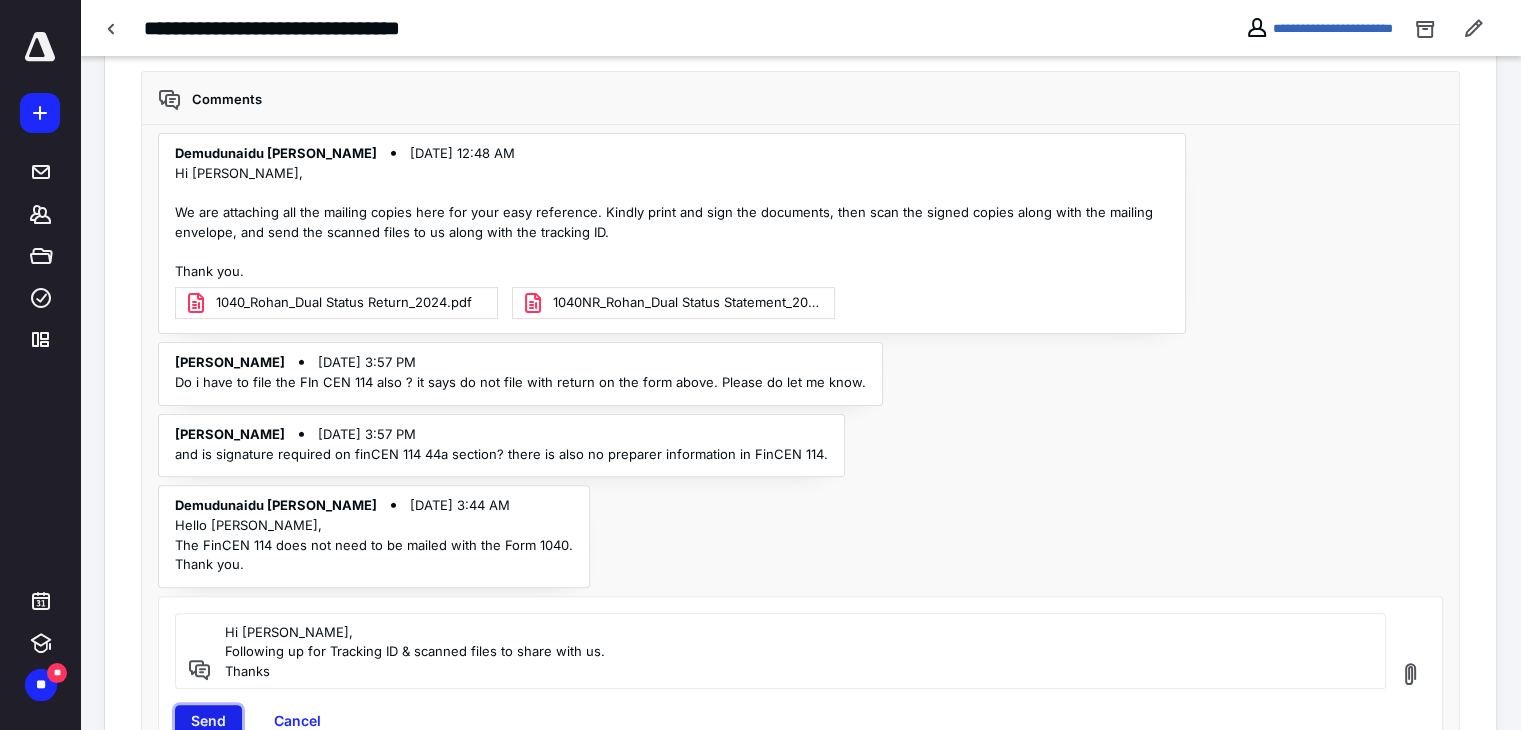 click on "Send" at bounding box center [208, 721] 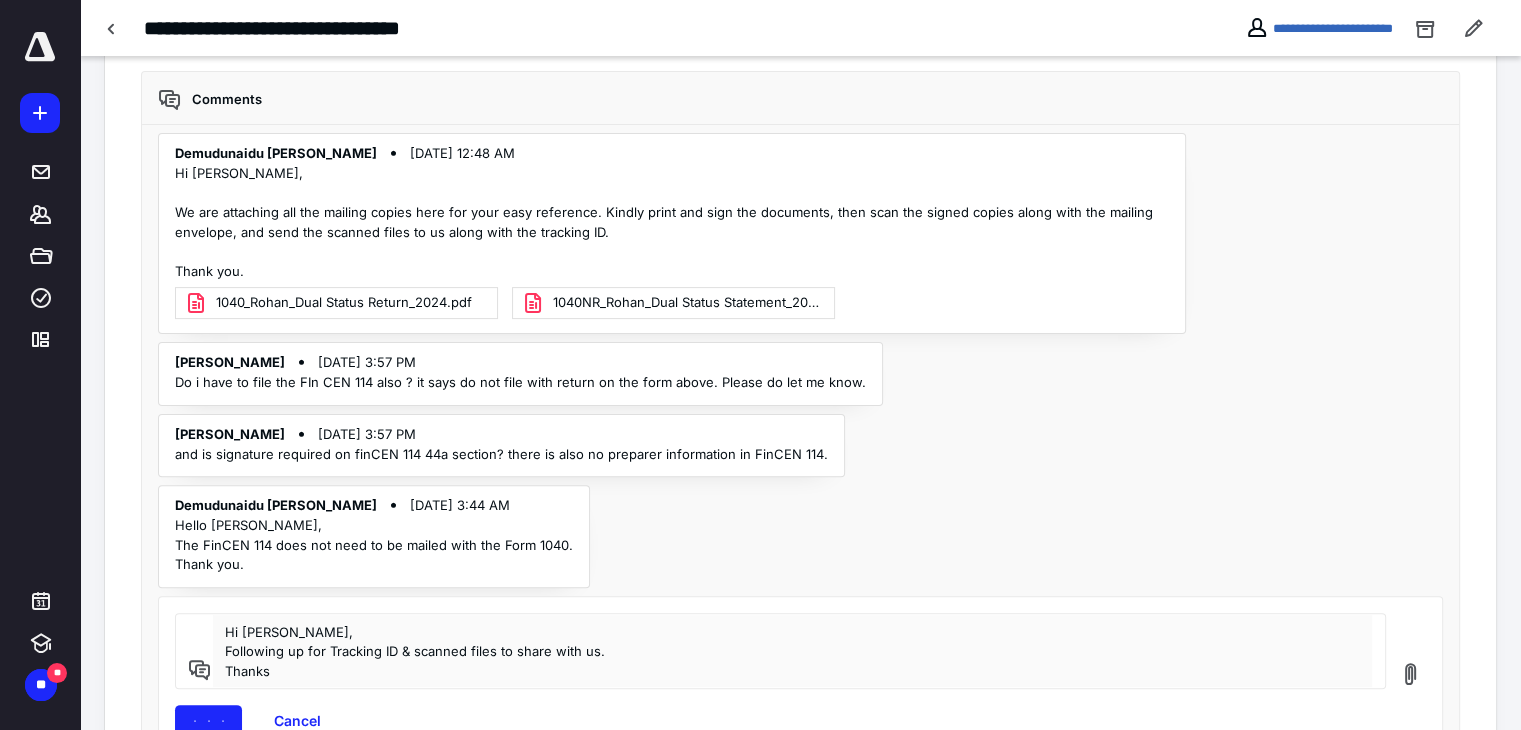 type 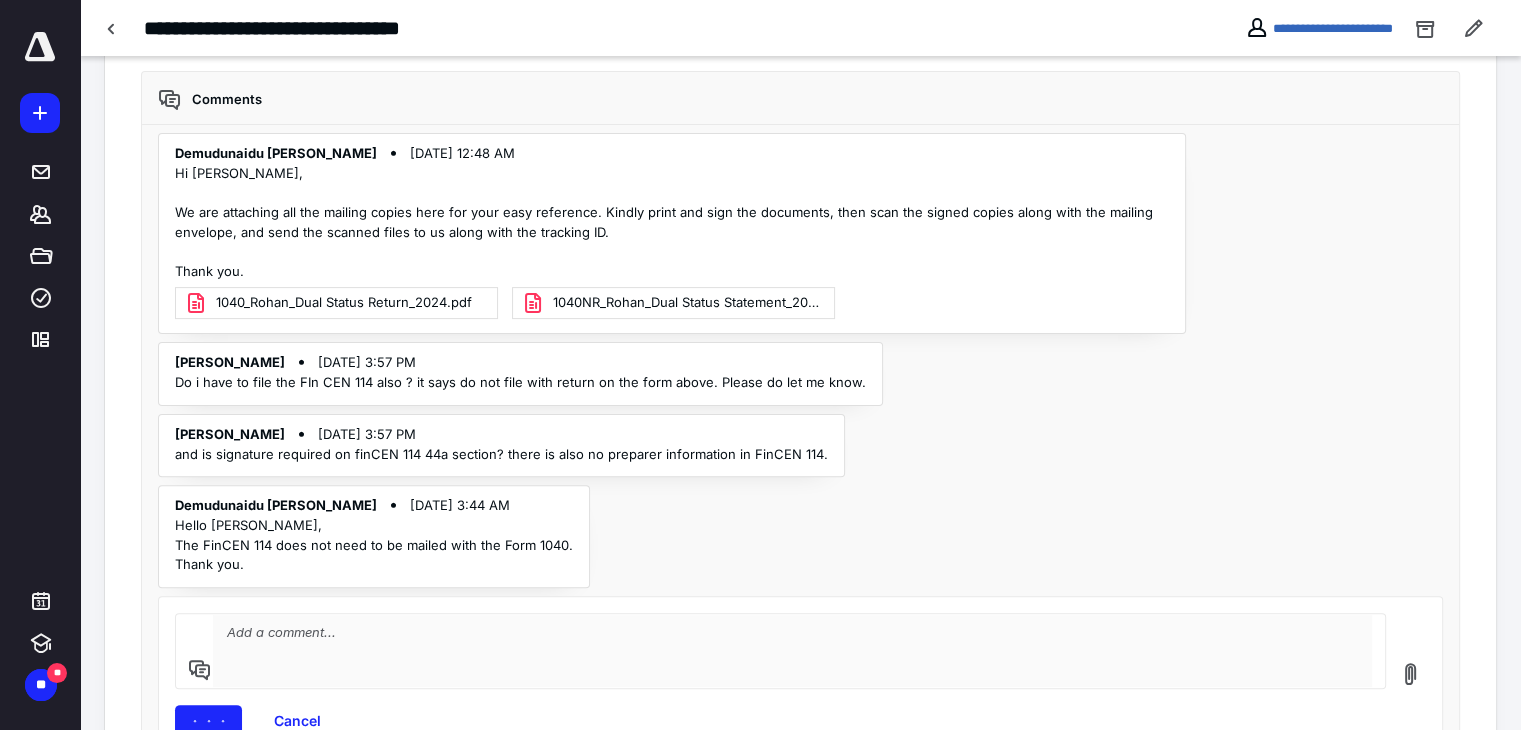 scroll, scrollTop: 79, scrollLeft: 0, axis: vertical 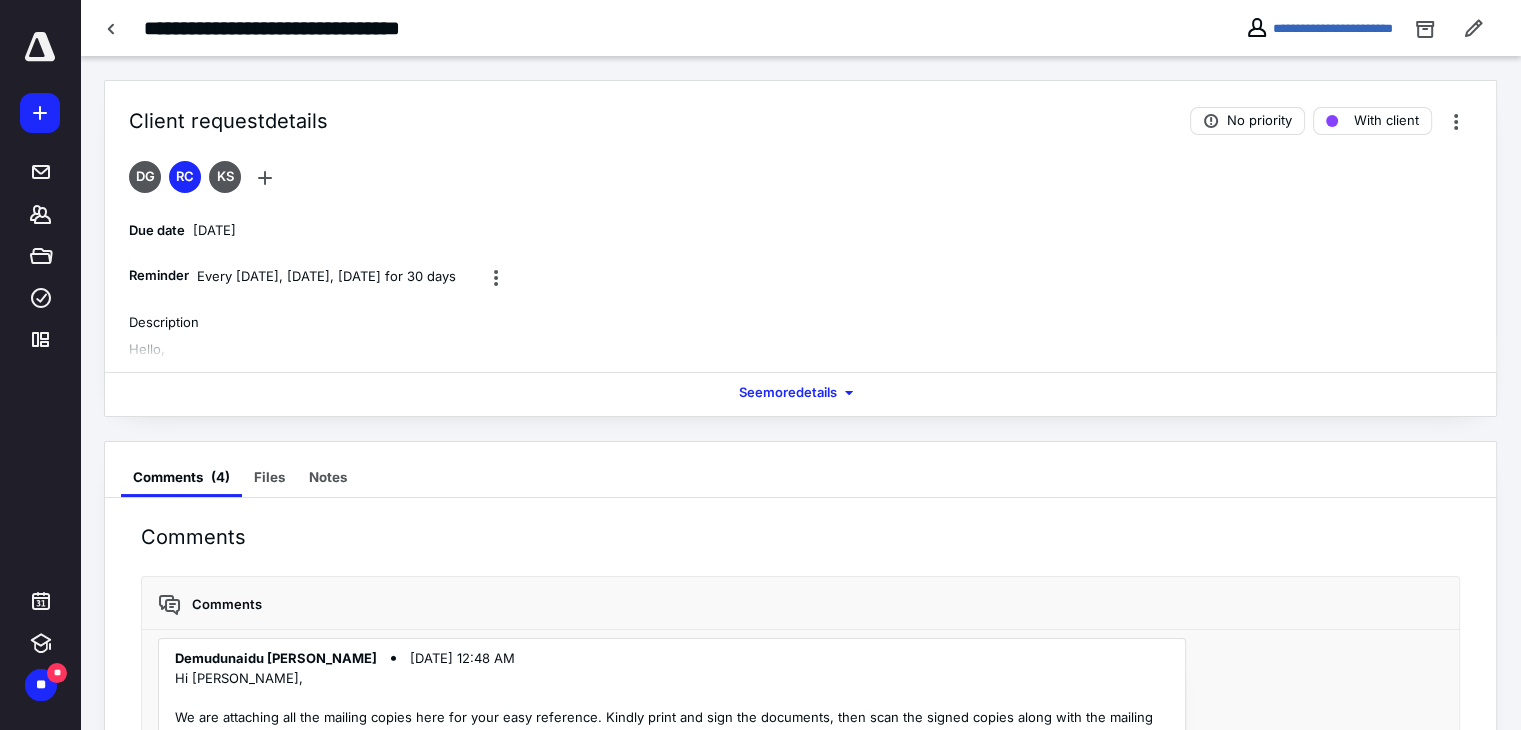 click on "See  more  details" at bounding box center (800, 393) 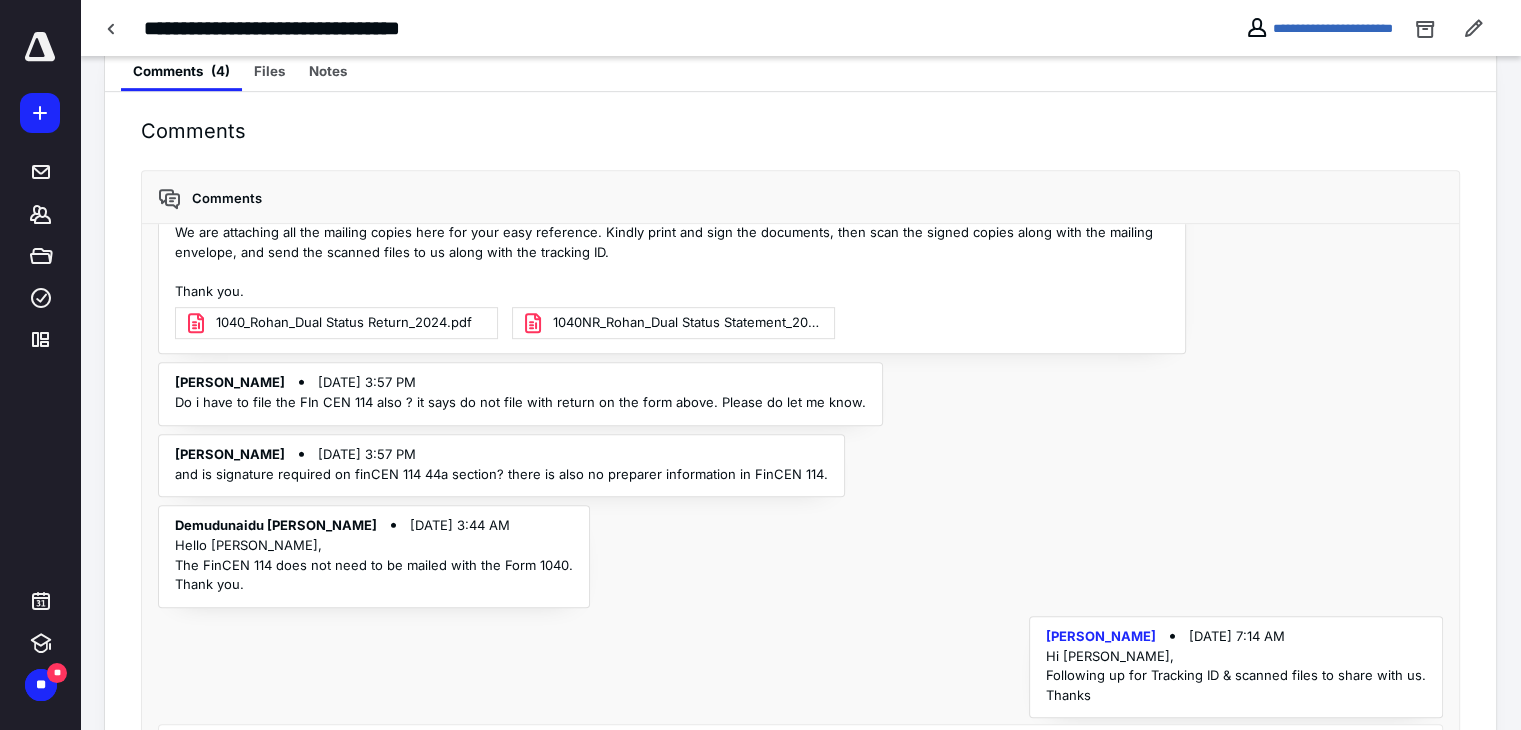 scroll, scrollTop: 1129, scrollLeft: 0, axis: vertical 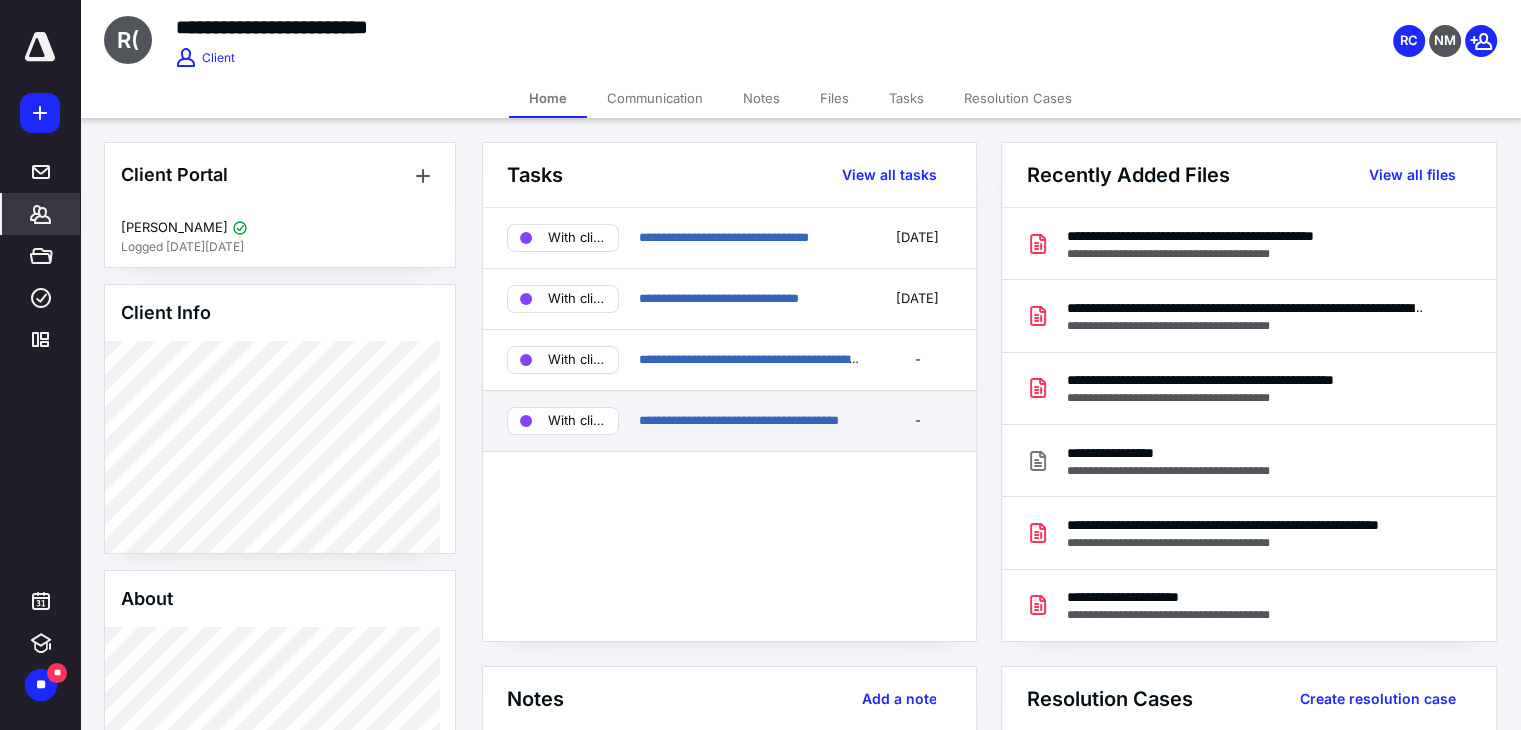 click on "**********" at bounding box center [729, 421] 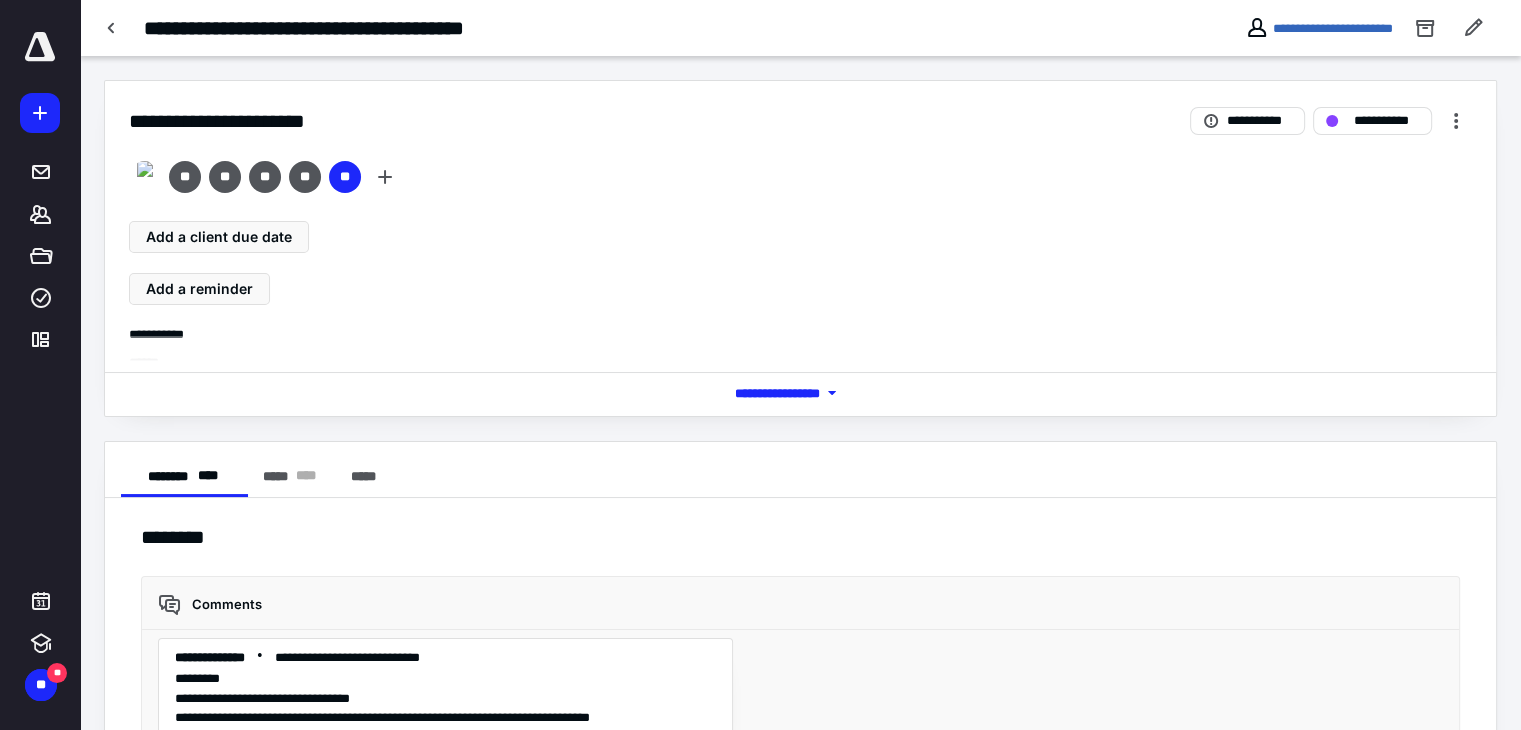scroll, scrollTop: 5912, scrollLeft: 0, axis: vertical 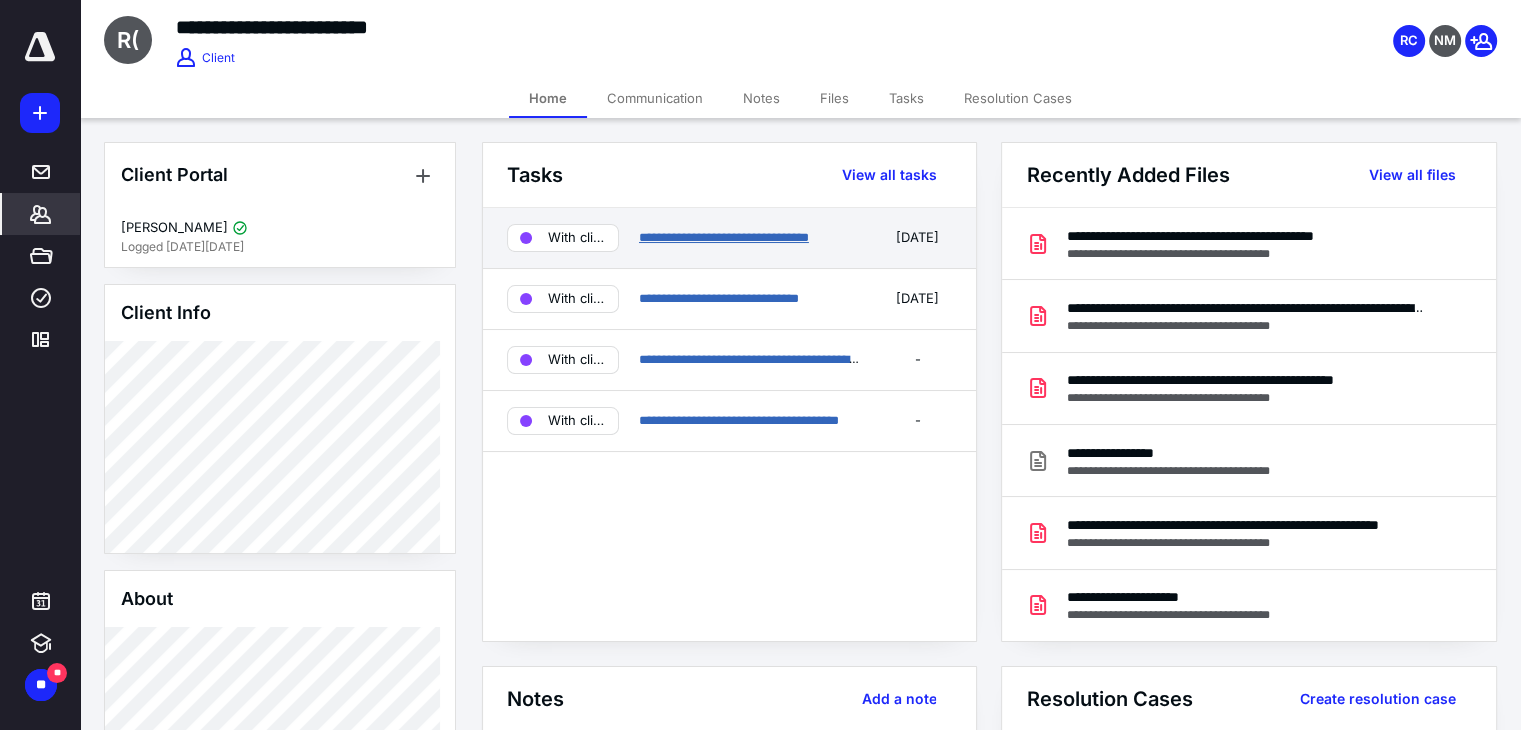 click on "**********" at bounding box center [724, 237] 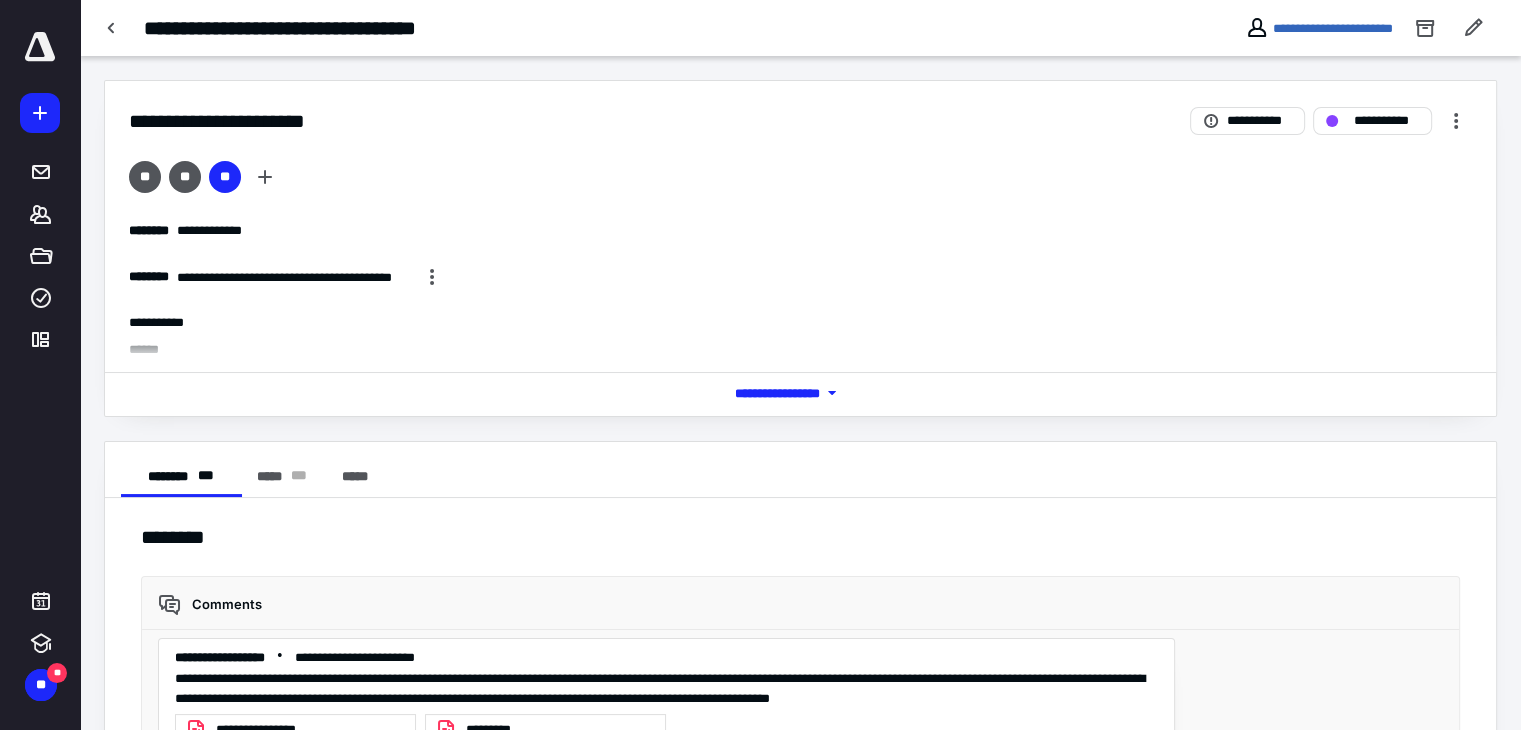 scroll, scrollTop: 21, scrollLeft: 0, axis: vertical 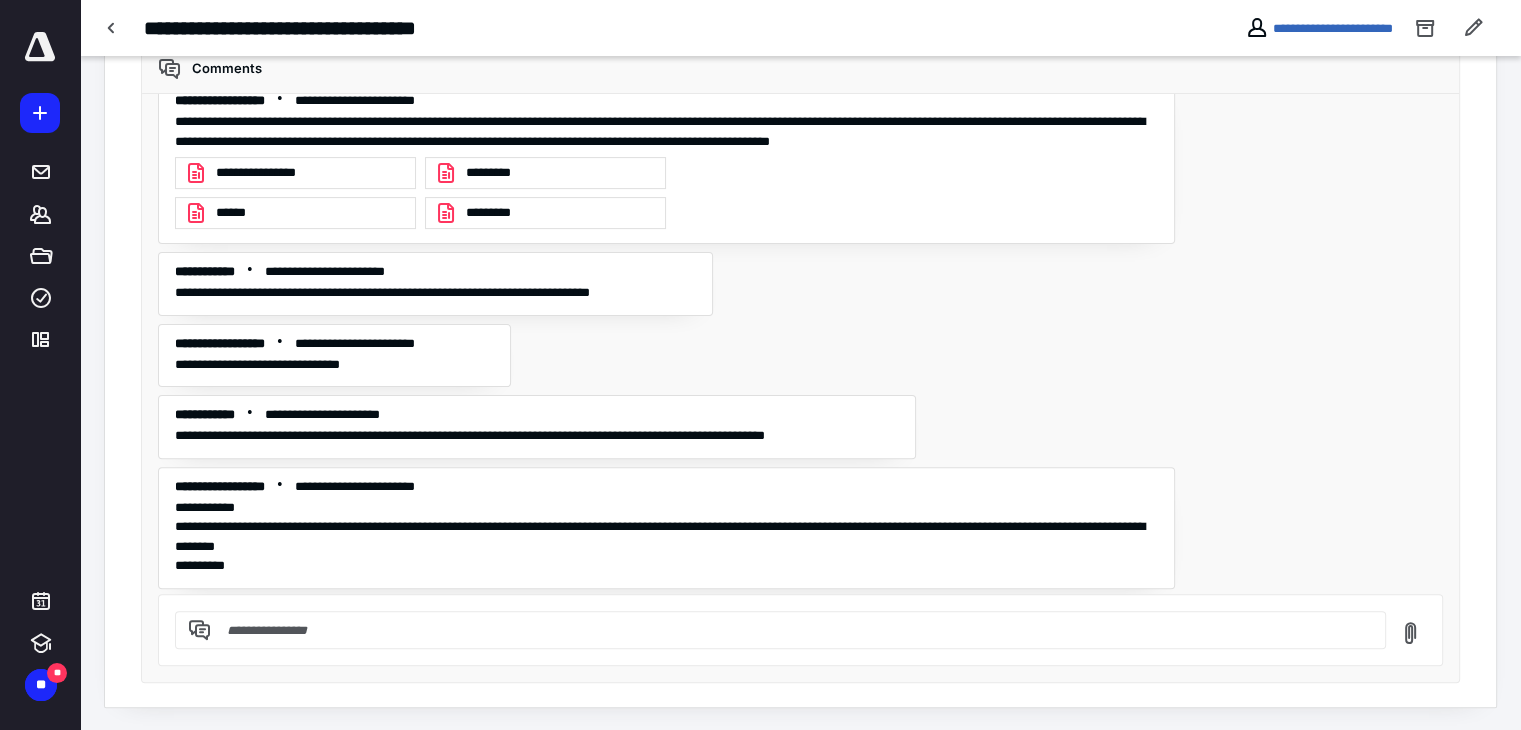 click at bounding box center (792, 630) 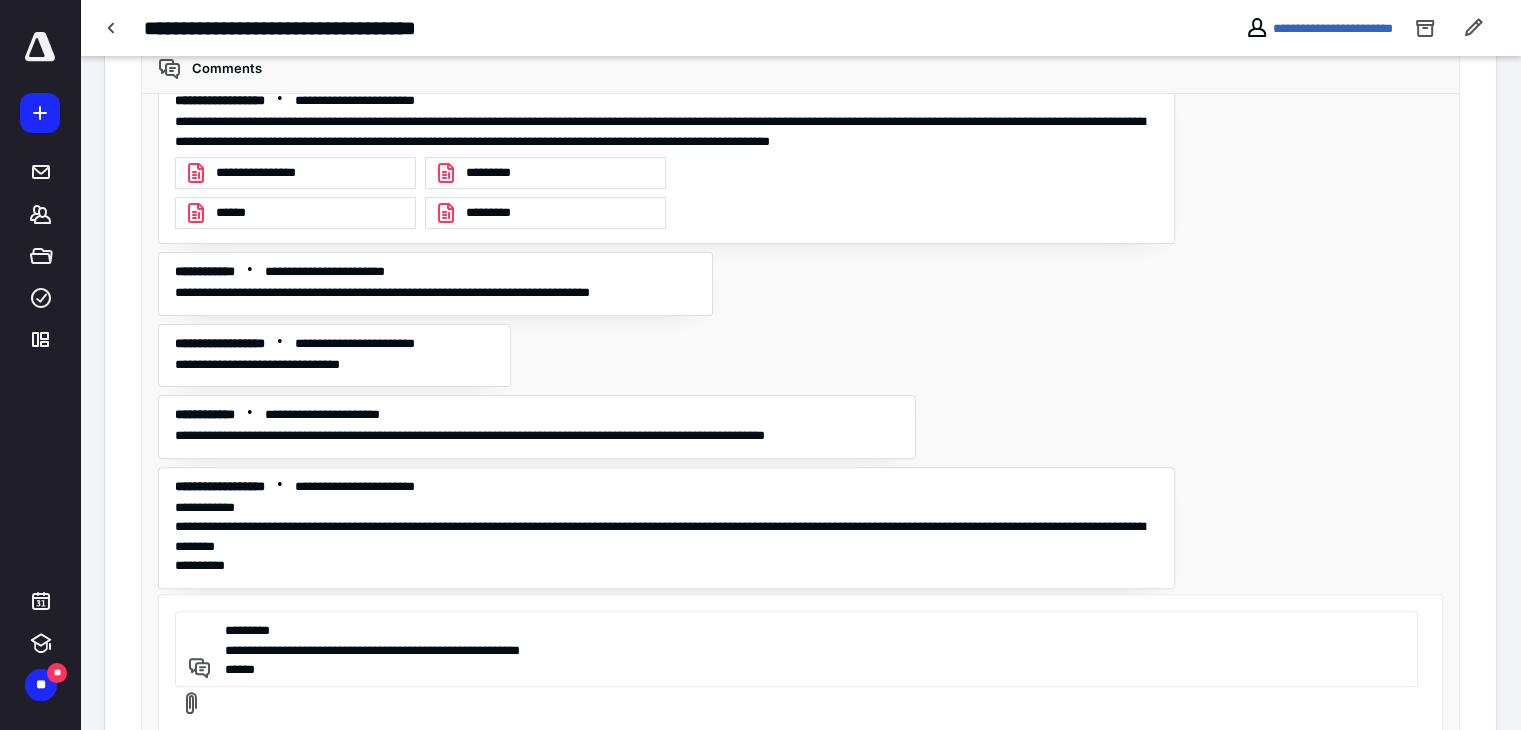 click on "**********" at bounding box center [793, 649] 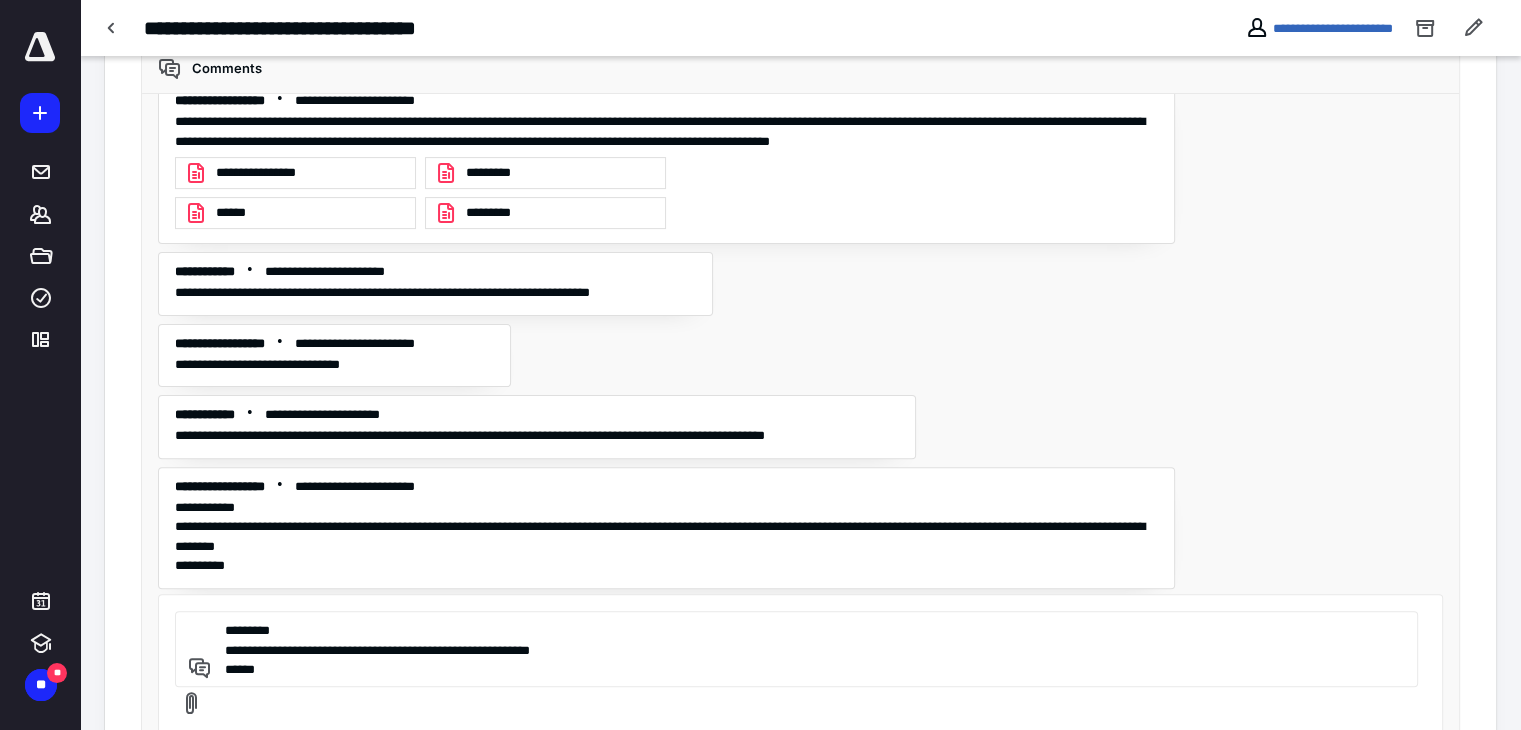 type on "**********" 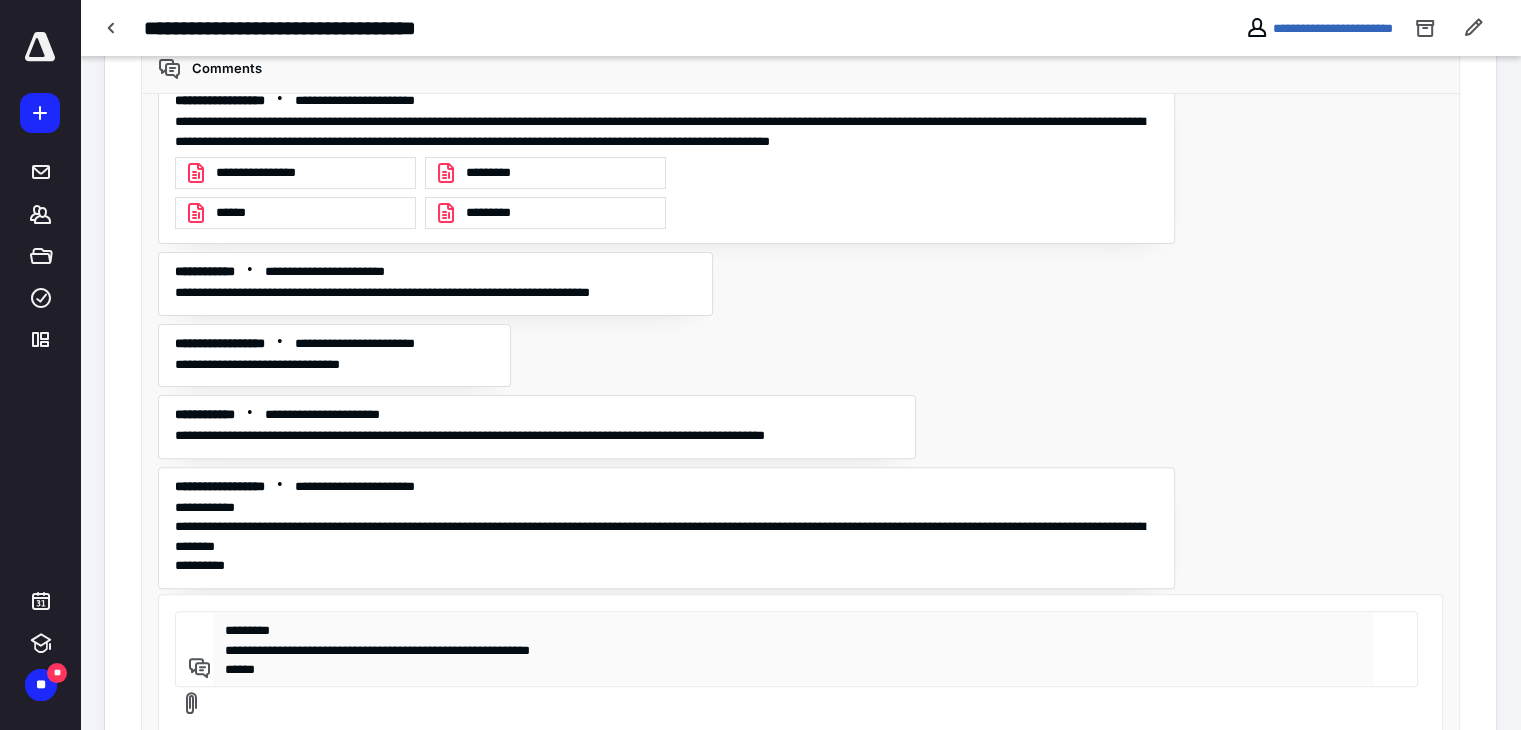 type 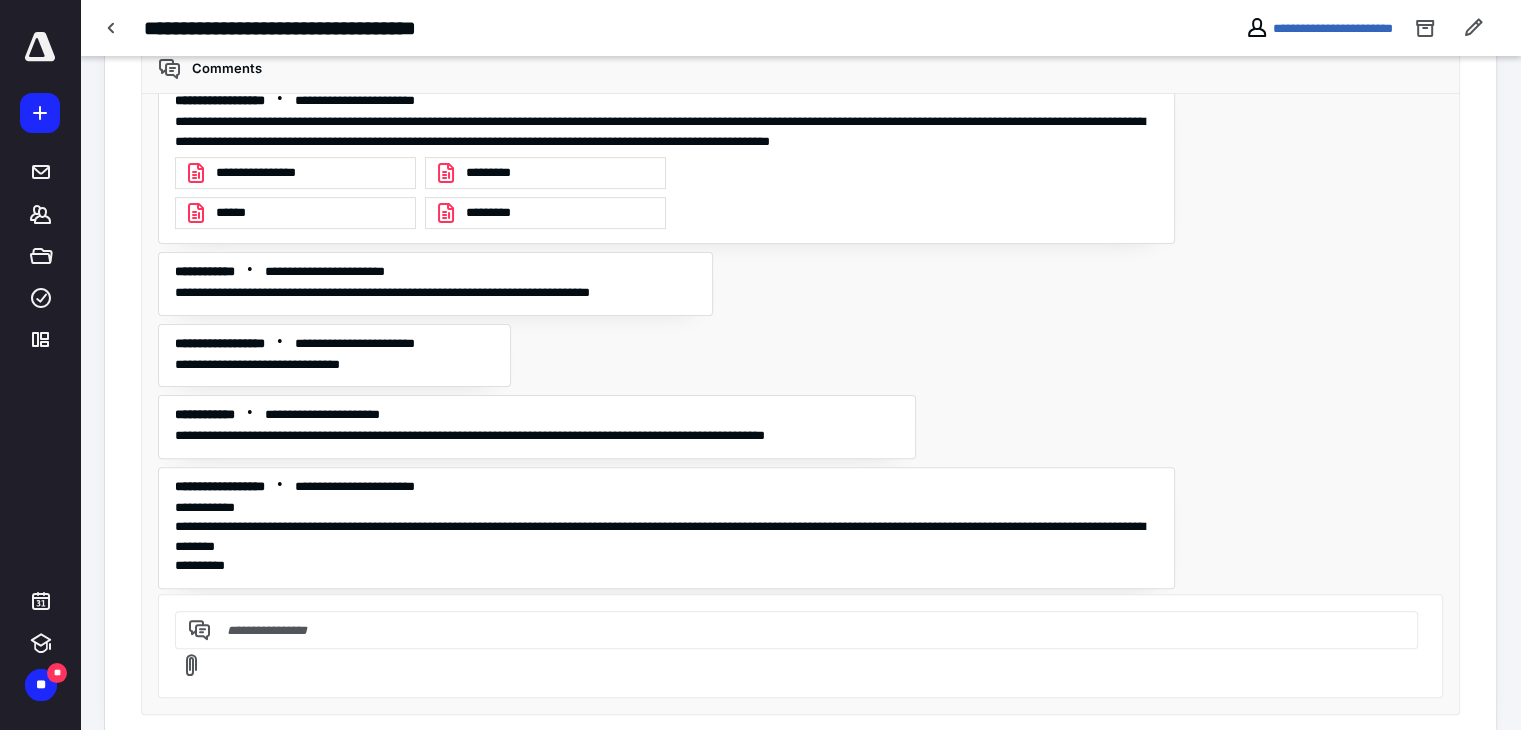scroll, scrollTop: 132, scrollLeft: 0, axis: vertical 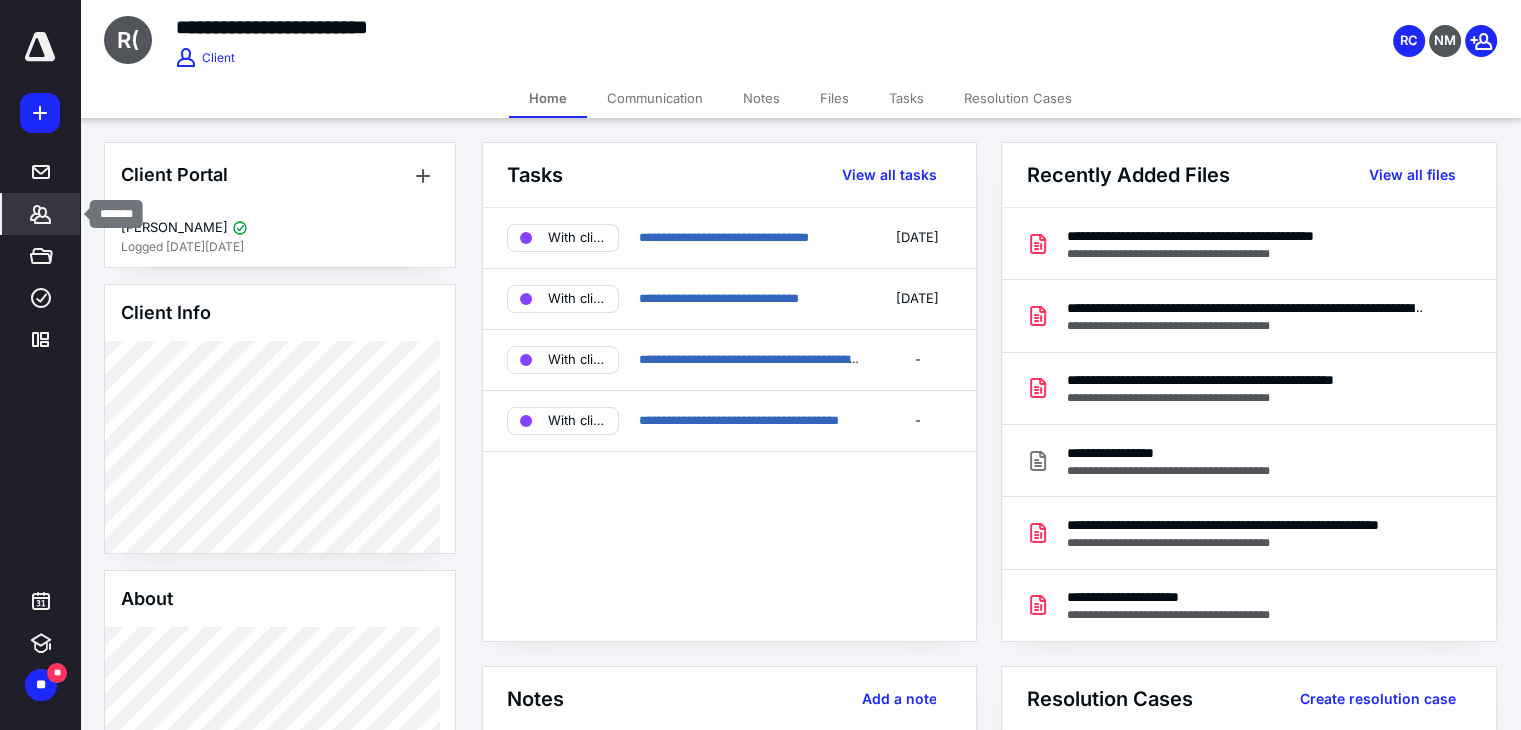 click 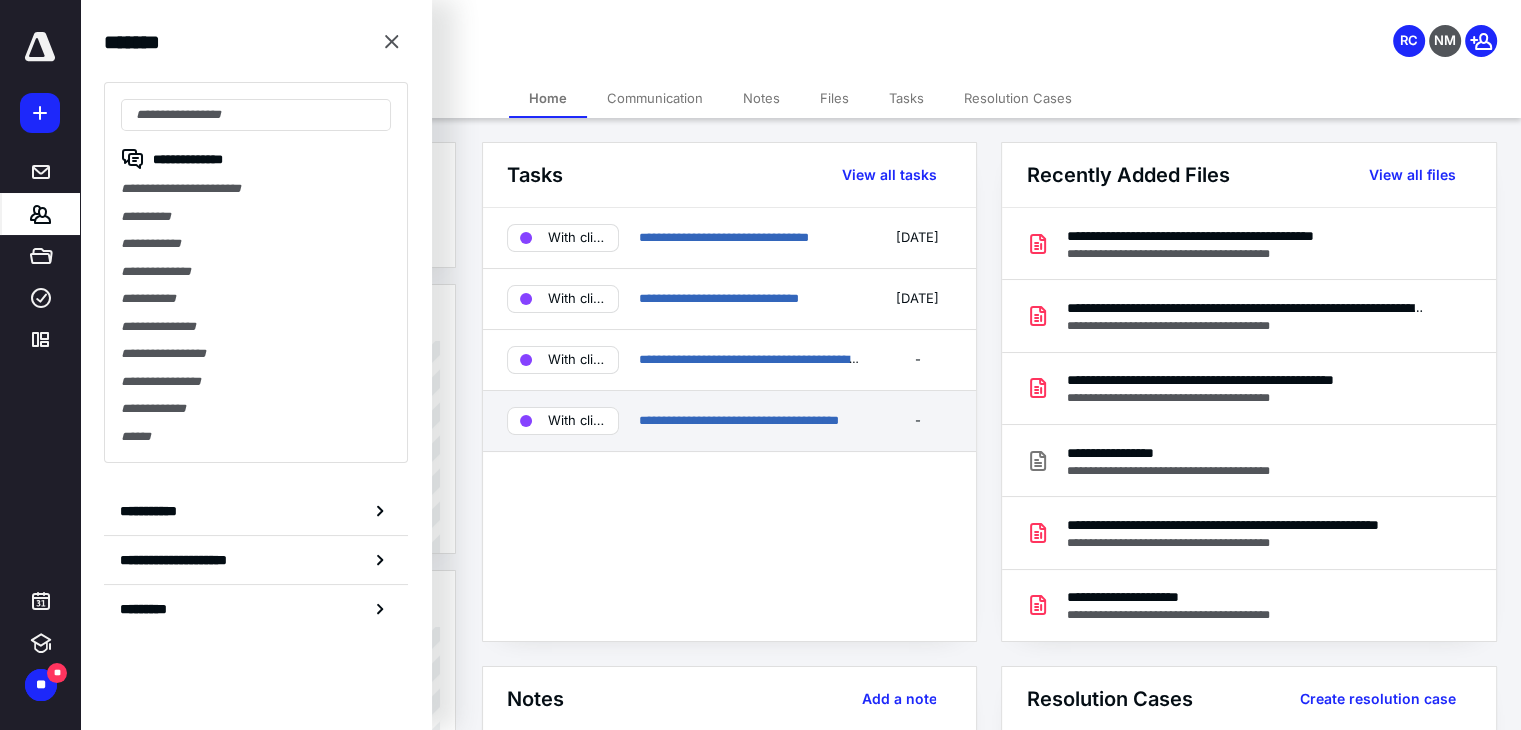 click on "**********" at bounding box center (751, 421) 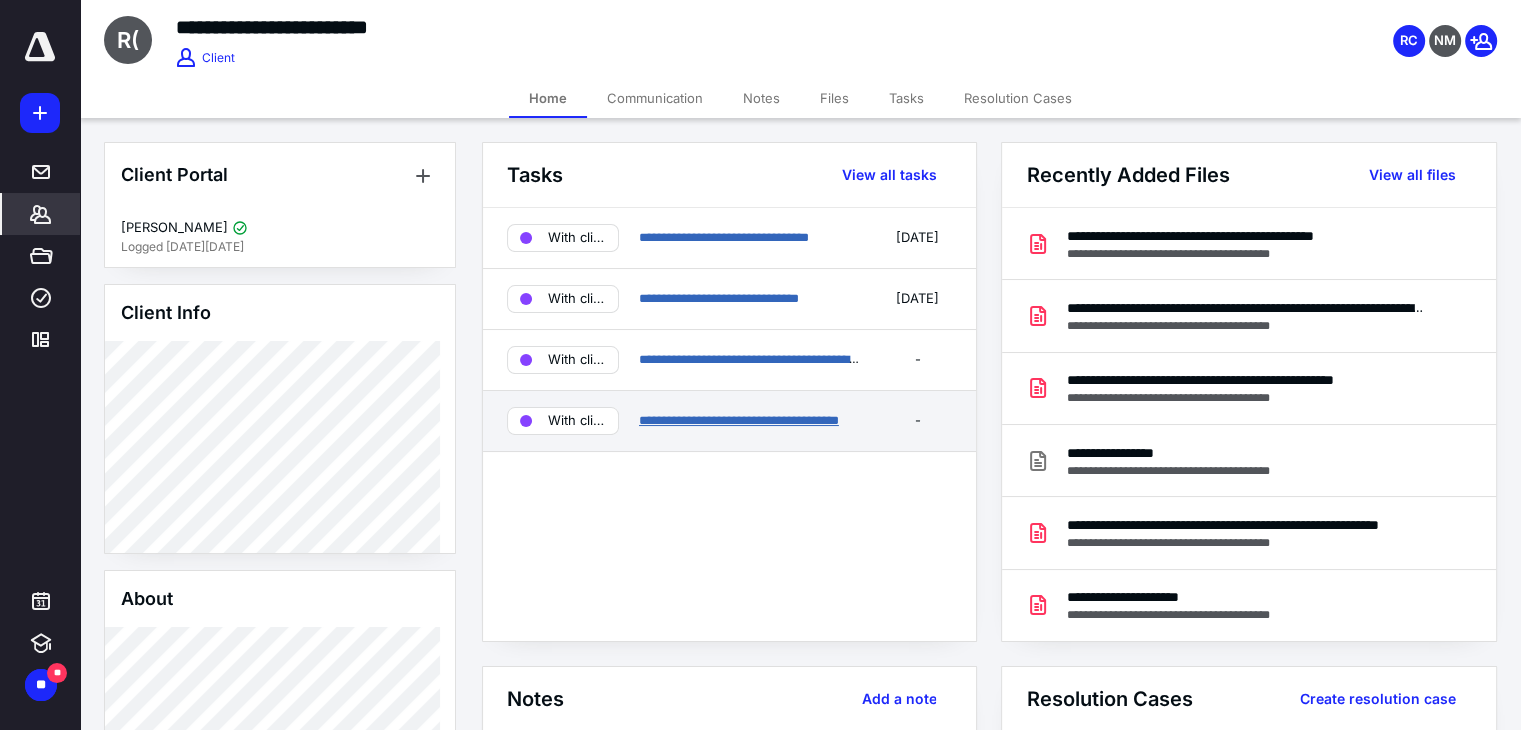 click on "**********" at bounding box center (739, 420) 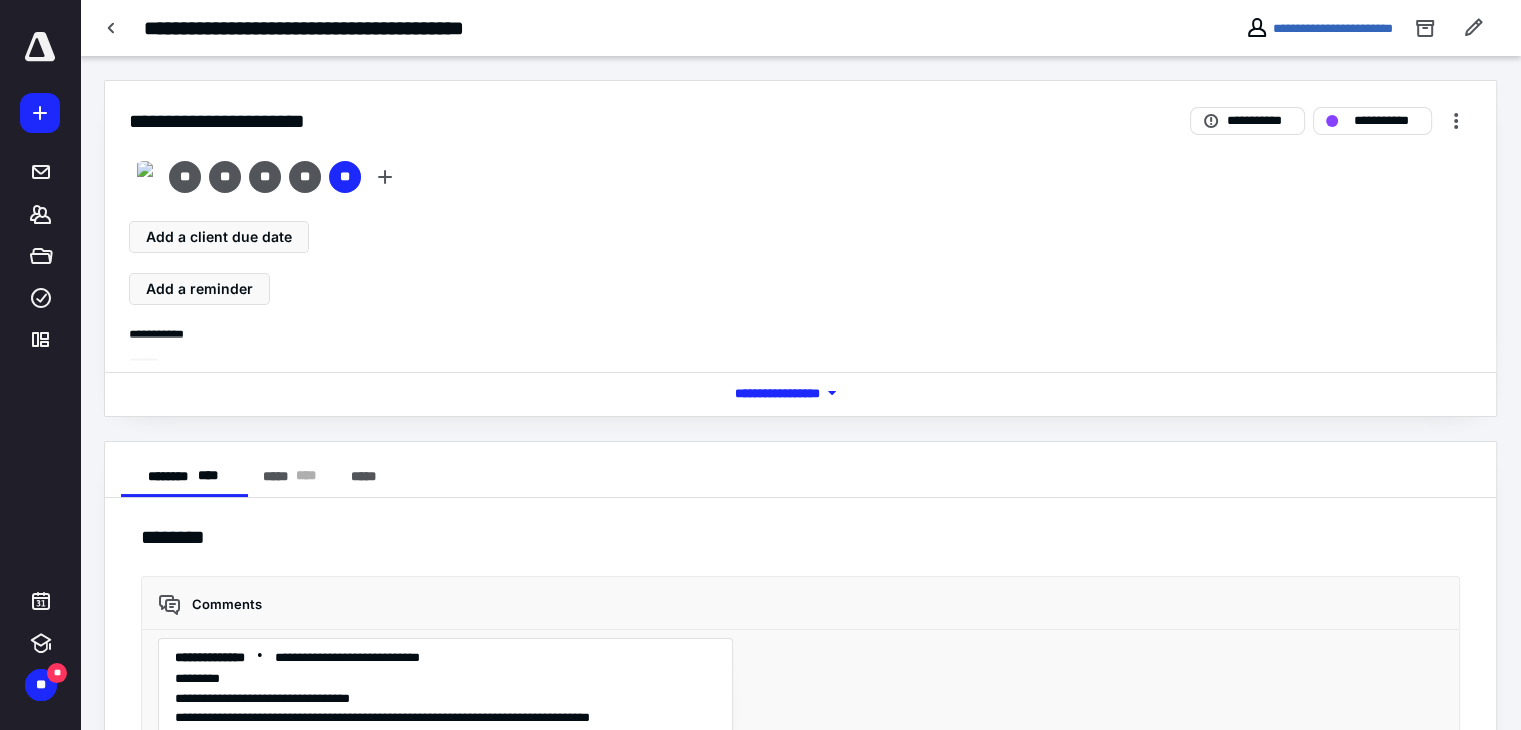 scroll, scrollTop: 5912, scrollLeft: 0, axis: vertical 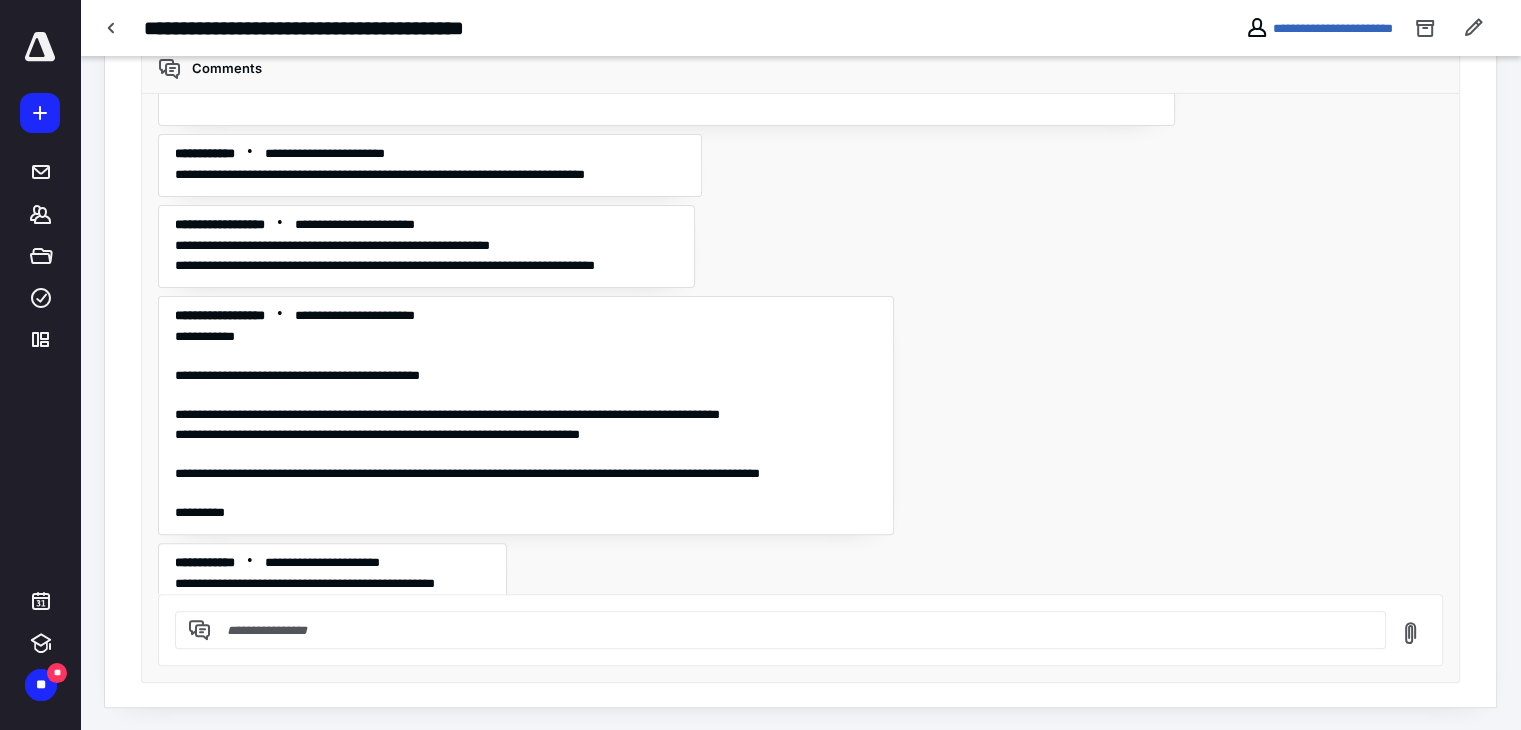 click at bounding box center [792, 630] 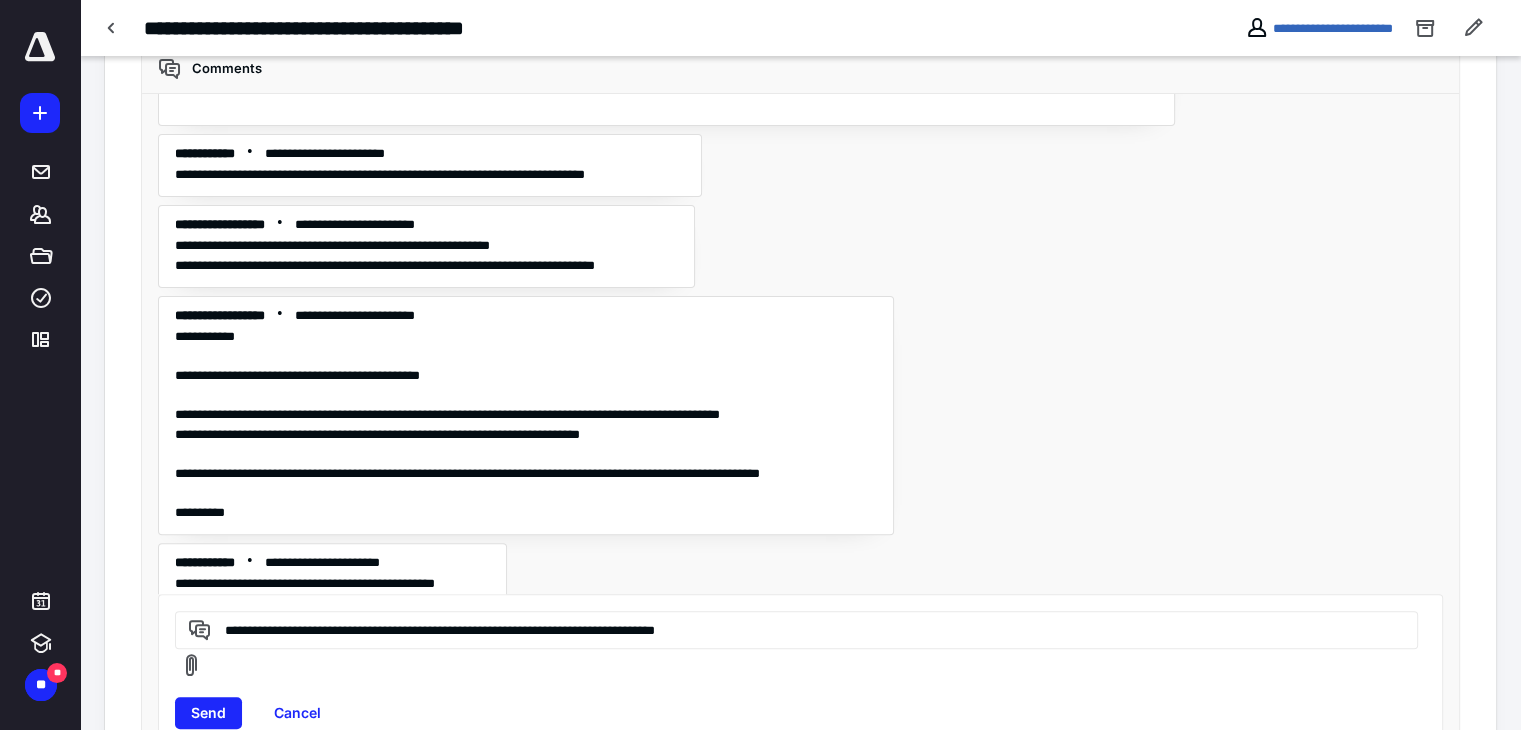 click on "**********" at bounding box center (793, 629) 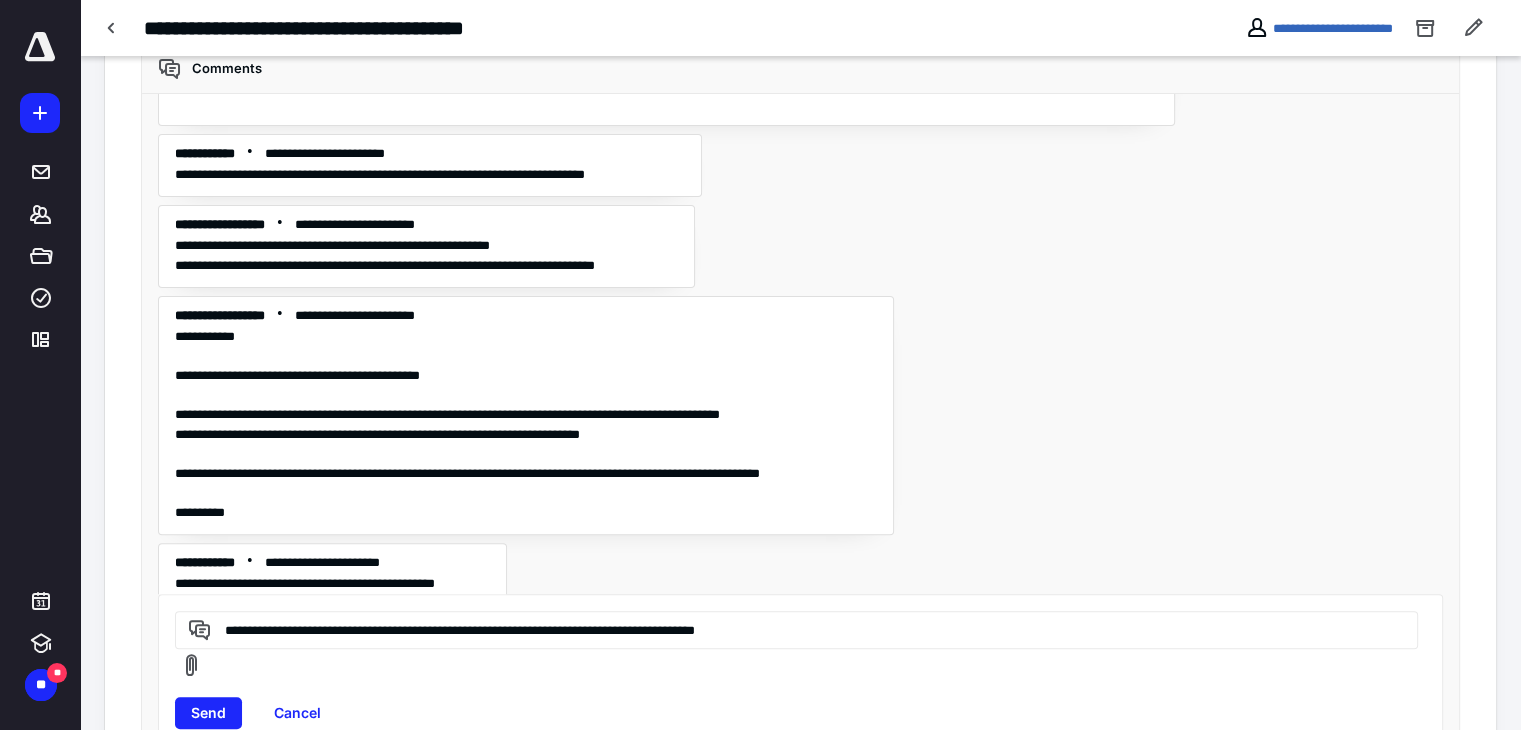 click on "**********" at bounding box center (793, 629) 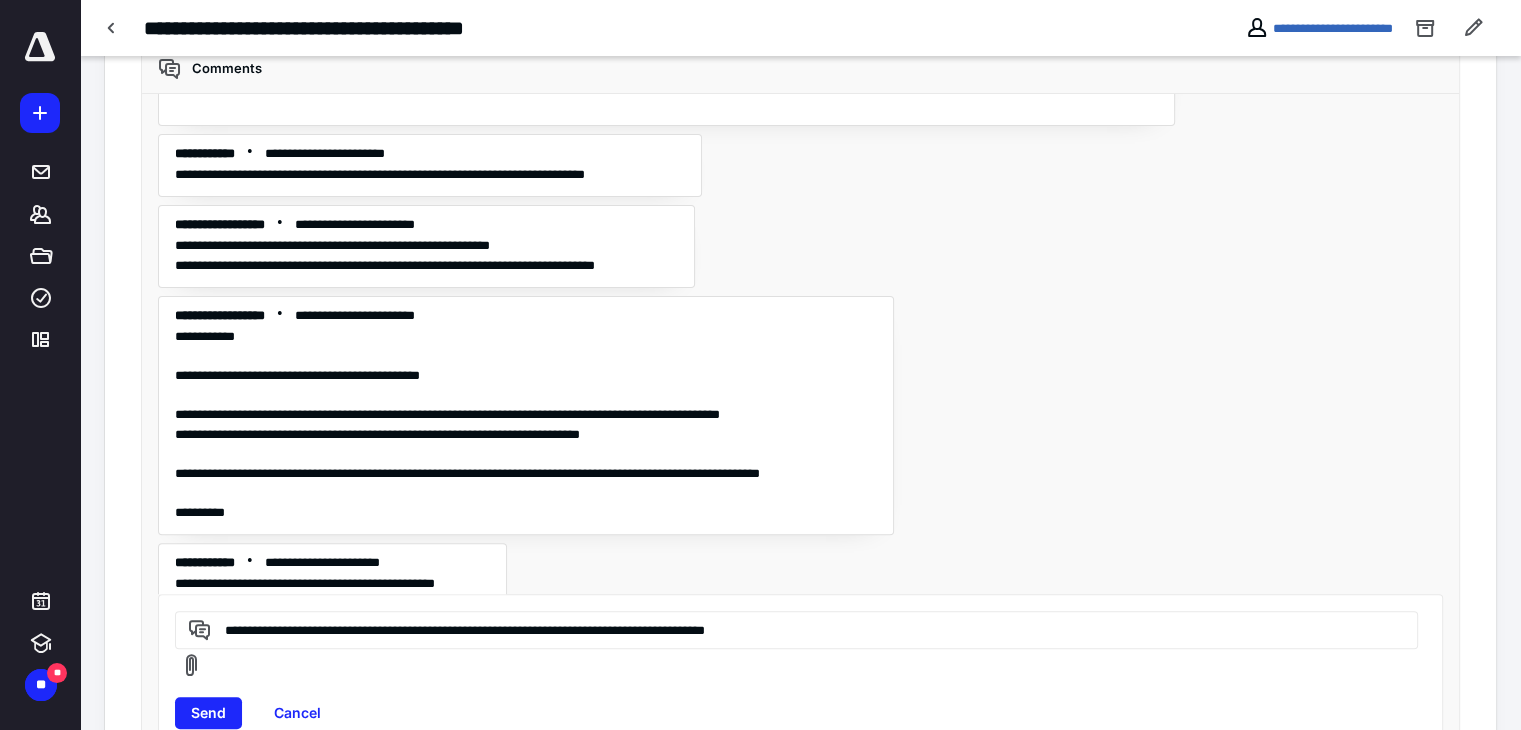 click on "**********" at bounding box center [793, 629] 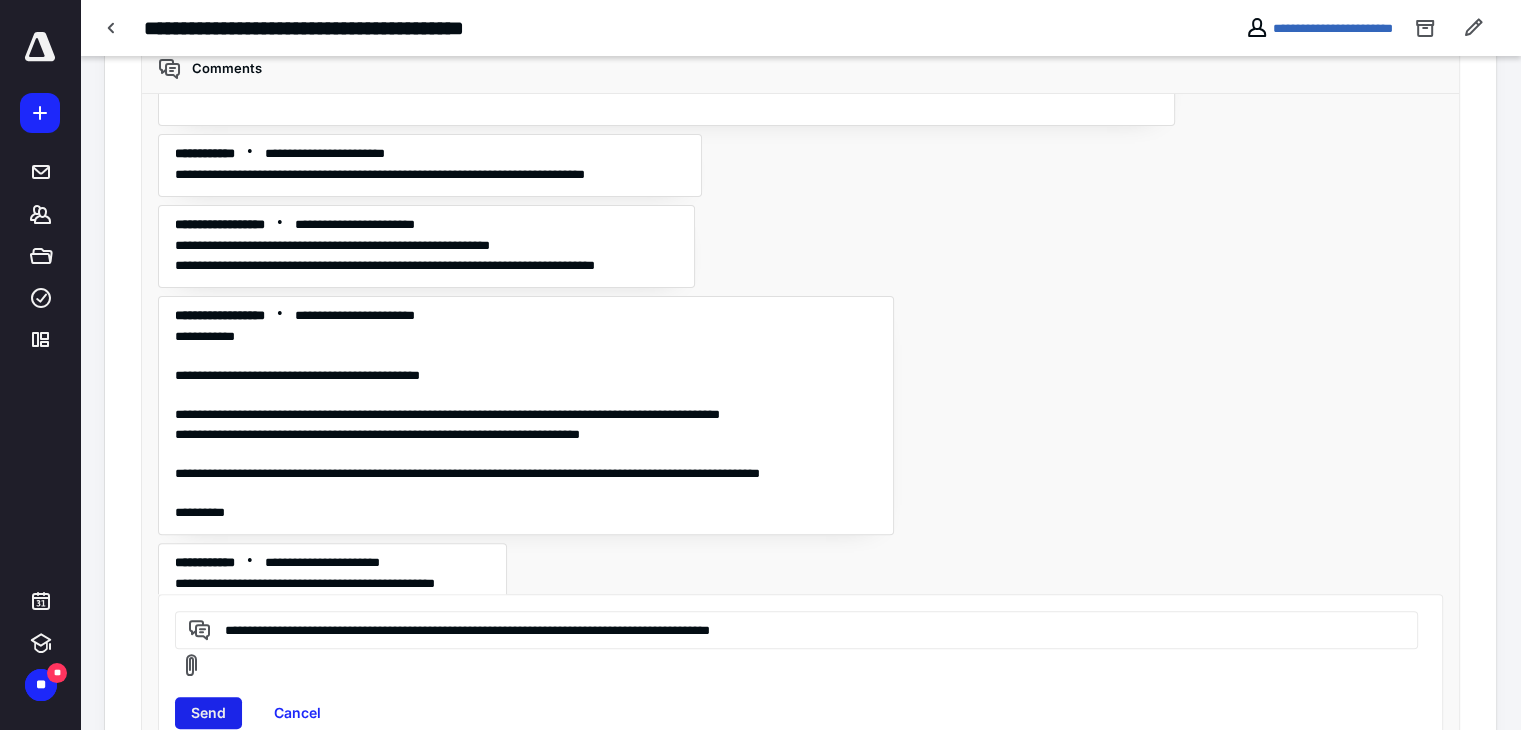 type on "**********" 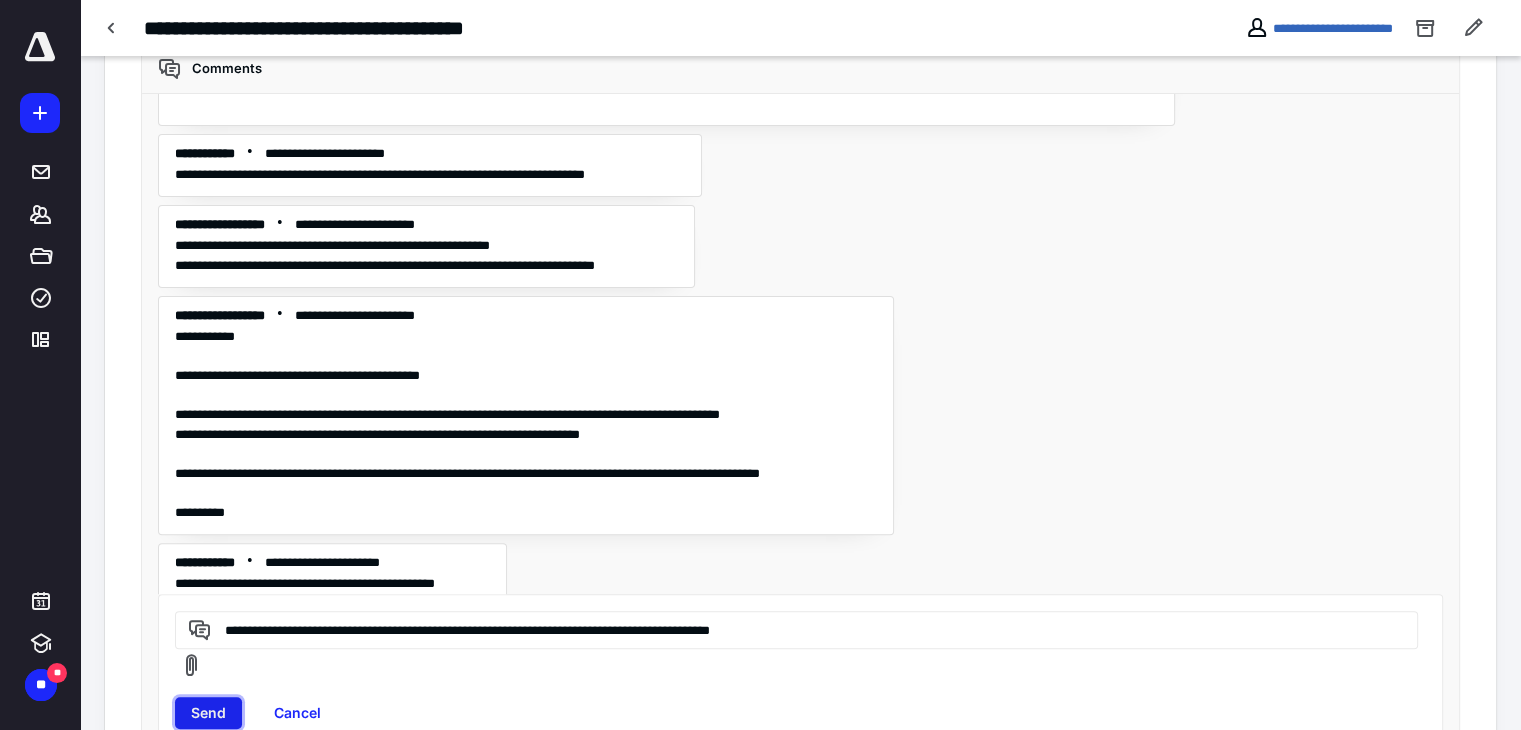 click on "Send" at bounding box center [208, 713] 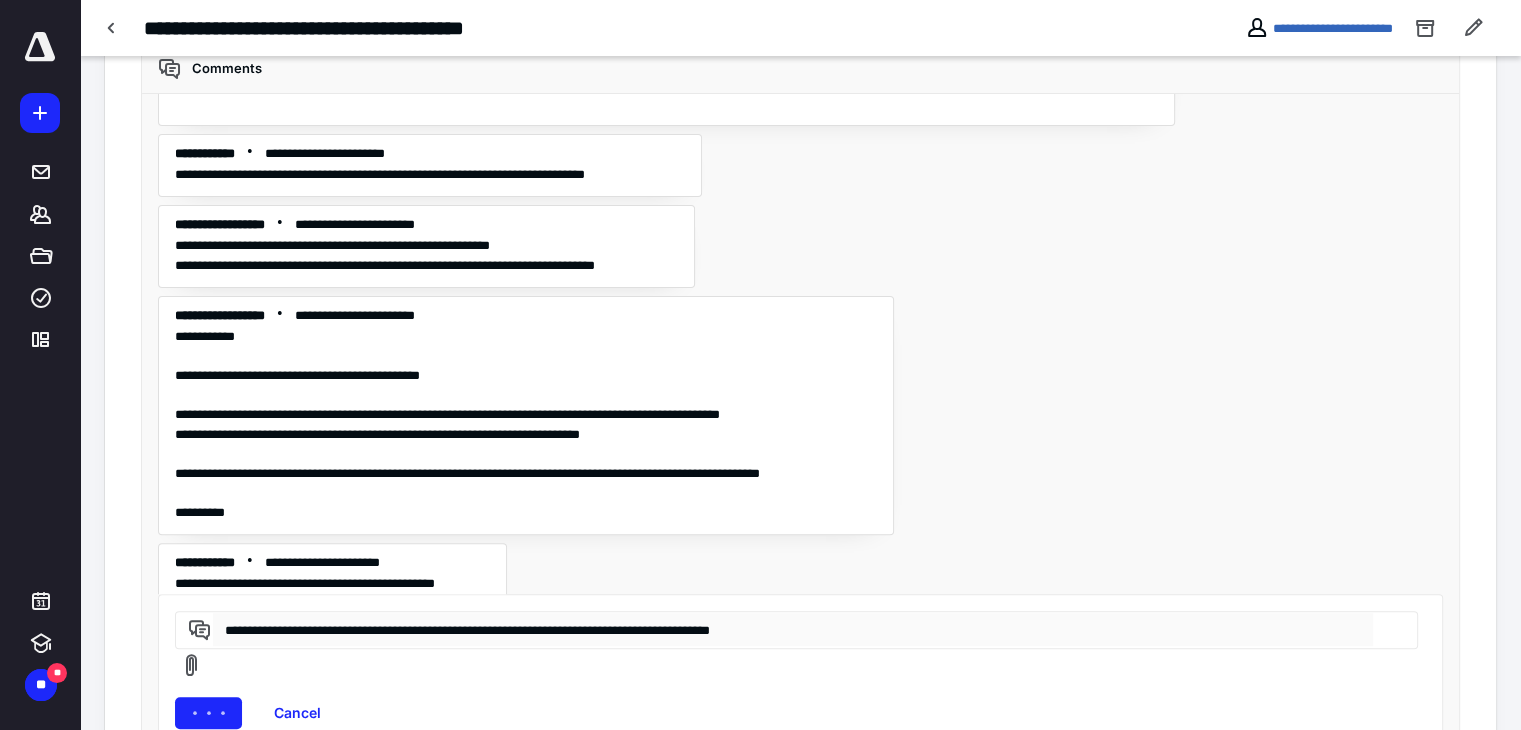type 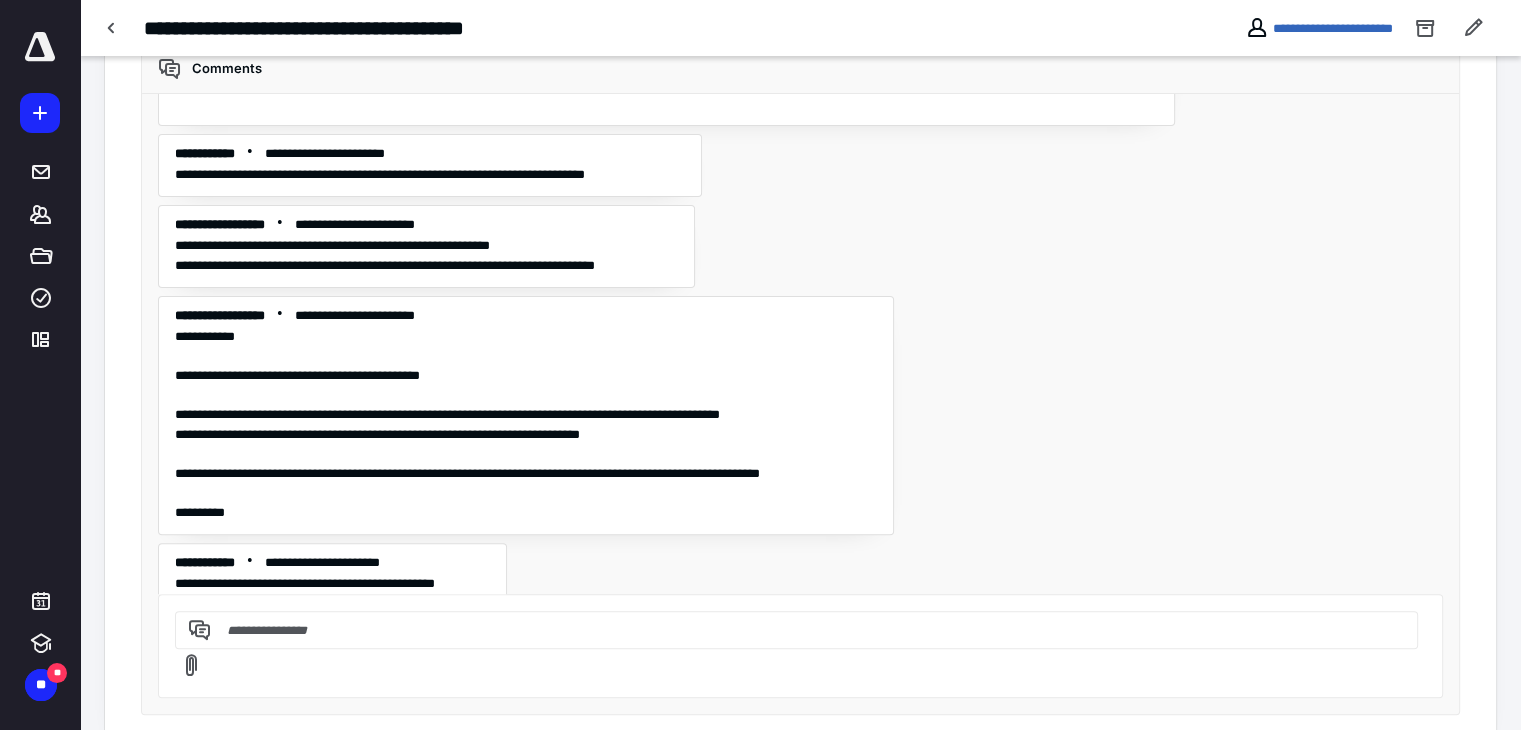scroll, scrollTop: 5983, scrollLeft: 0, axis: vertical 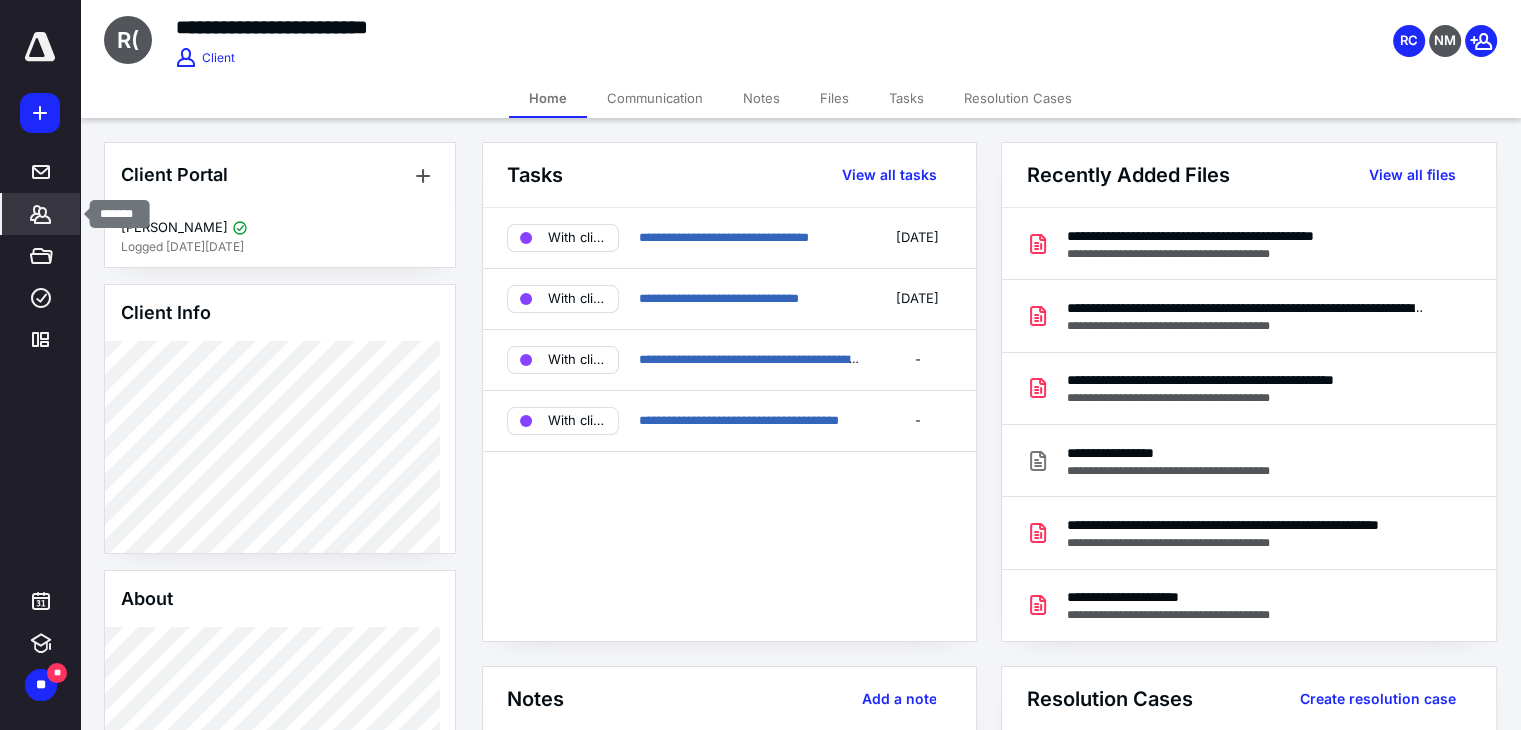 click 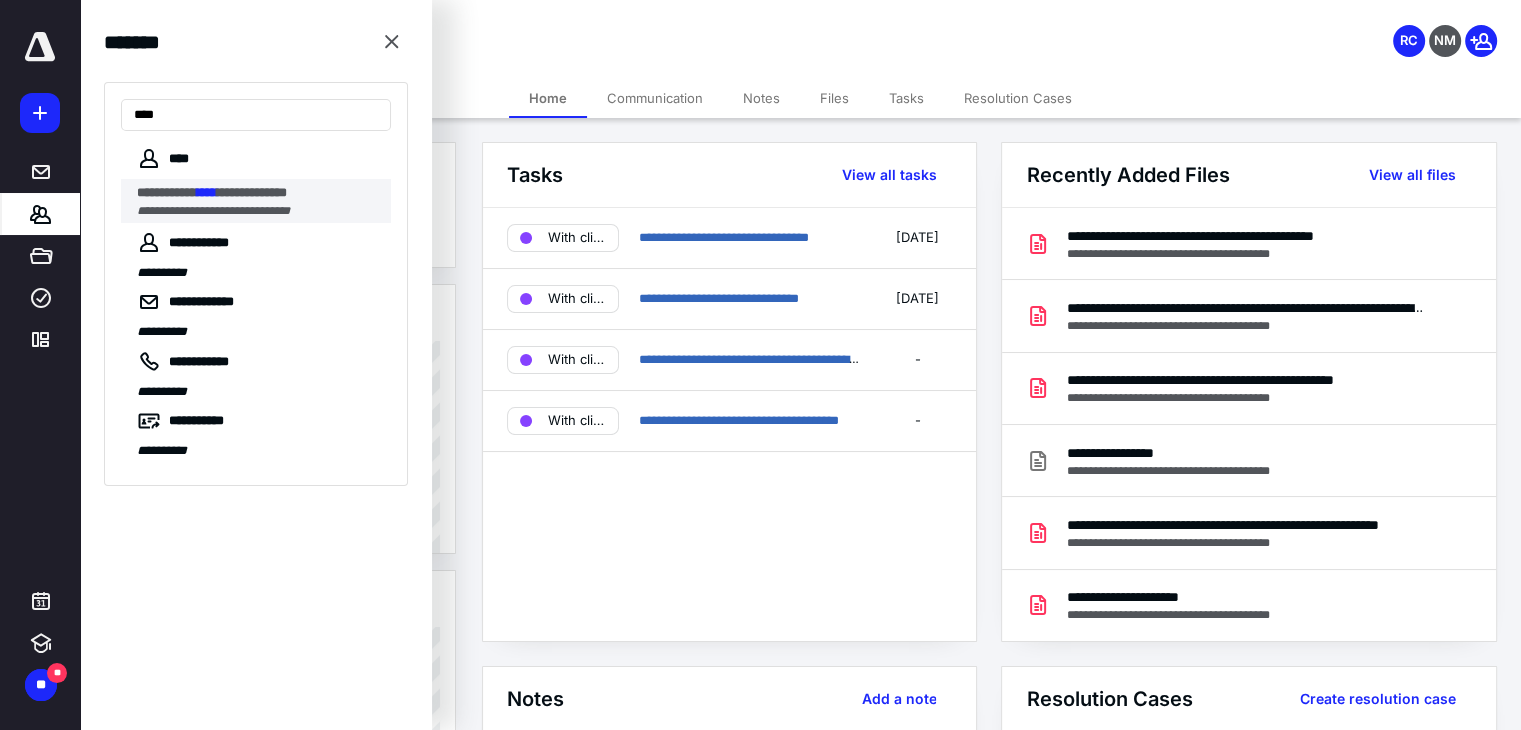 type on "****" 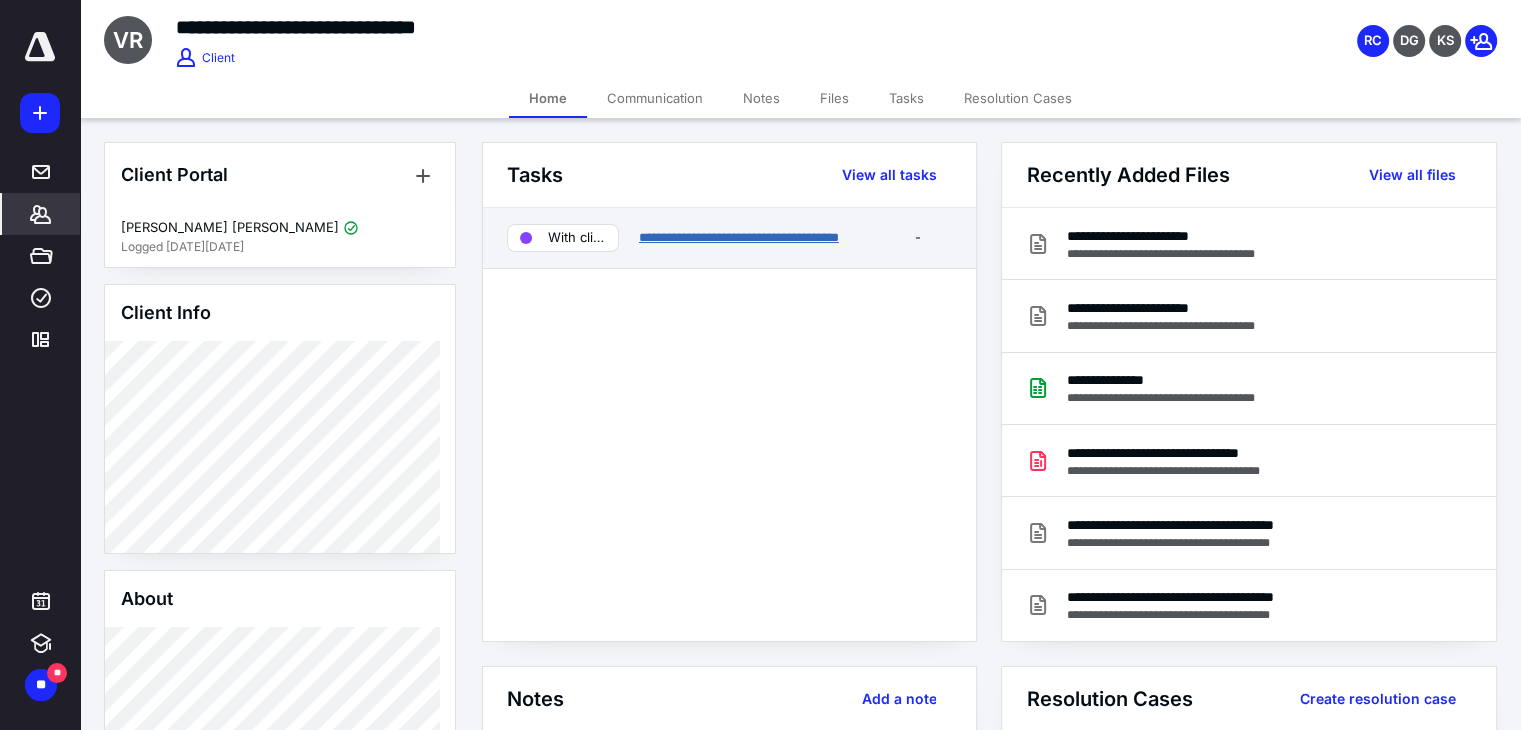 click on "**********" at bounding box center (739, 237) 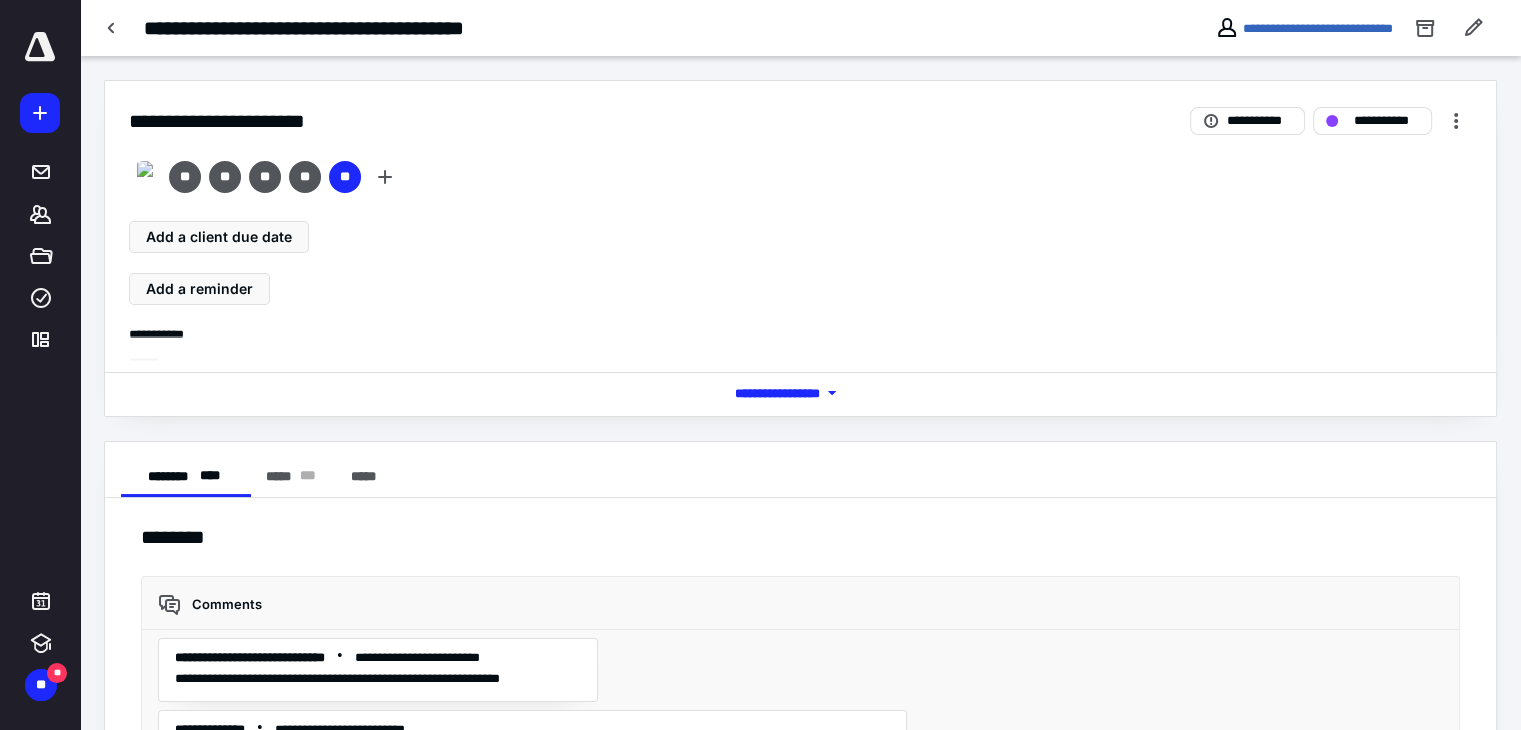 scroll, scrollTop: 3968, scrollLeft: 0, axis: vertical 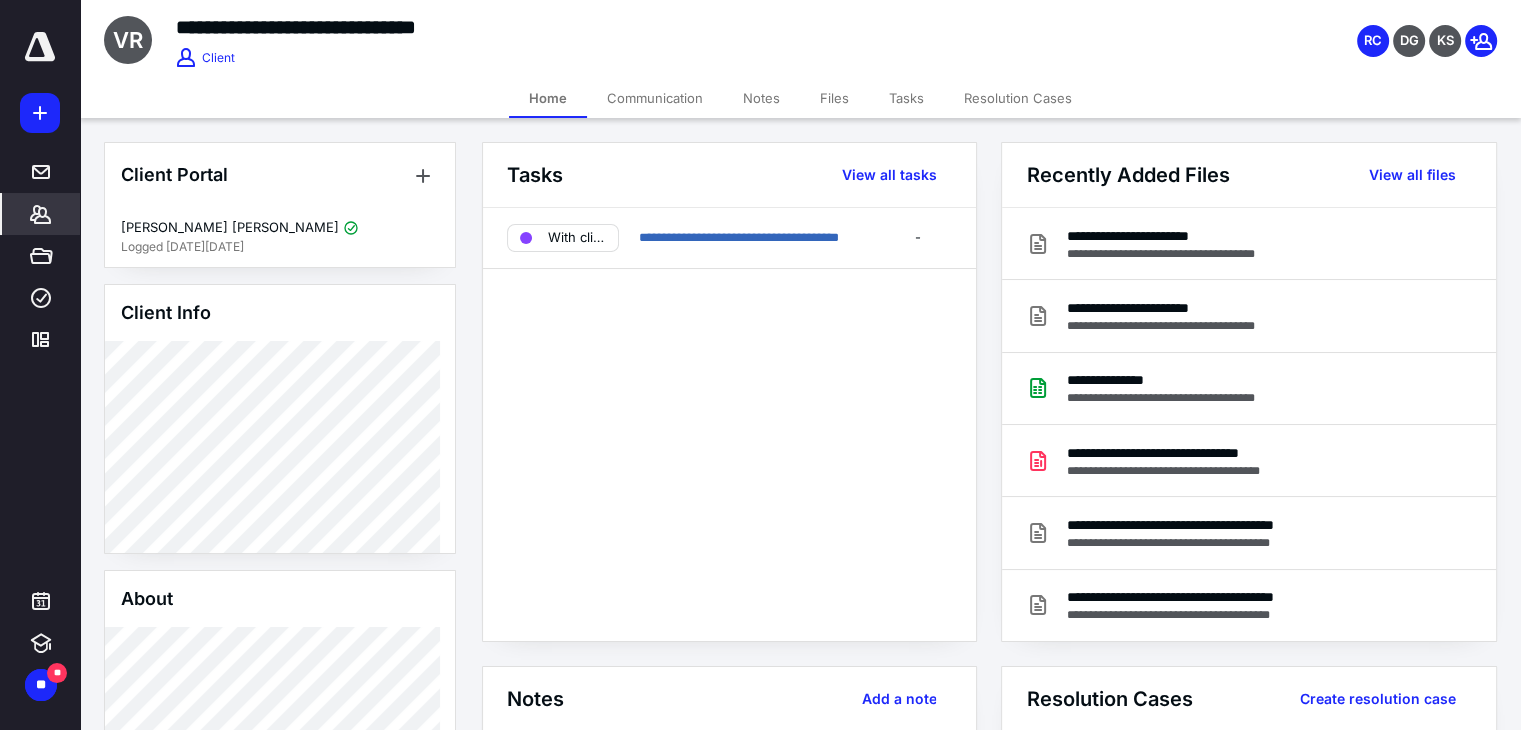 click on "Tasks" at bounding box center [906, 98] 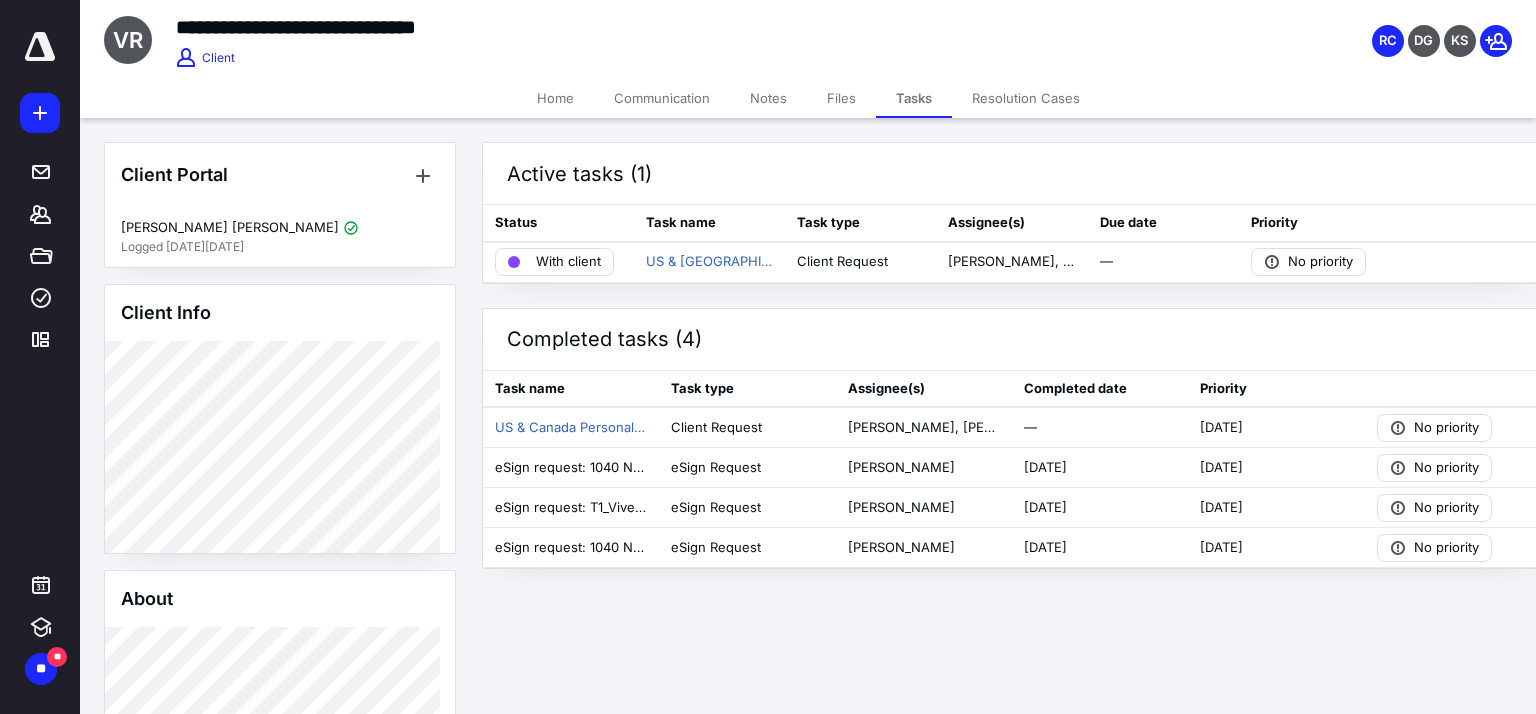 click on "Home" at bounding box center [555, 98] 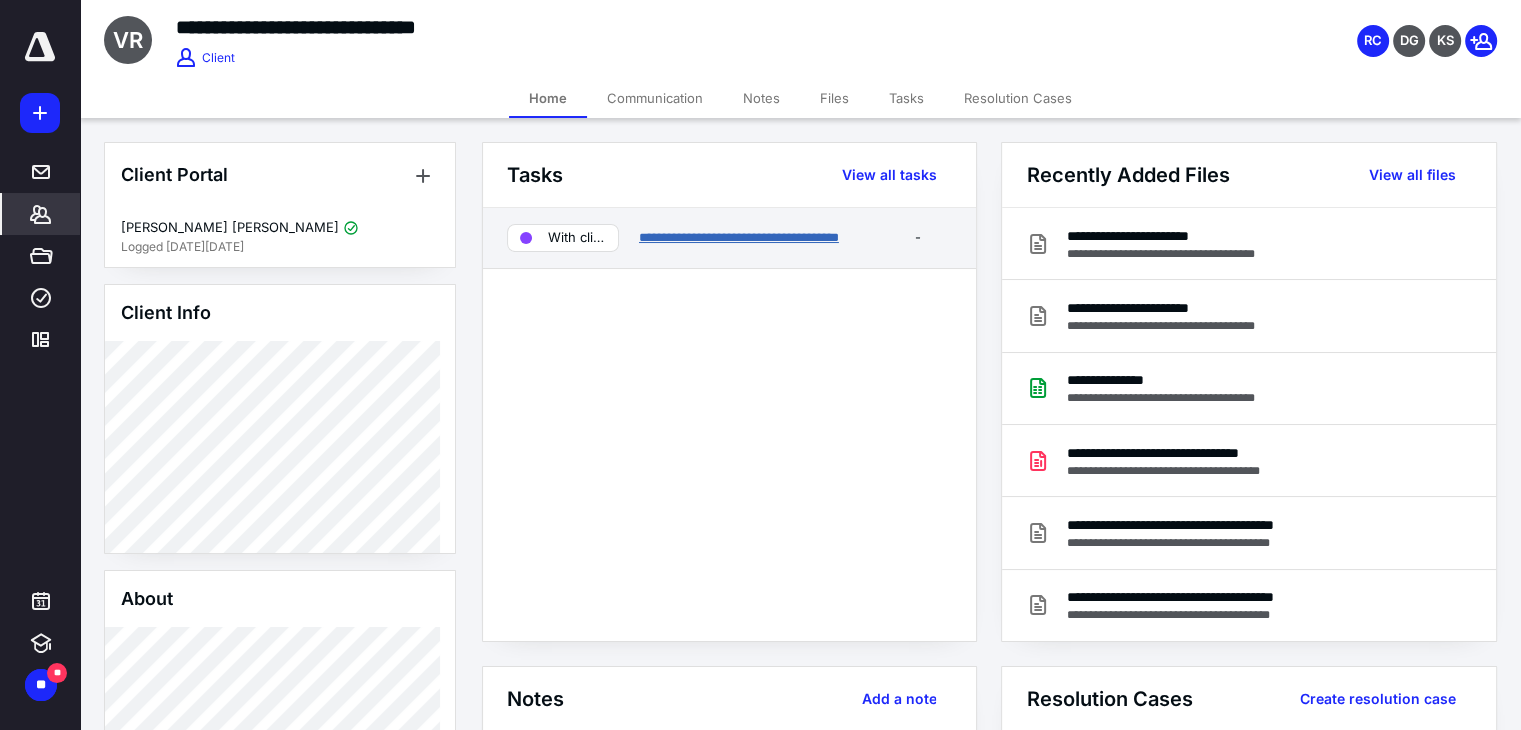 click on "**********" at bounding box center [739, 237] 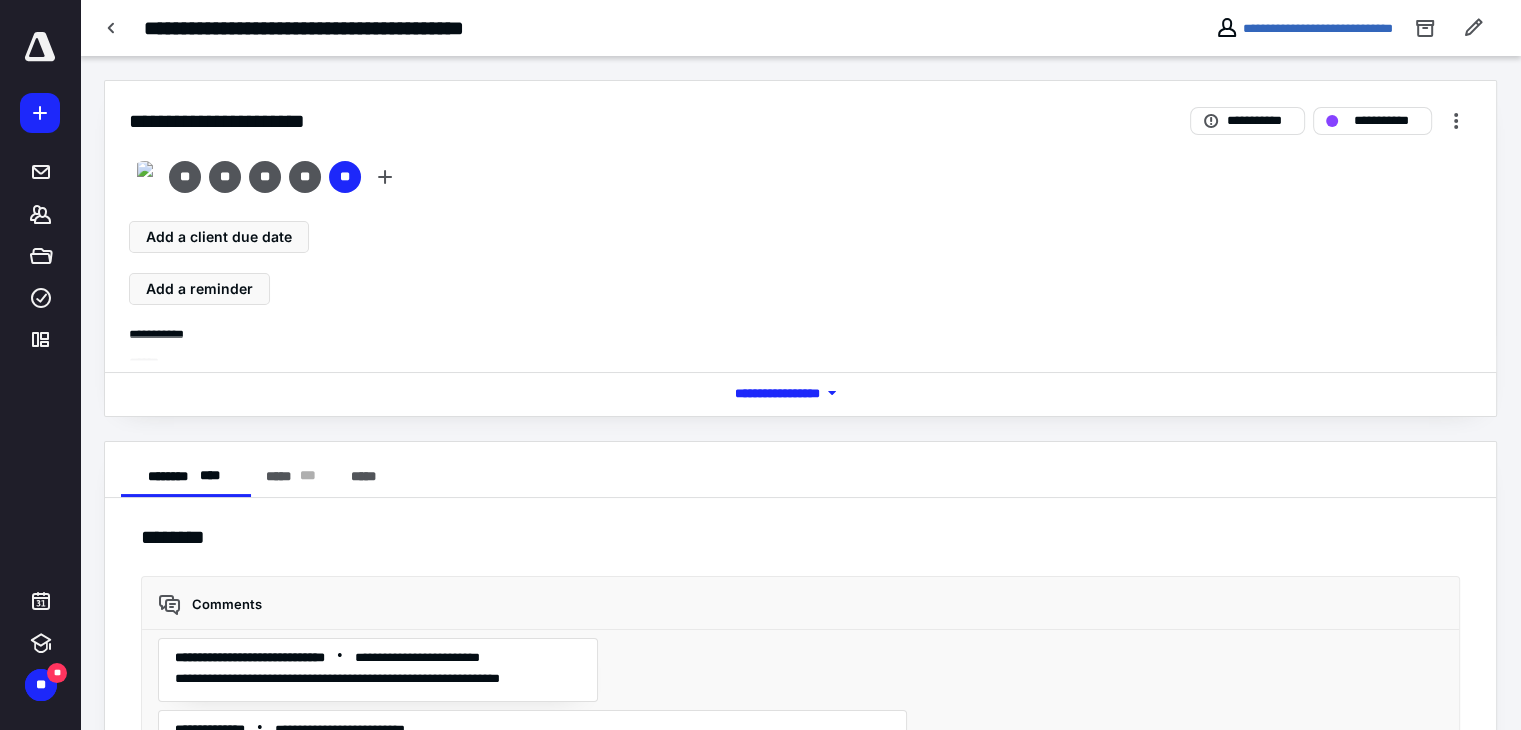 scroll, scrollTop: 3968, scrollLeft: 0, axis: vertical 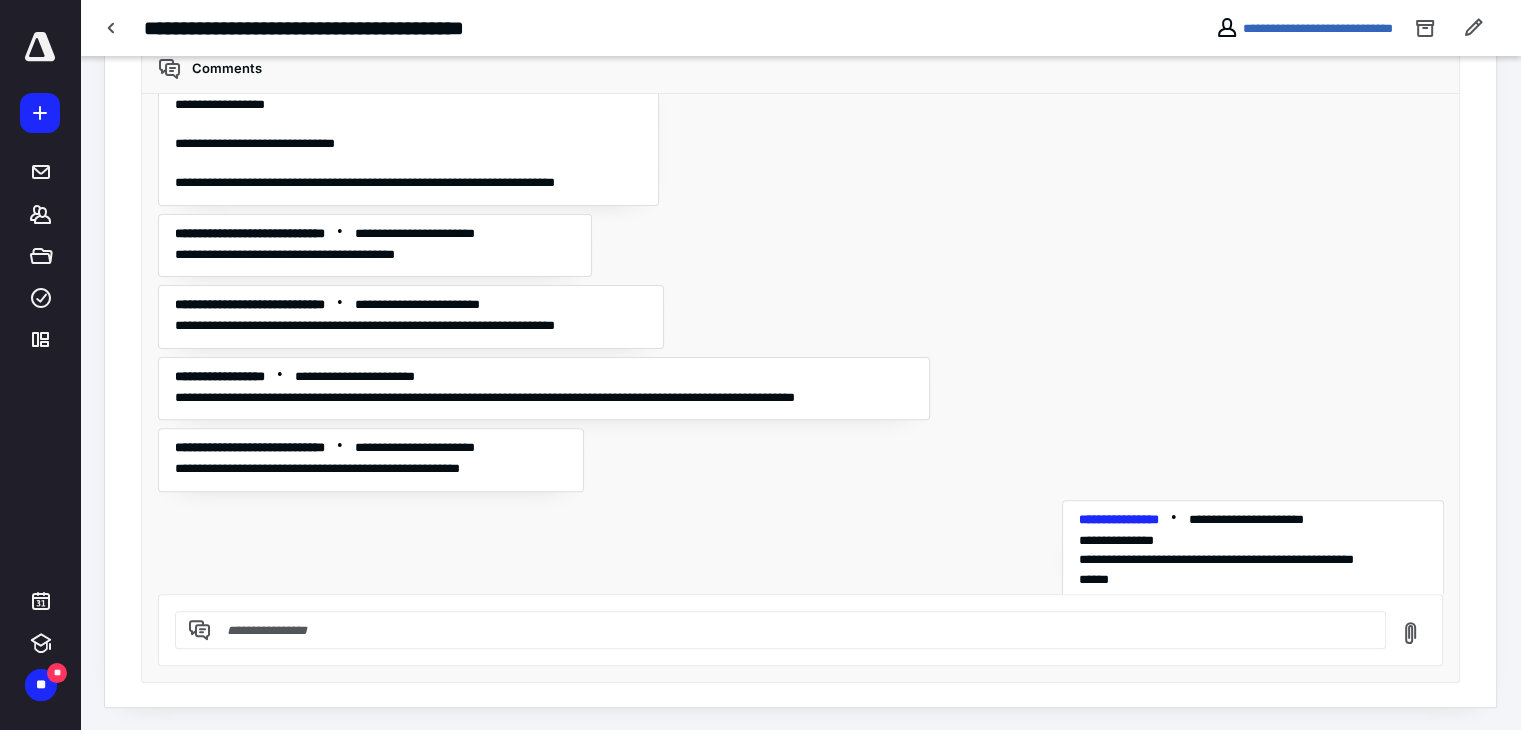 click at bounding box center (792, 630) 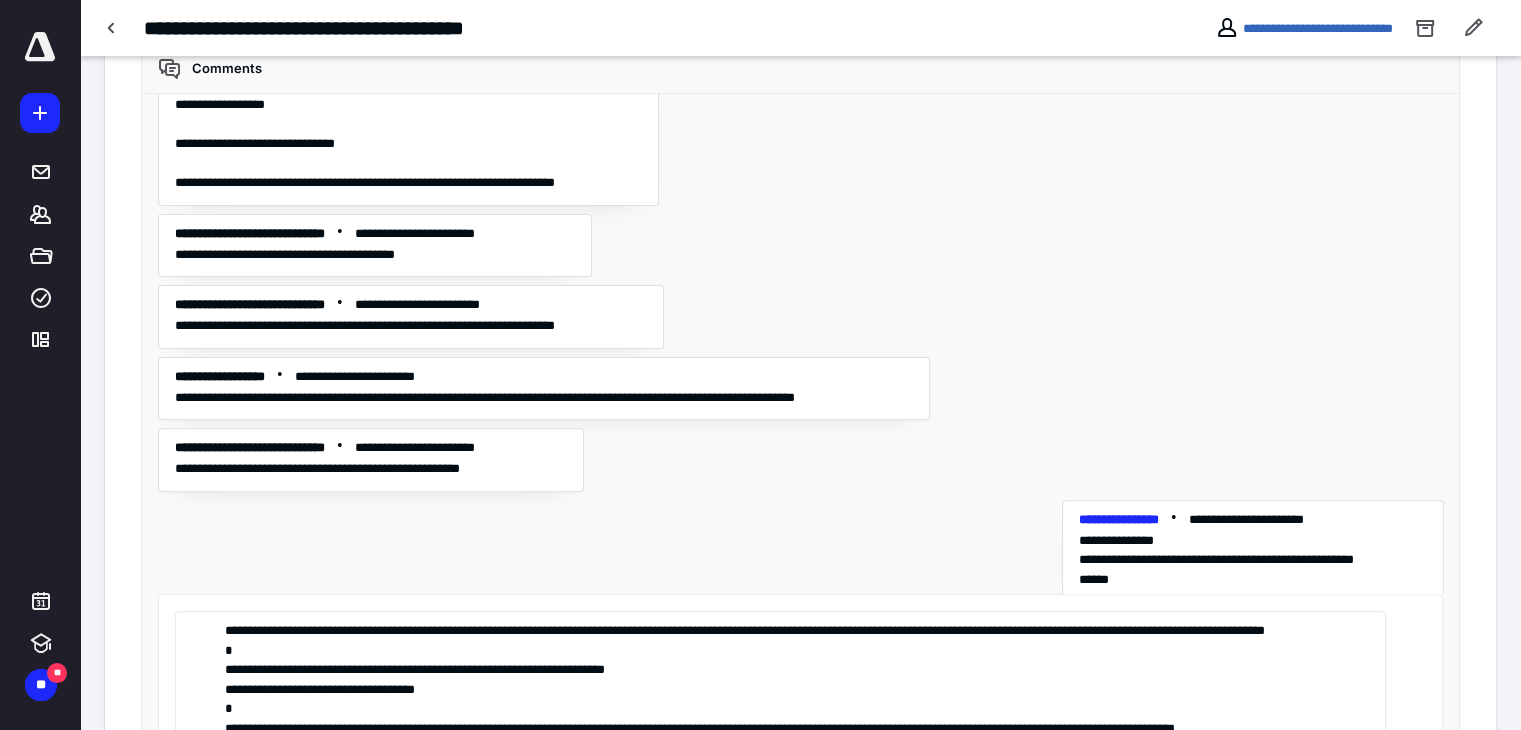 scroll, scrollTop: 618, scrollLeft: 0, axis: vertical 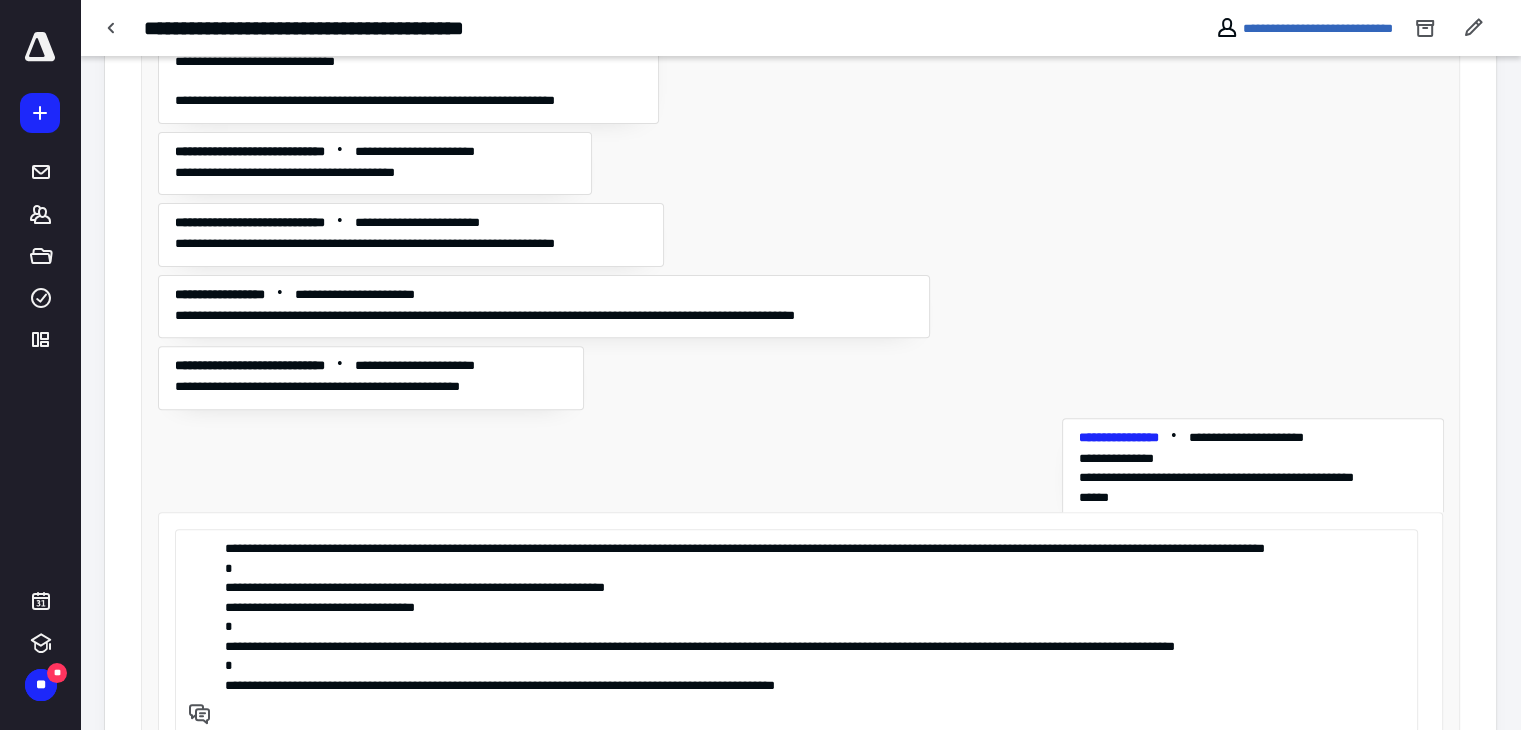 click on "**********" at bounding box center [793, 631] 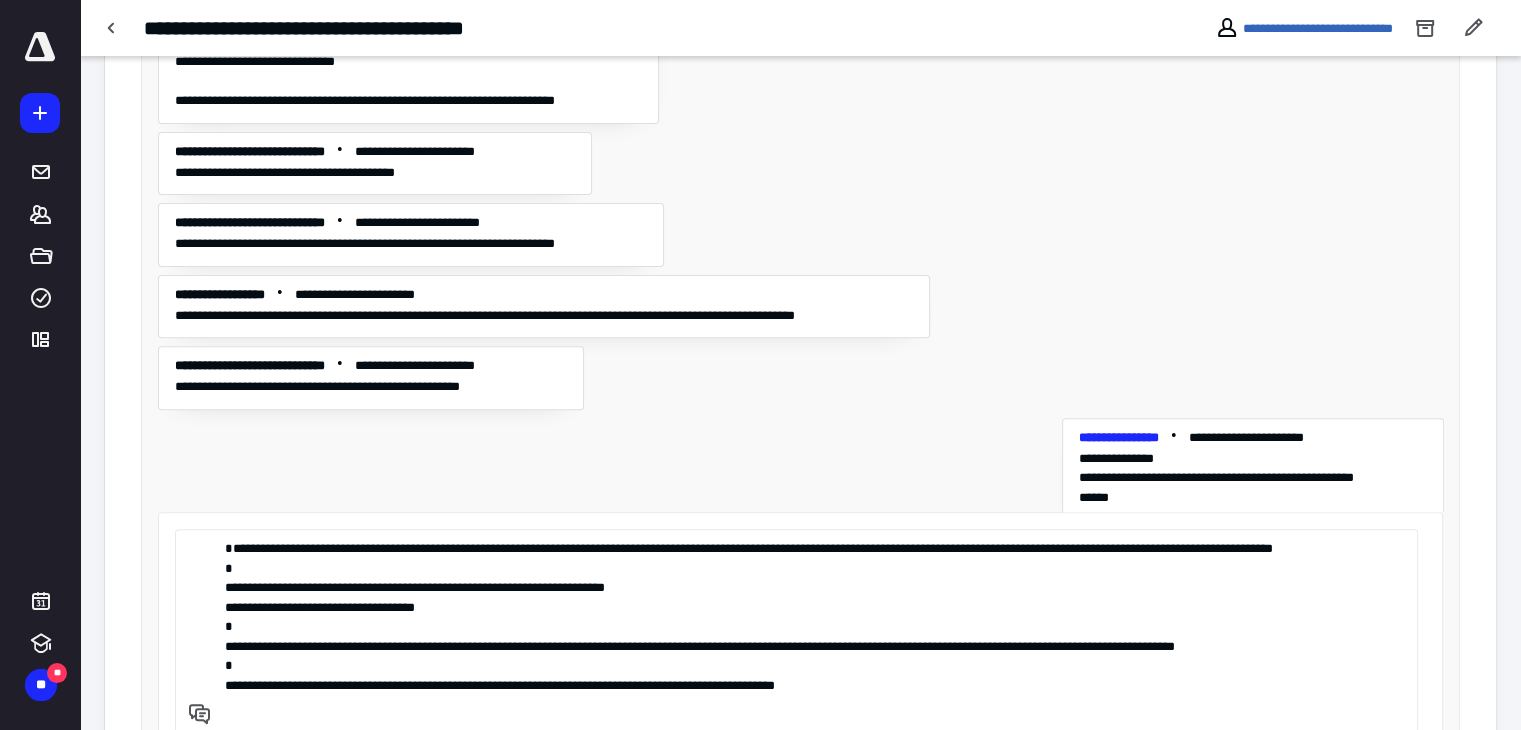scroll, scrollTop: 9, scrollLeft: 0, axis: vertical 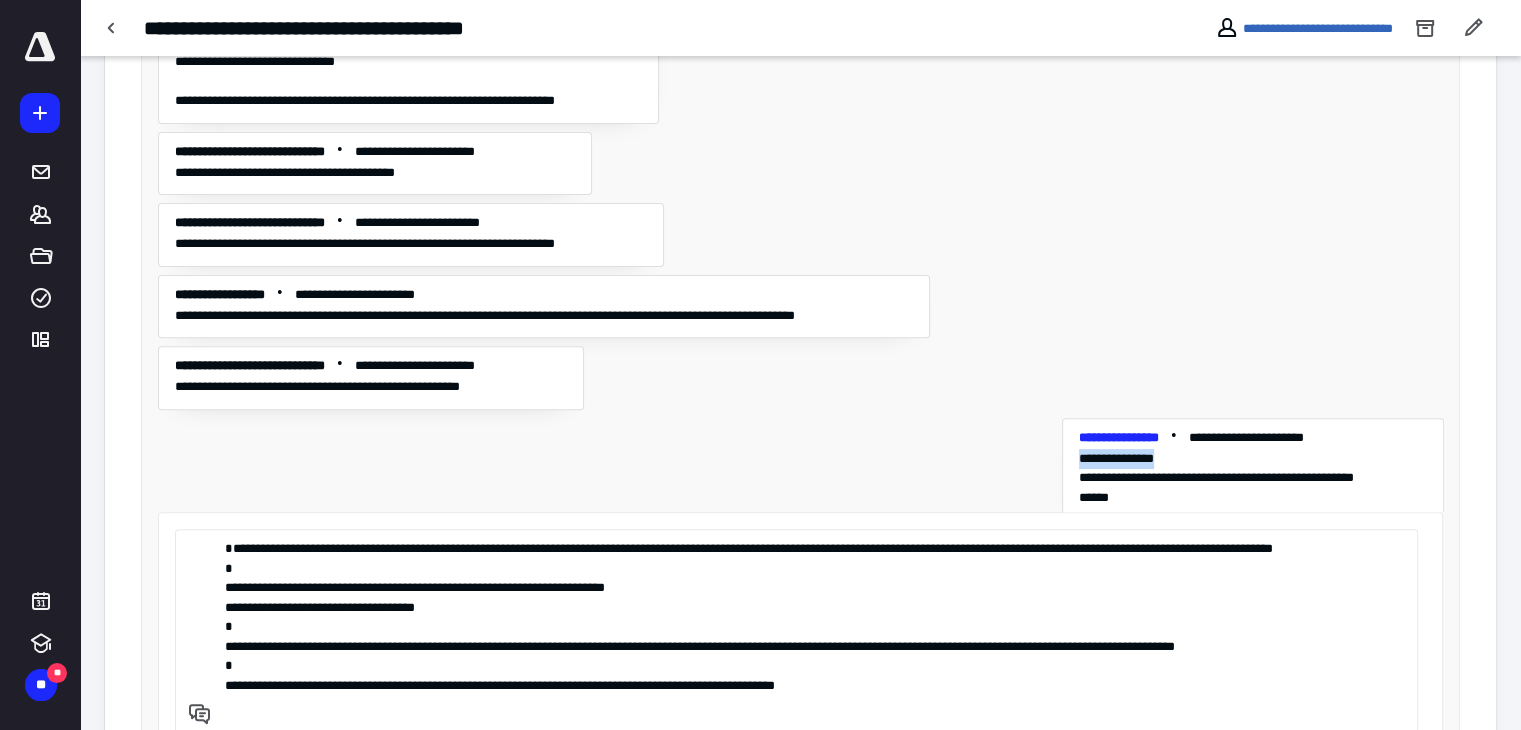 drag, startPoint x: 1162, startPoint y: 443, endPoint x: 1054, endPoint y: 437, distance: 108.16654 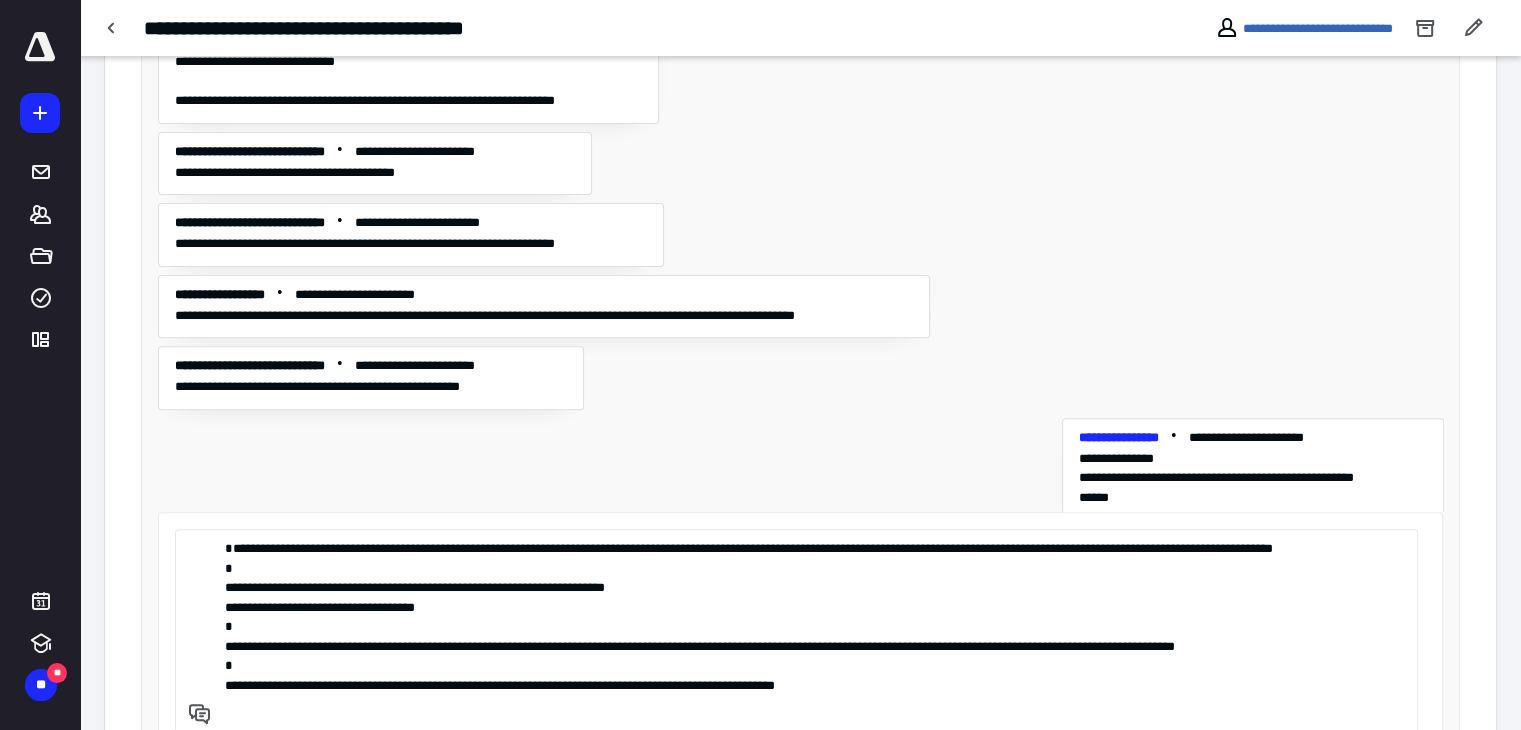 click on "**********" at bounding box center [793, 631] 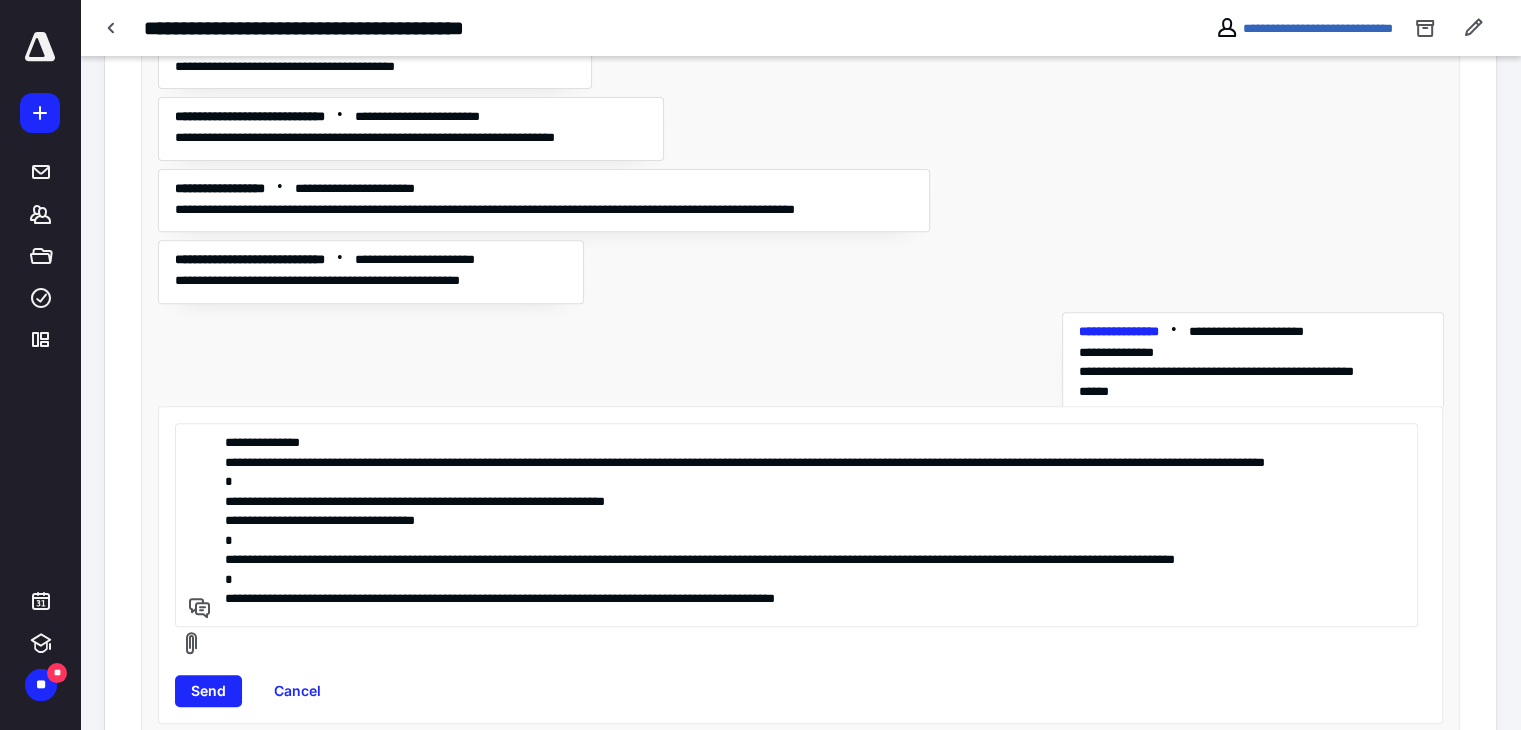 scroll, scrollTop: 750, scrollLeft: 0, axis: vertical 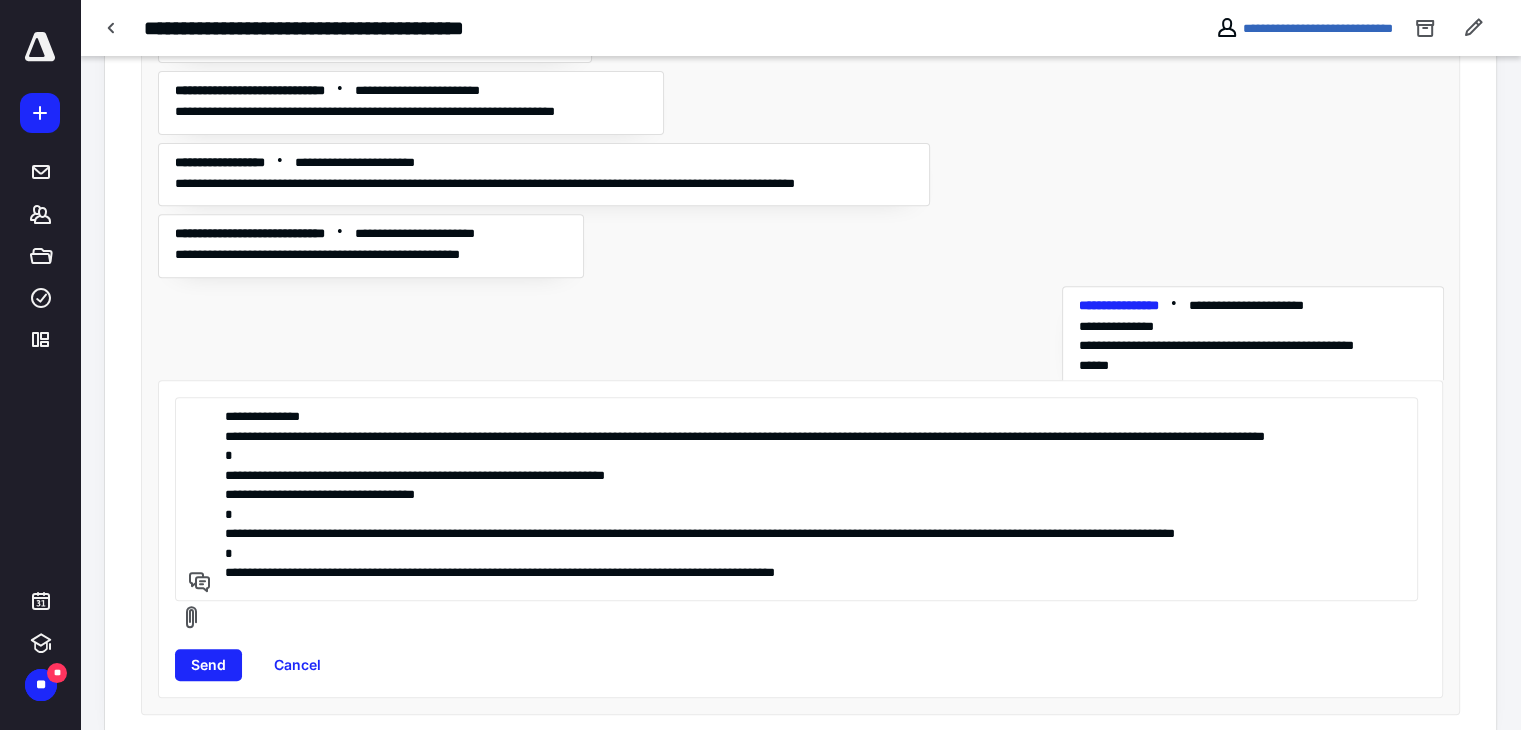 click on "**********" at bounding box center (793, 499) 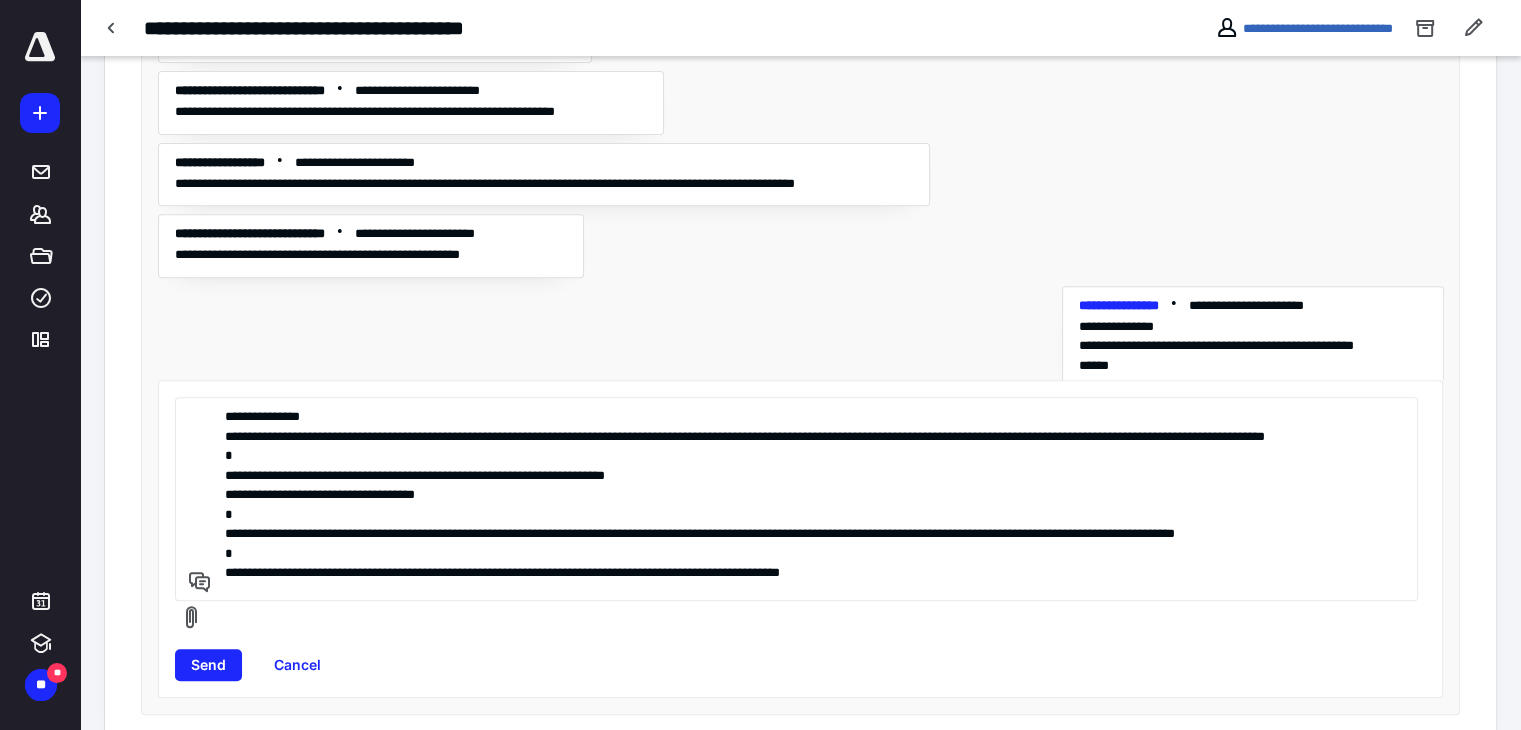 scroll, scrollTop: 40, scrollLeft: 0, axis: vertical 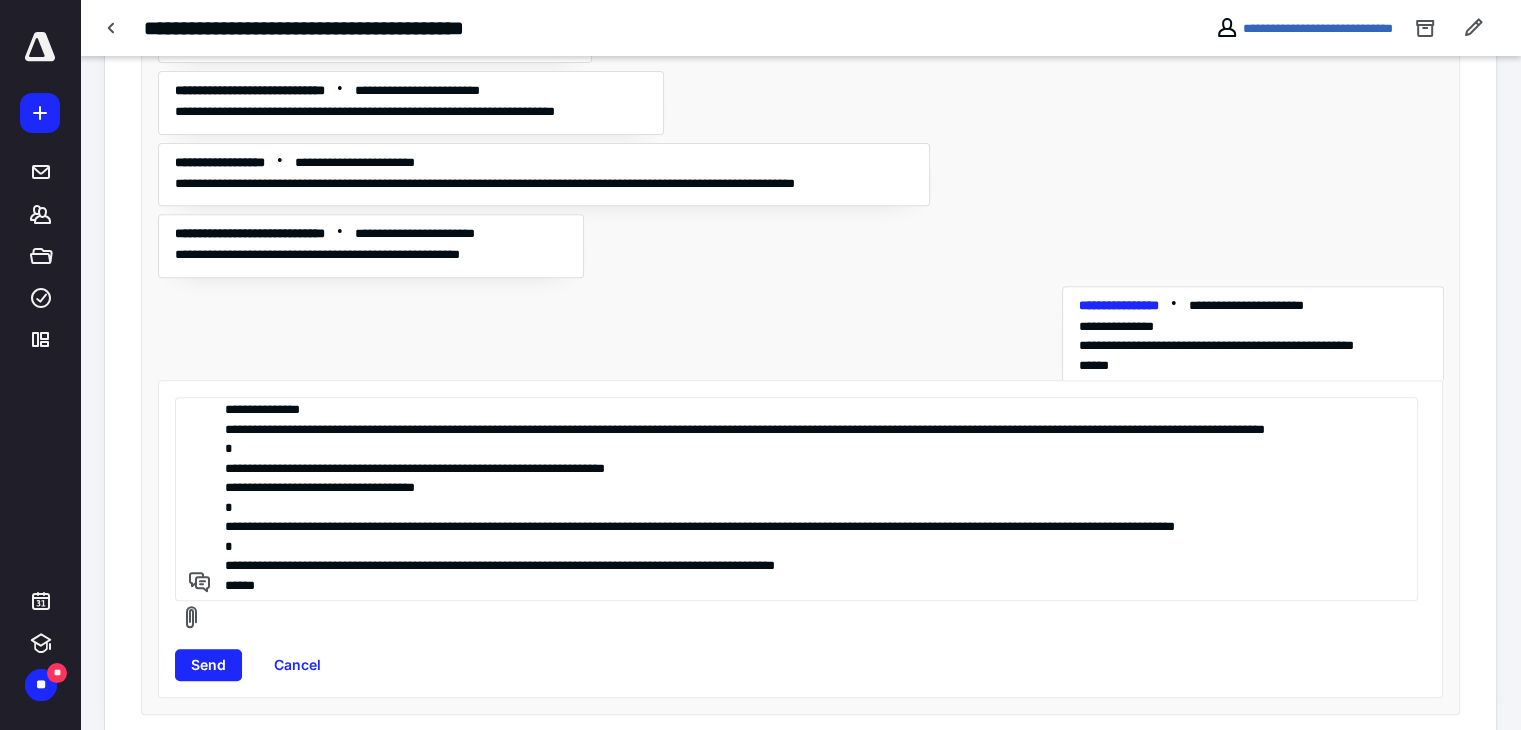 click on "**********" at bounding box center (793, 499) 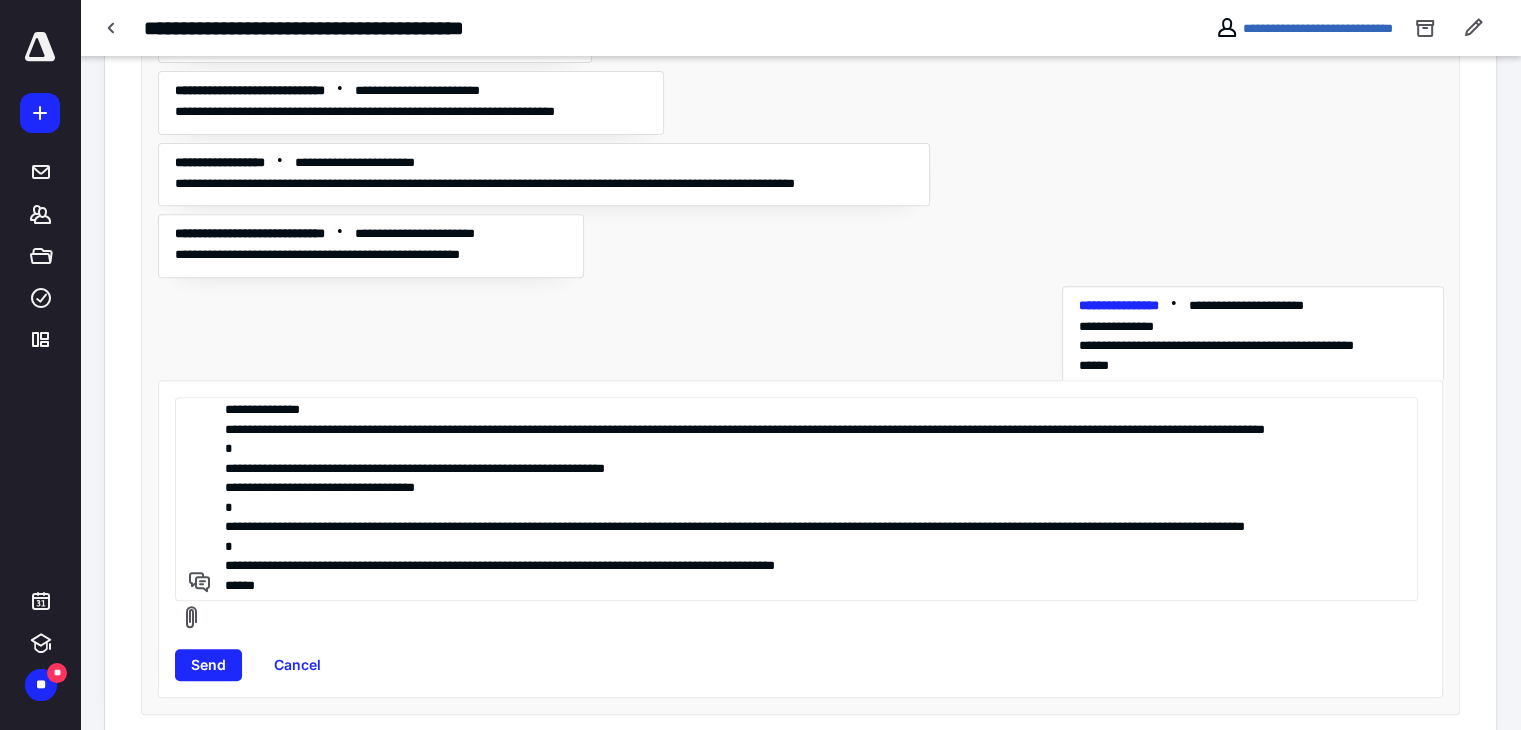 click on "**********" at bounding box center [793, 499] 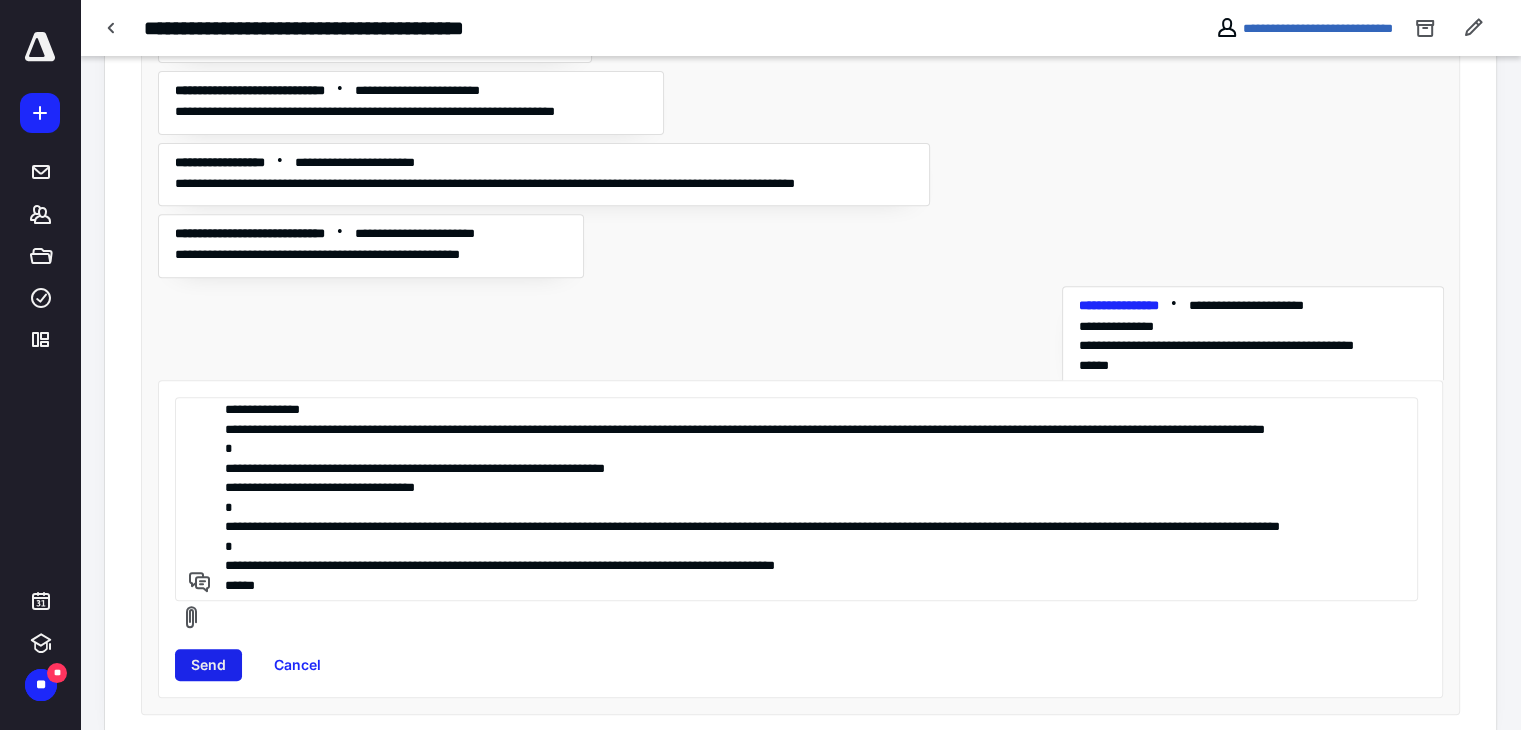 type on "**********" 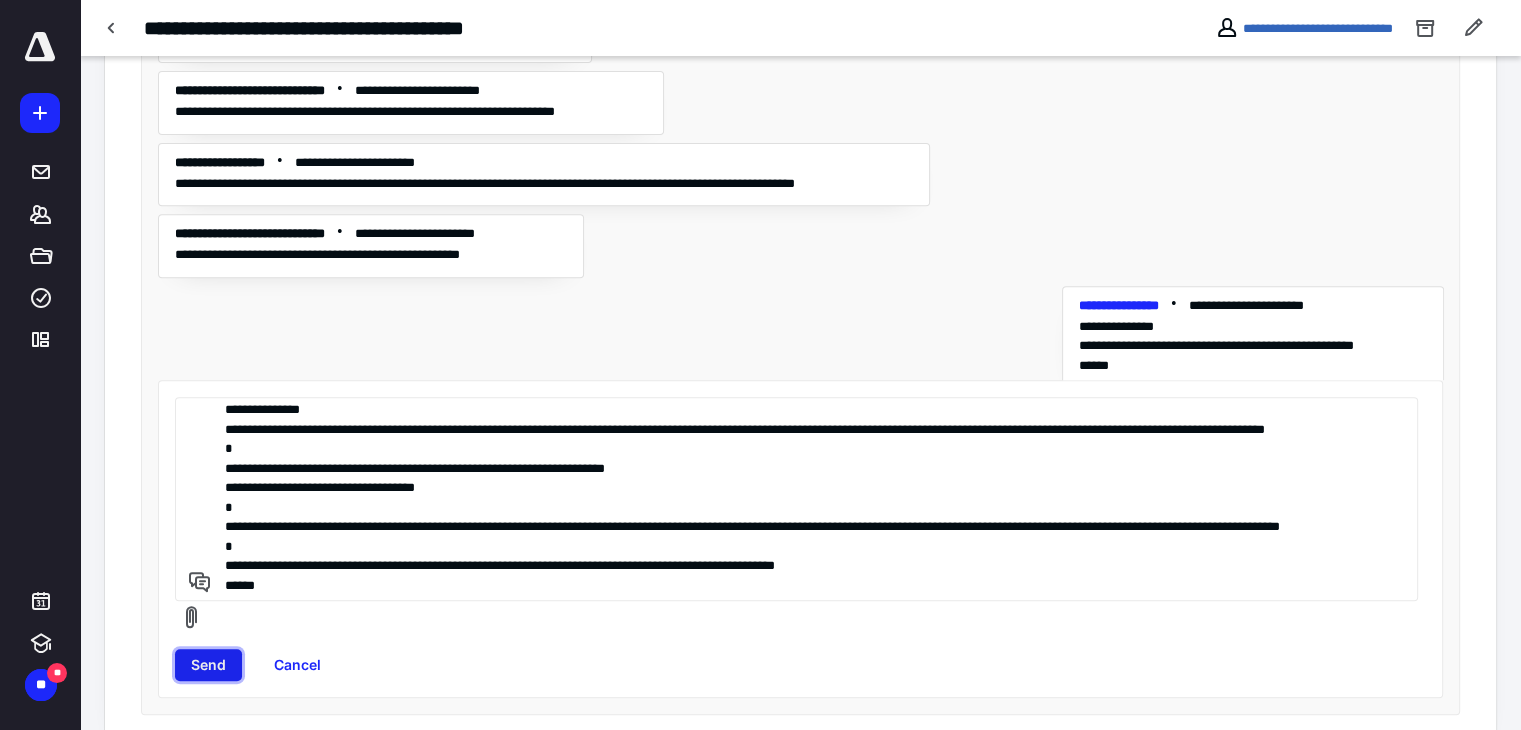 click on "Send" at bounding box center (208, 665) 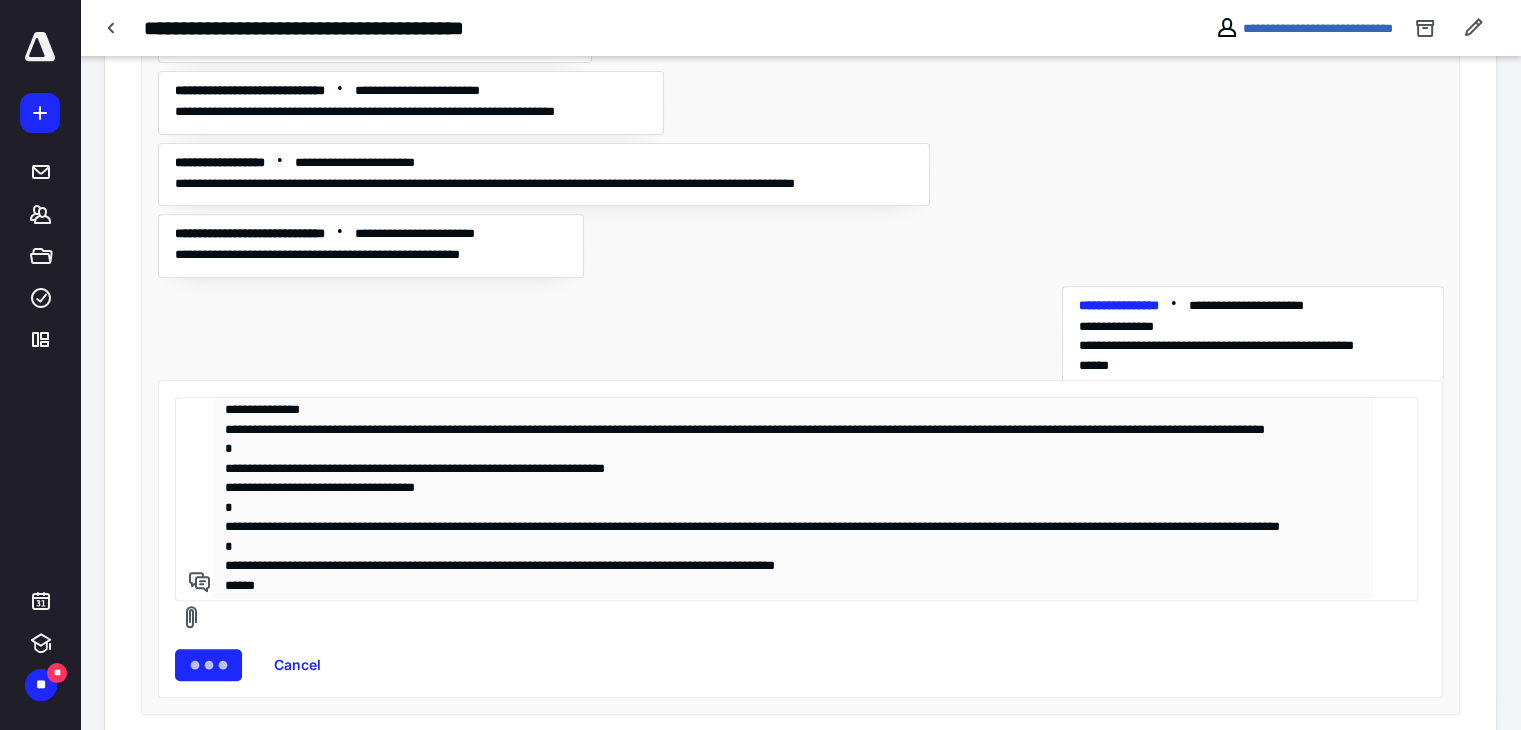 type 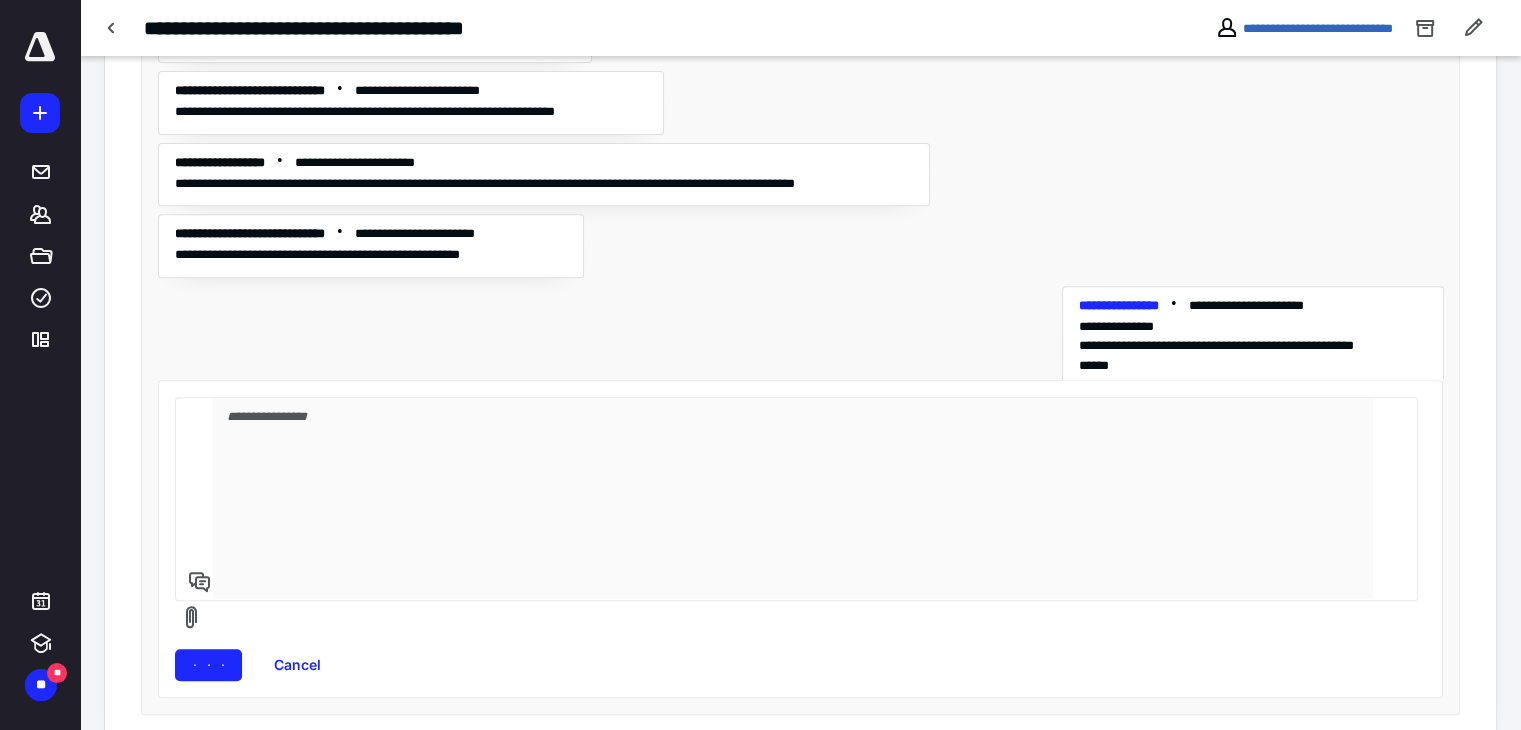 scroll, scrollTop: 4254, scrollLeft: 0, axis: vertical 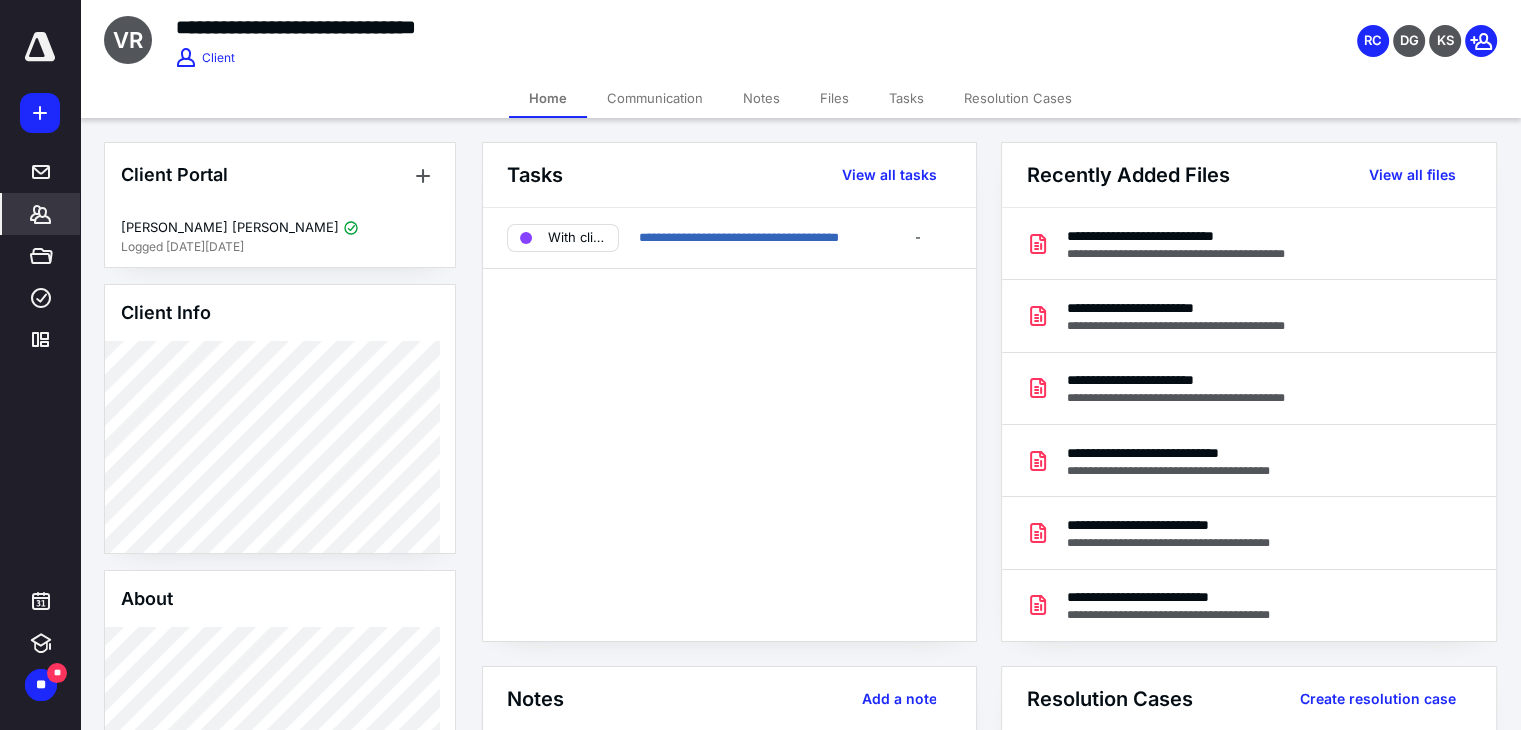 click on "Files" at bounding box center [834, 98] 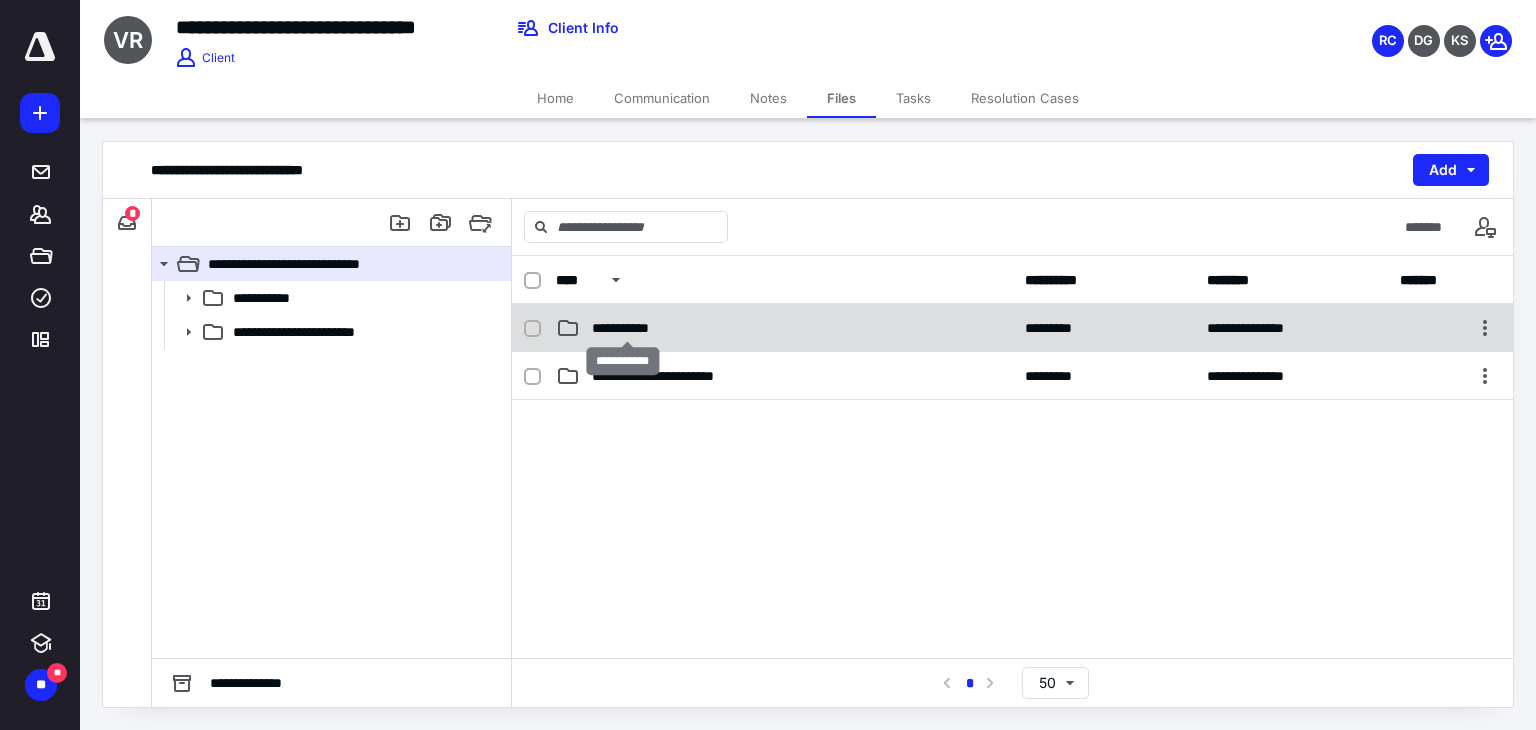 click on "**********" at bounding box center (627, 328) 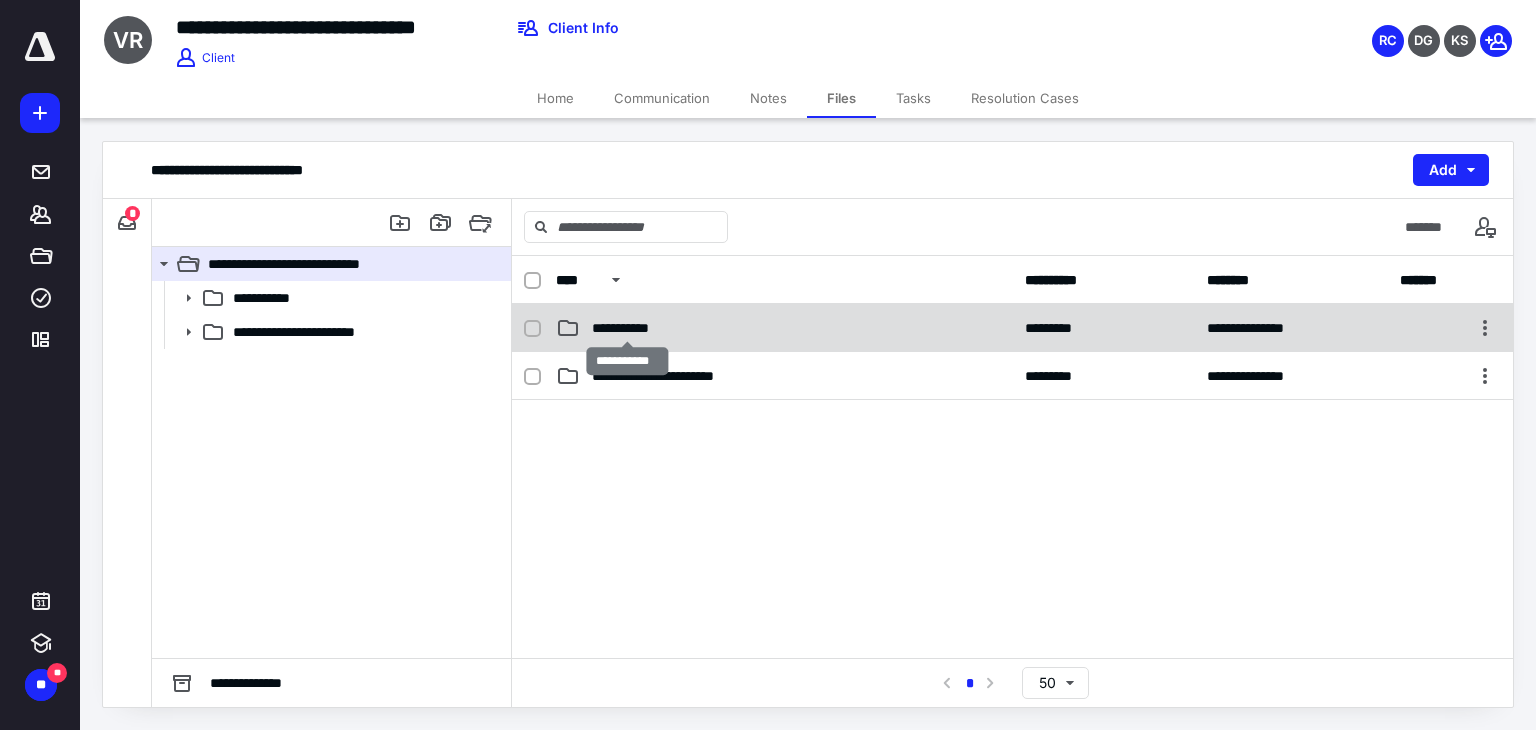 click on "**********" at bounding box center [627, 328] 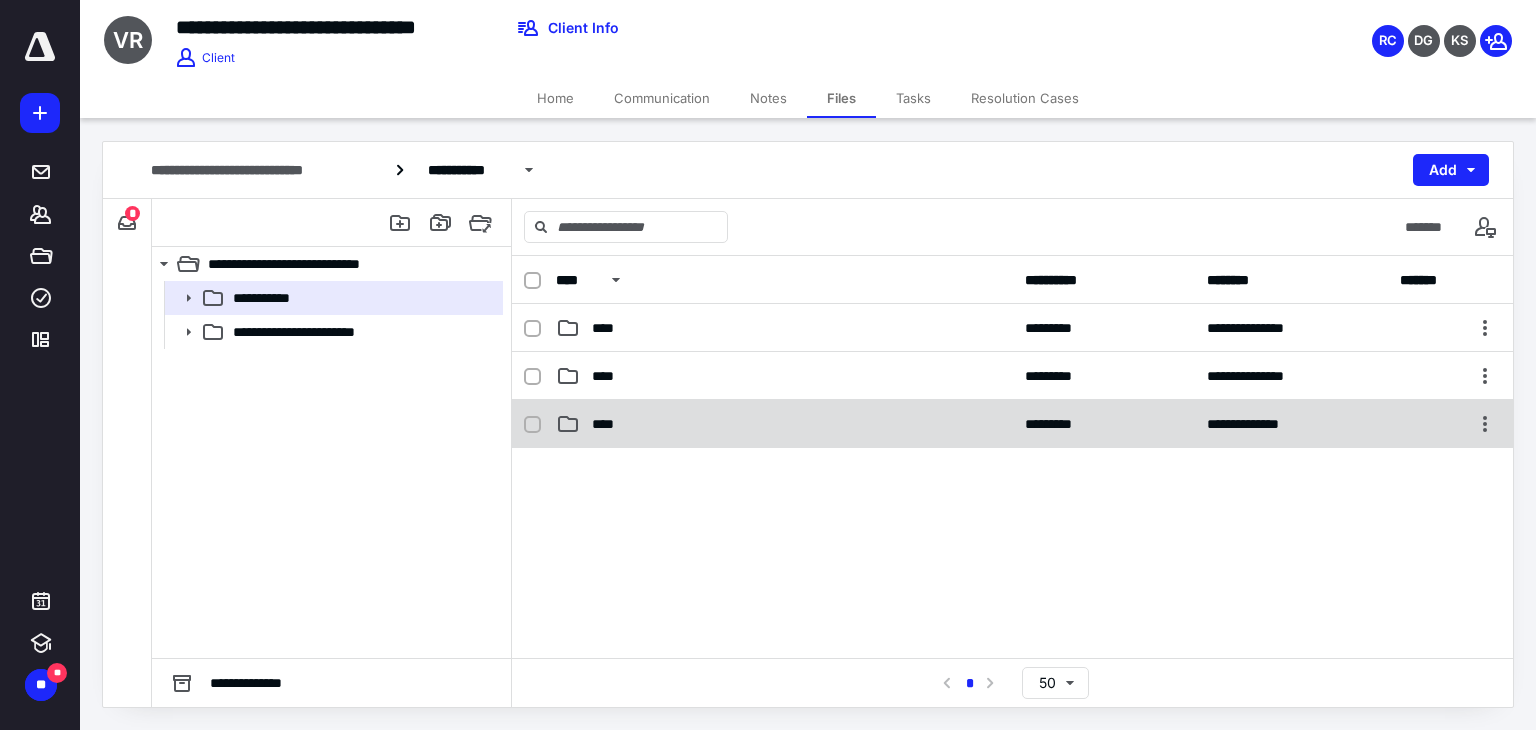 click on "****" at bounding box center (609, 424) 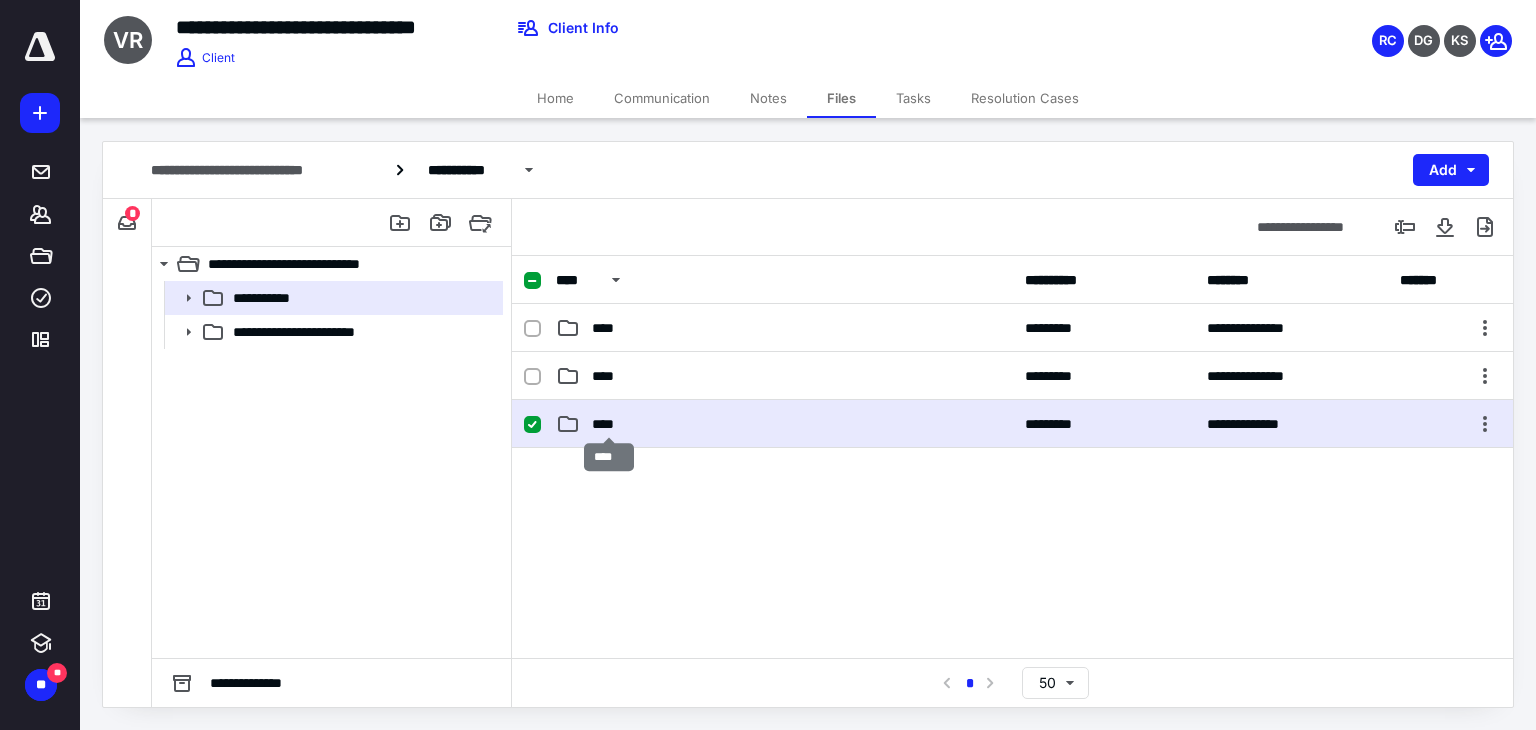 click on "****" at bounding box center (609, 424) 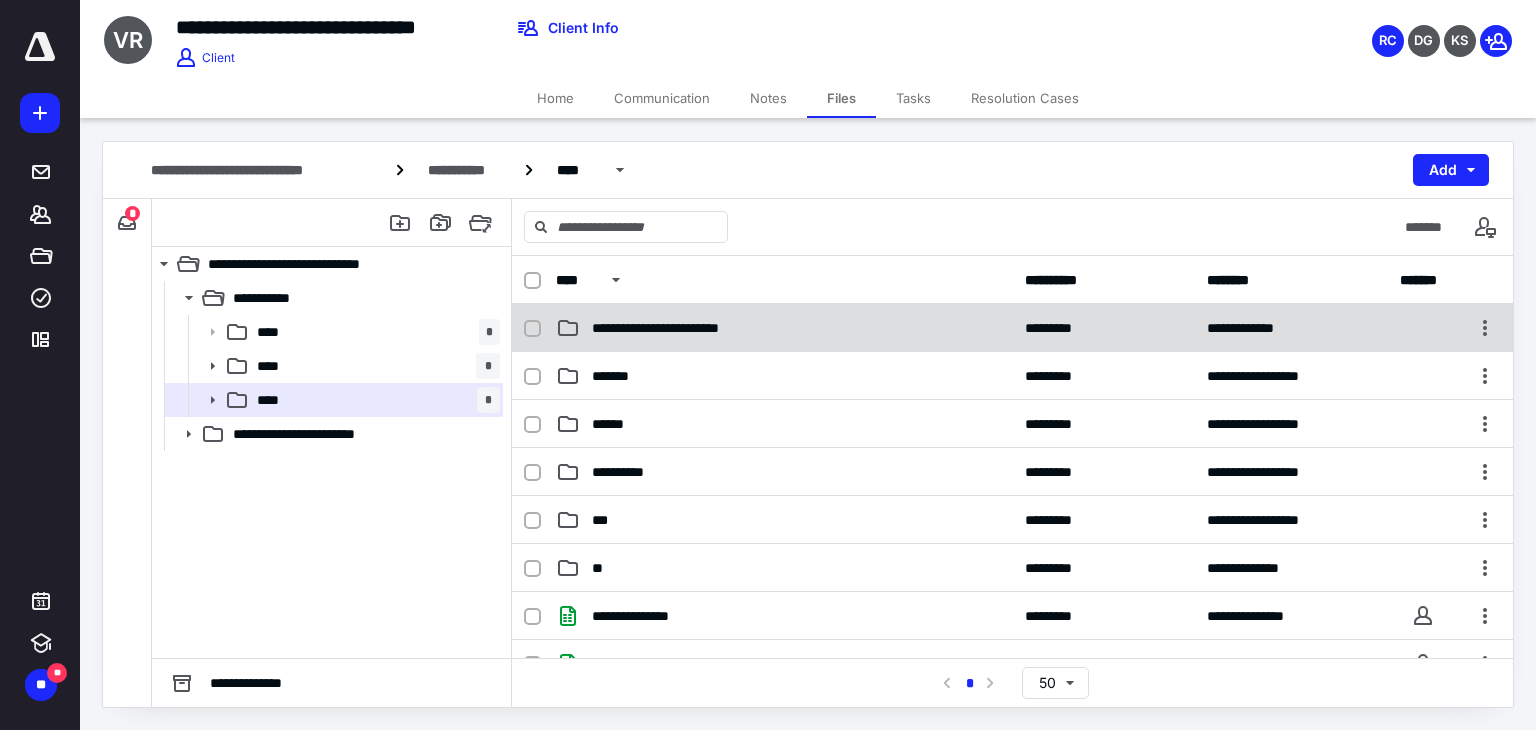 click on "**********" at bounding box center (676, 328) 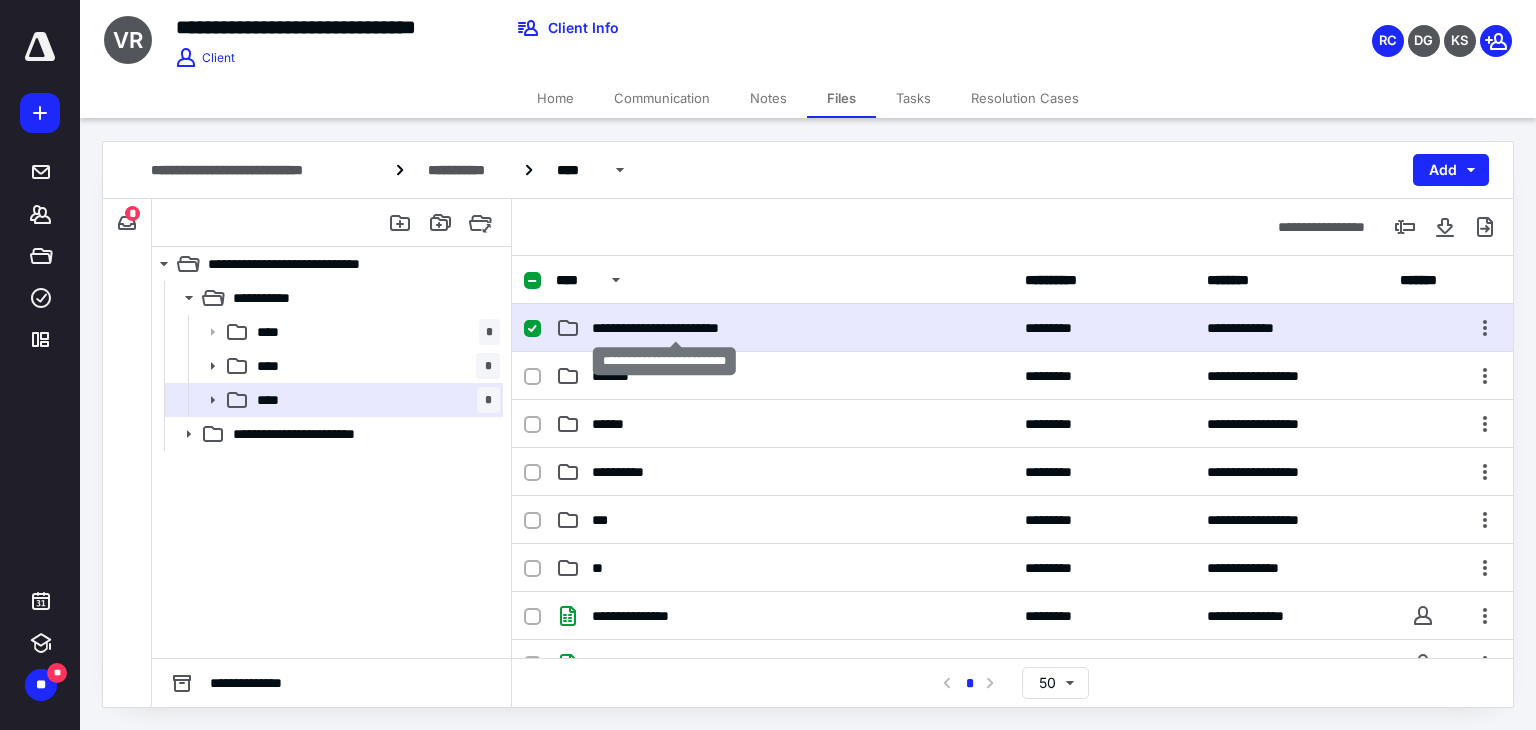 checkbox on "true" 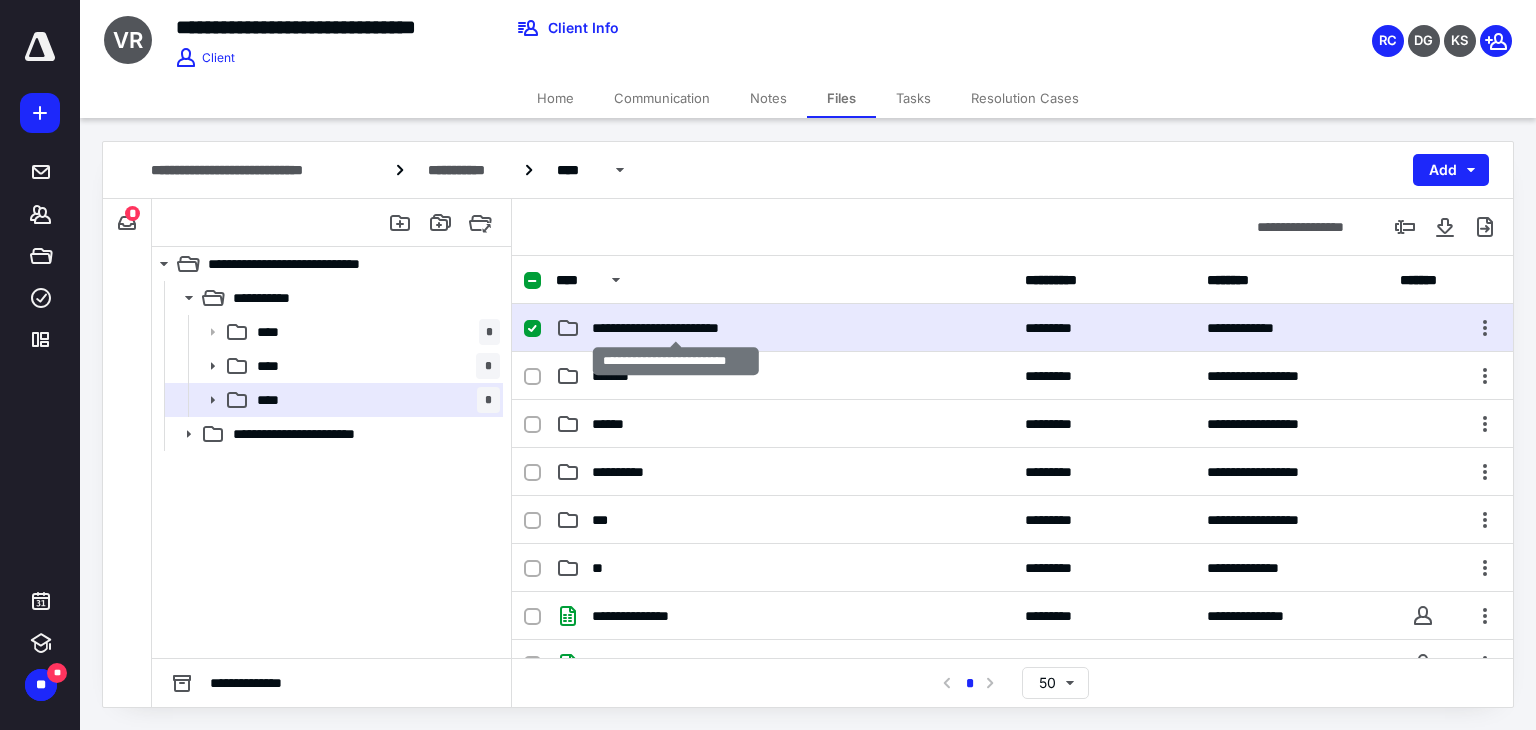 click on "**********" at bounding box center [676, 328] 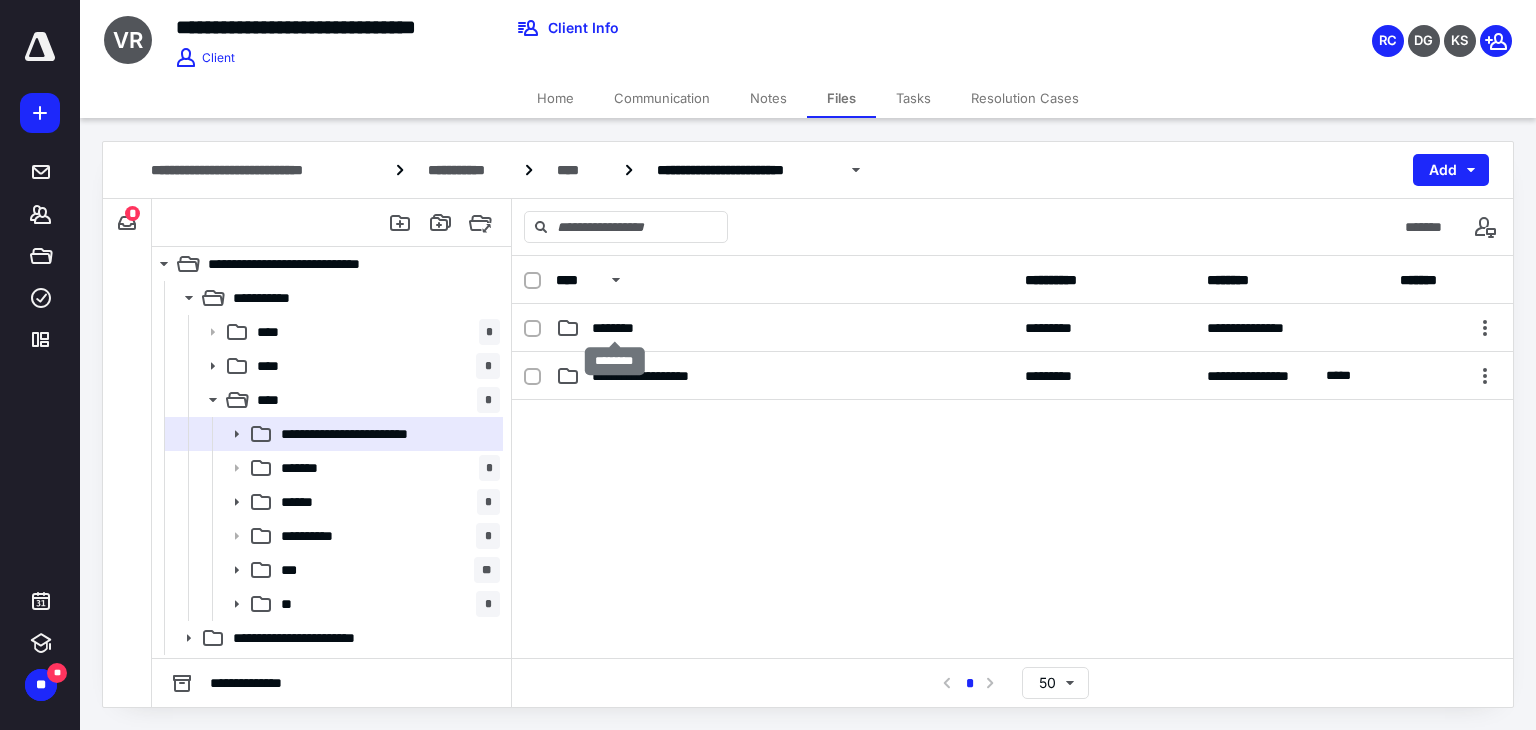 click on "********" at bounding box center [615, 328] 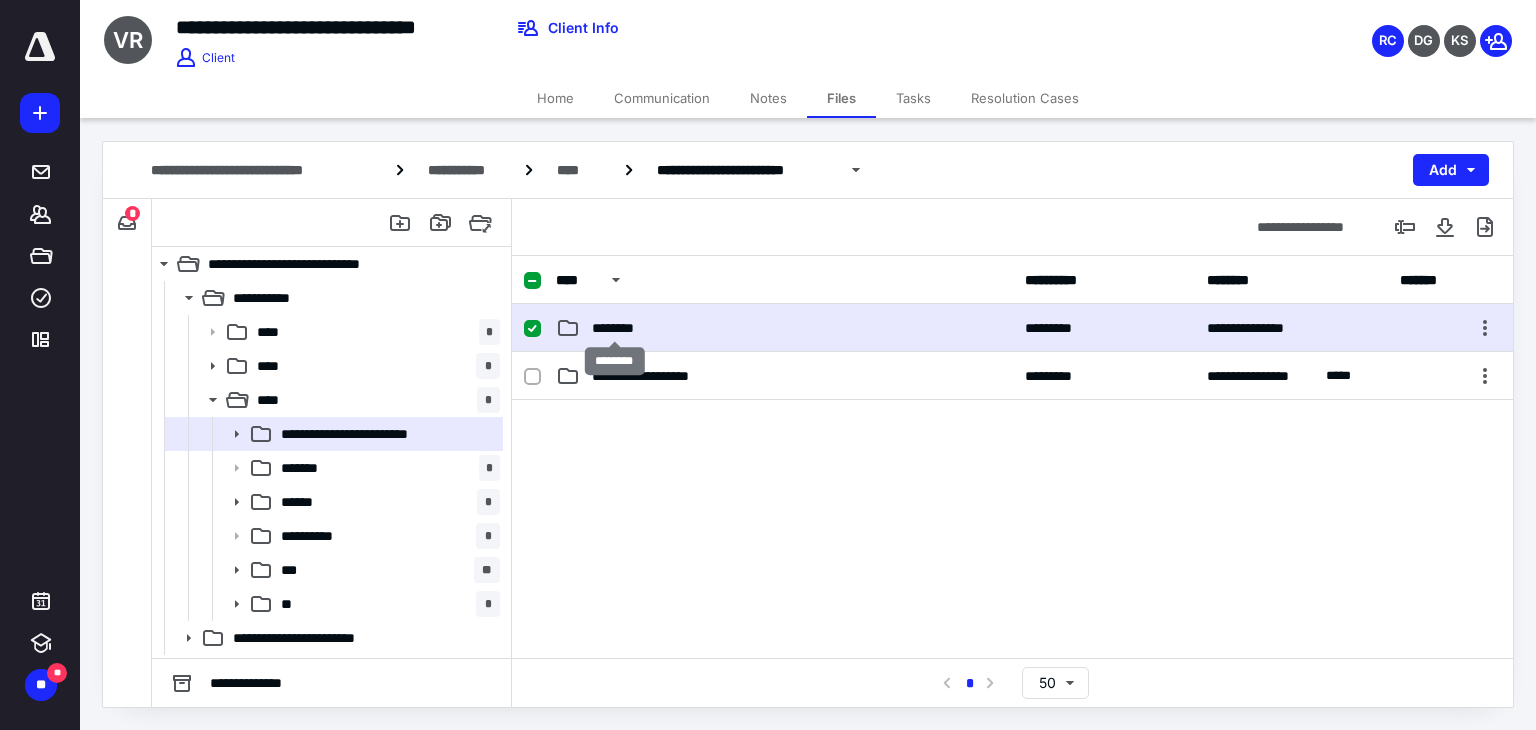 click on "********" at bounding box center (615, 328) 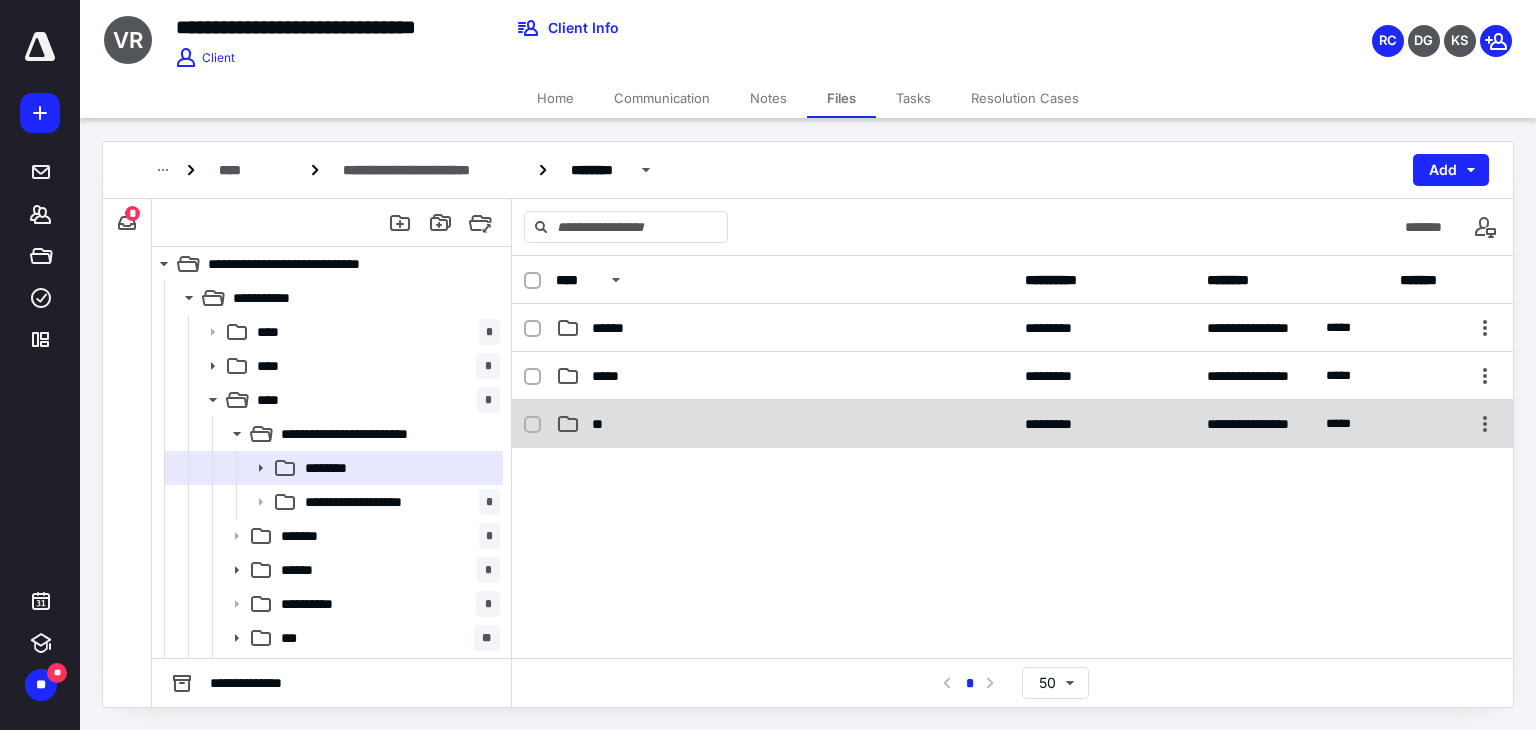 click on "**" at bounding box center [601, 424] 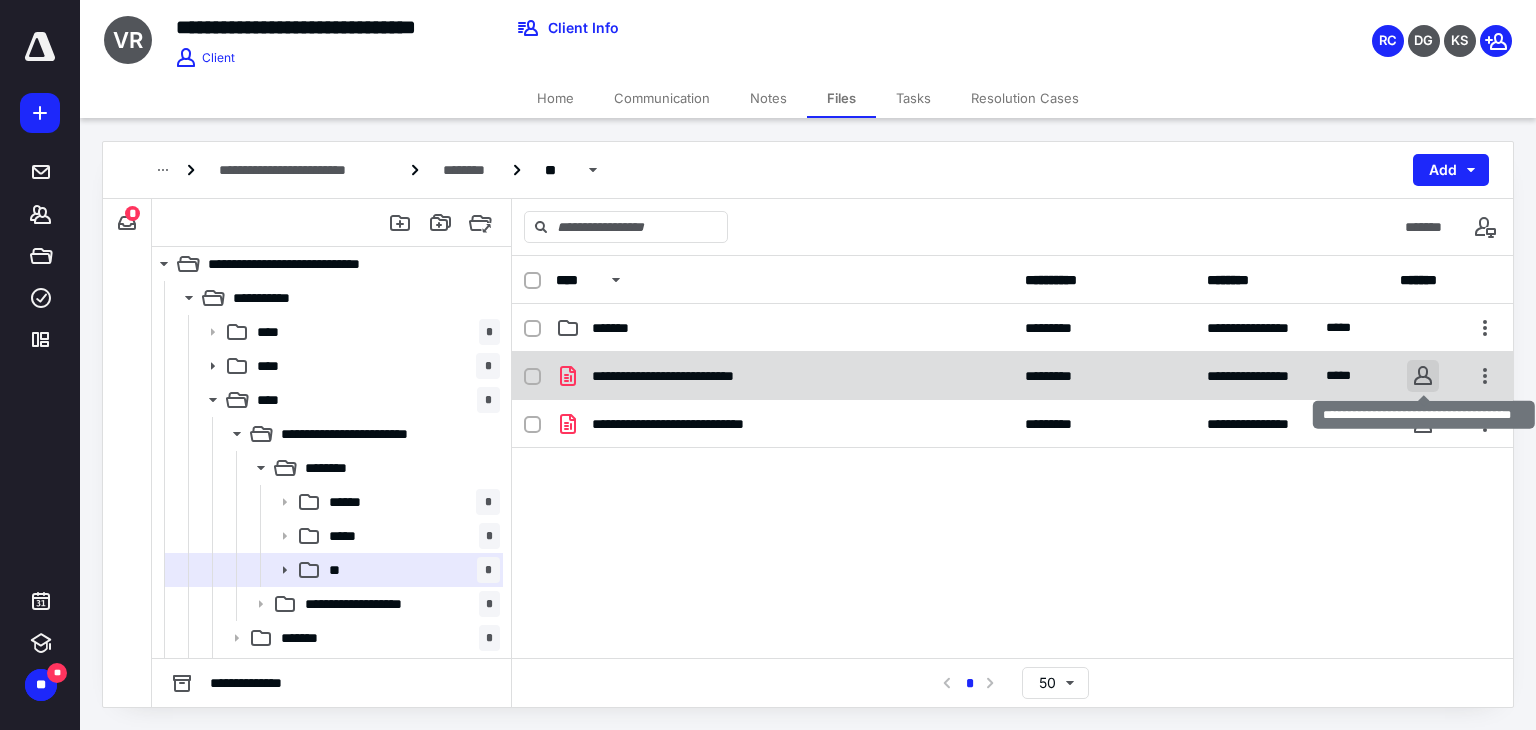 click at bounding box center (1423, 376) 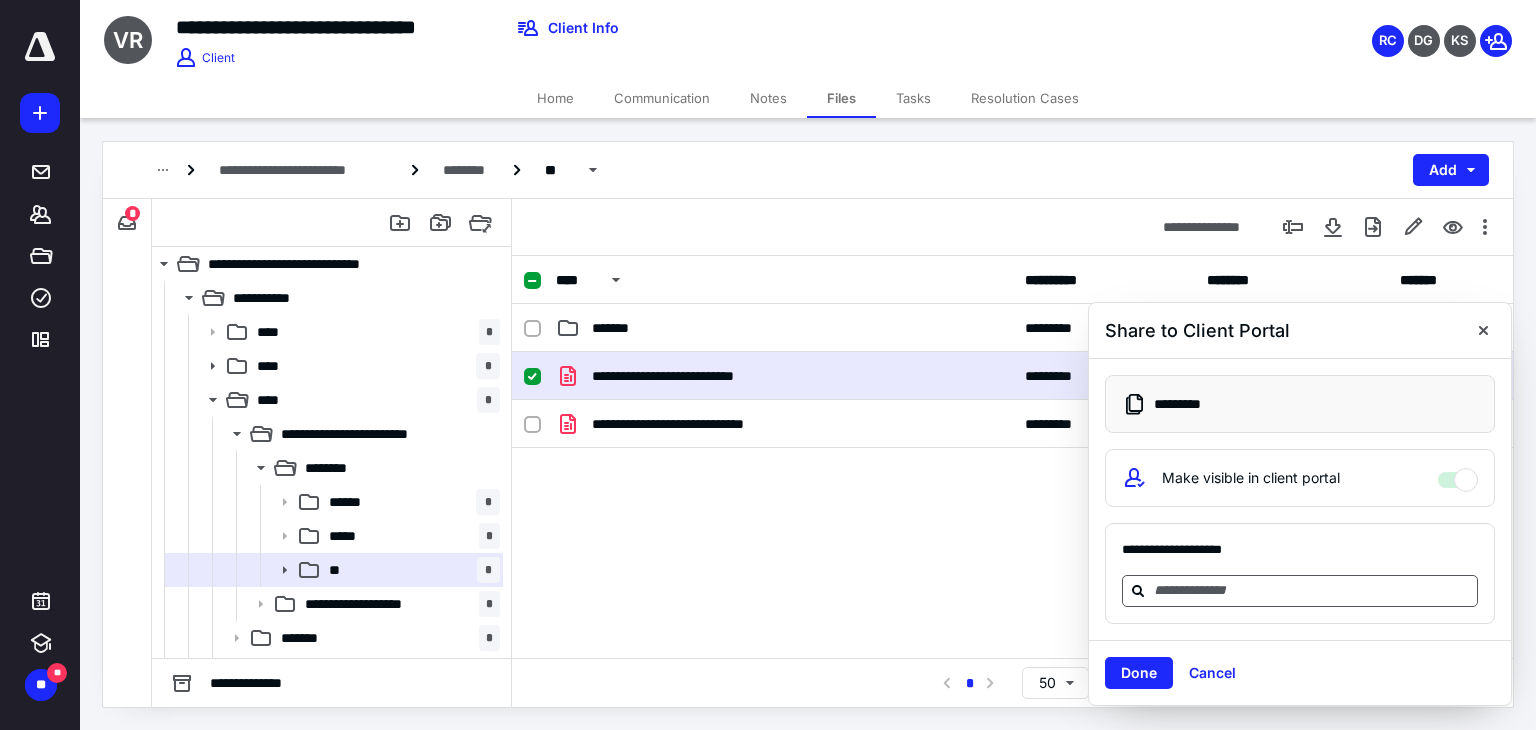 click at bounding box center (1312, 590) 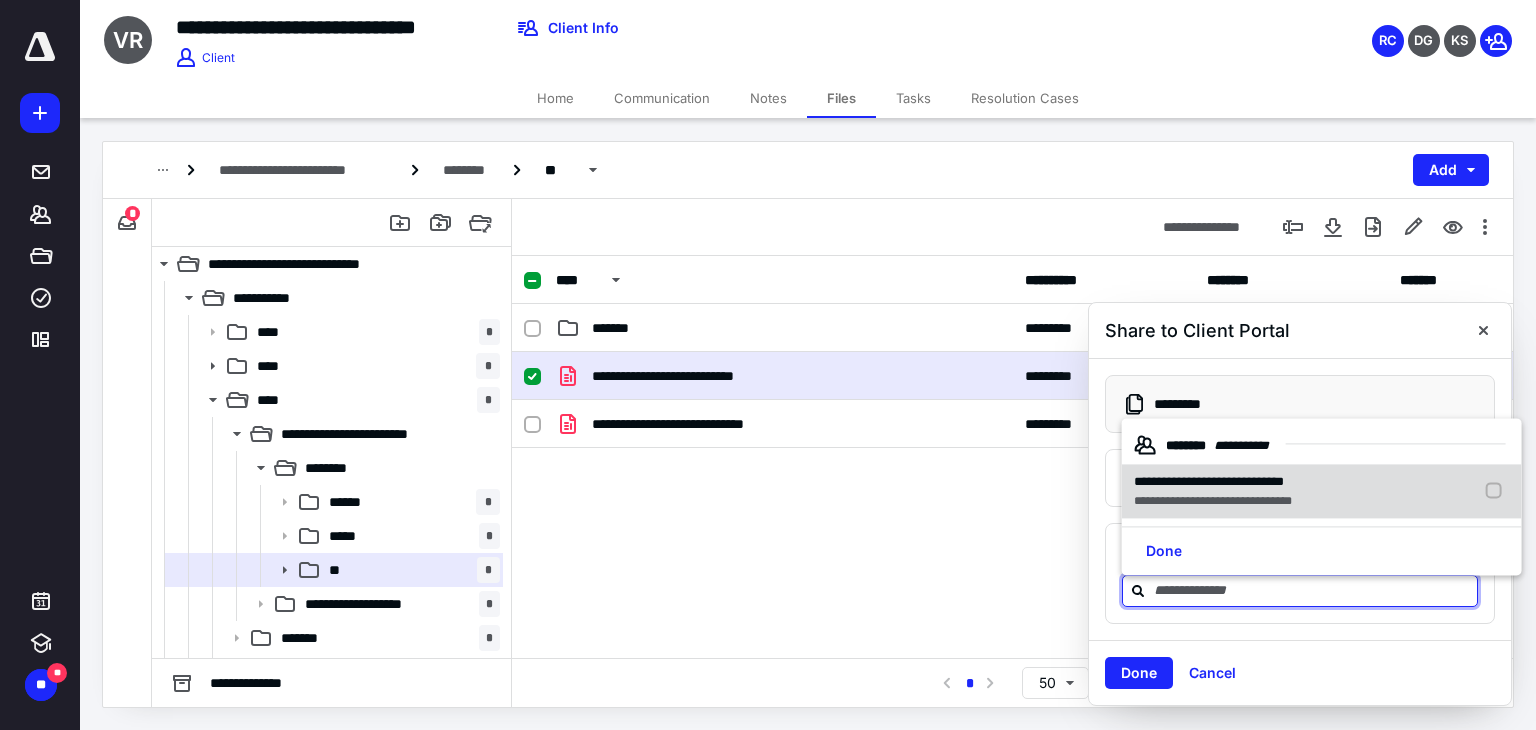 click on "**********" at bounding box center [1213, 501] 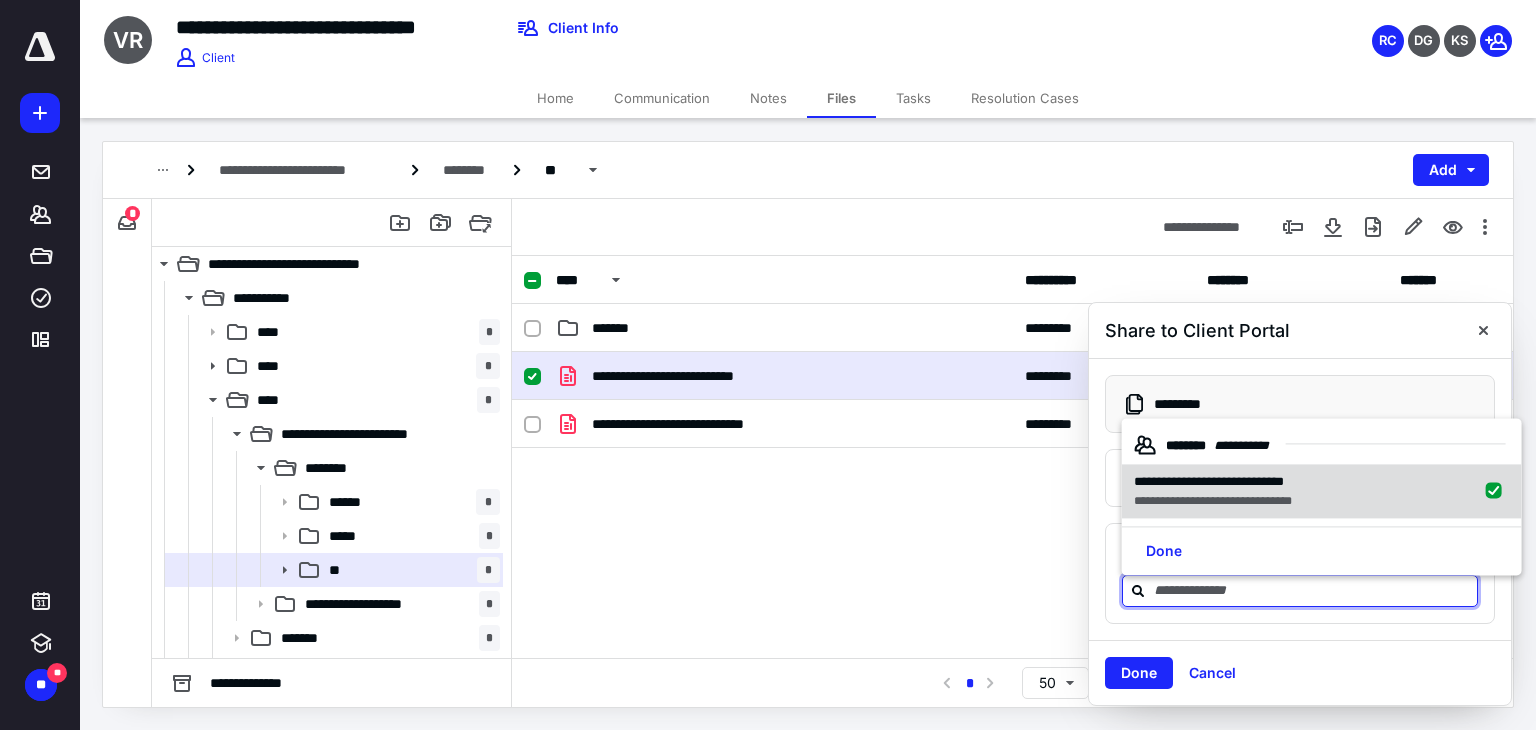 checkbox on "true" 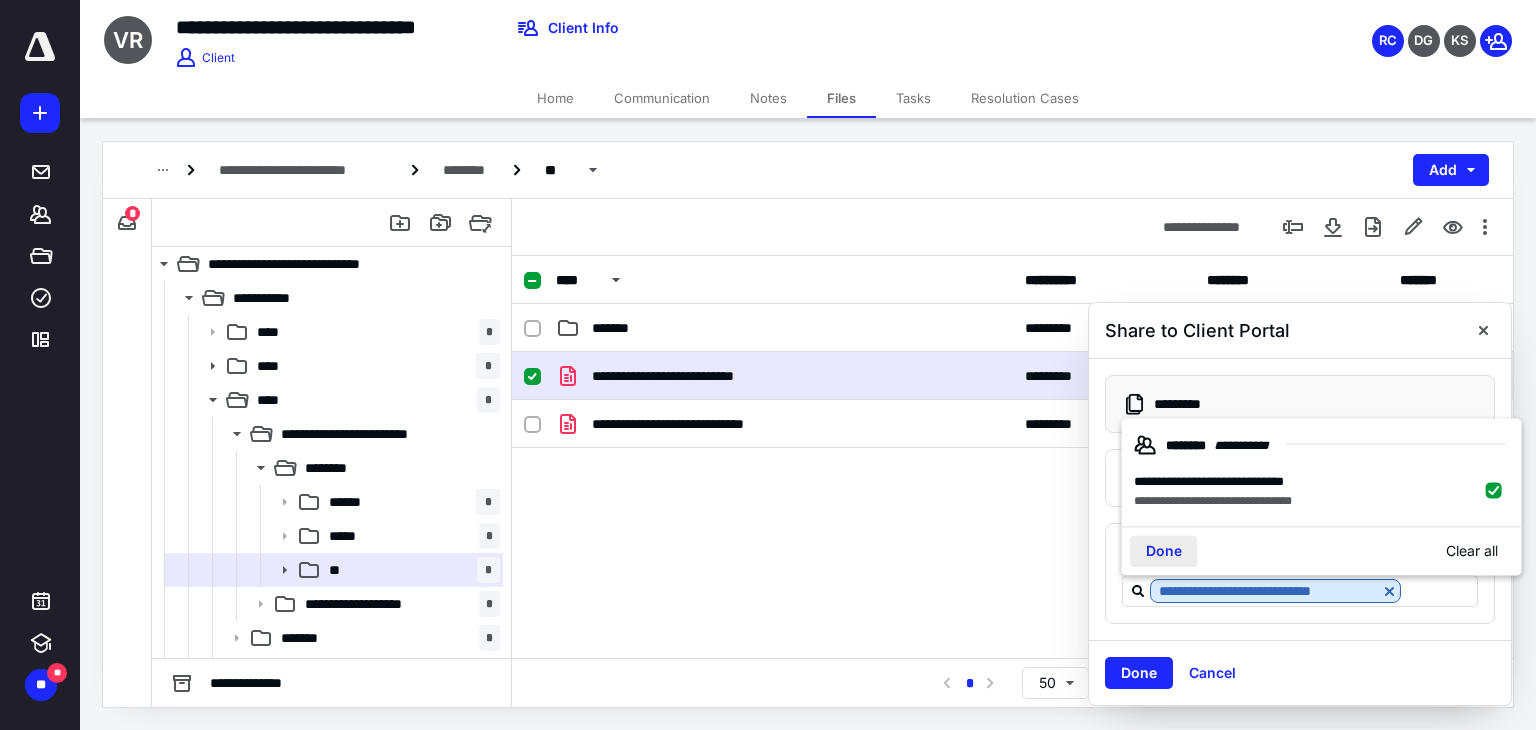click on "Done" at bounding box center (1164, 551) 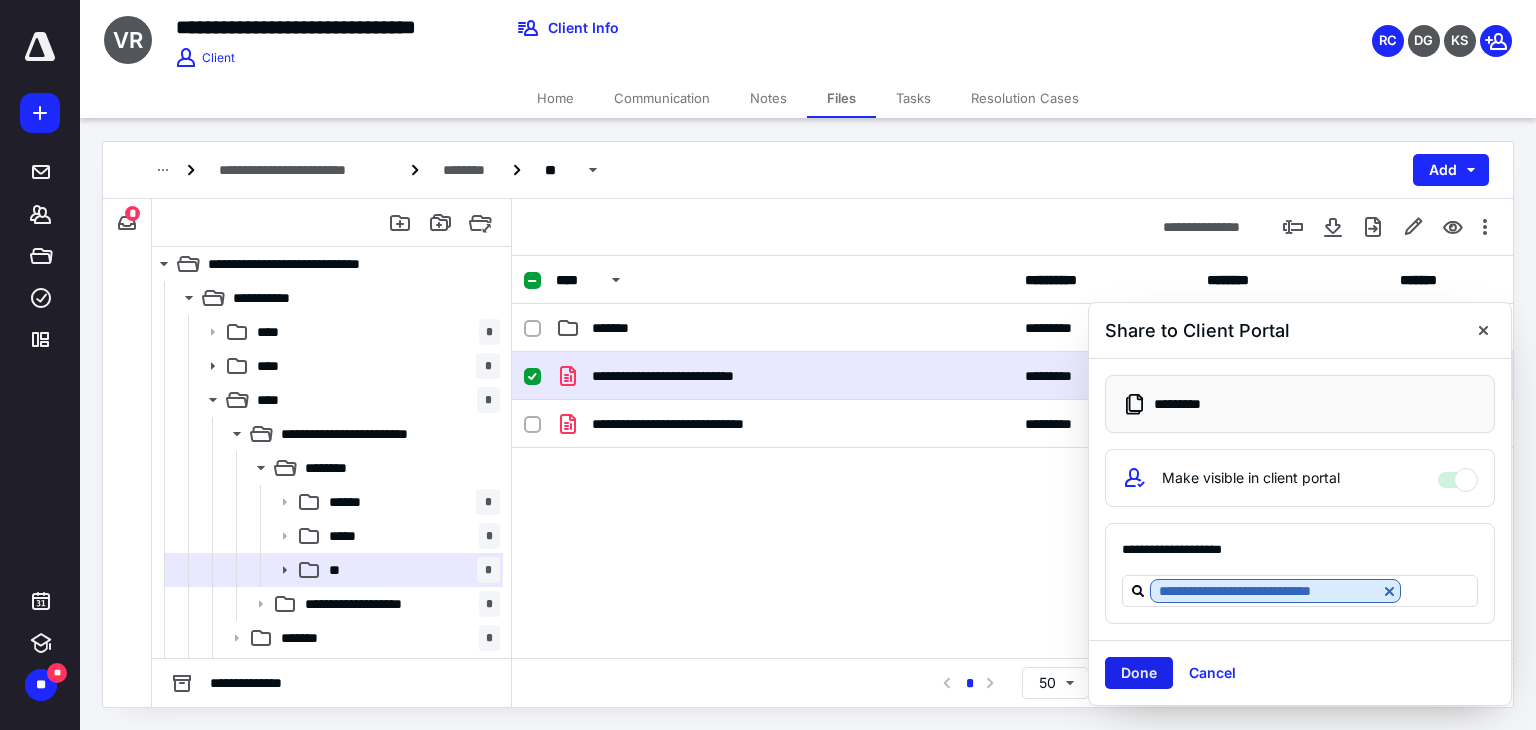 click on "Done" at bounding box center (1139, 673) 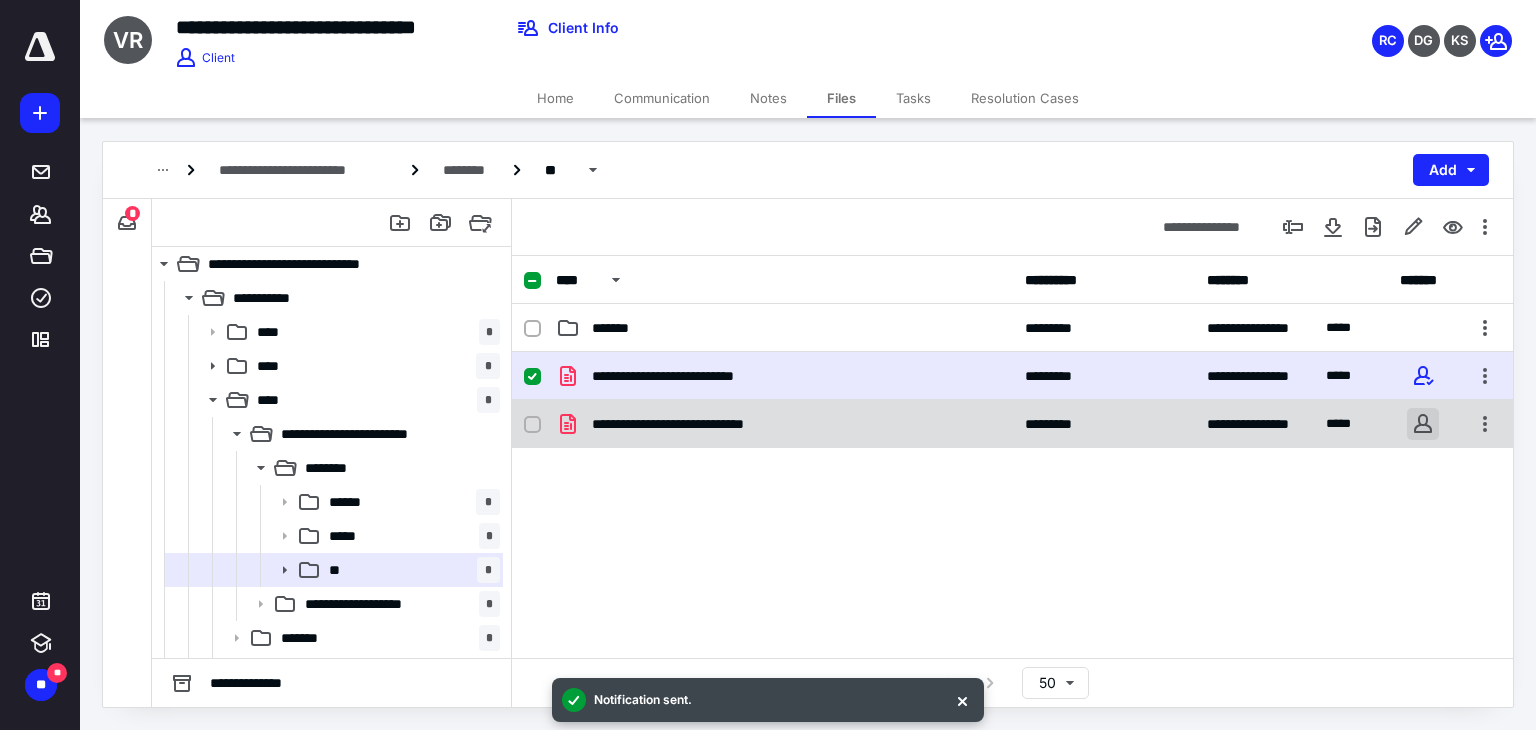 click at bounding box center [1423, 424] 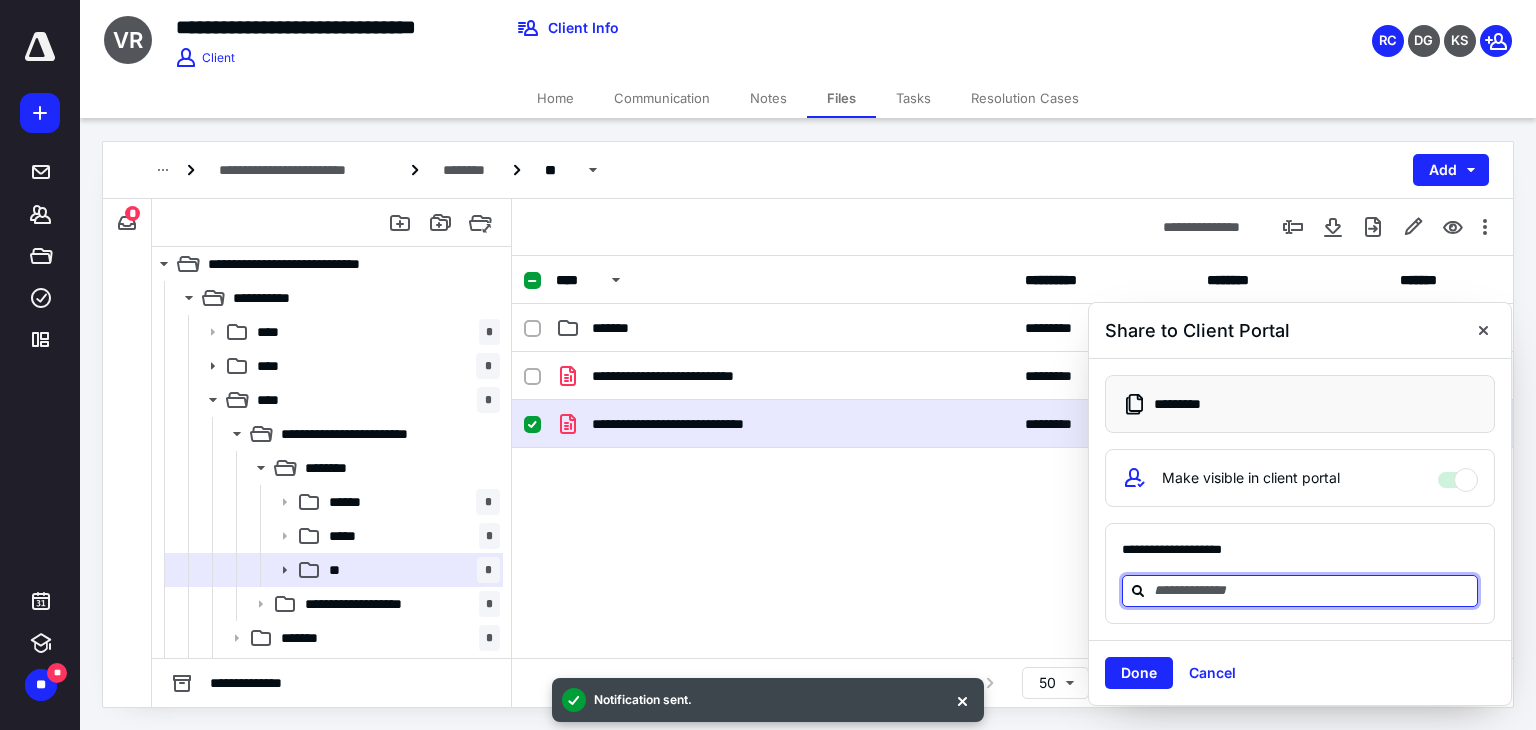 click at bounding box center [1312, 590] 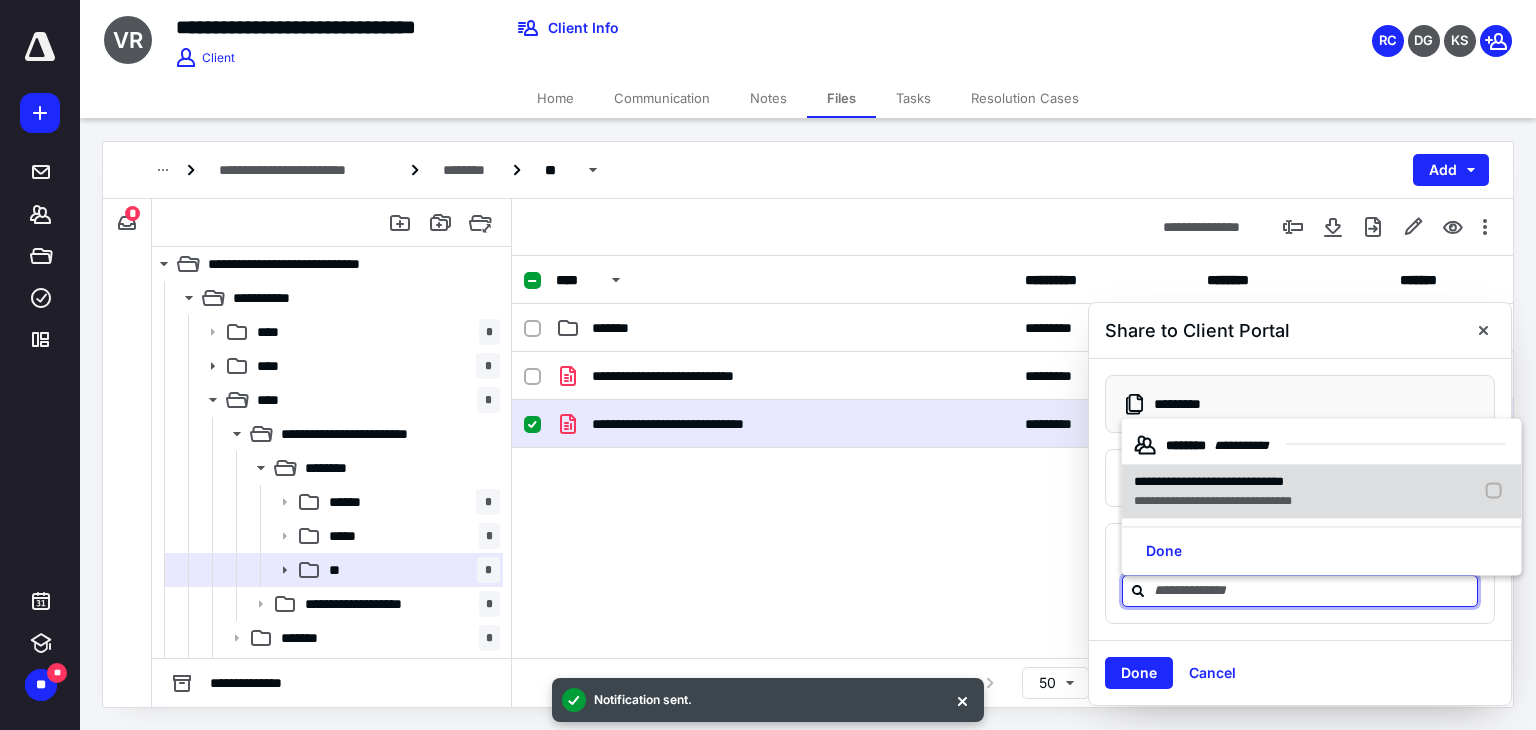 click on "**********" at bounding box center [1209, 481] 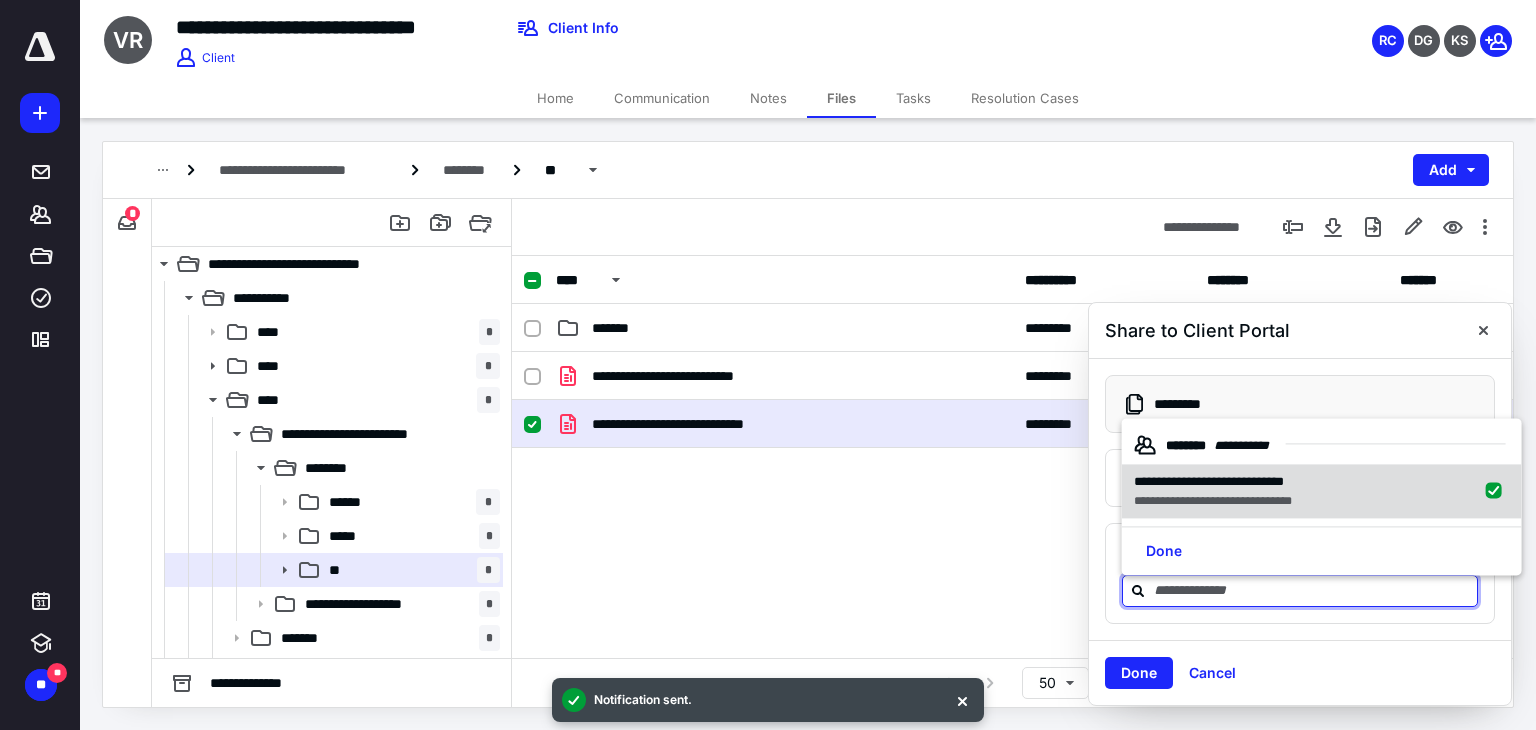 checkbox on "true" 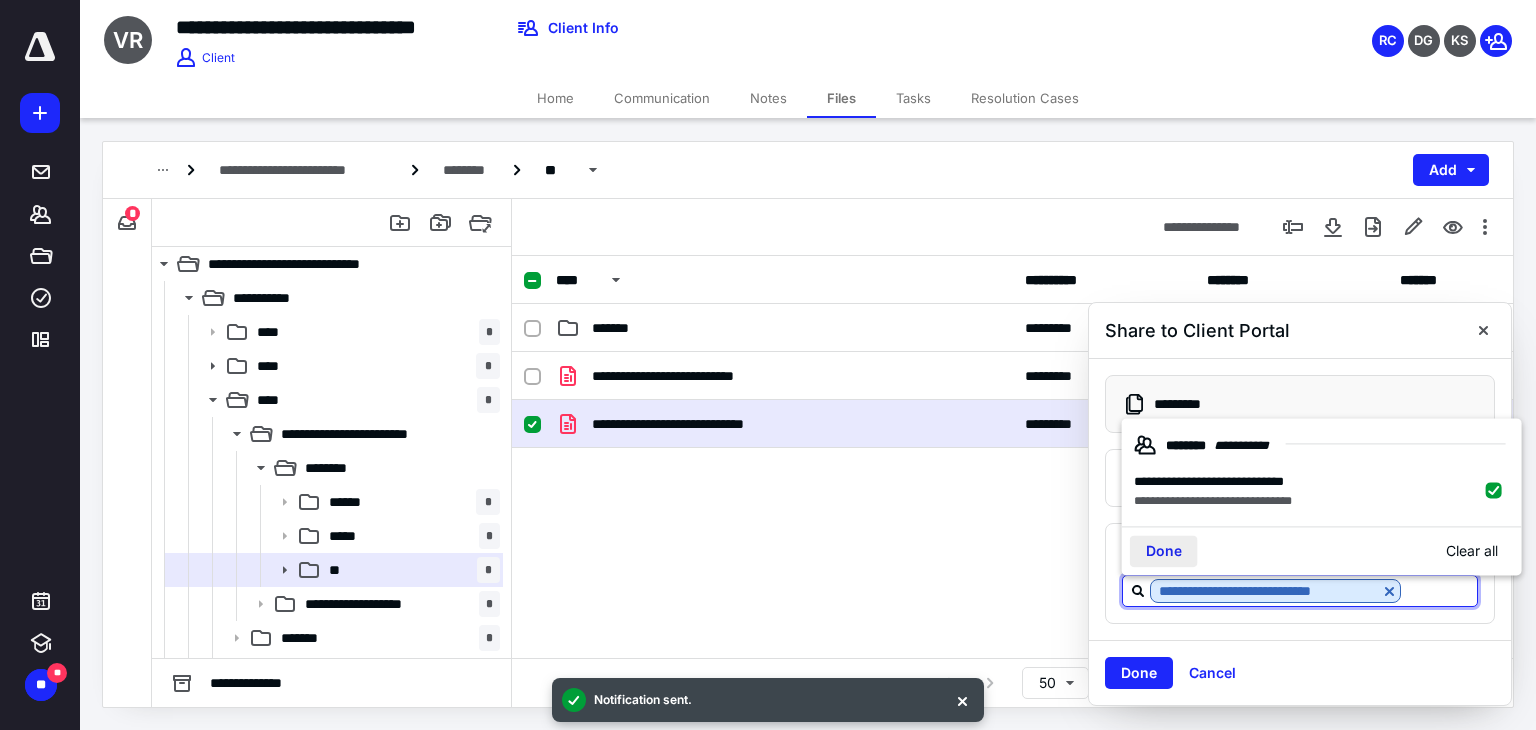 click on "Done" at bounding box center [1164, 551] 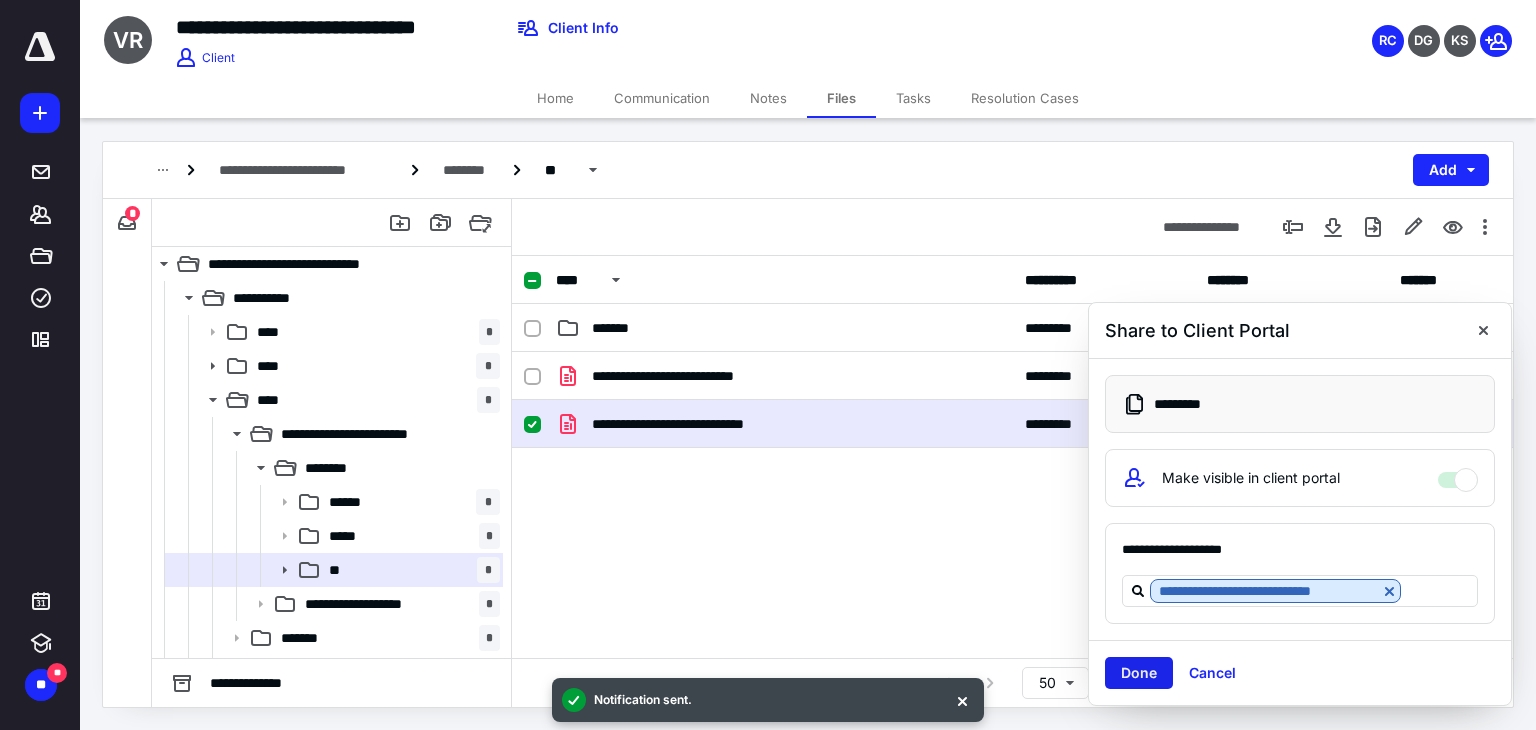 click on "Done" at bounding box center (1139, 673) 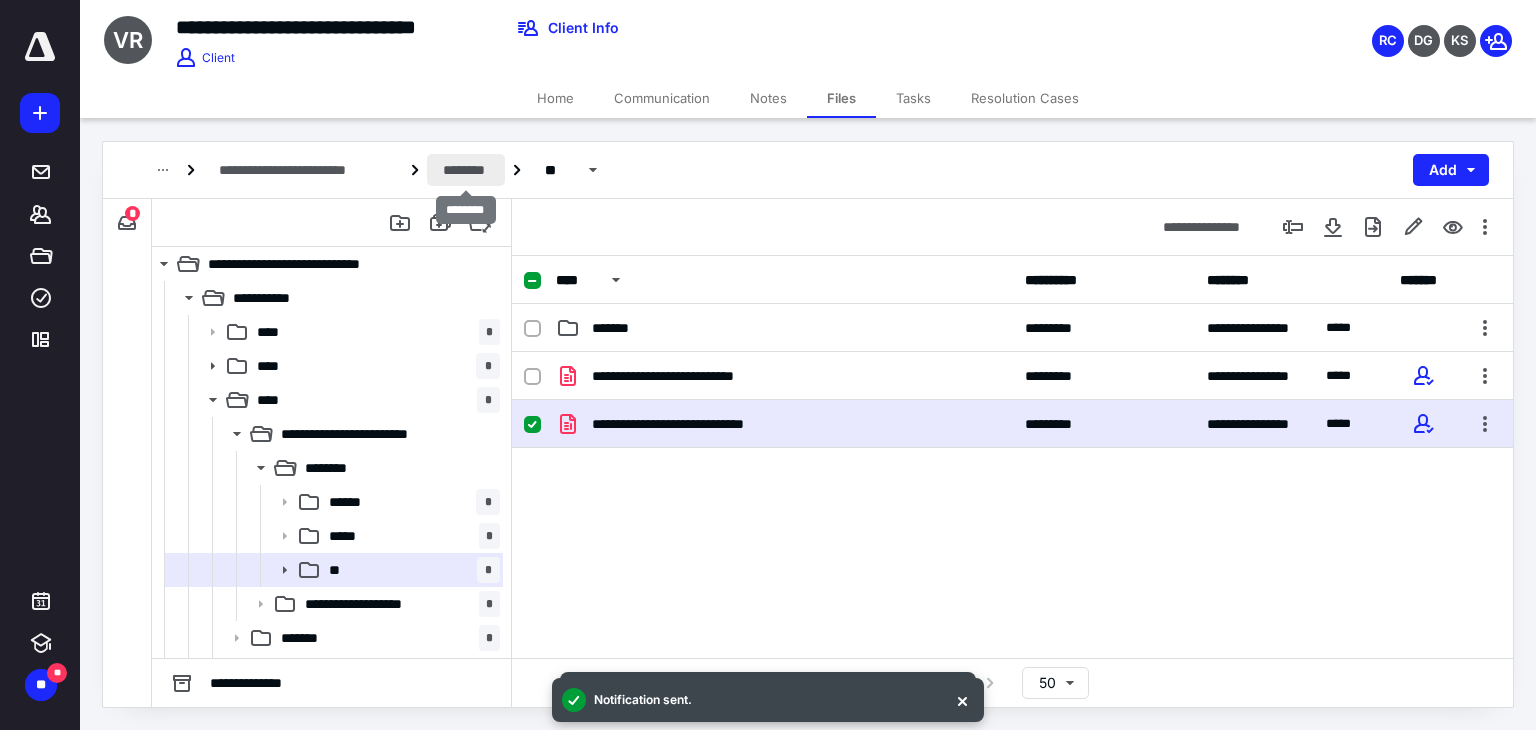 click on "********" at bounding box center (466, 170) 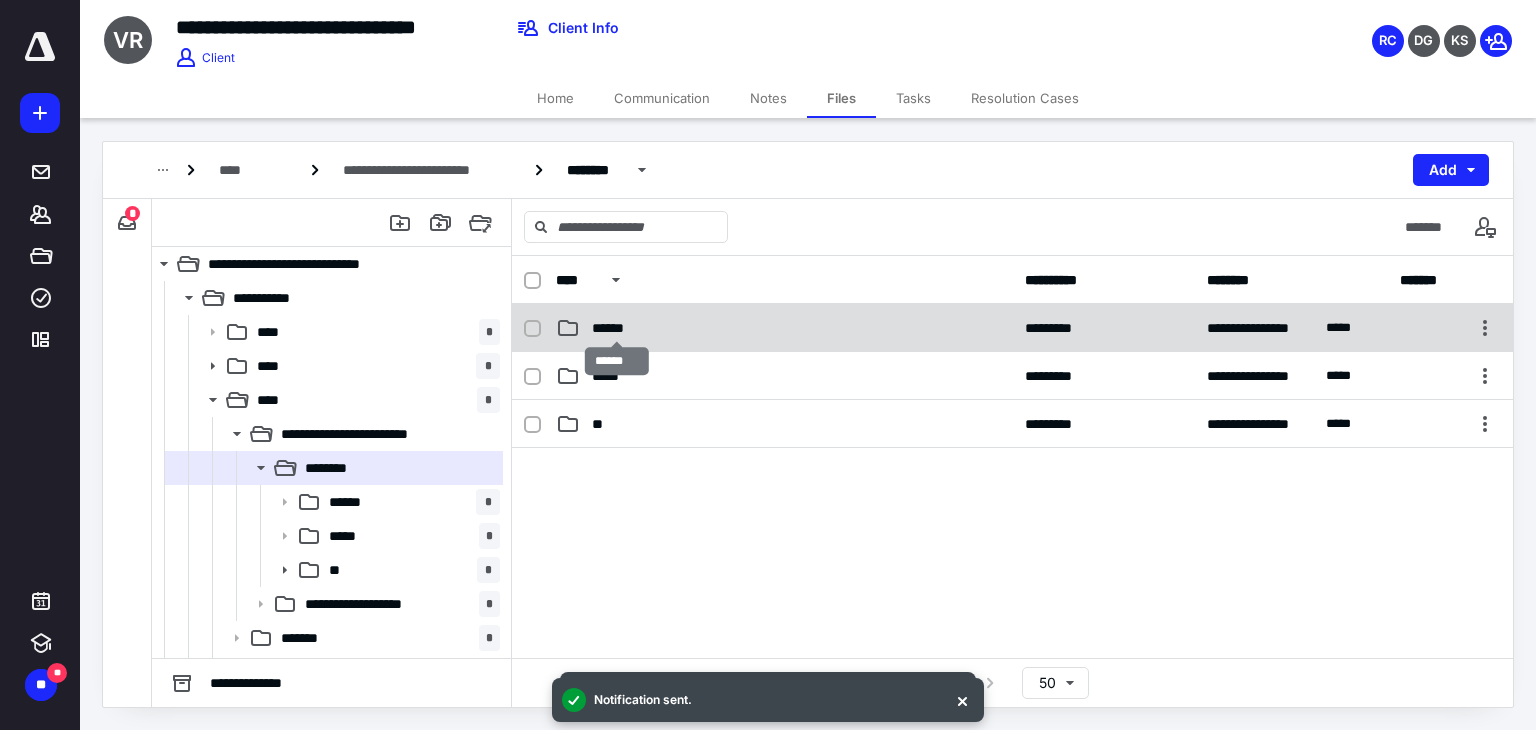 click on "******" at bounding box center [617, 328] 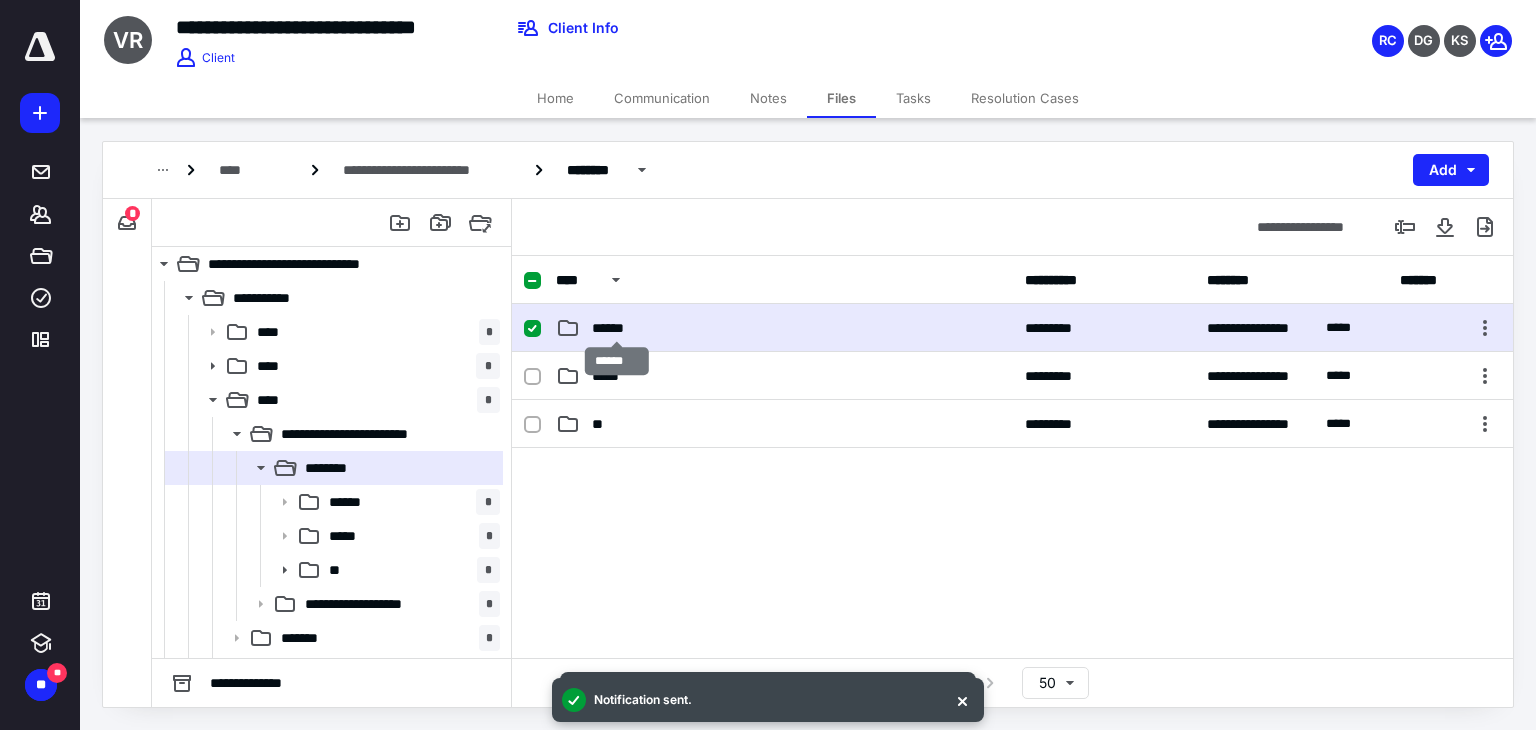 click on "******" at bounding box center (617, 328) 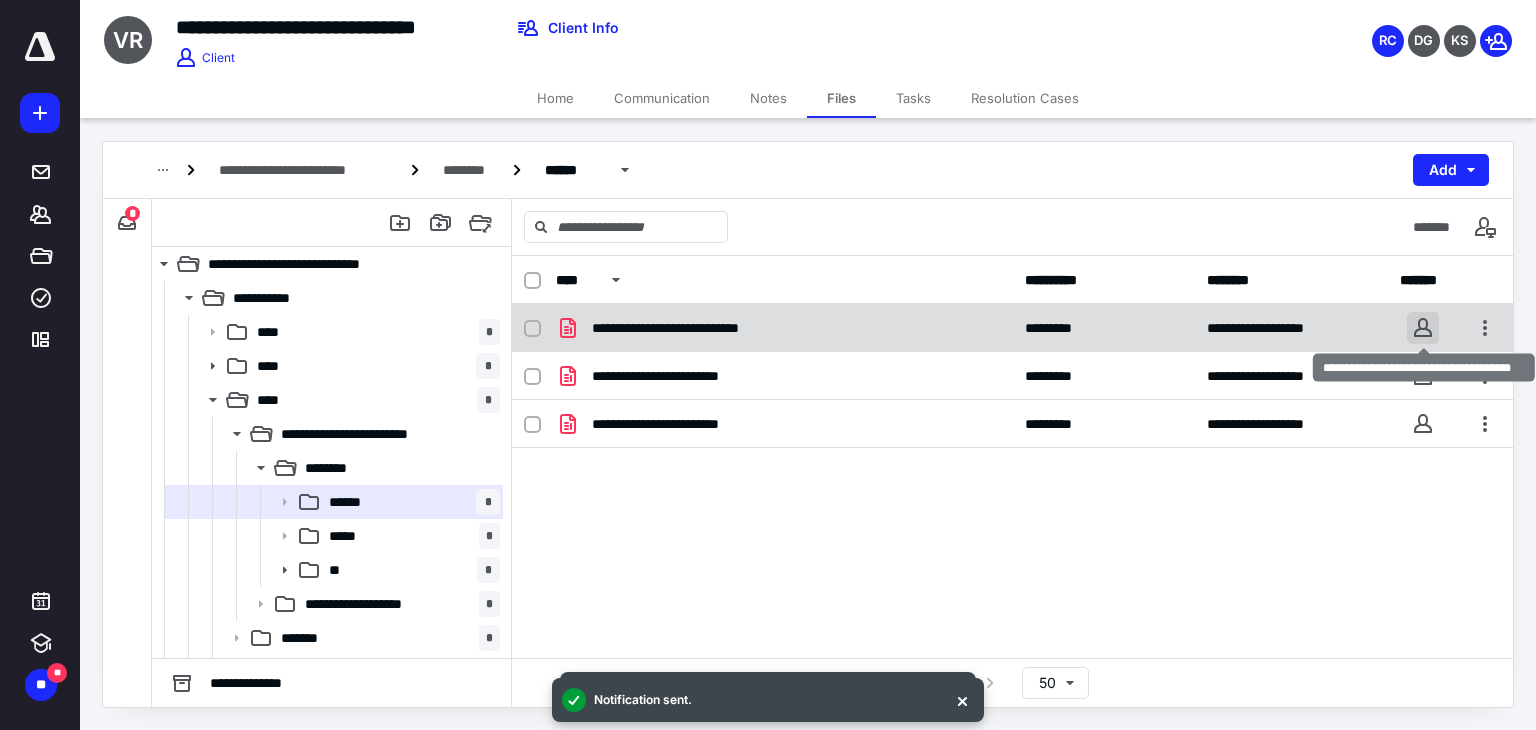 click at bounding box center [1423, 328] 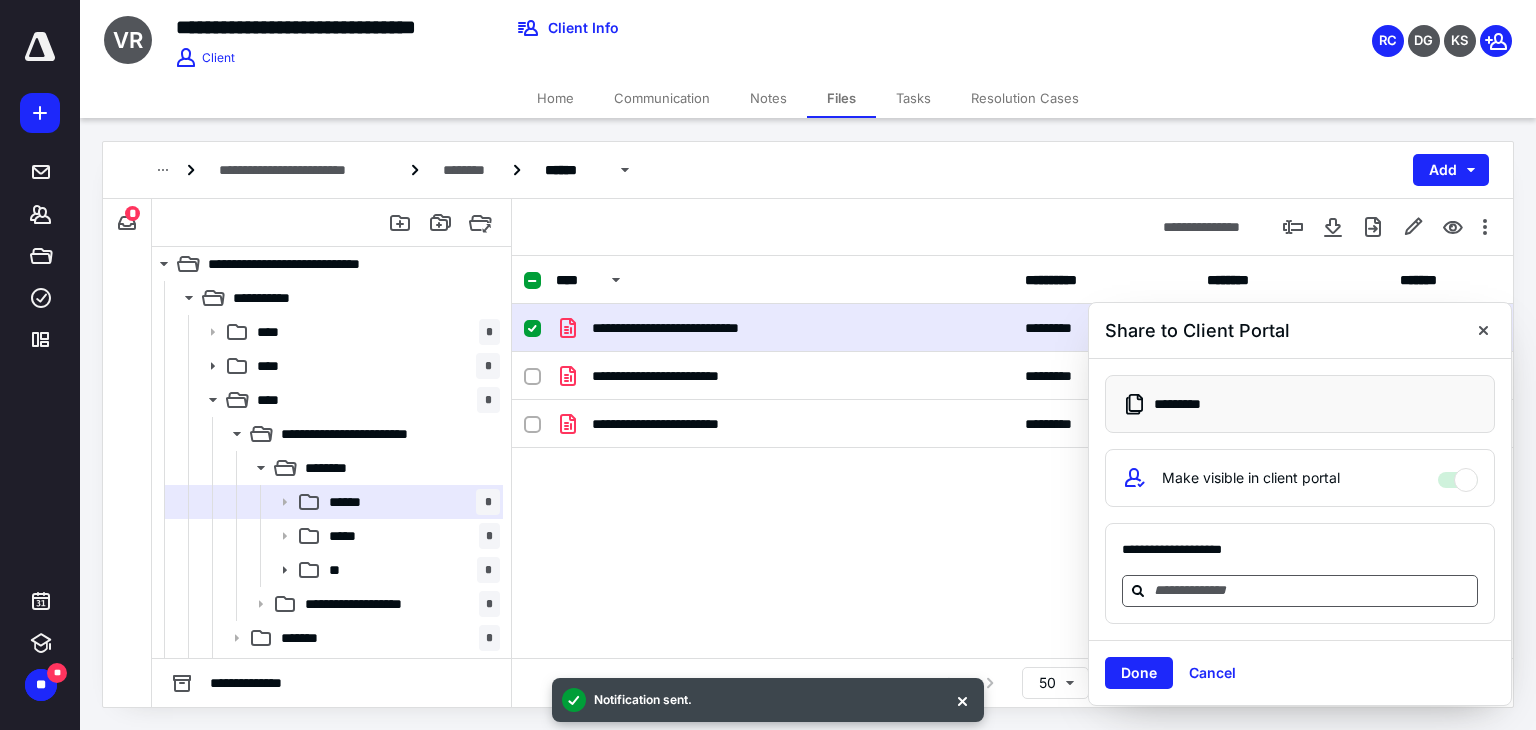 click at bounding box center (1312, 590) 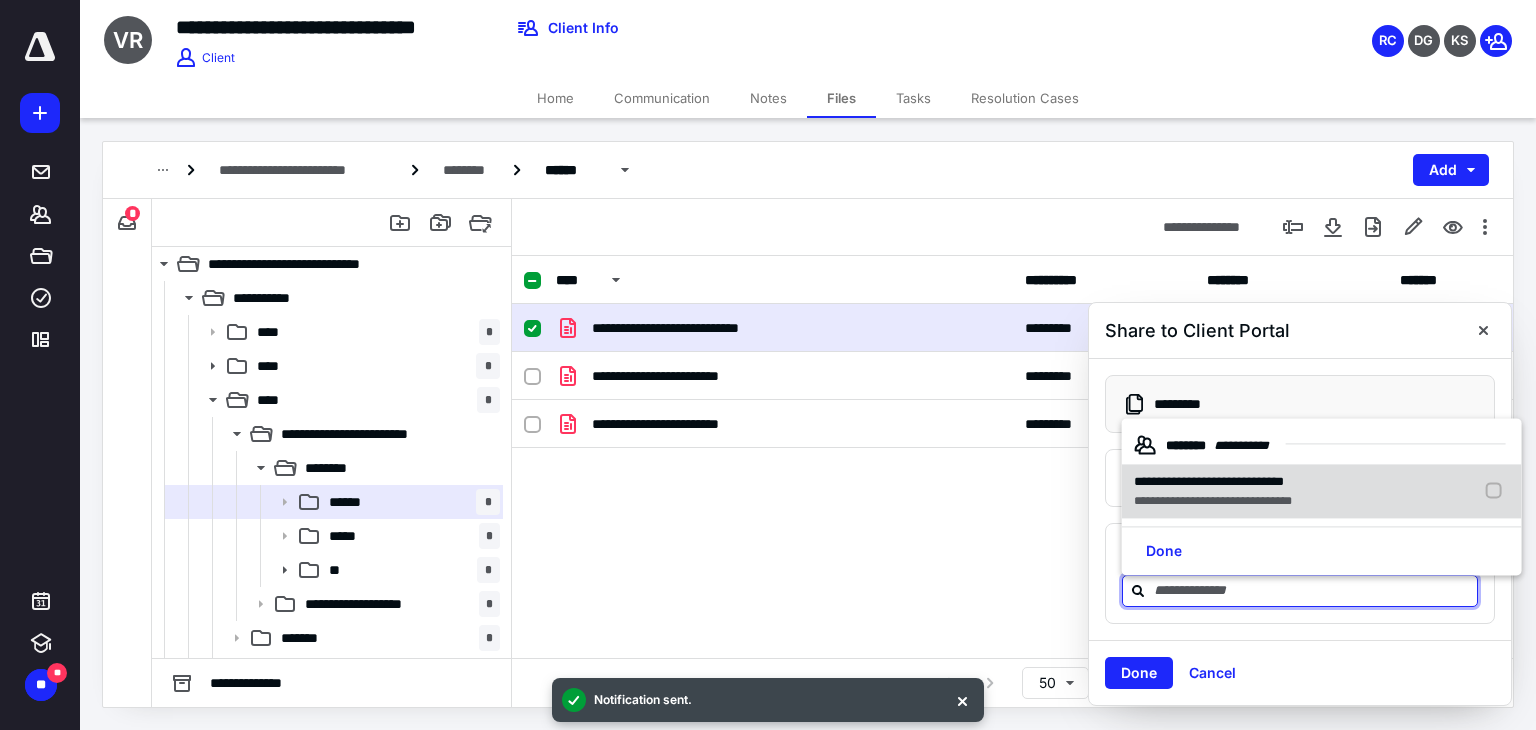 click on "**********" at bounding box center (1209, 481) 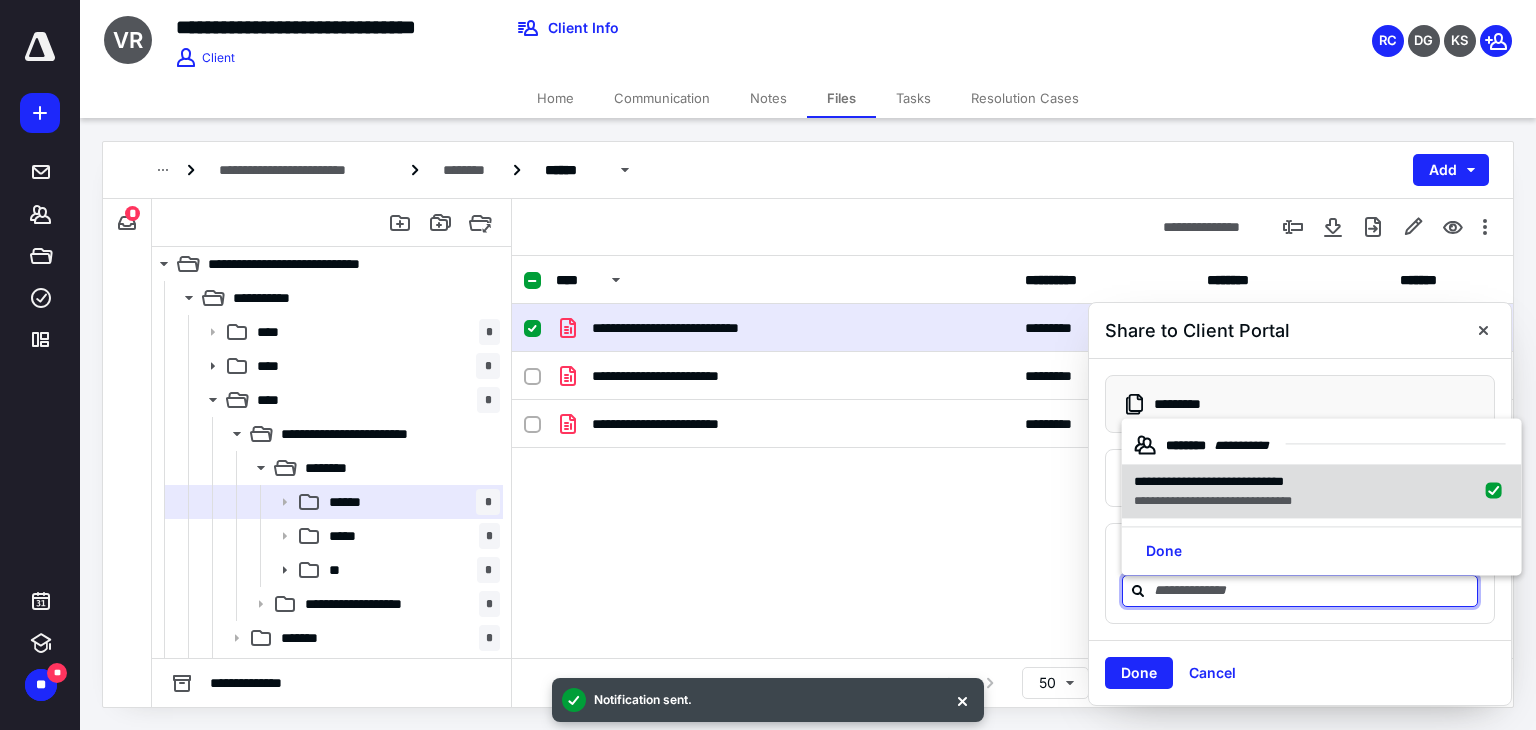 checkbox on "true" 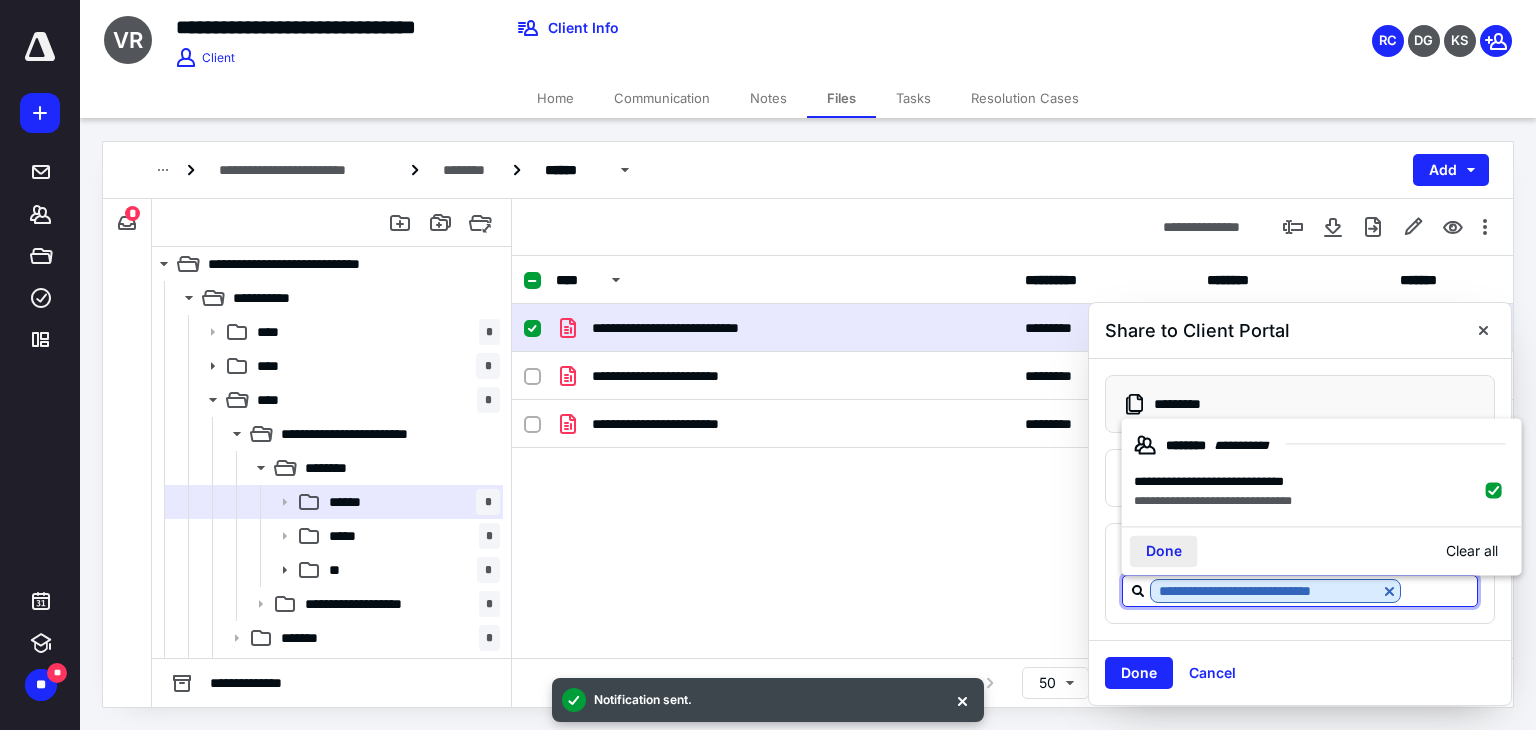 click on "Done" at bounding box center (1164, 551) 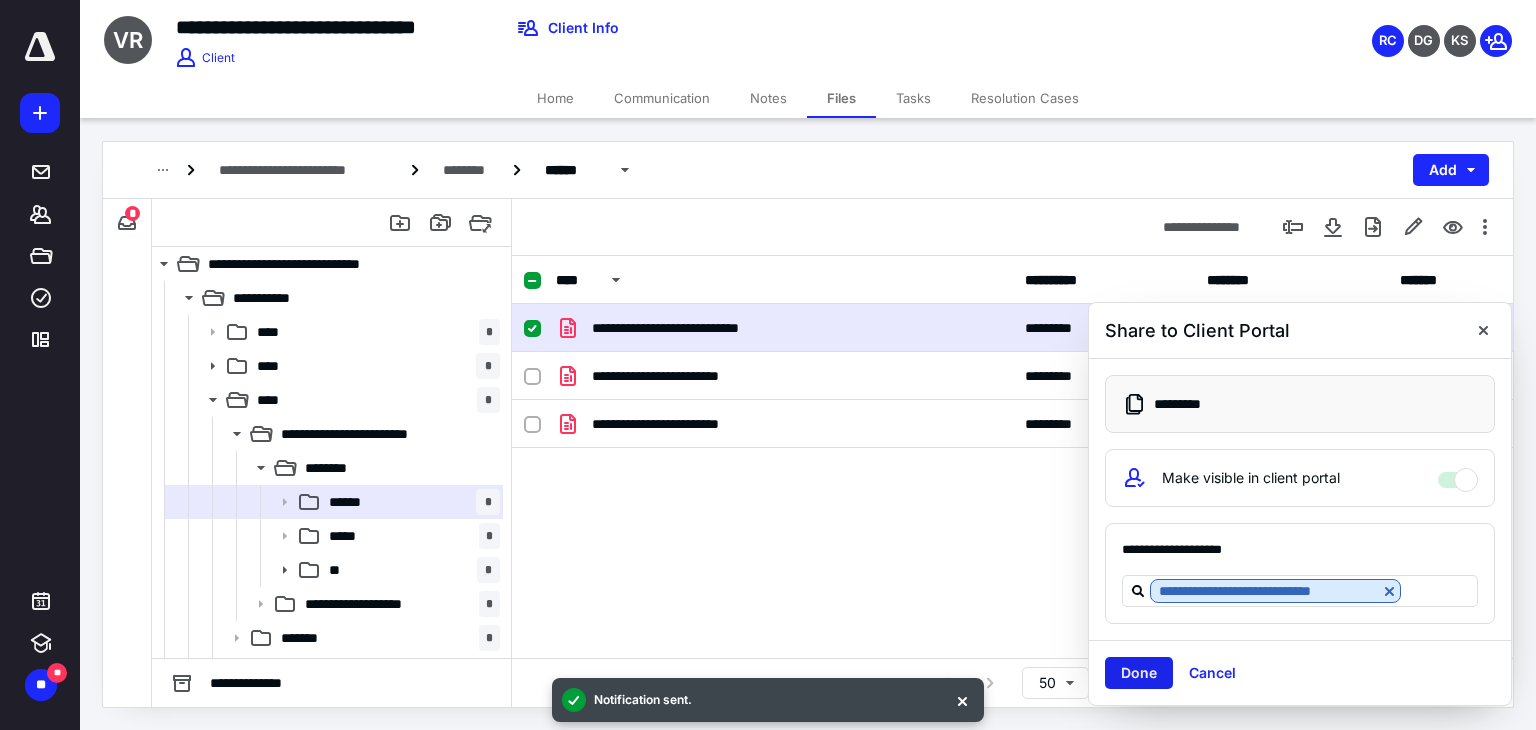 click on "Done" at bounding box center [1139, 673] 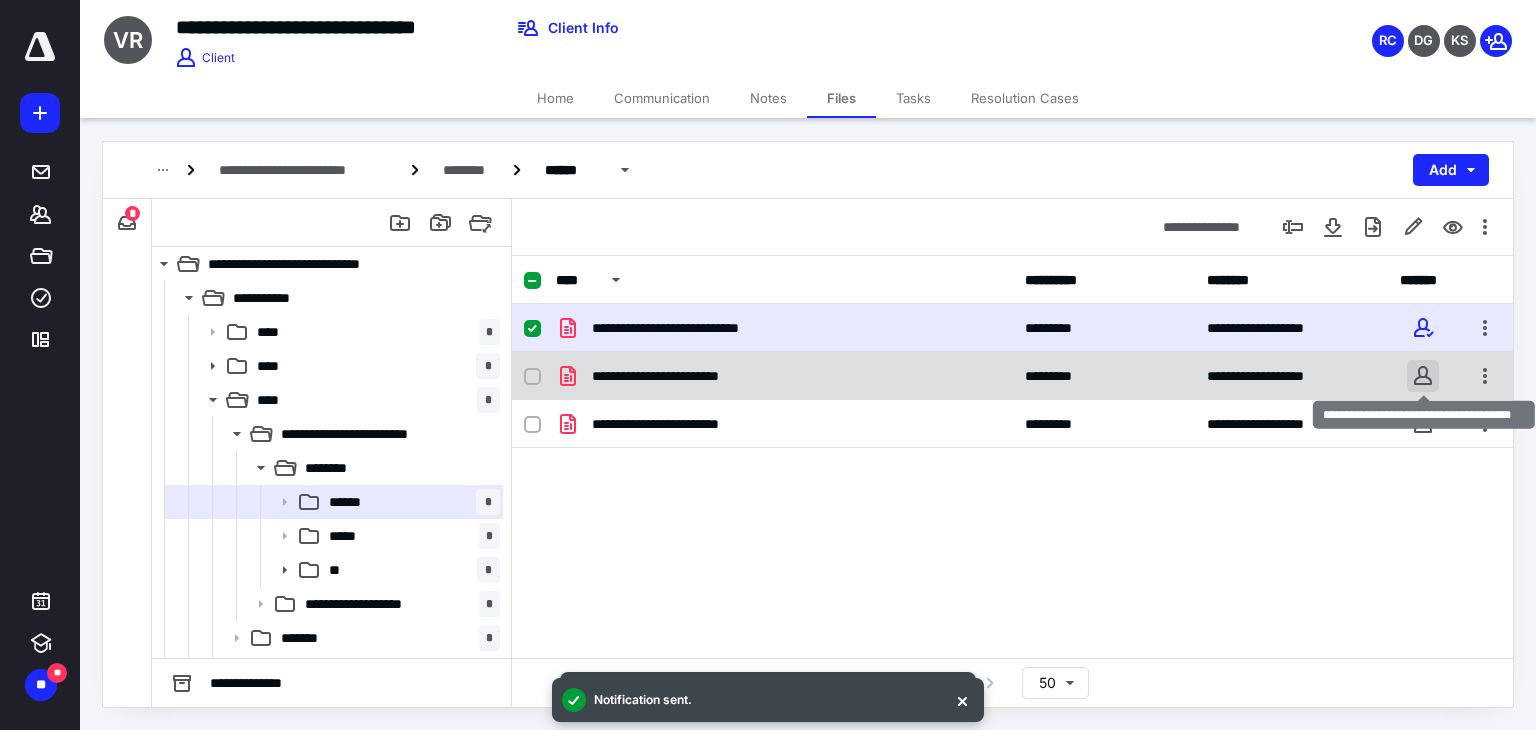 click at bounding box center [1423, 376] 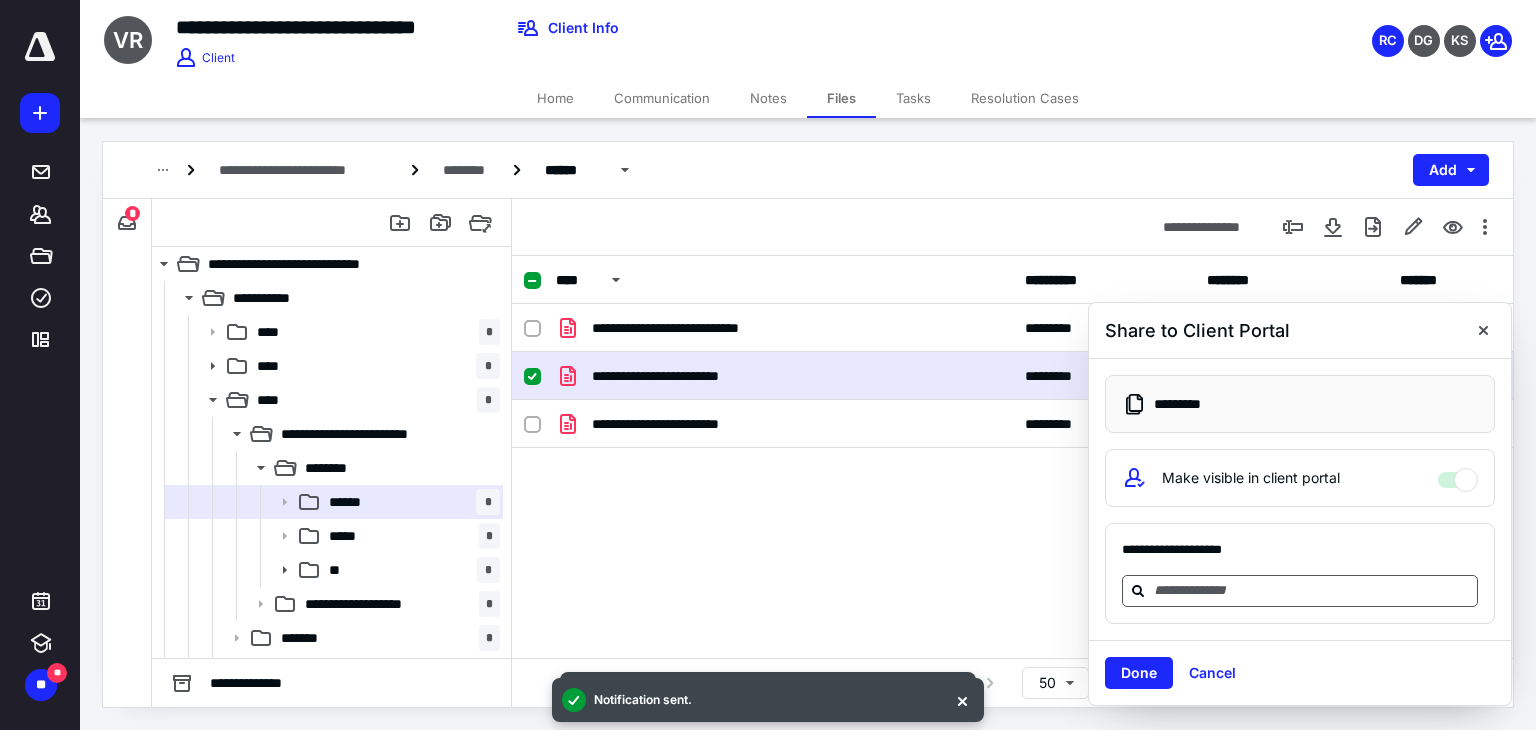 click at bounding box center (1312, 590) 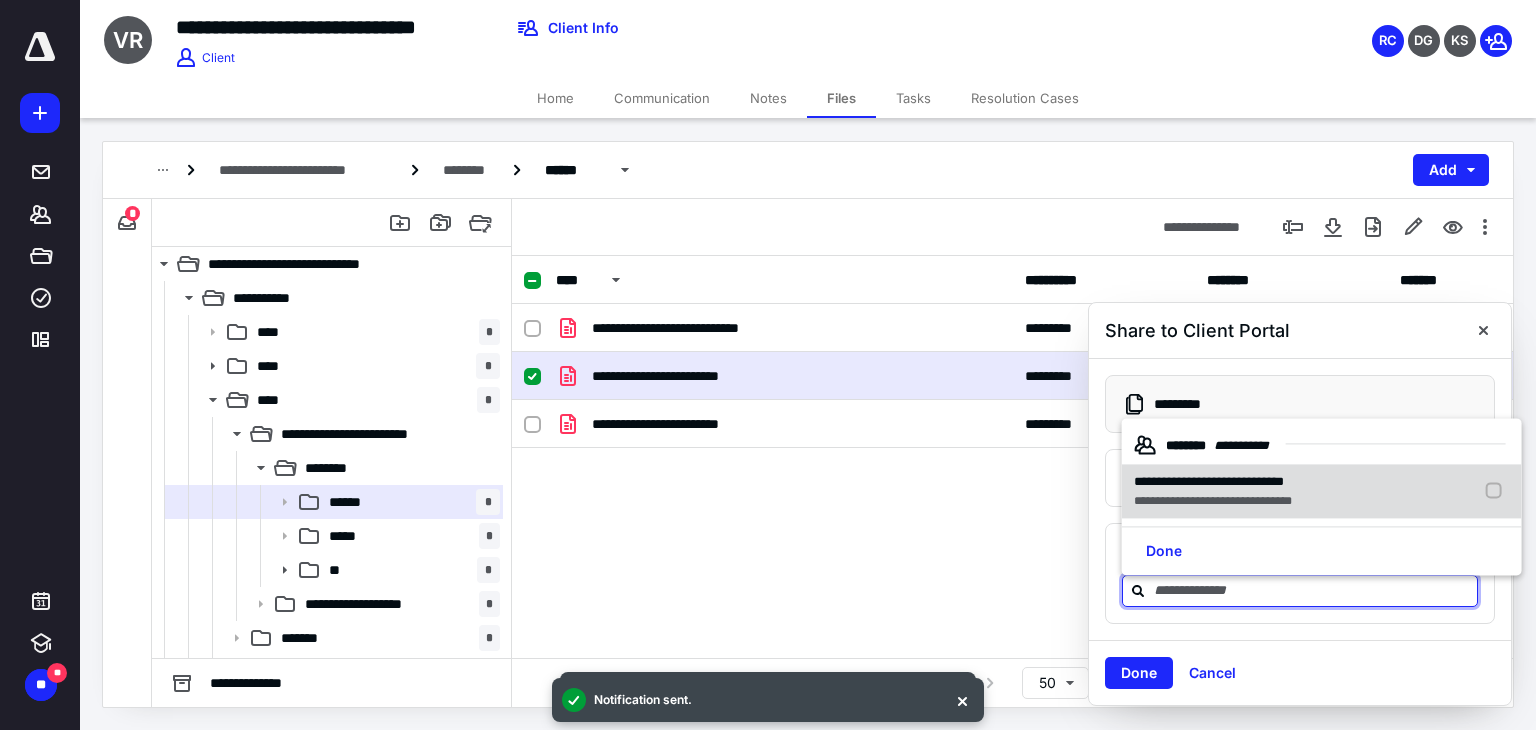 click on "**********" at bounding box center (1209, 481) 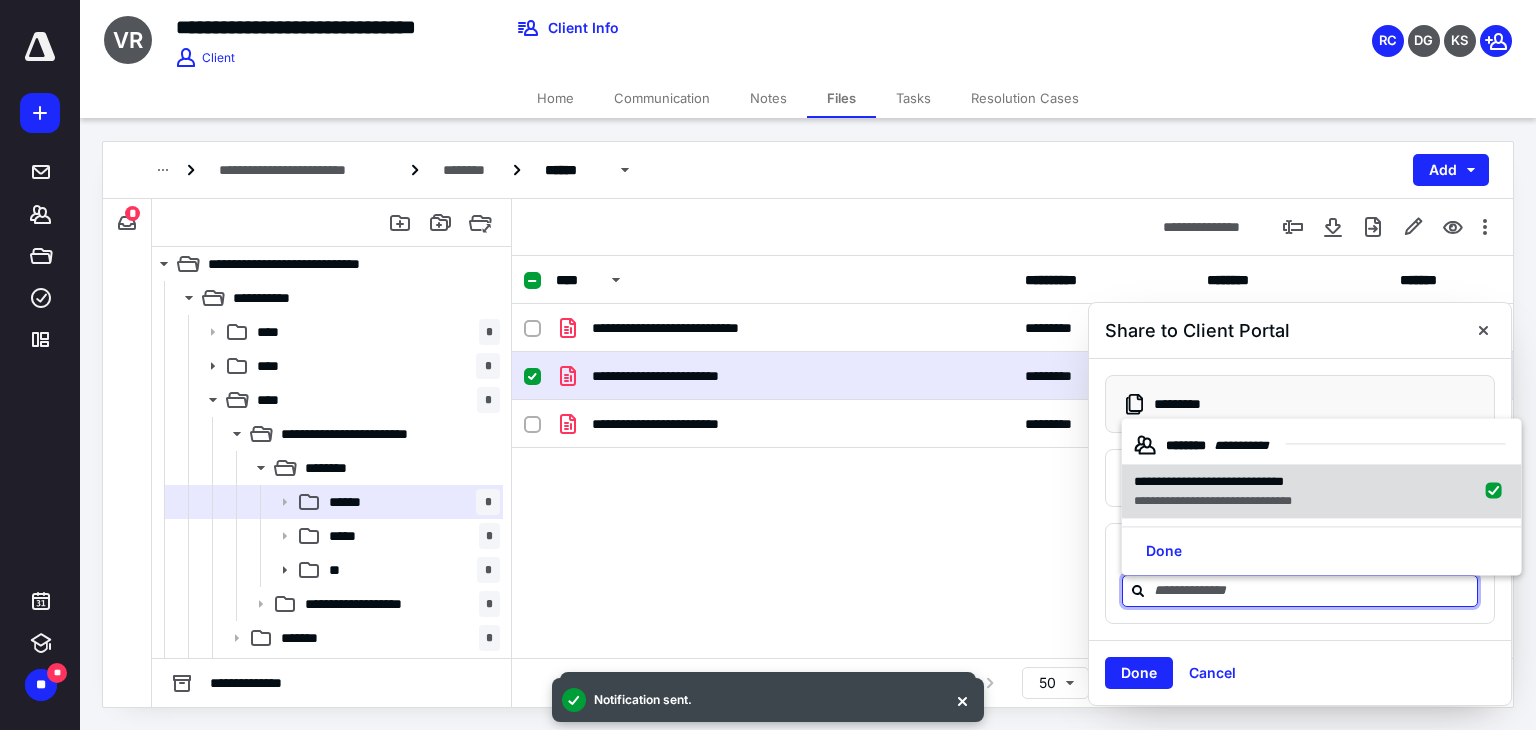 checkbox on "true" 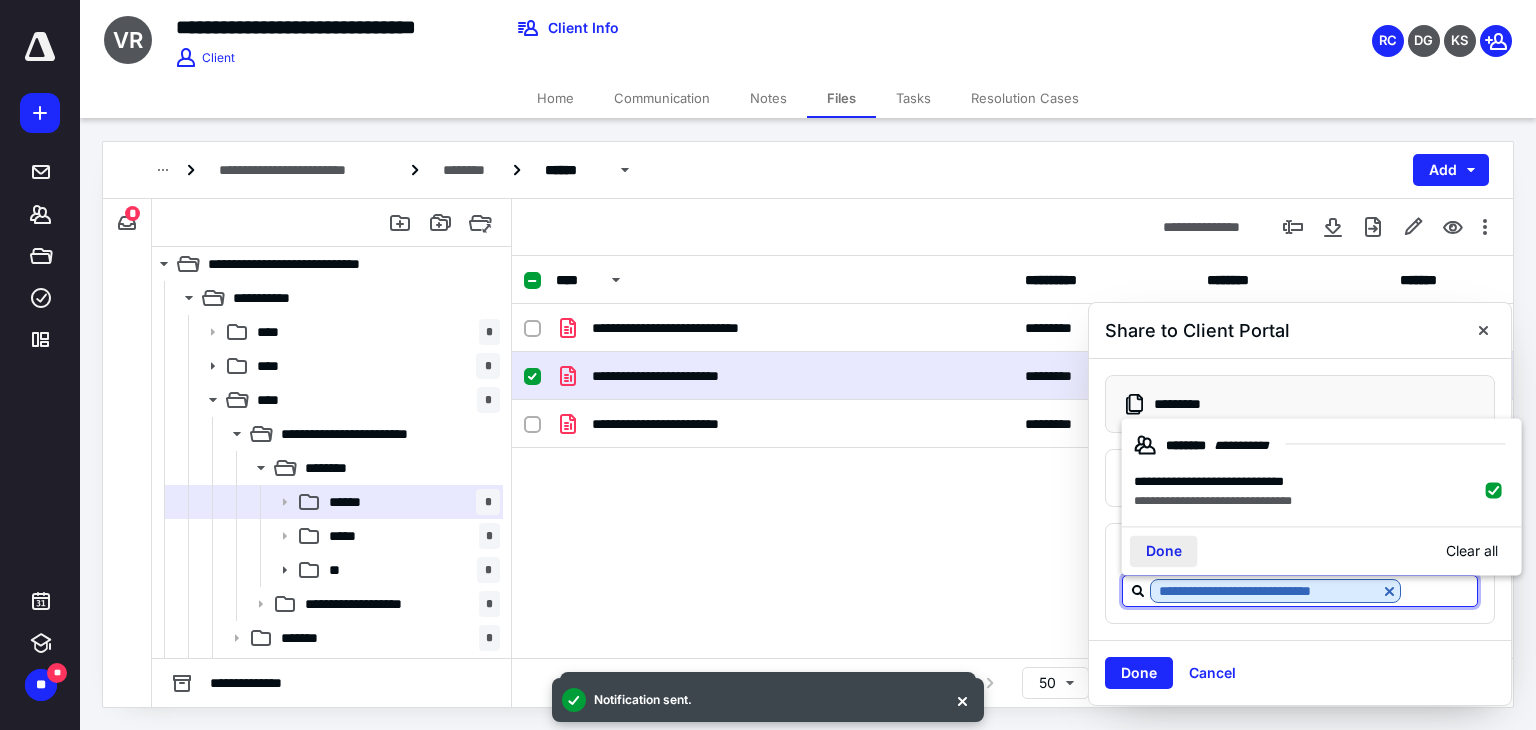 click on "Done" at bounding box center [1164, 551] 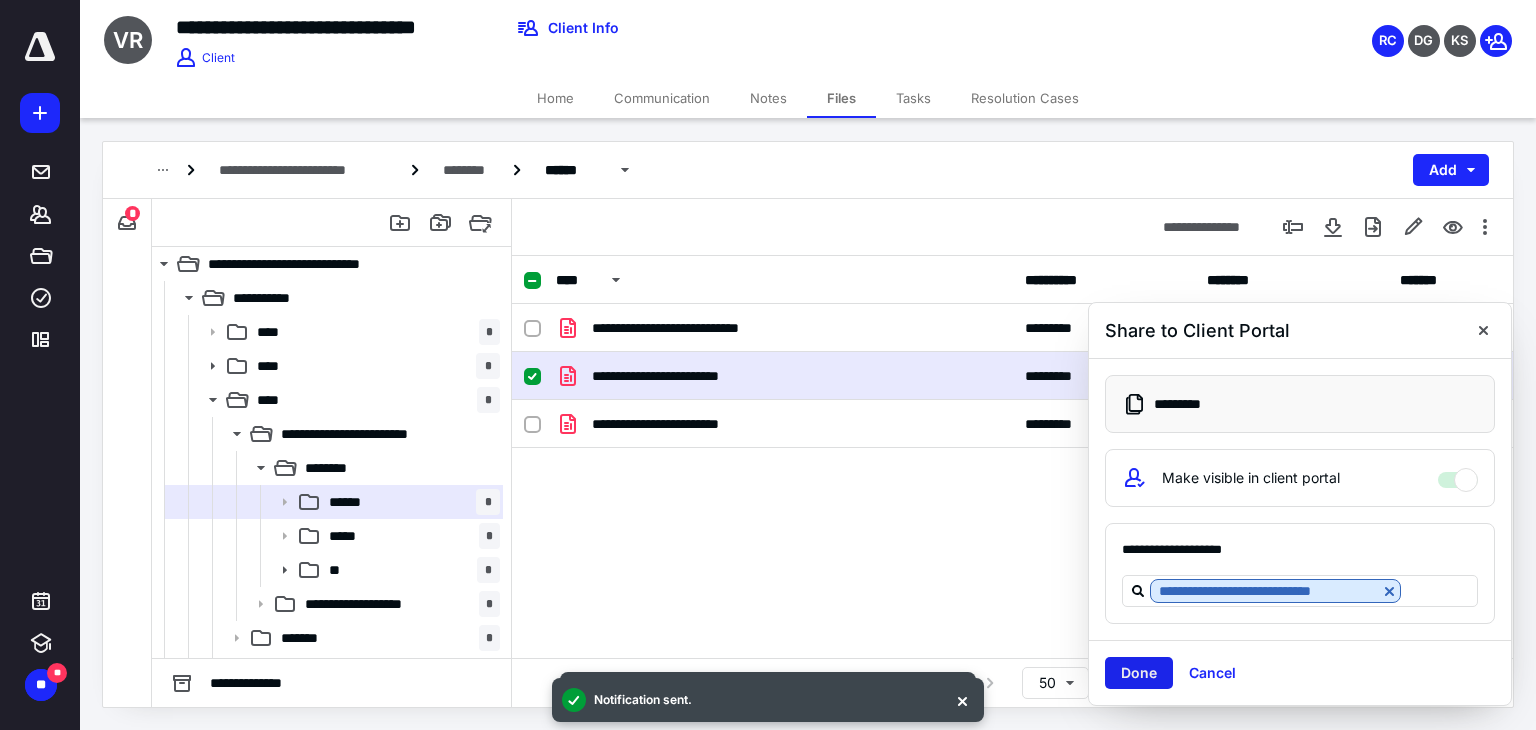 click on "Done" at bounding box center (1139, 673) 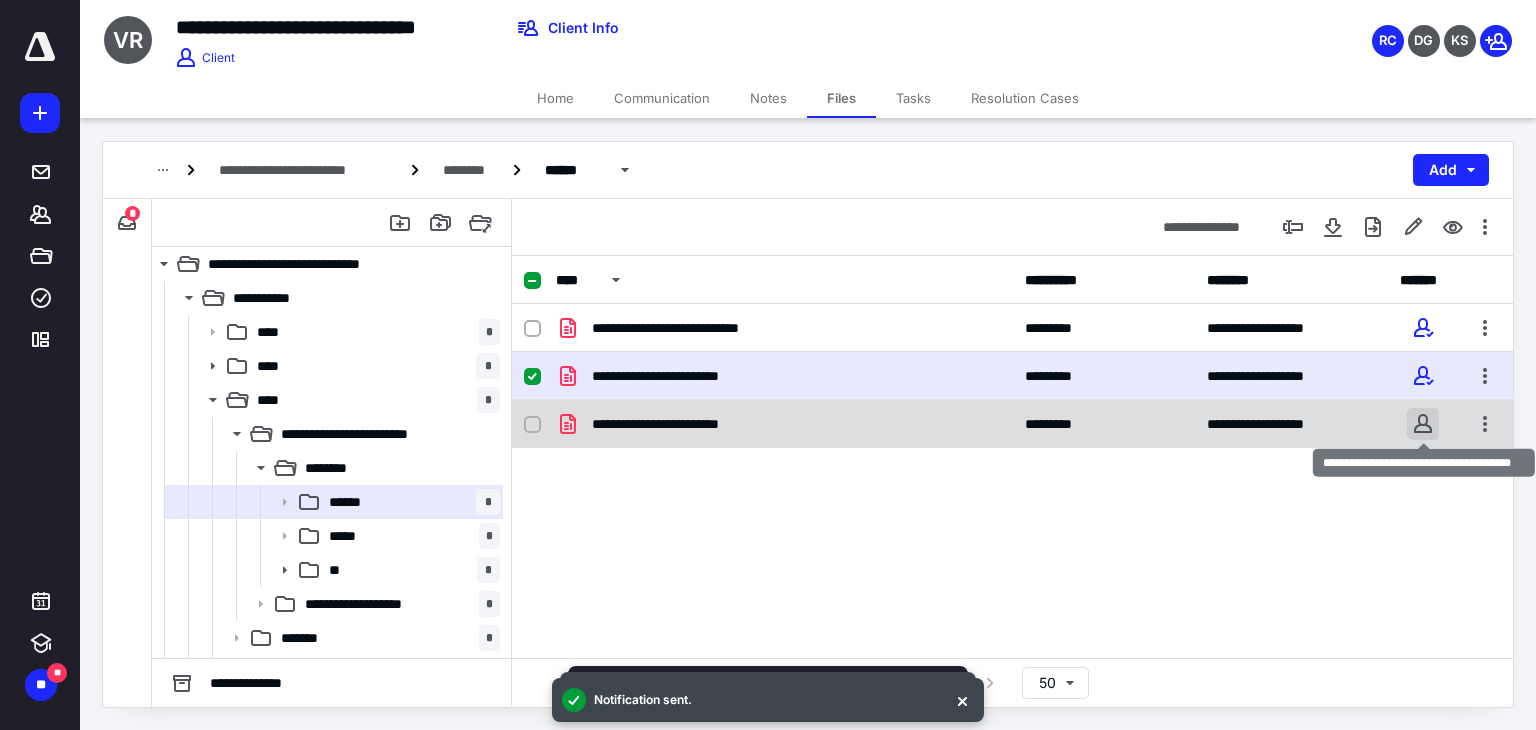 click at bounding box center [1423, 424] 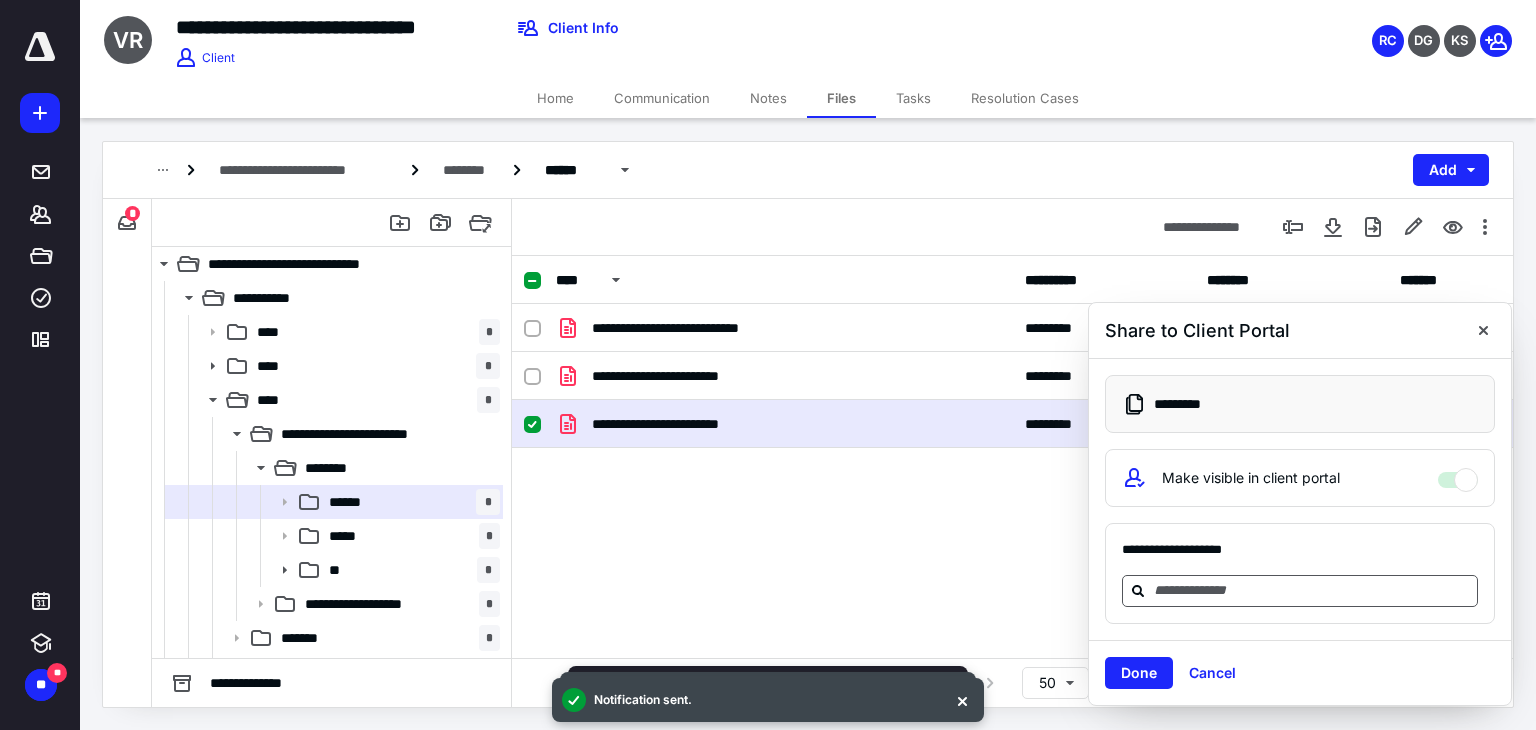 click at bounding box center [1312, 590] 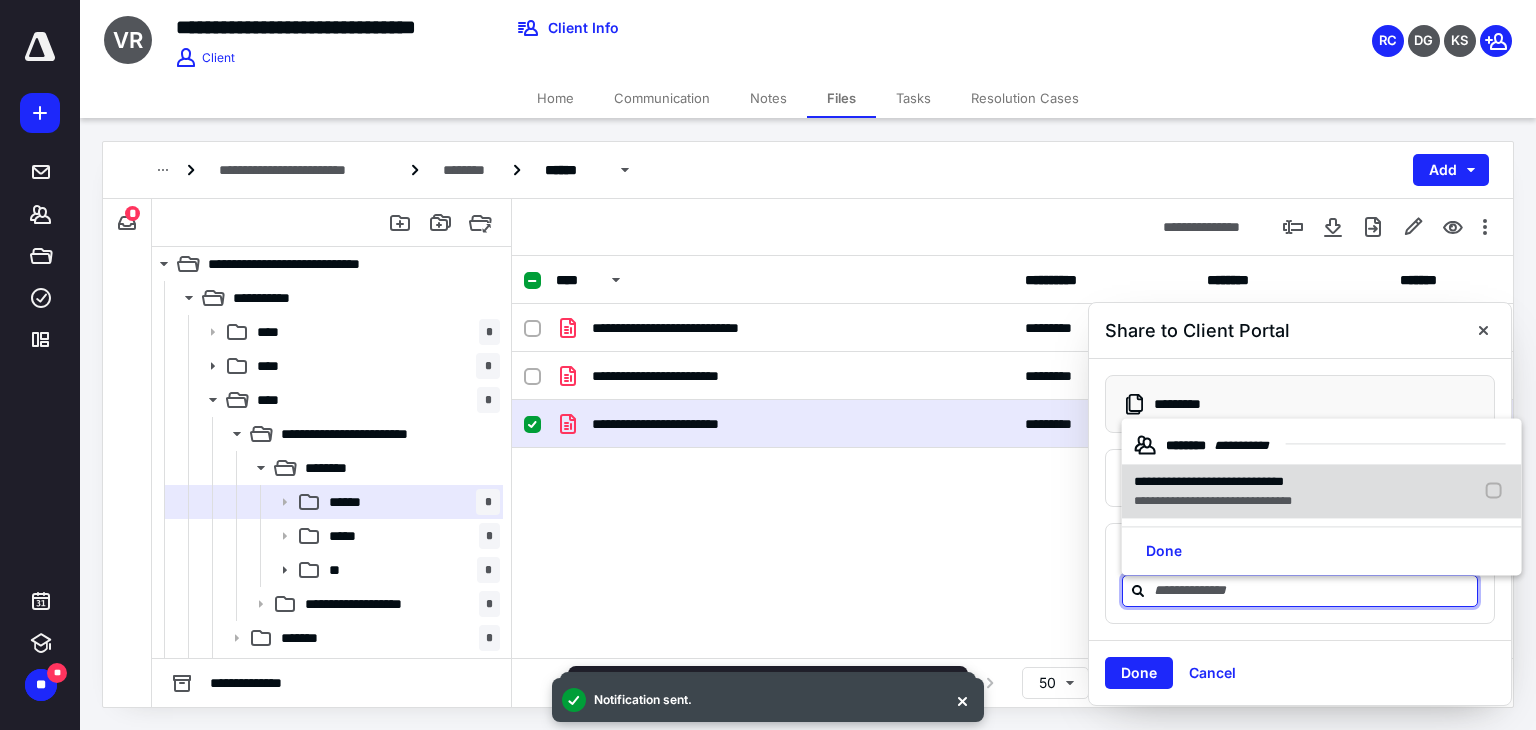 click on "**********" at bounding box center (1213, 482) 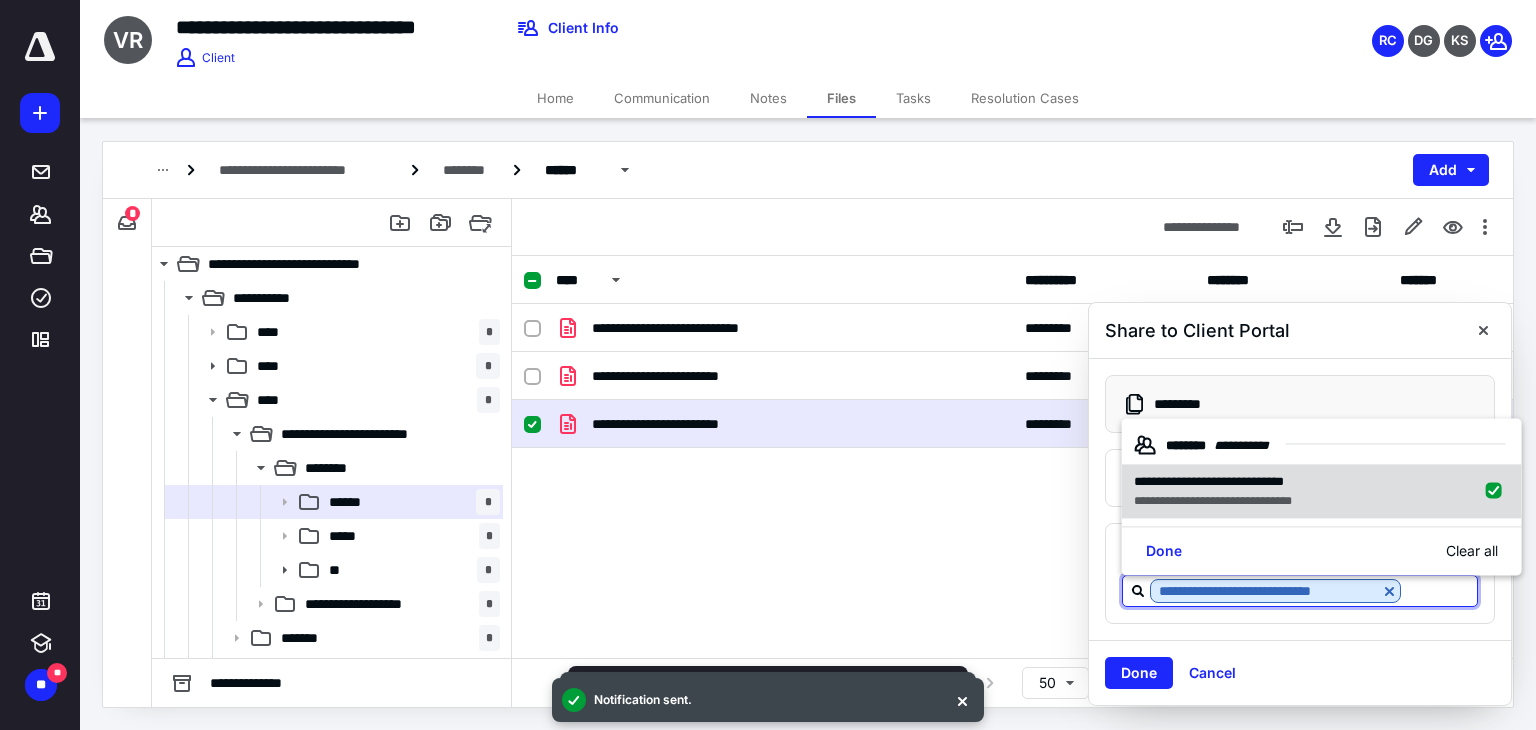 click on "**********" at bounding box center [1209, 481] 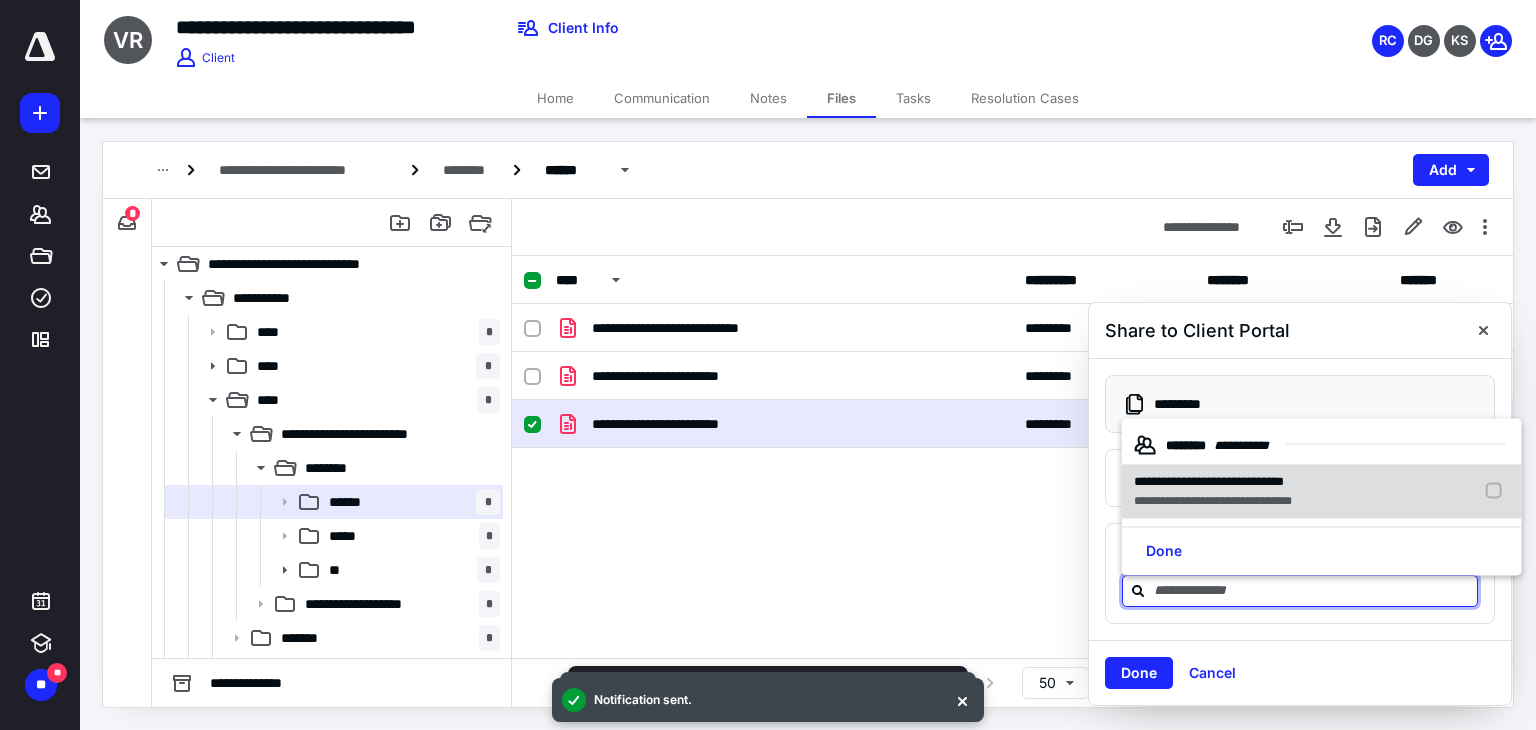 click on "**********" at bounding box center [1213, 482] 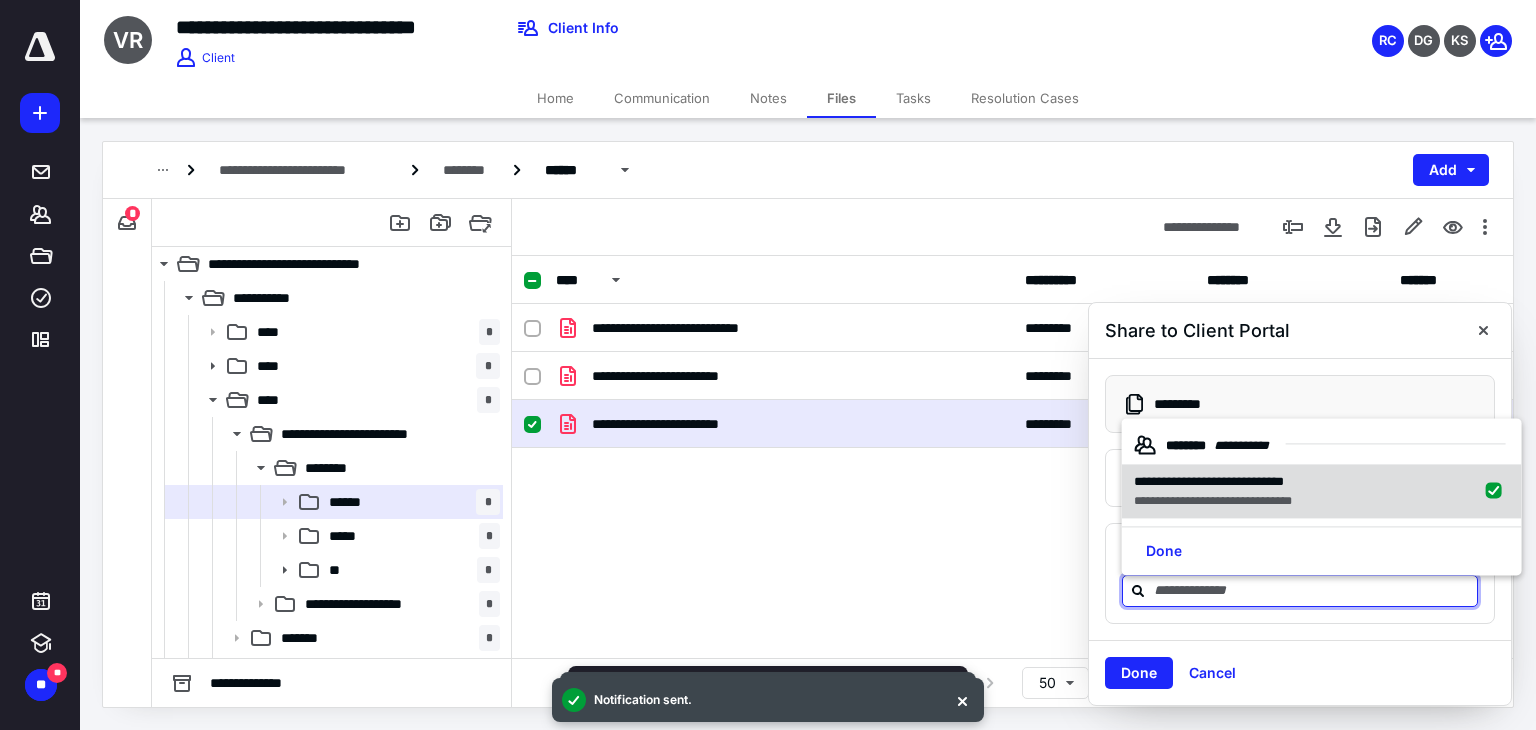 checkbox on "true" 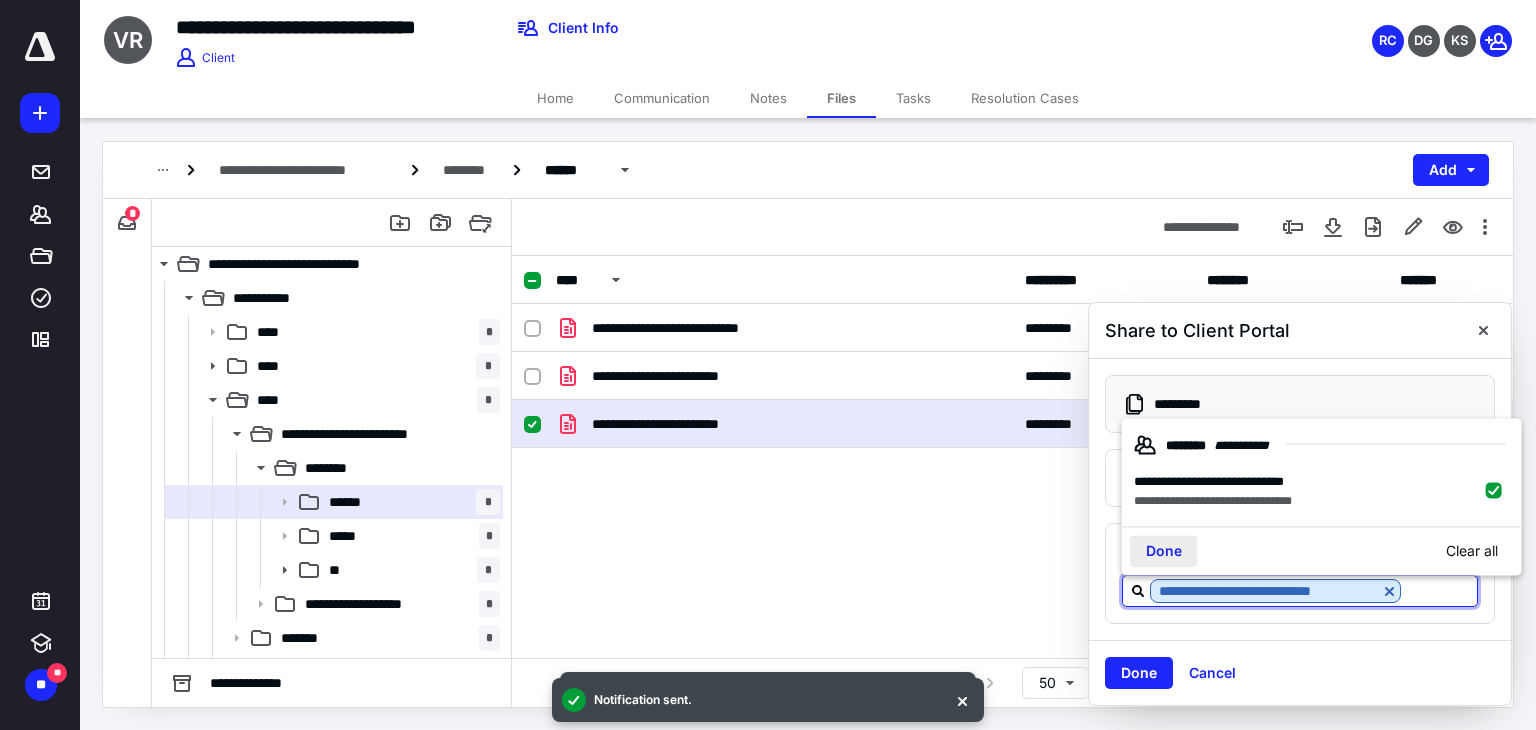 click on "Done" at bounding box center [1164, 551] 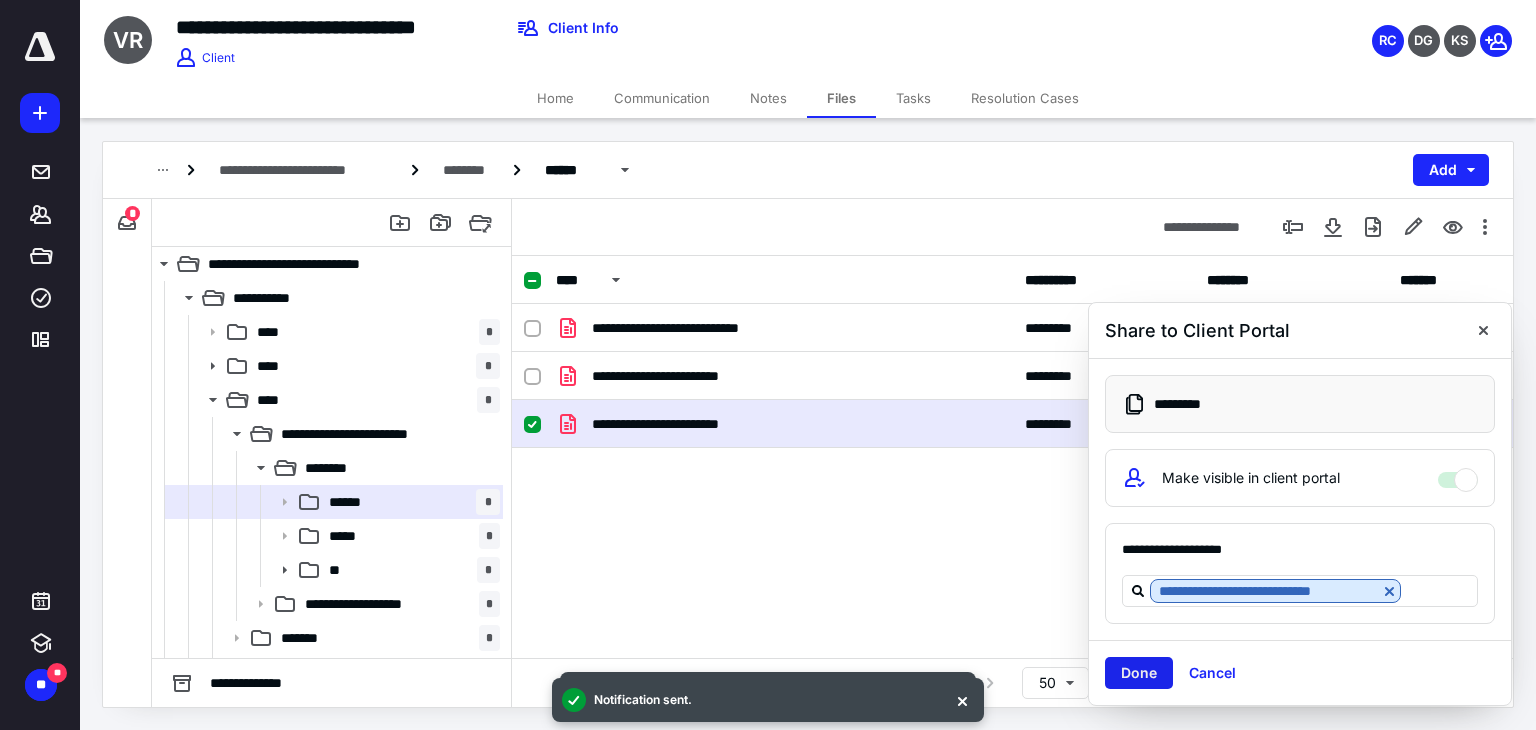 click on "Done" at bounding box center [1139, 673] 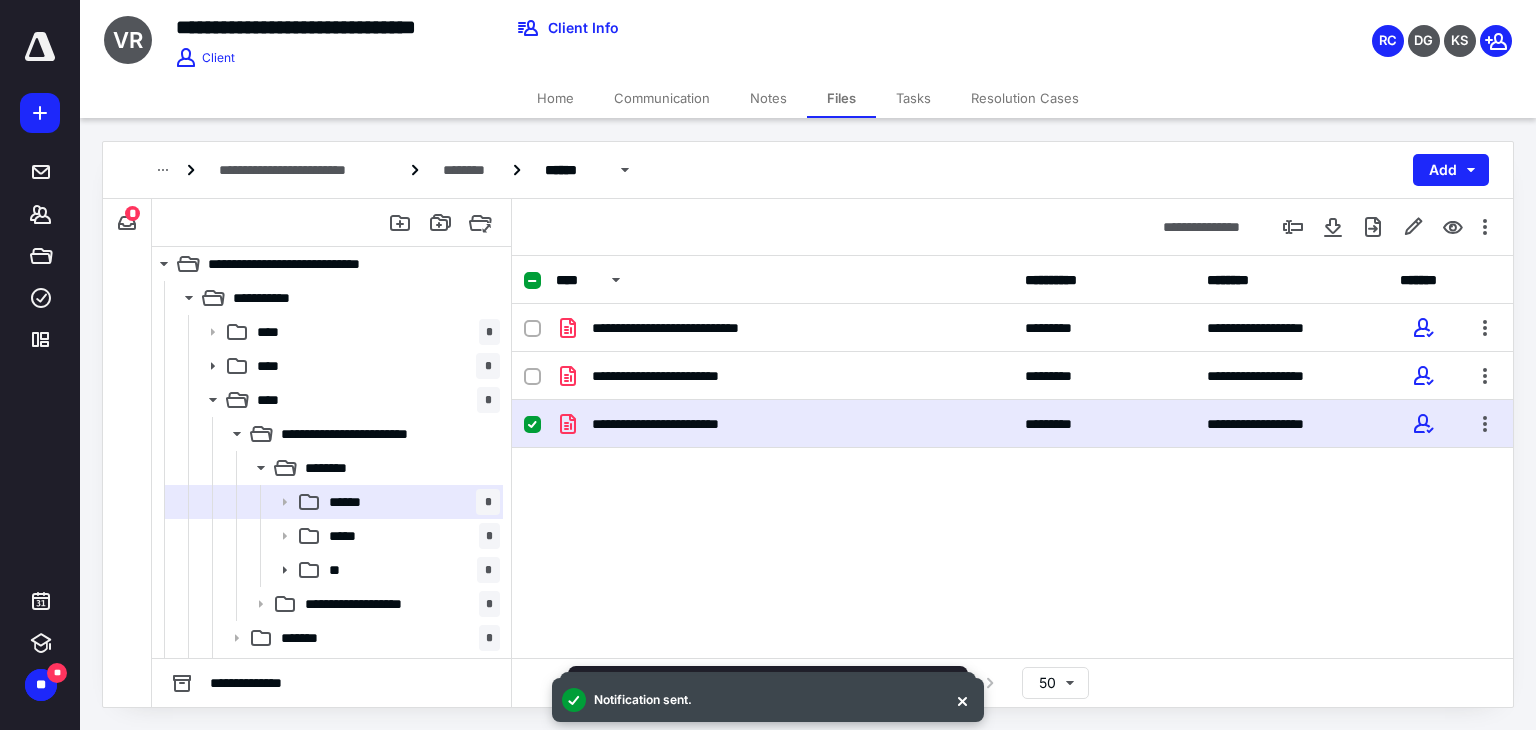 click on "Home" at bounding box center [555, 98] 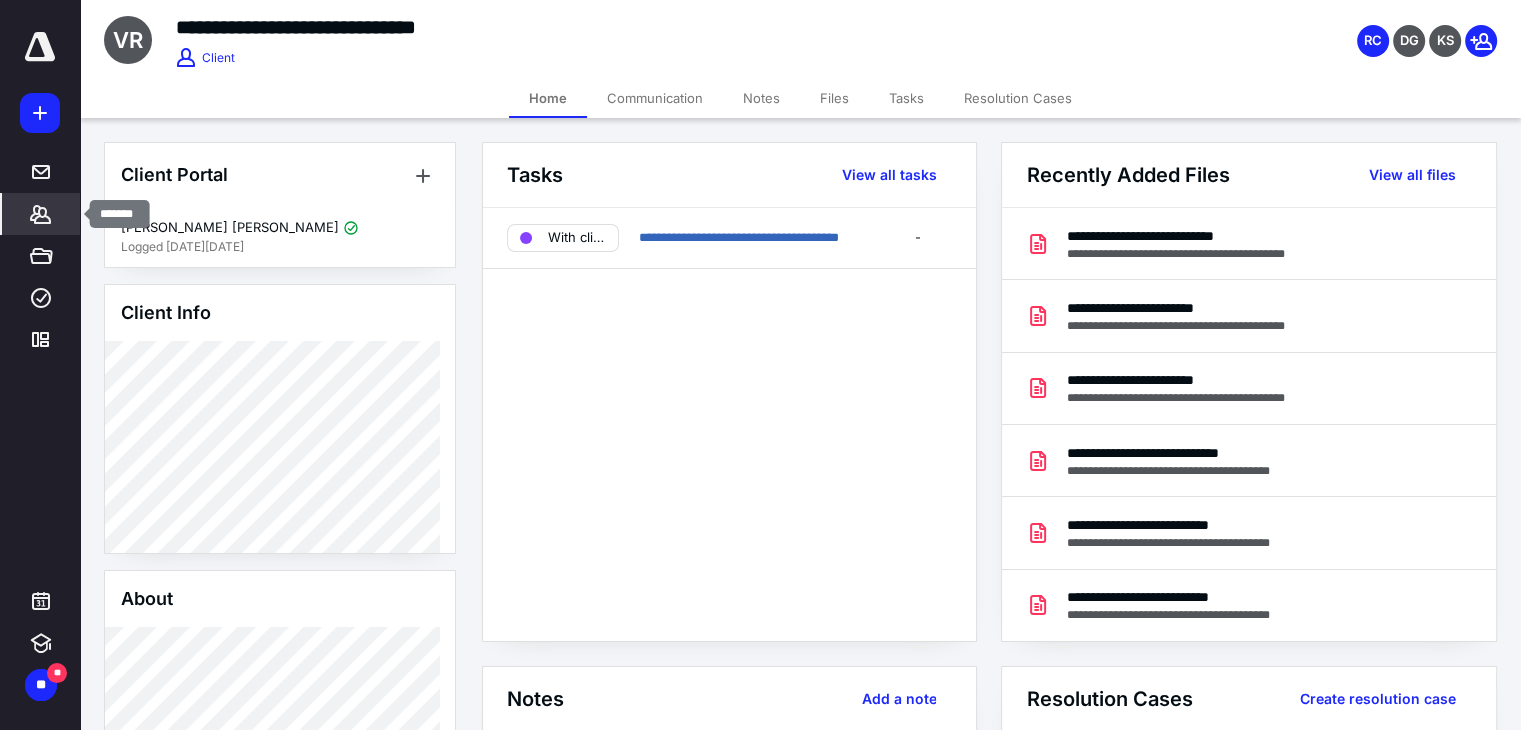 click 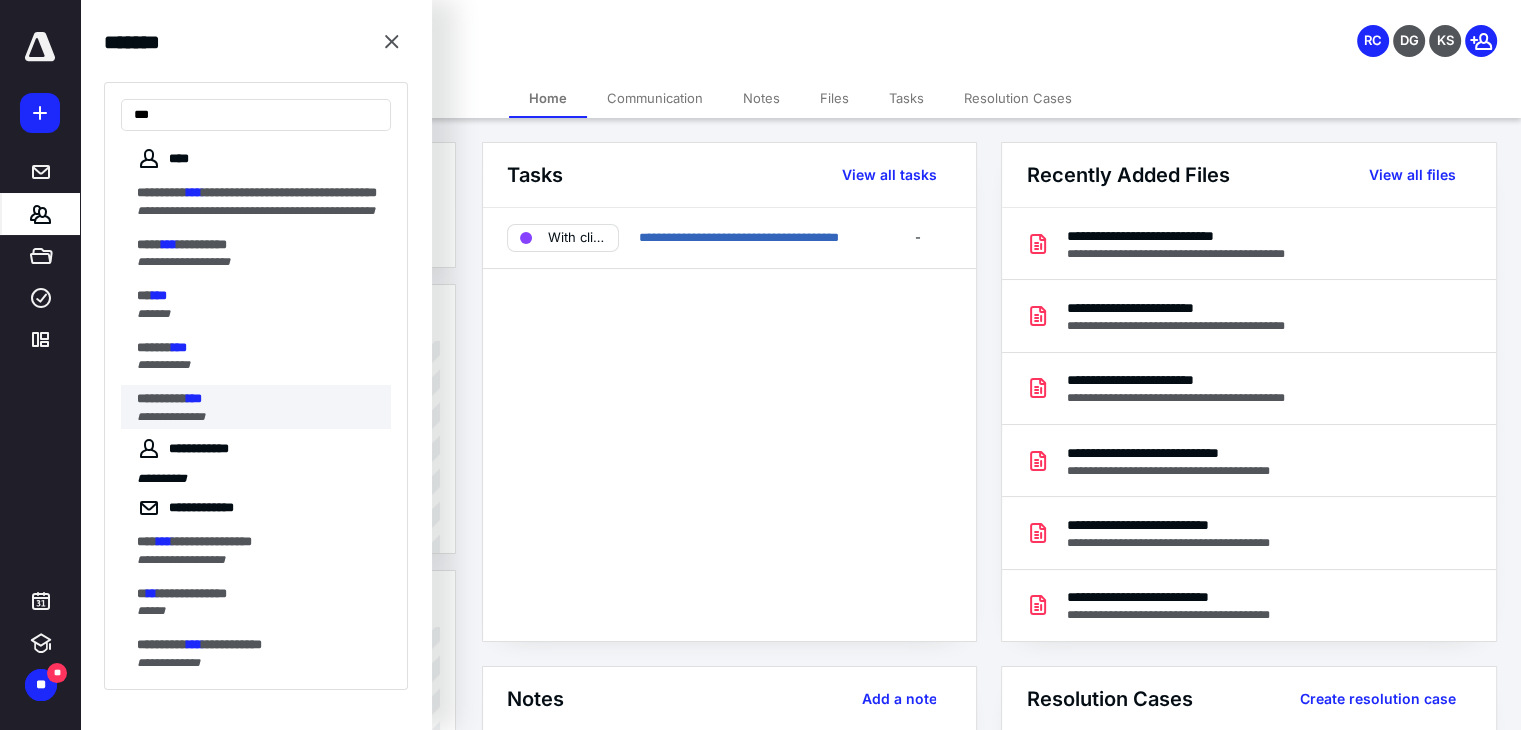 type on "***" 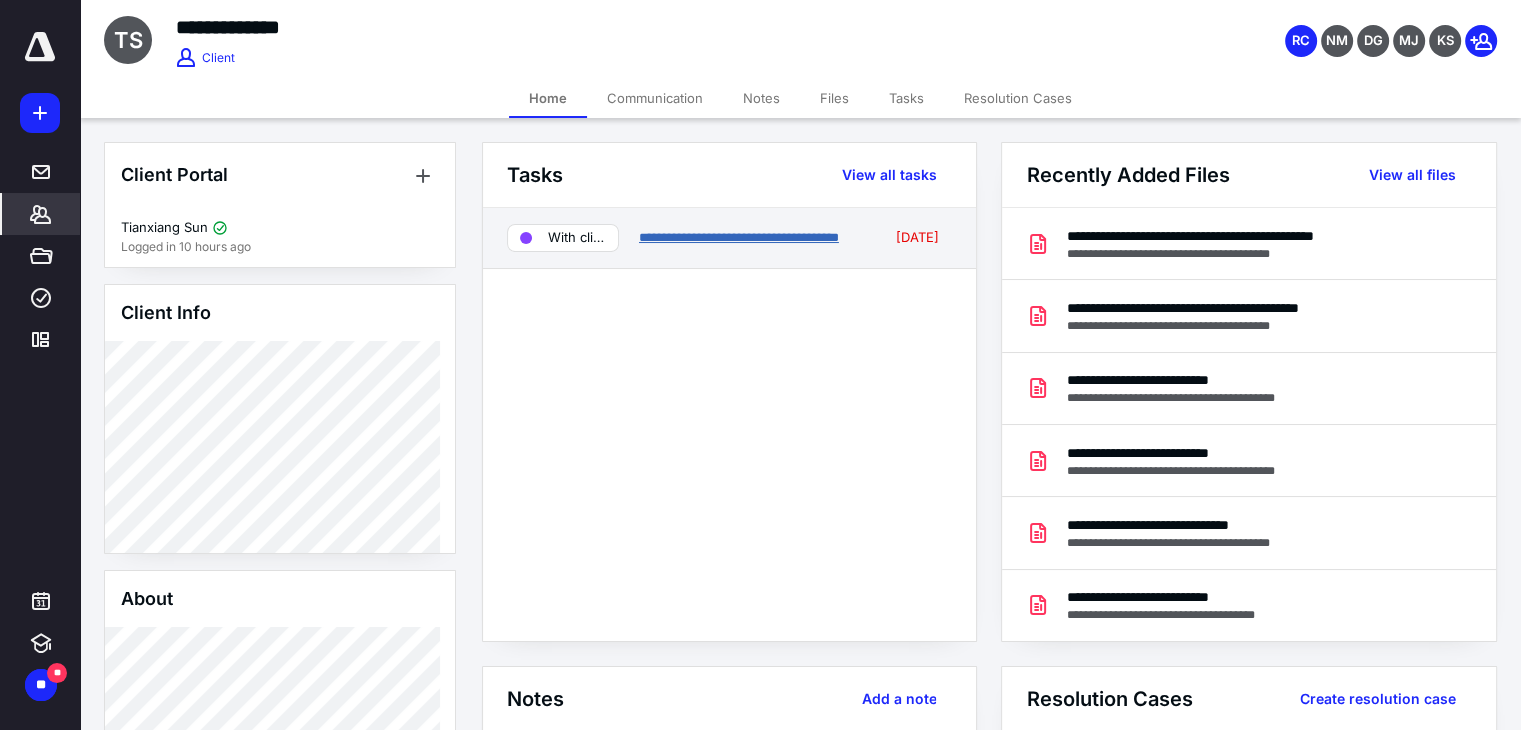 click on "**********" at bounding box center [739, 237] 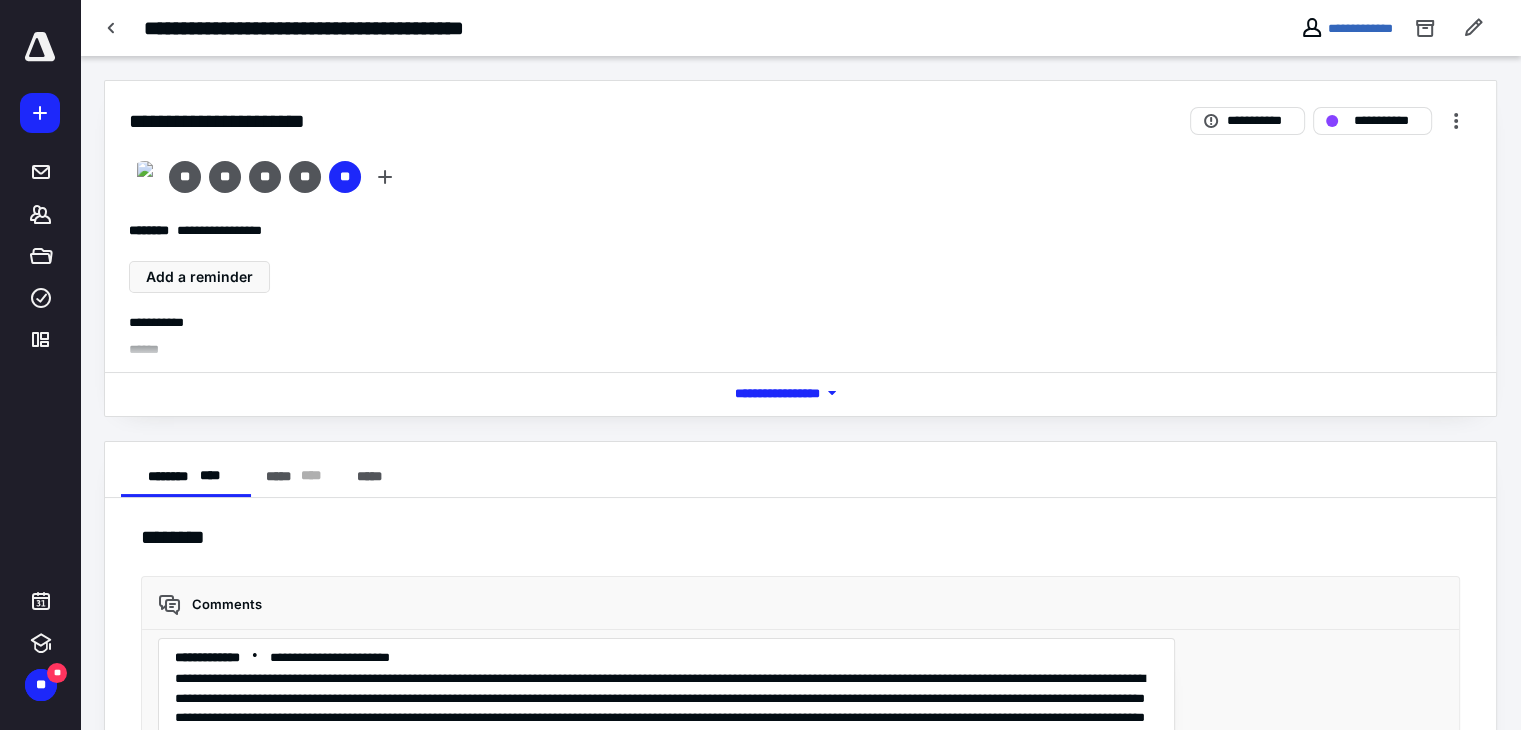 scroll, scrollTop: 7994, scrollLeft: 0, axis: vertical 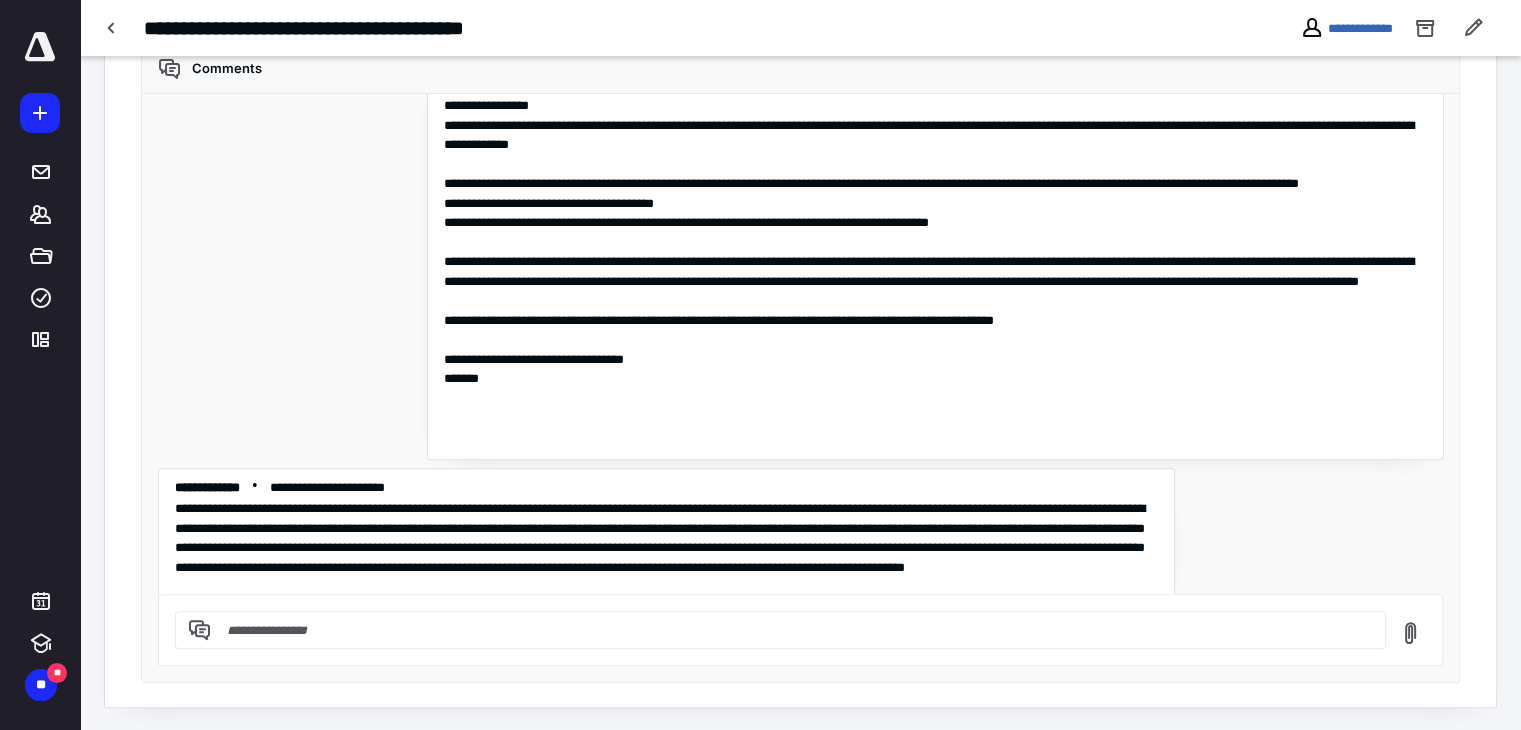 click at bounding box center (792, 630) 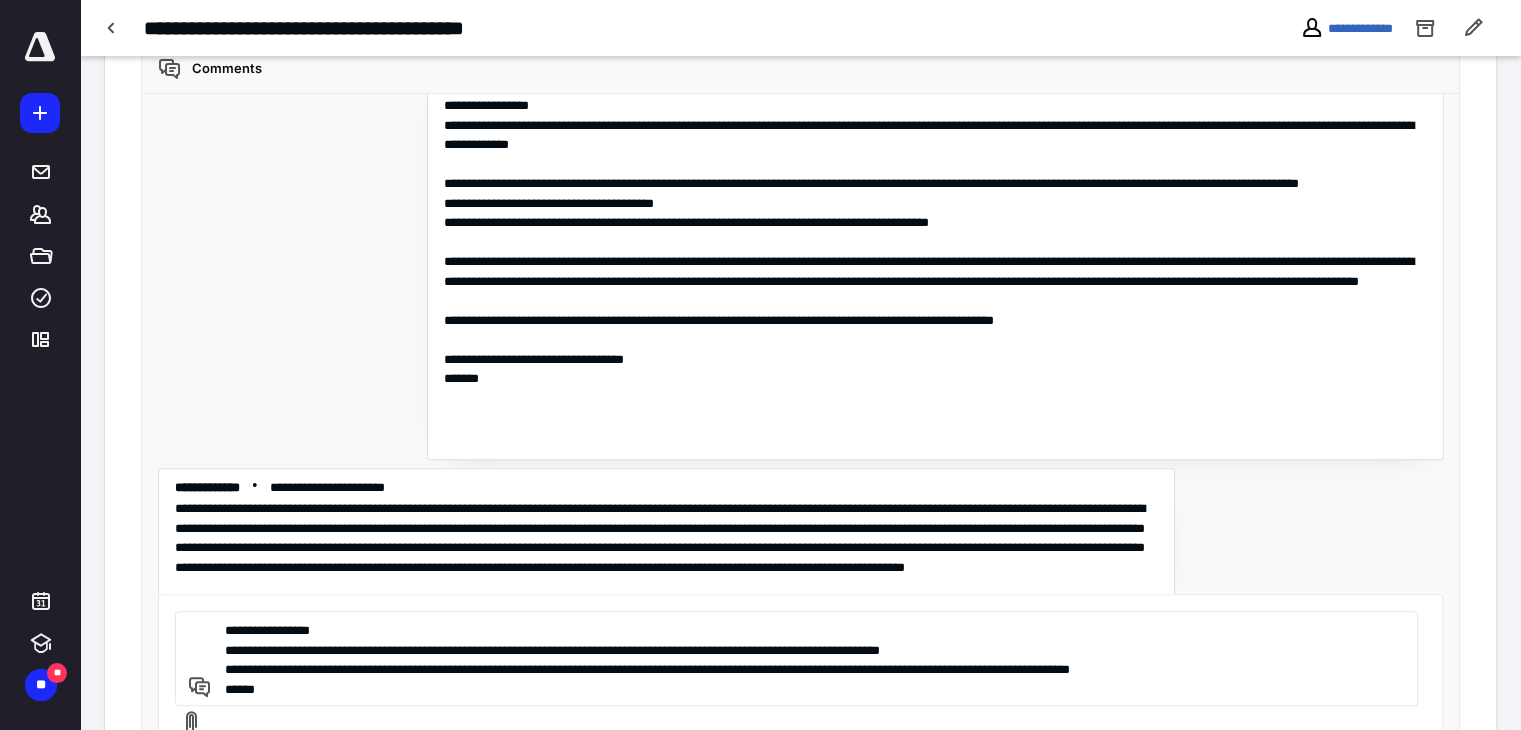 type on "**********" 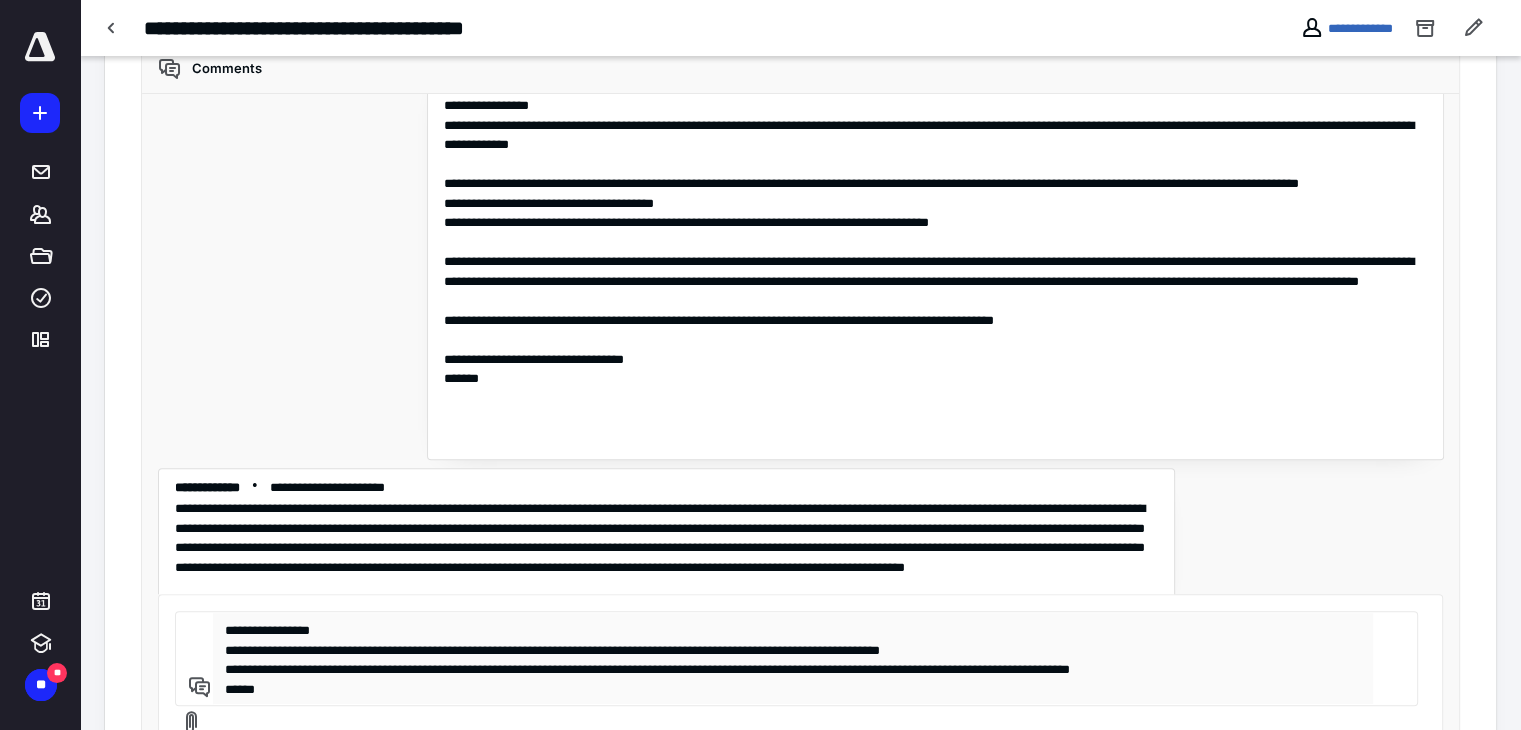 type 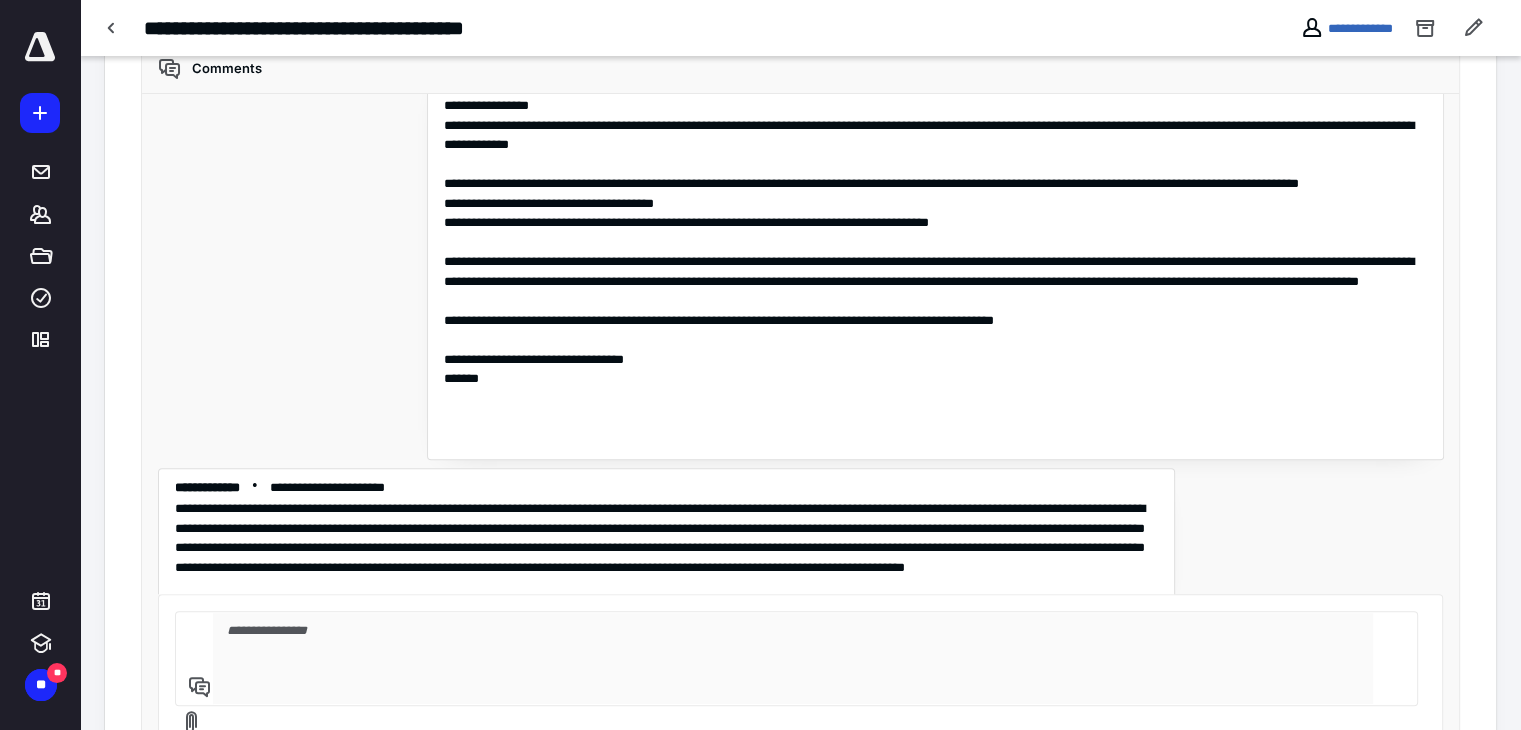 scroll, scrollTop: 8143, scrollLeft: 0, axis: vertical 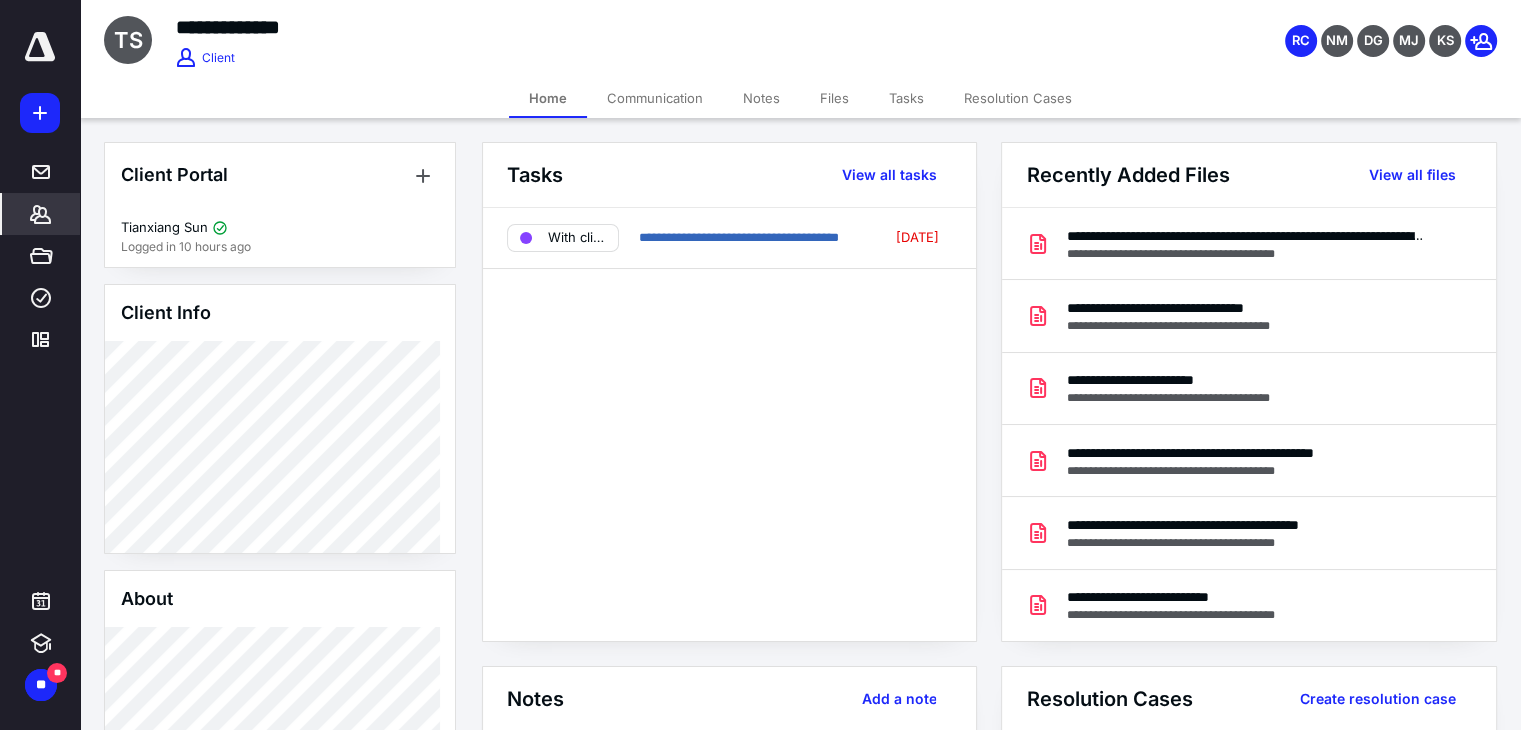 click on "Files" at bounding box center (834, 98) 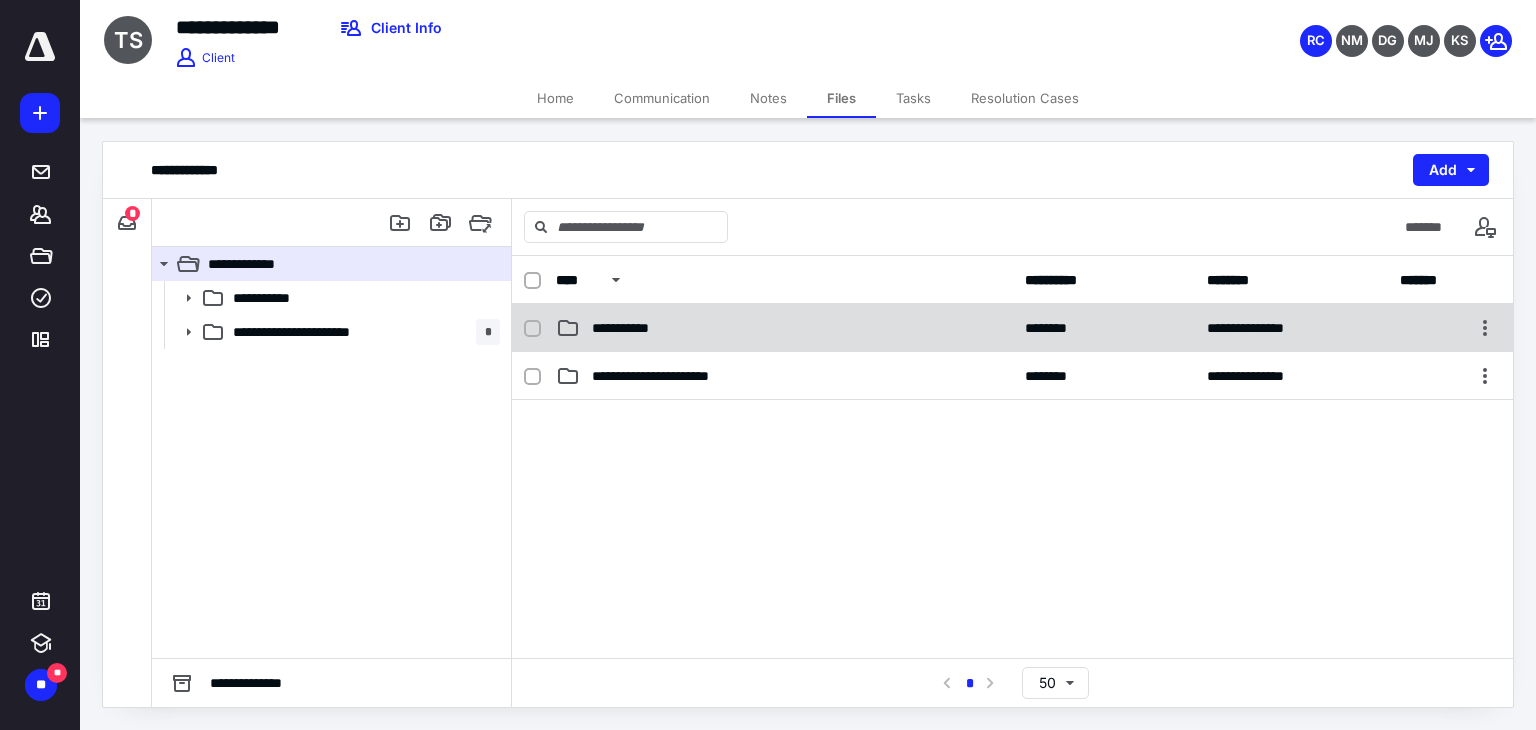 click on "**********" at bounding box center (627, 328) 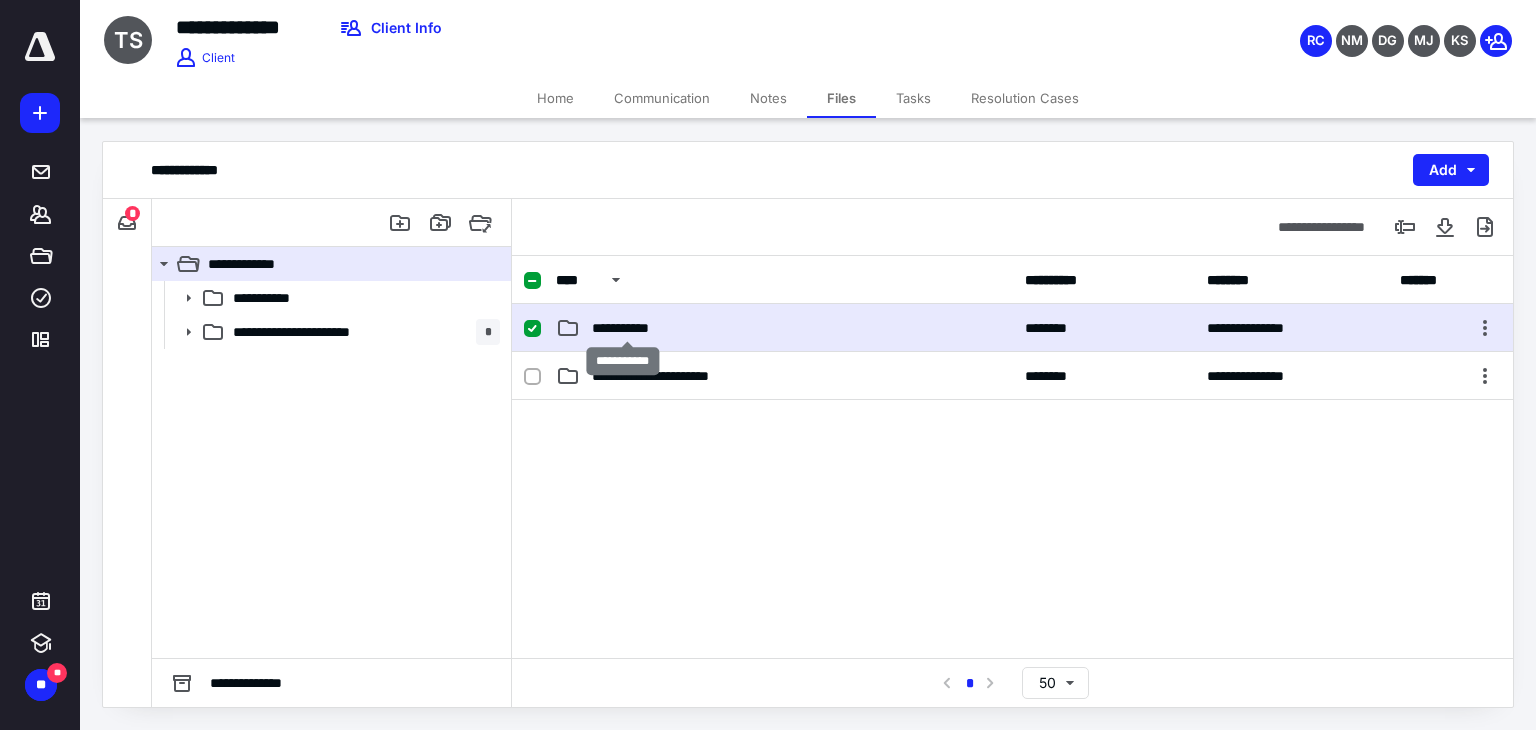 click on "**********" at bounding box center (627, 328) 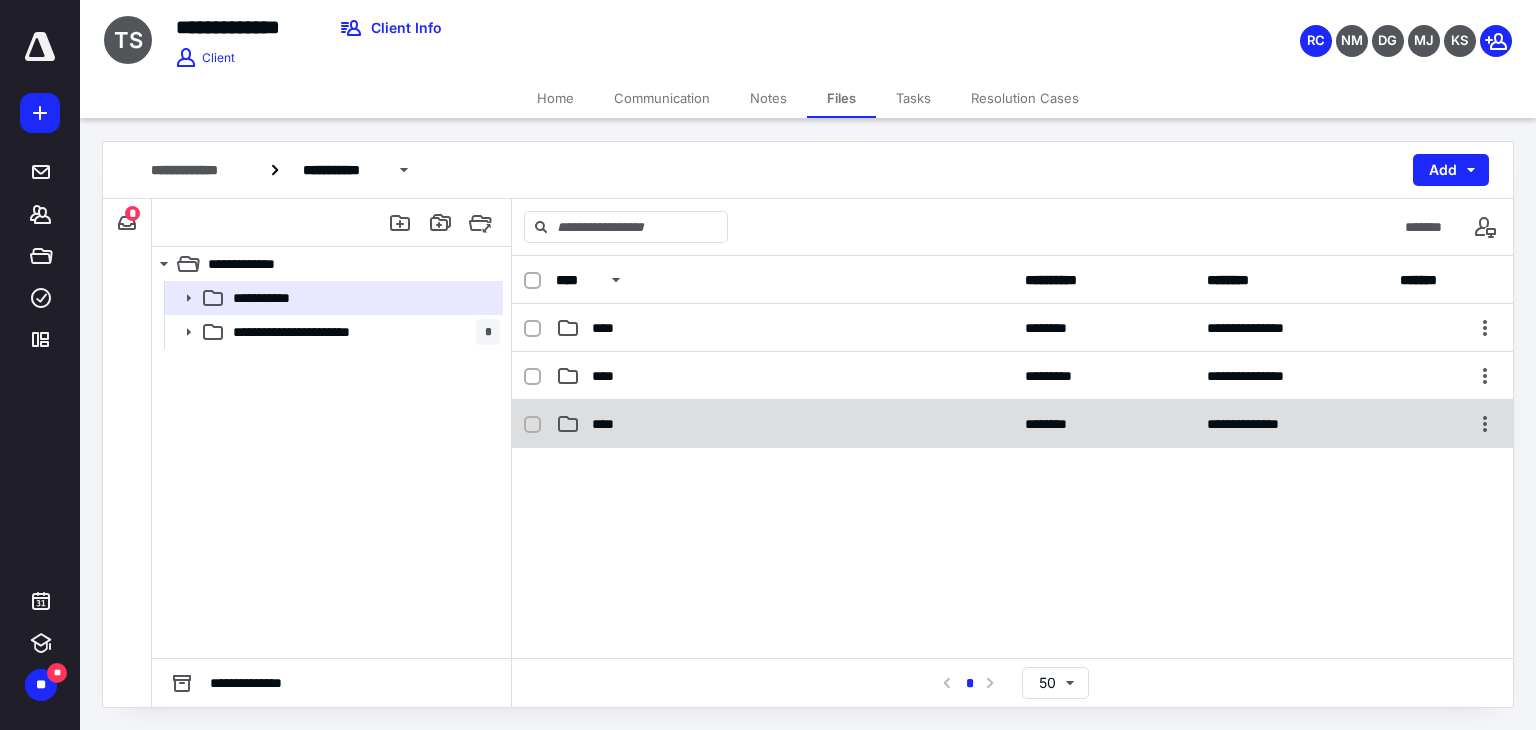 click on "****" at bounding box center [609, 424] 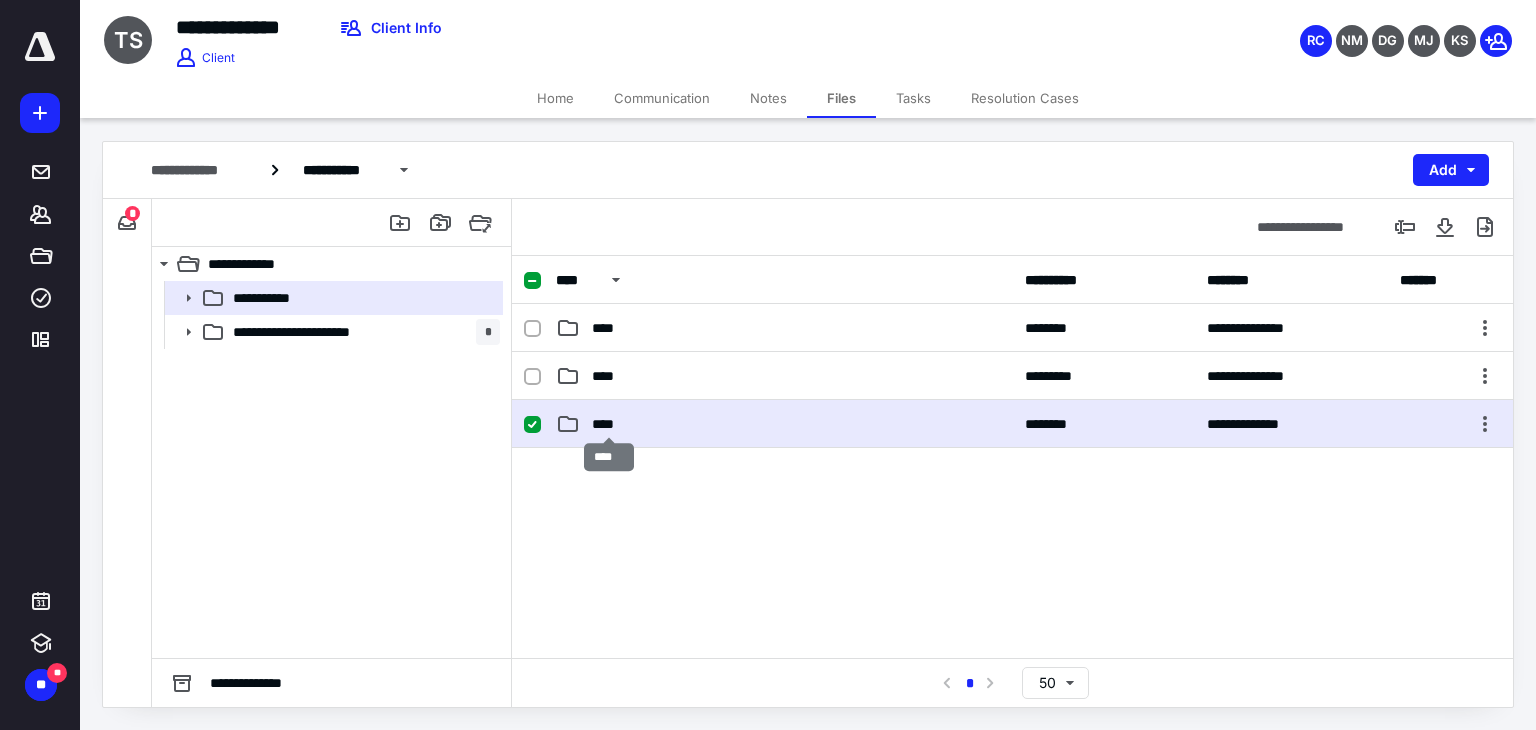 click on "****" at bounding box center [609, 424] 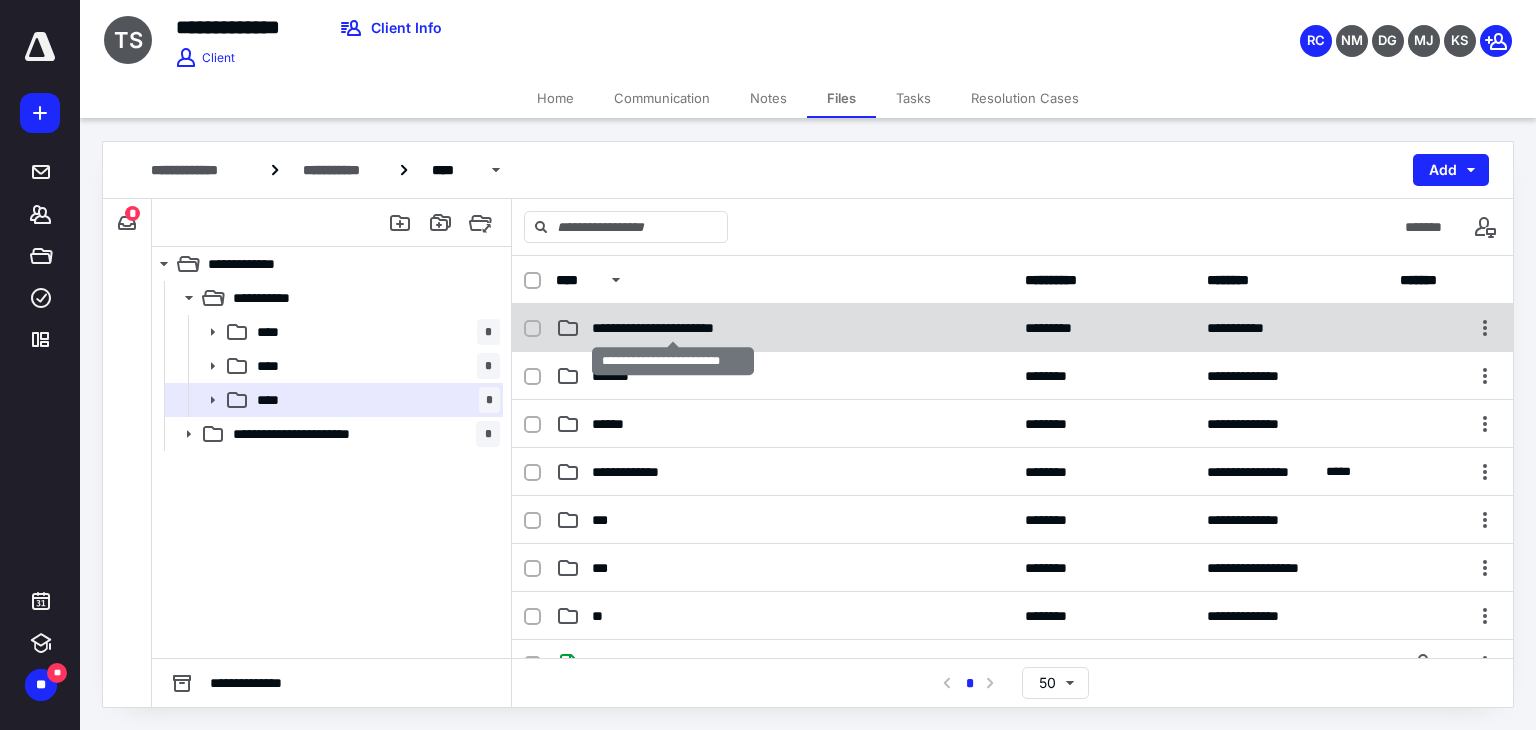 click on "**********" at bounding box center [674, 328] 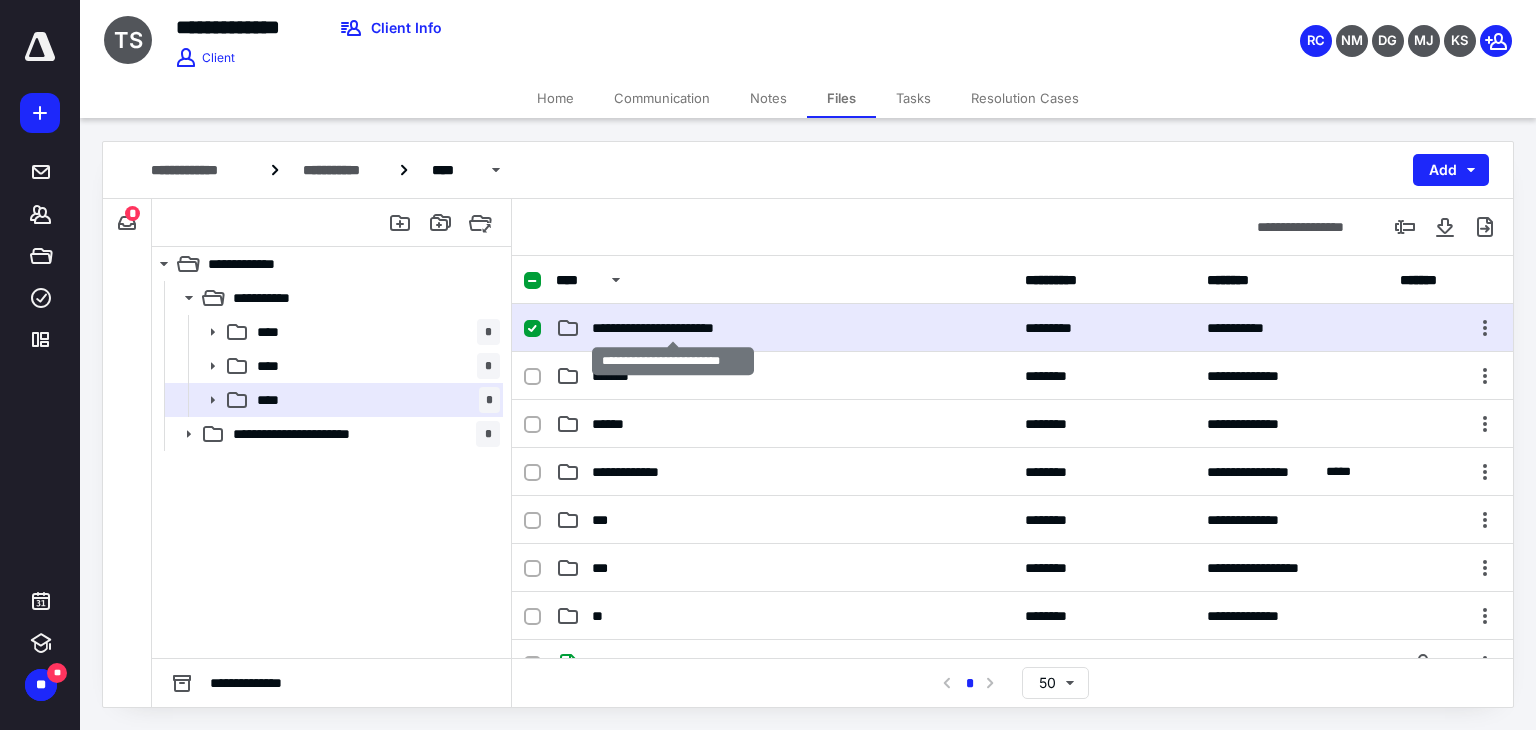 click on "**********" at bounding box center (674, 328) 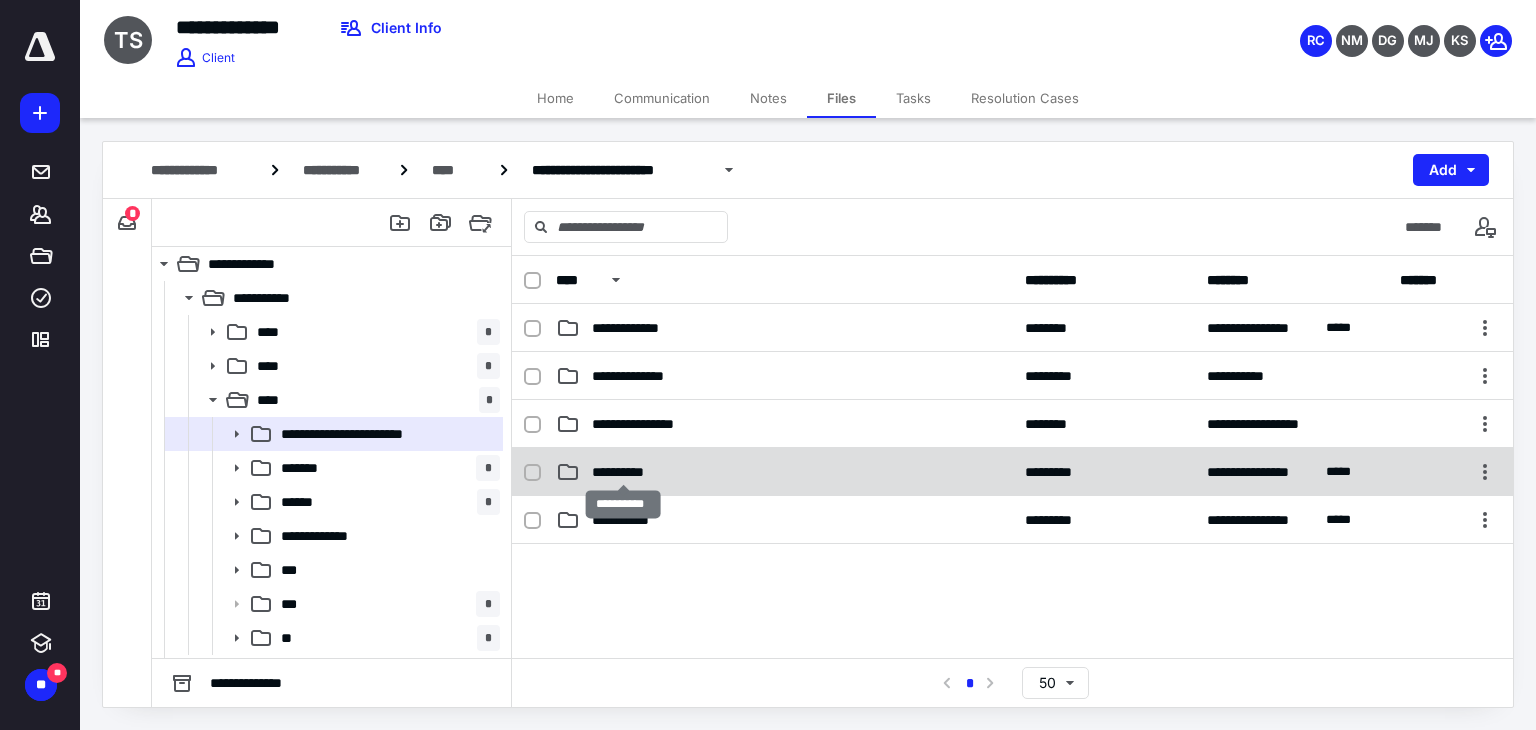 click on "**********" at bounding box center (623, 472) 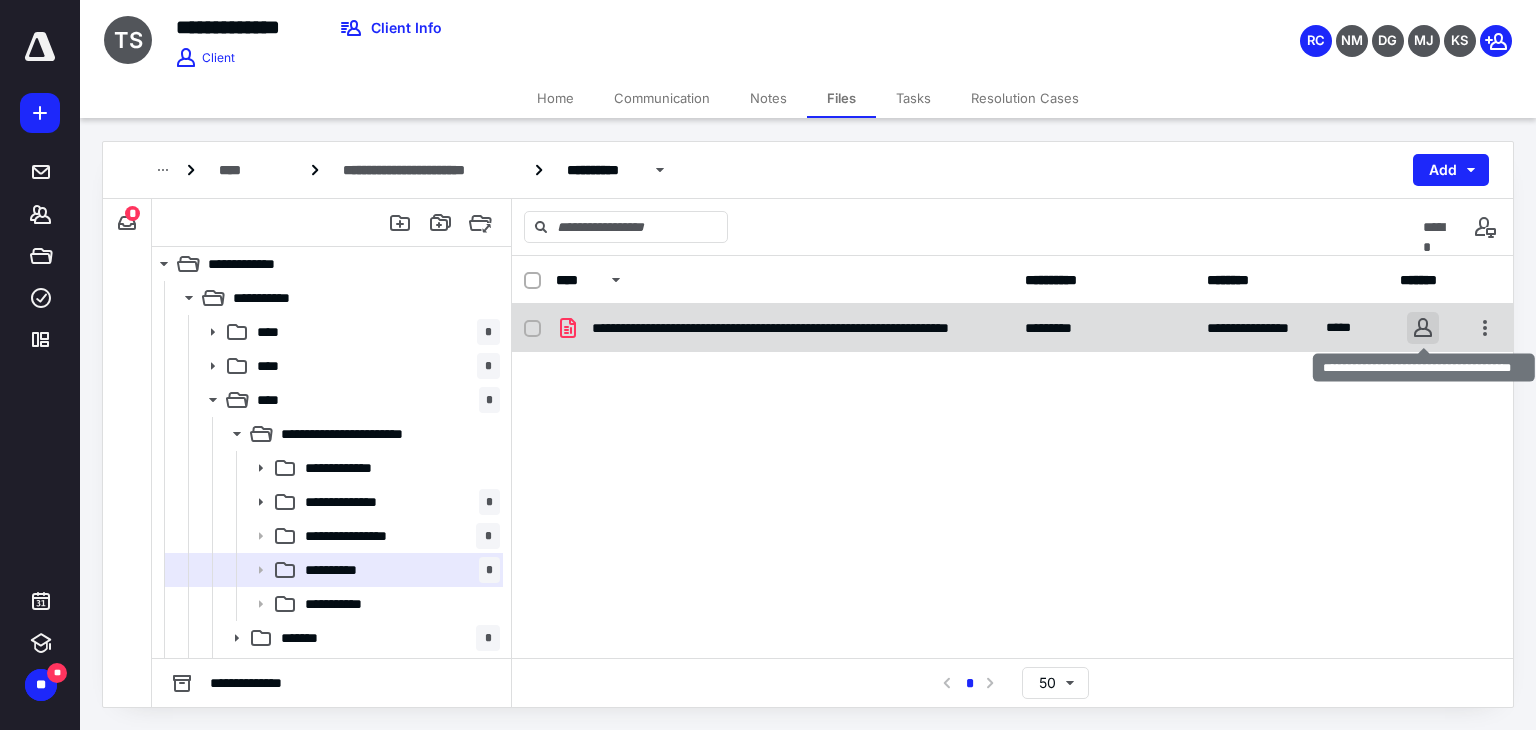 click at bounding box center (1423, 328) 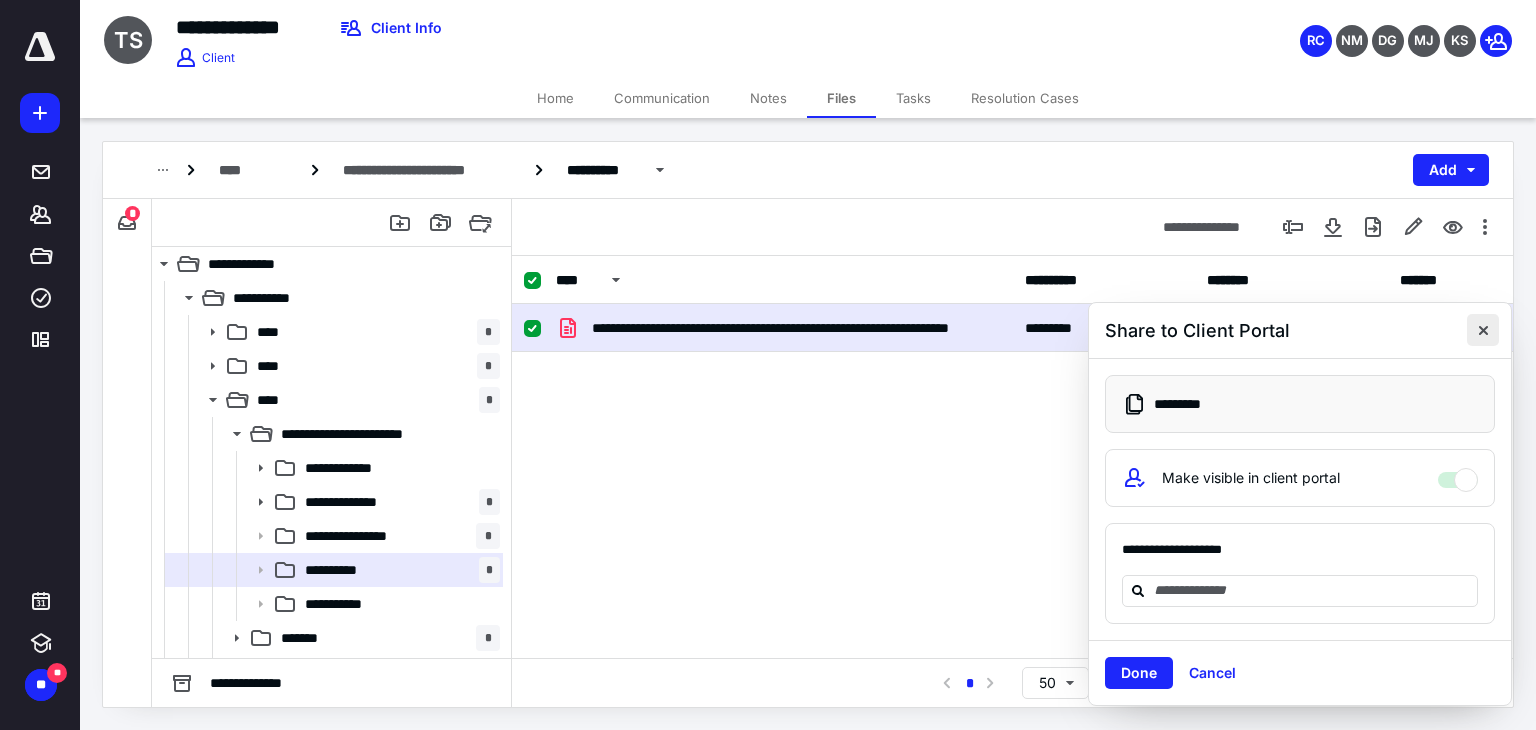 click at bounding box center (1483, 330) 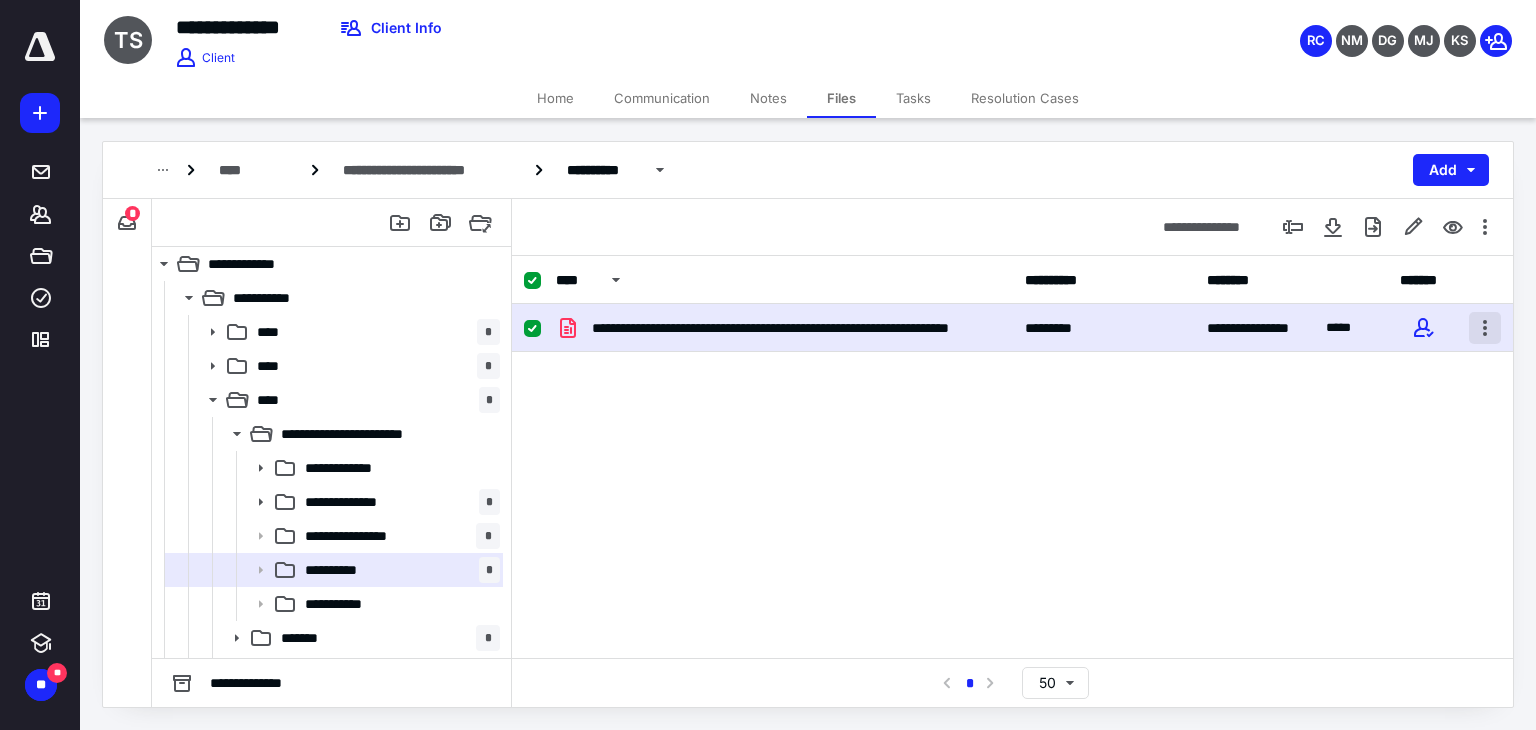 click at bounding box center (1485, 328) 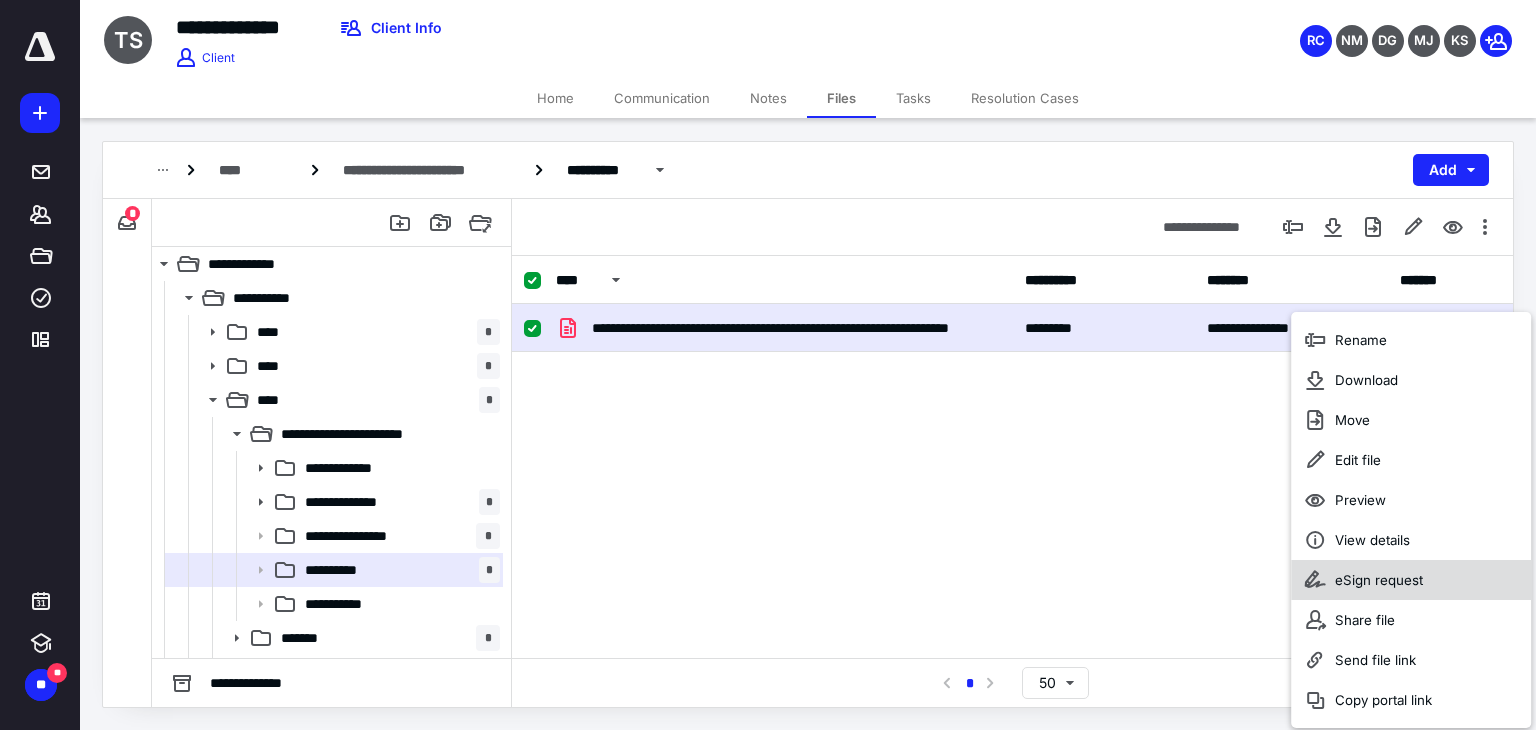 click on "eSign request" at bounding box center [1379, 580] 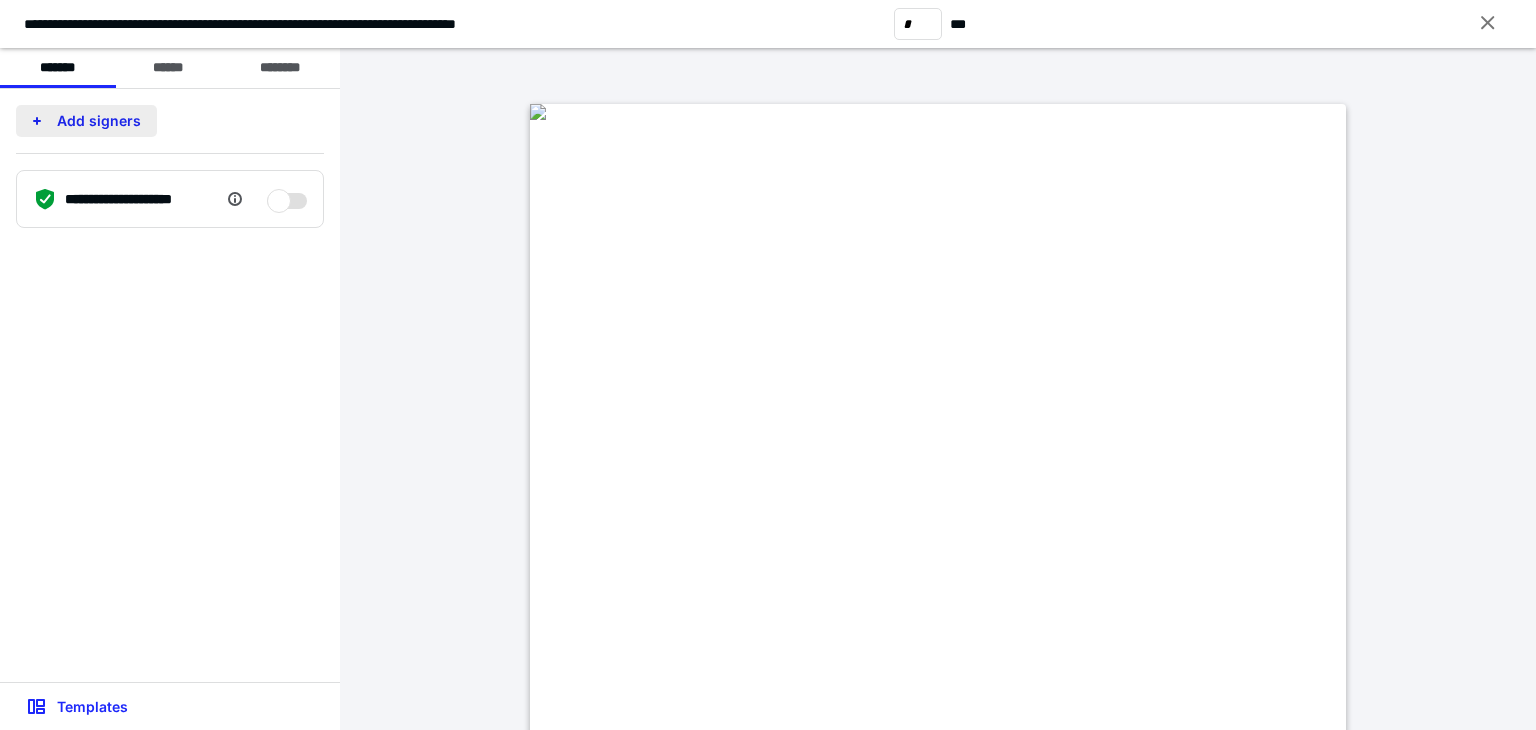 click on "Add signers" at bounding box center (86, 121) 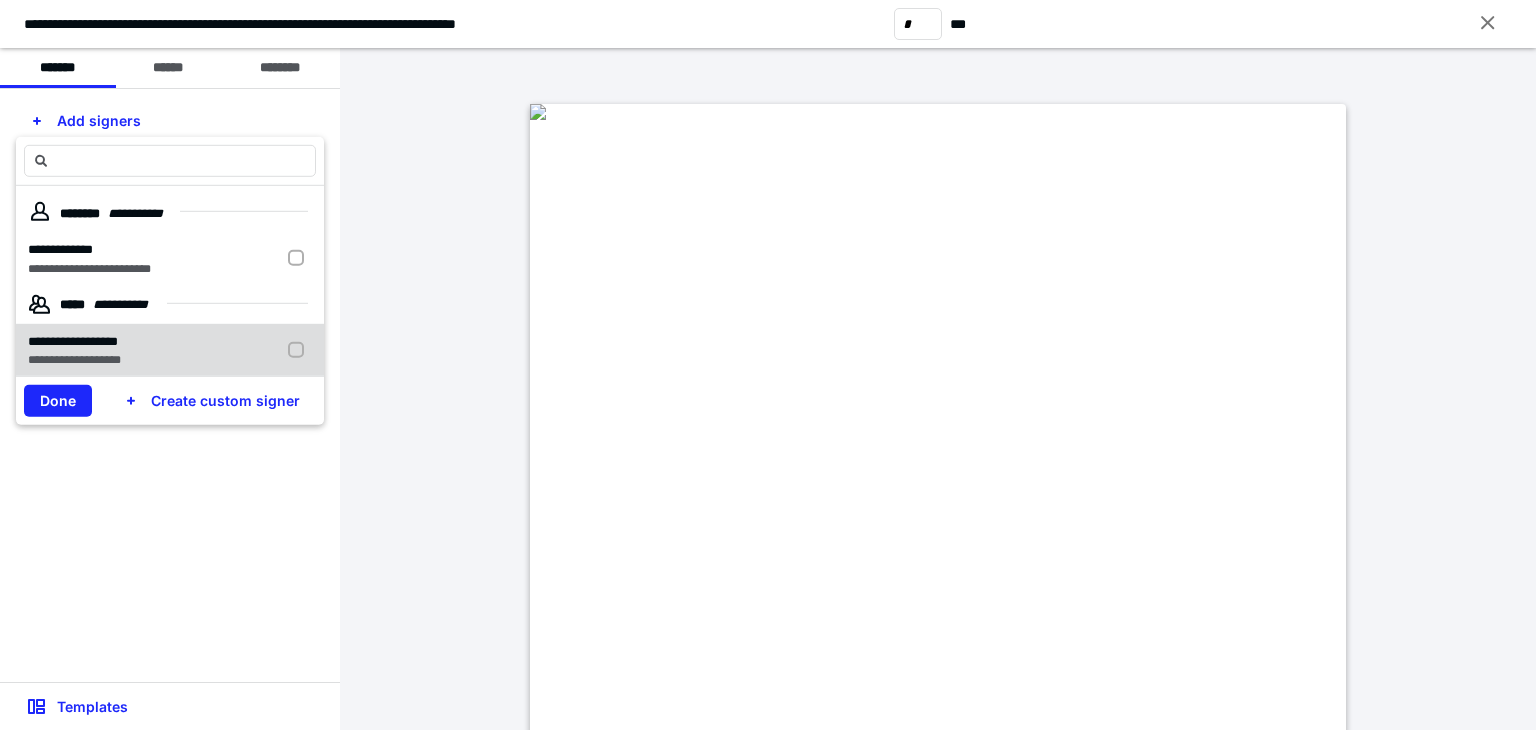 click at bounding box center [300, 258] 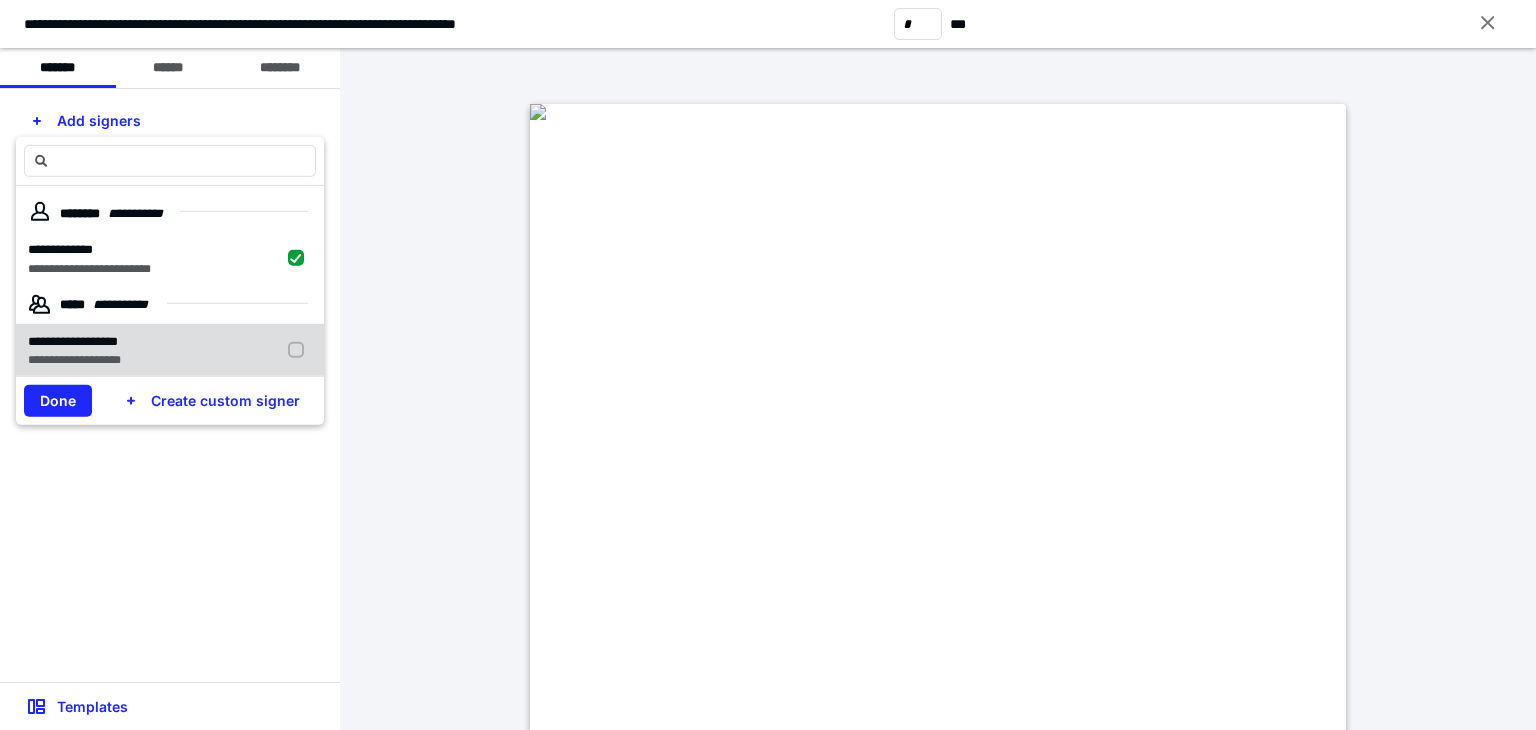 checkbox on "true" 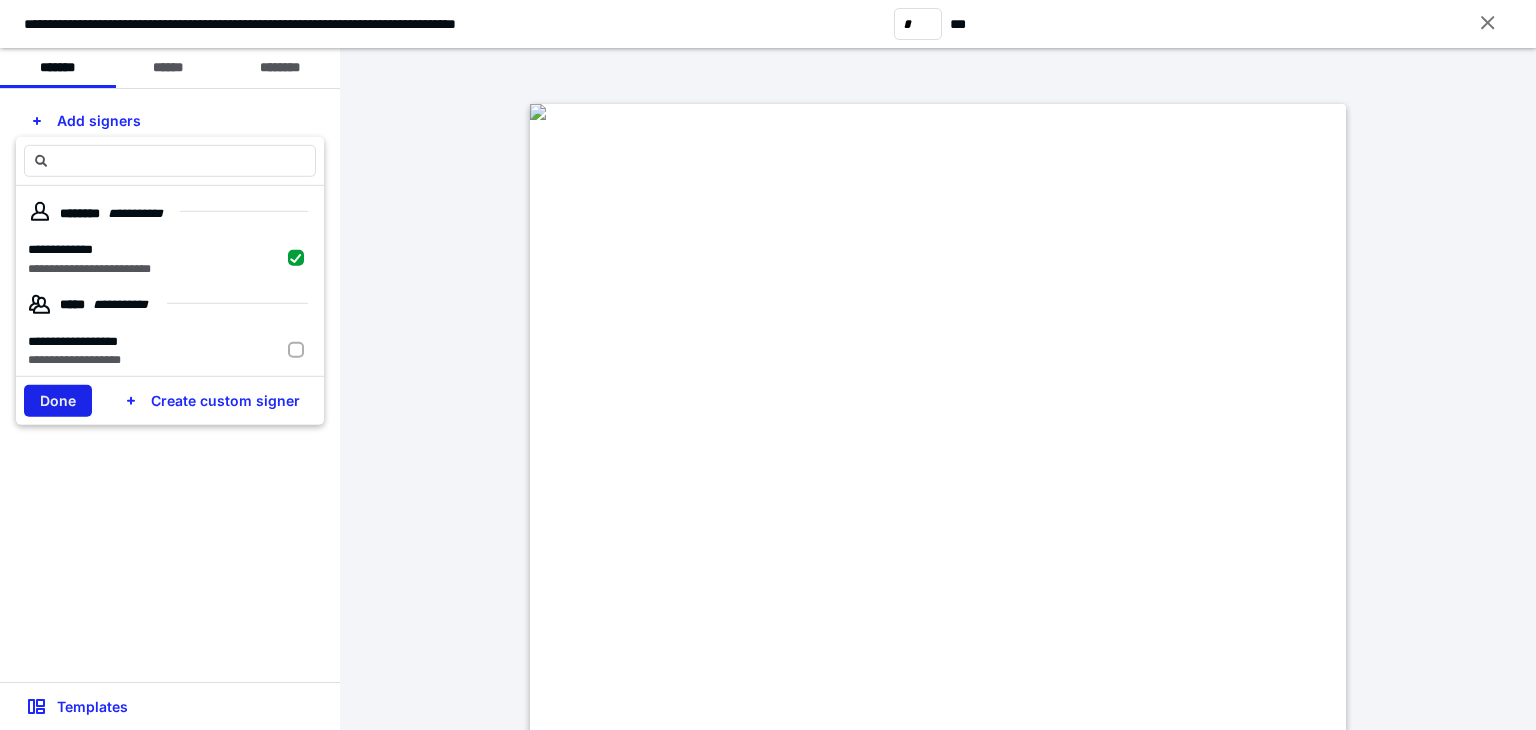 click on "Done" at bounding box center [58, 401] 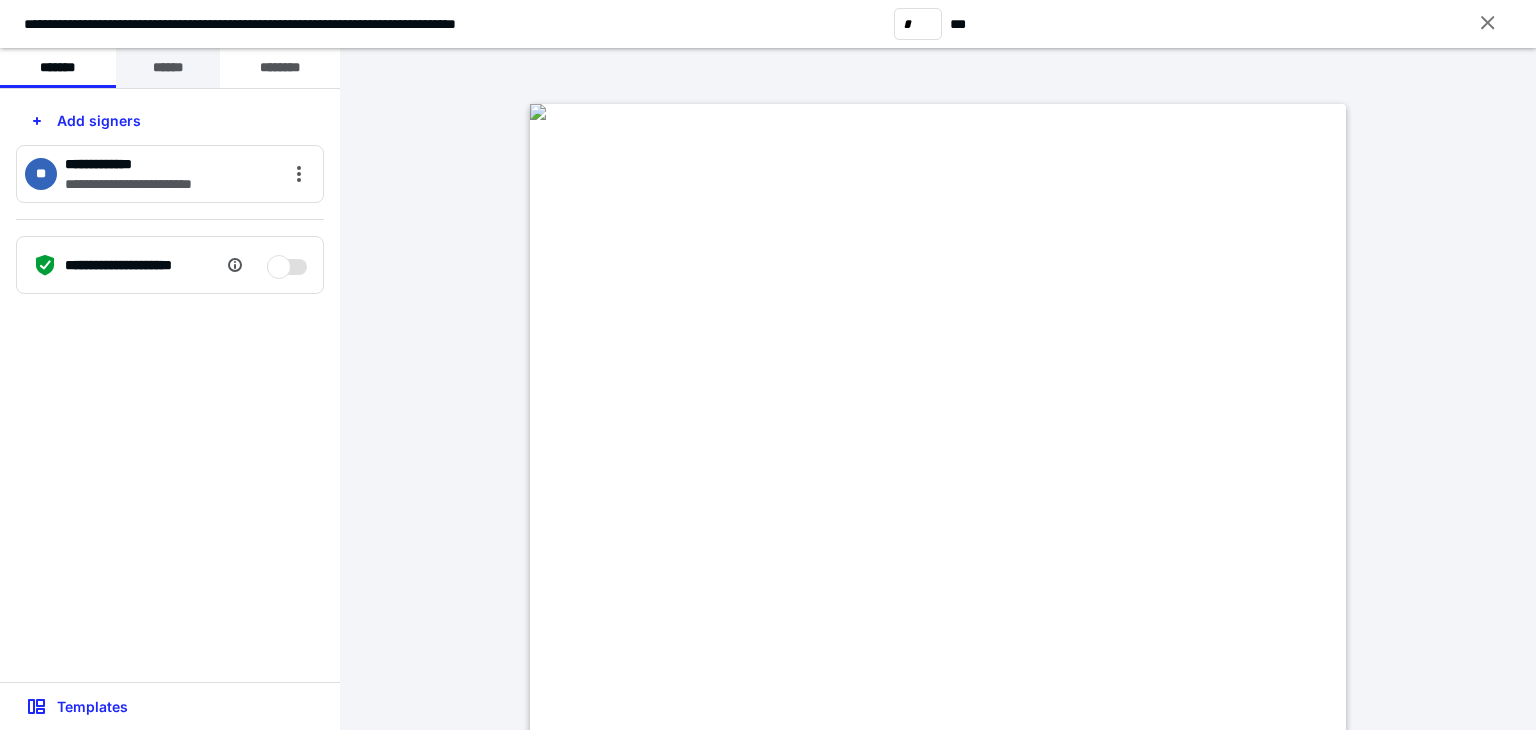 click on "******" at bounding box center [168, 68] 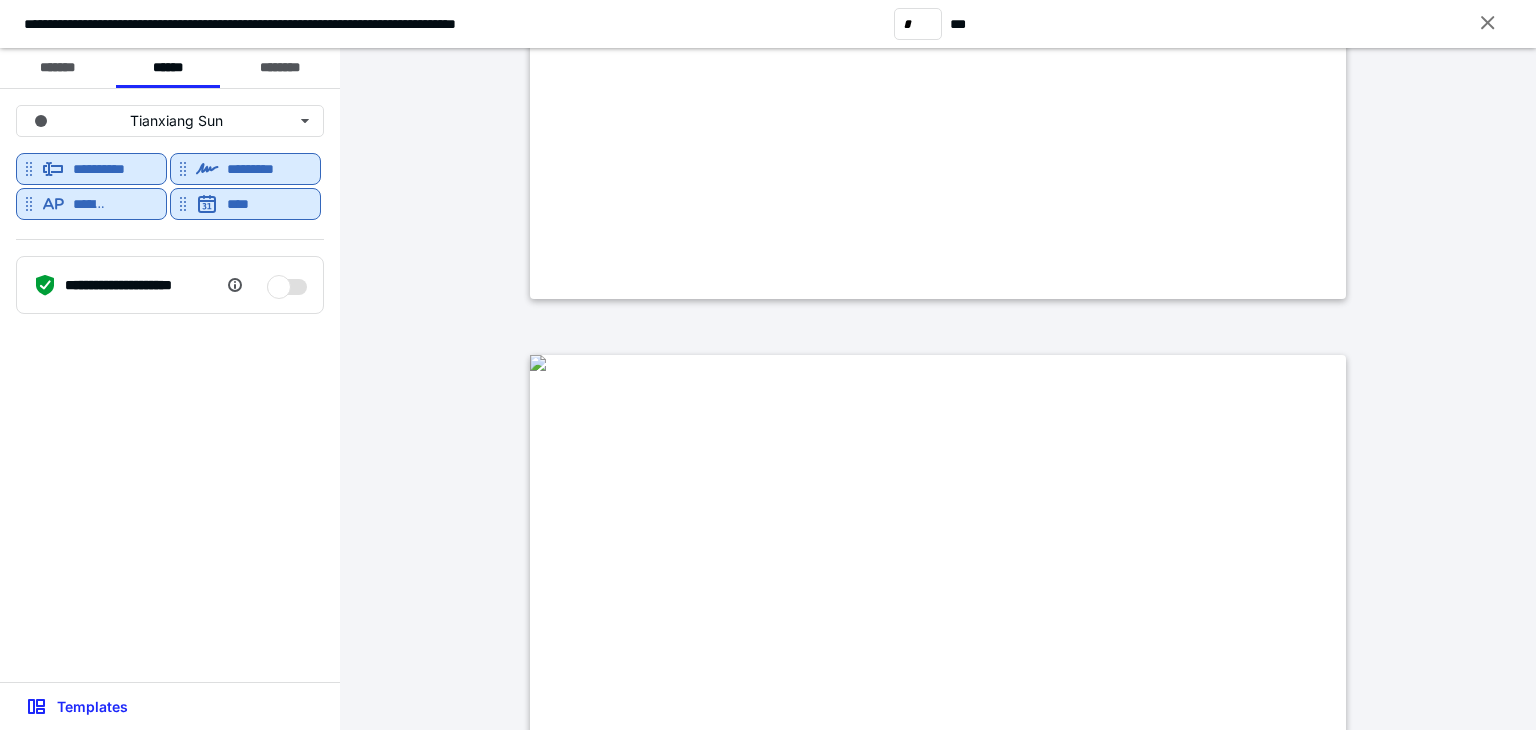 type on "*" 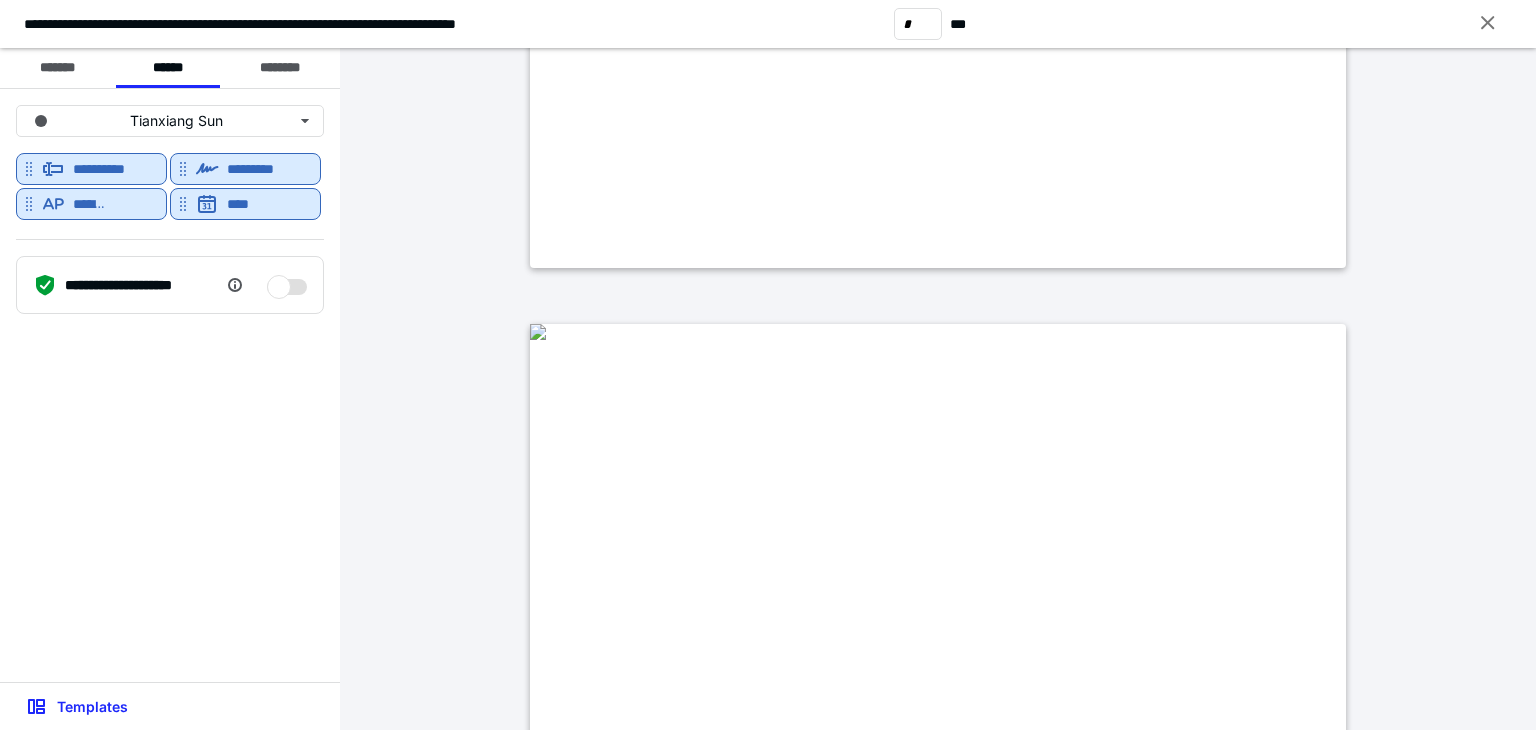 scroll, scrollTop: 898, scrollLeft: 0, axis: vertical 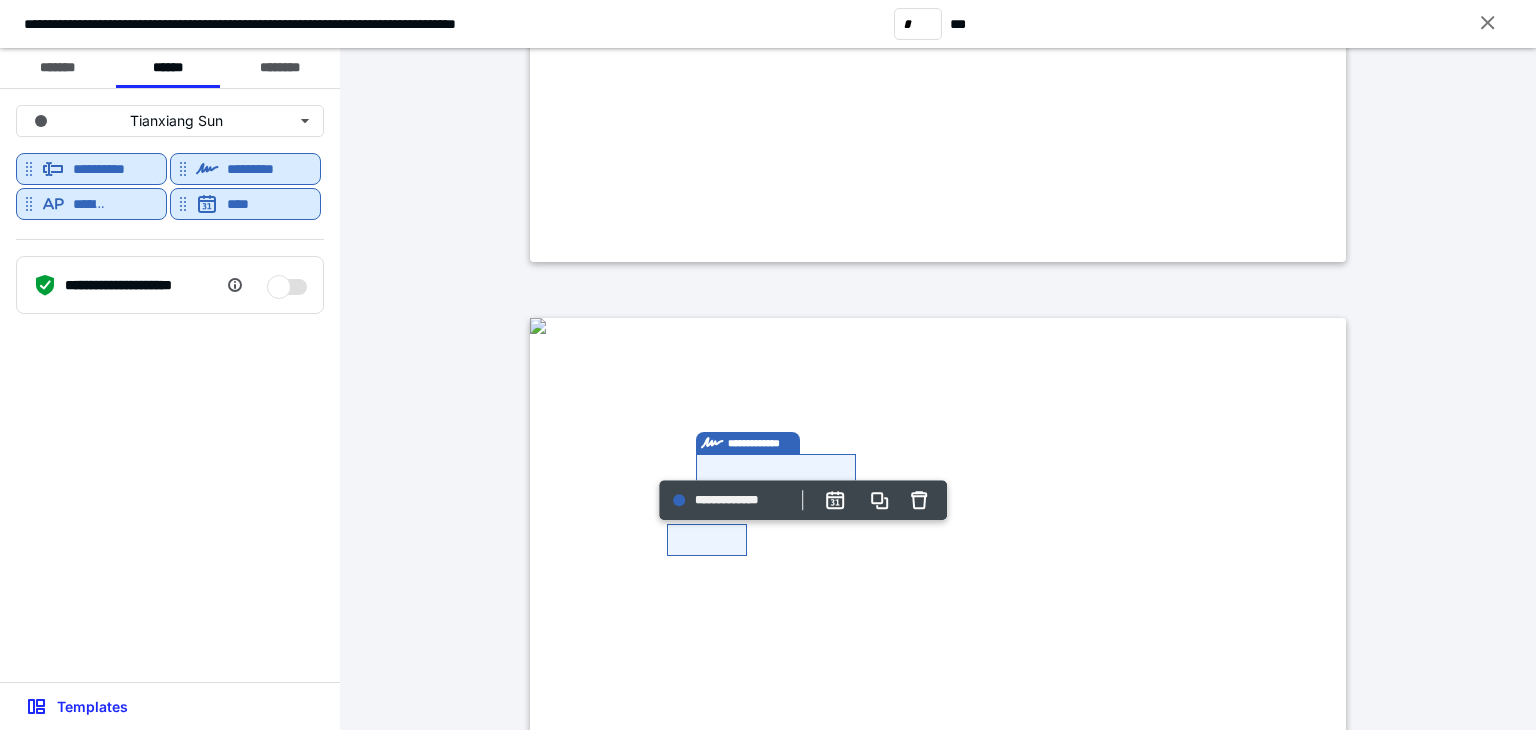 click at bounding box center [538, 326] 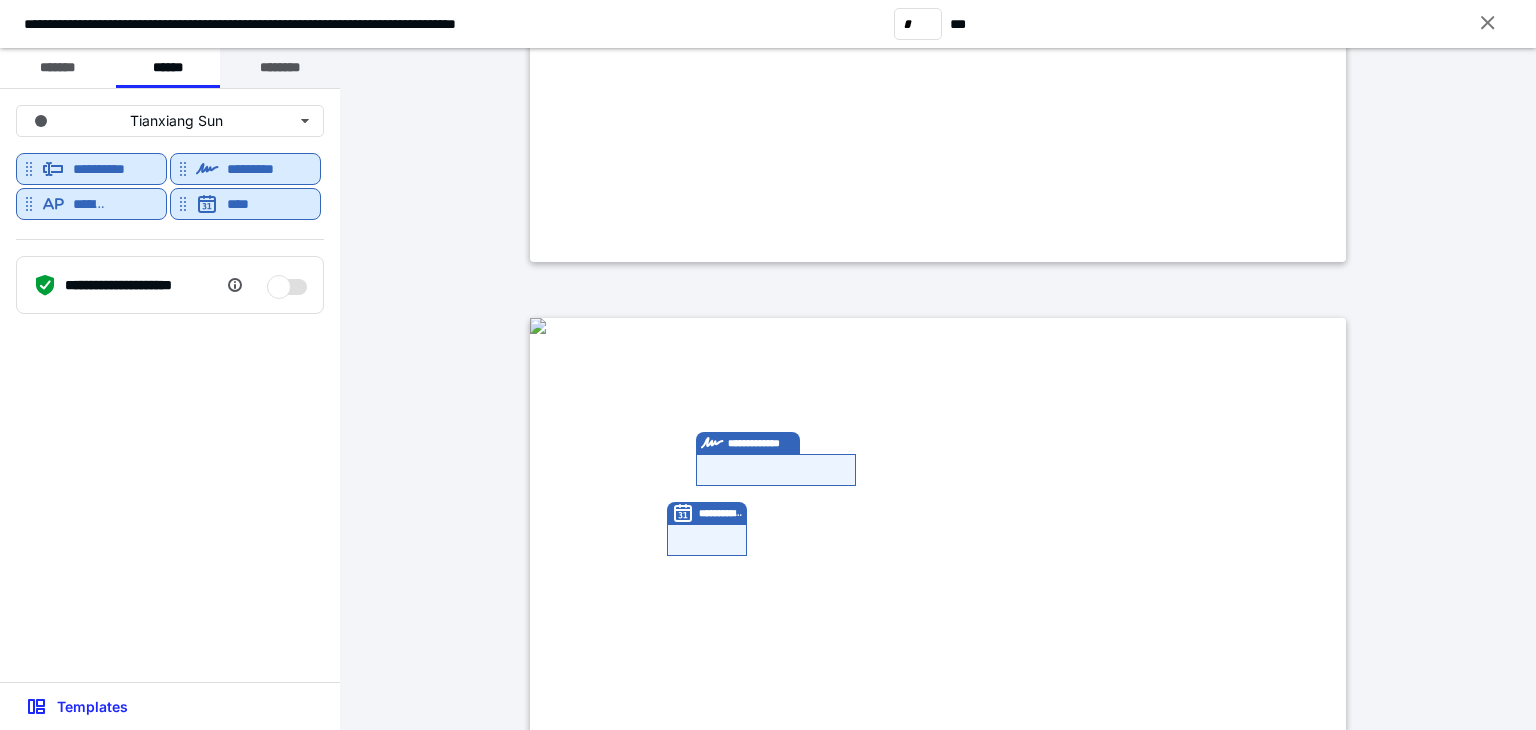 click on "********" at bounding box center (280, 68) 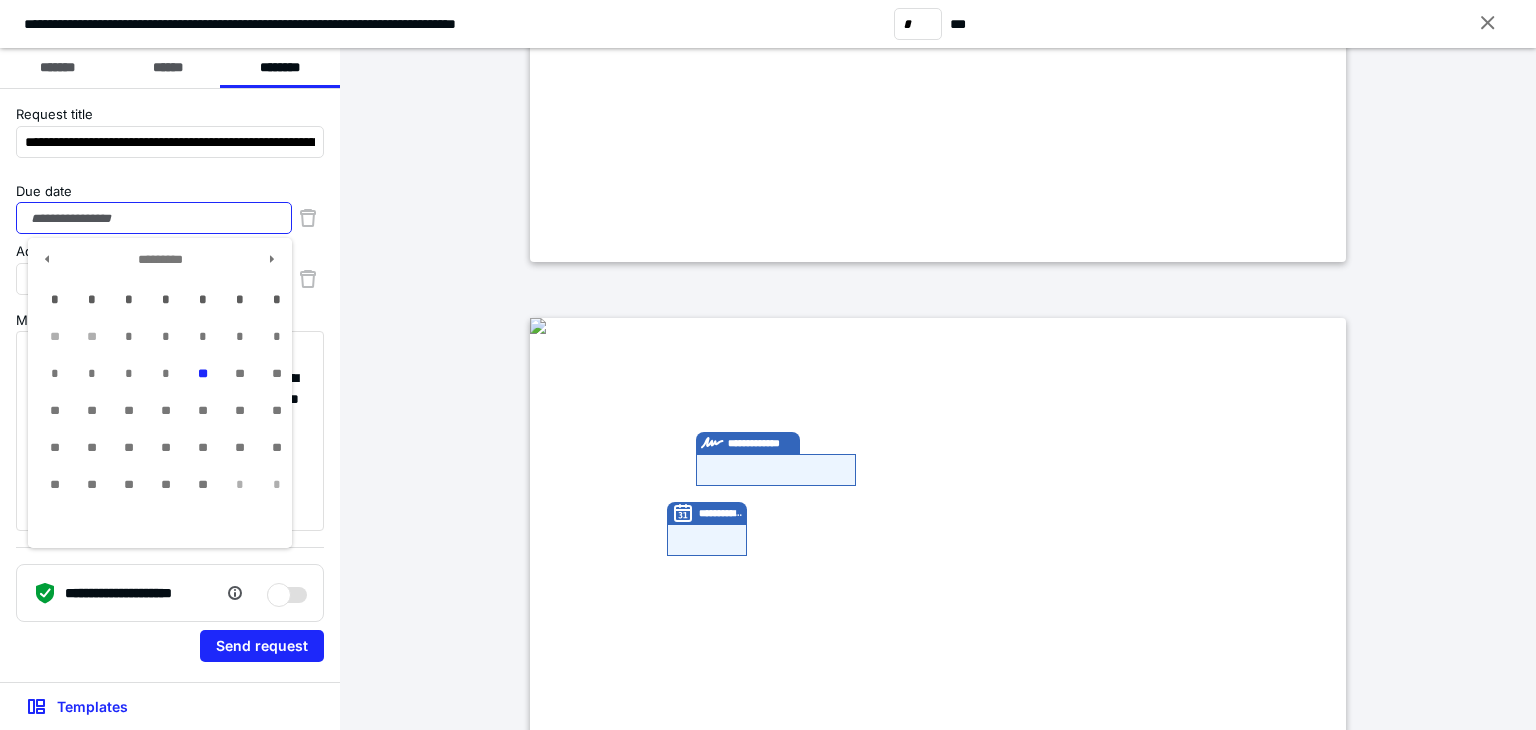 click on "Due date" at bounding box center (154, 218) 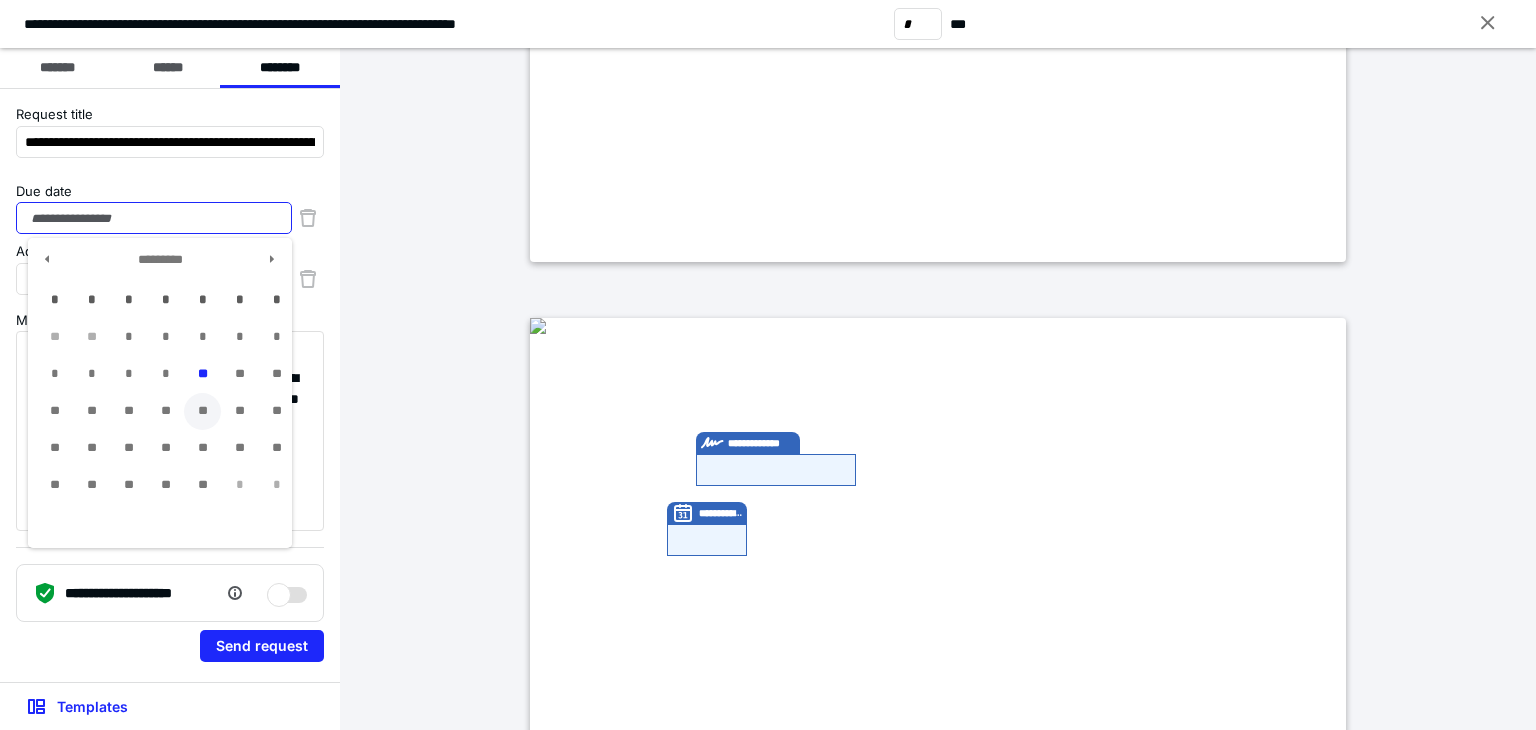 click on "**" at bounding box center [202, 411] 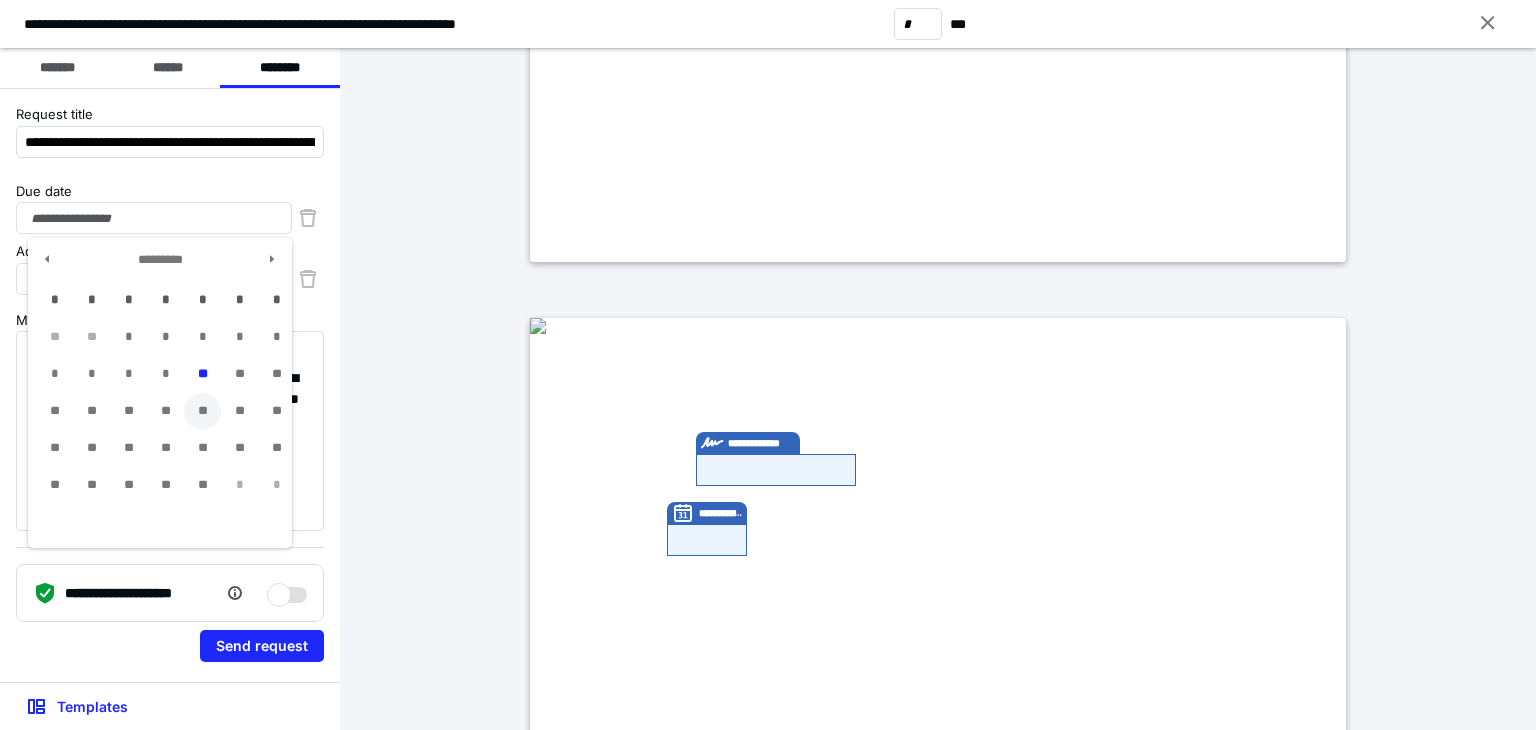 type on "**********" 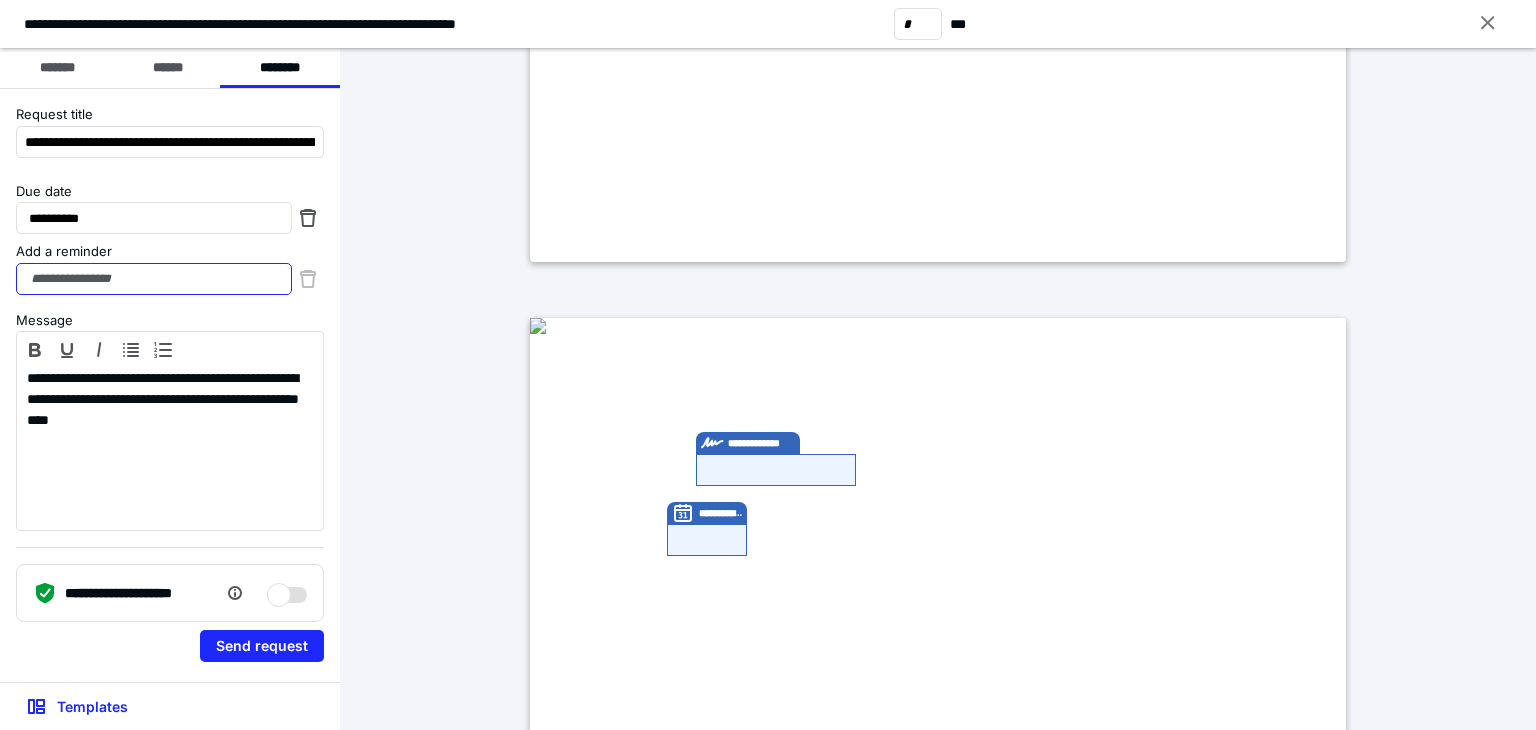 click on "Add a reminder" at bounding box center [154, 279] 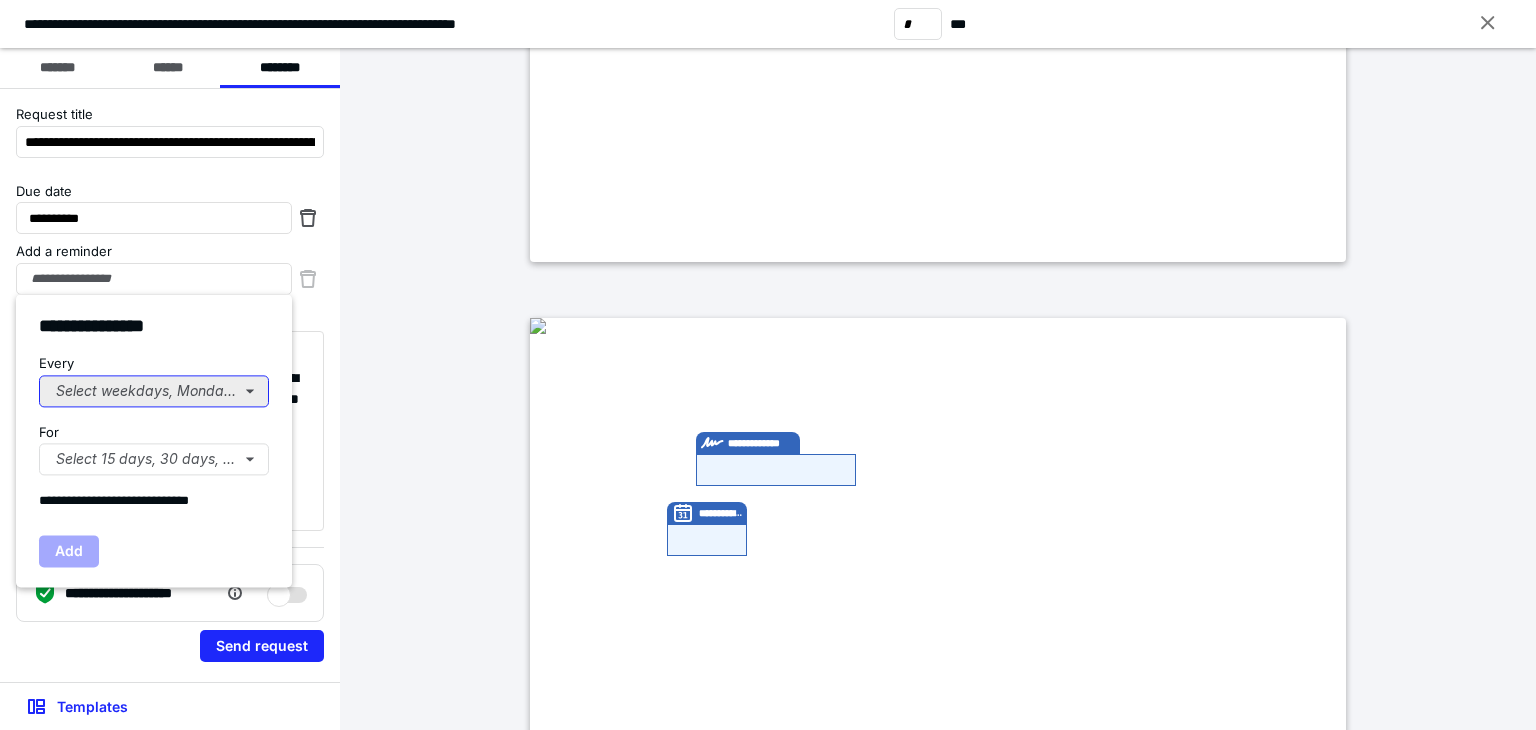 click on "Select weekdays, Mondays, or Tues..." at bounding box center [154, 391] 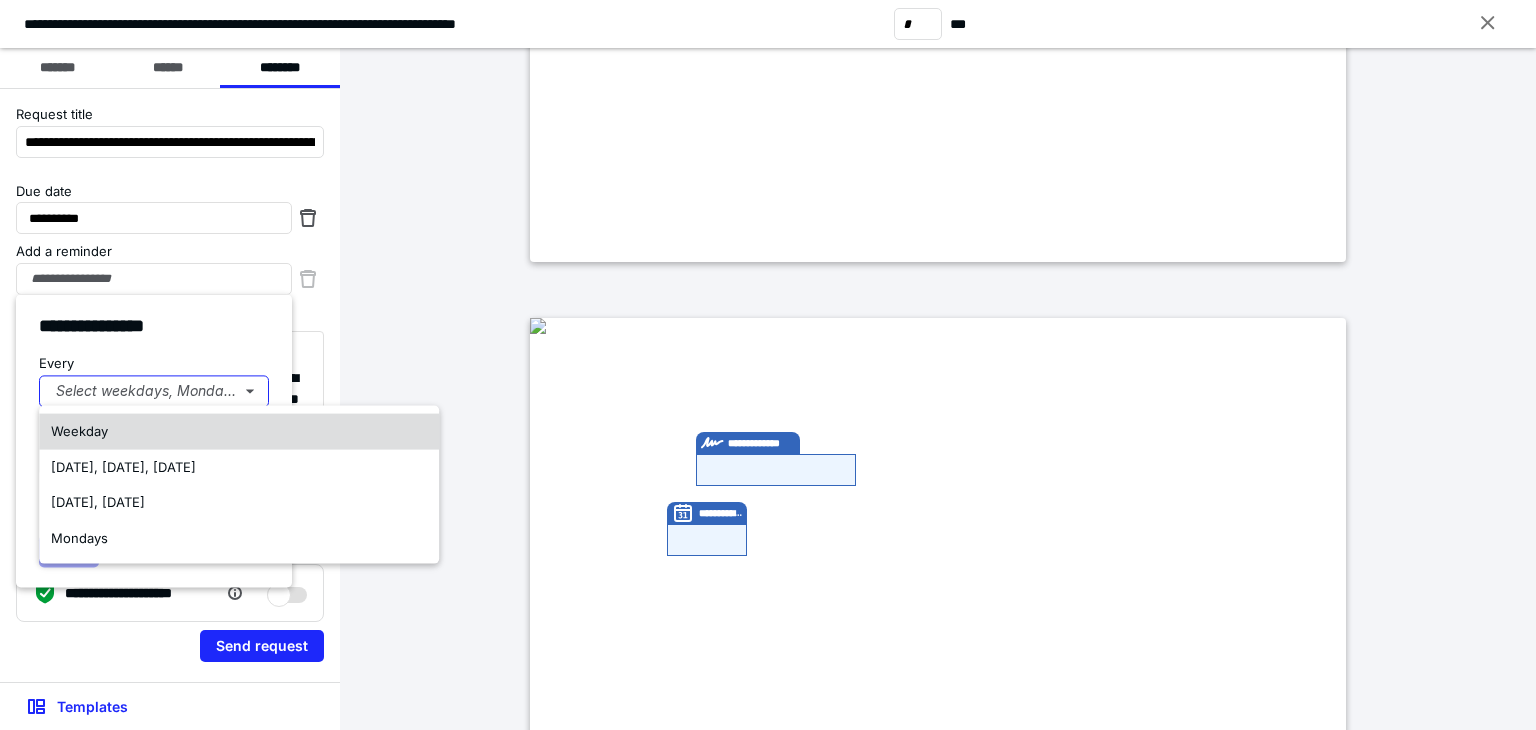 click on "Weekday" at bounding box center [79, 431] 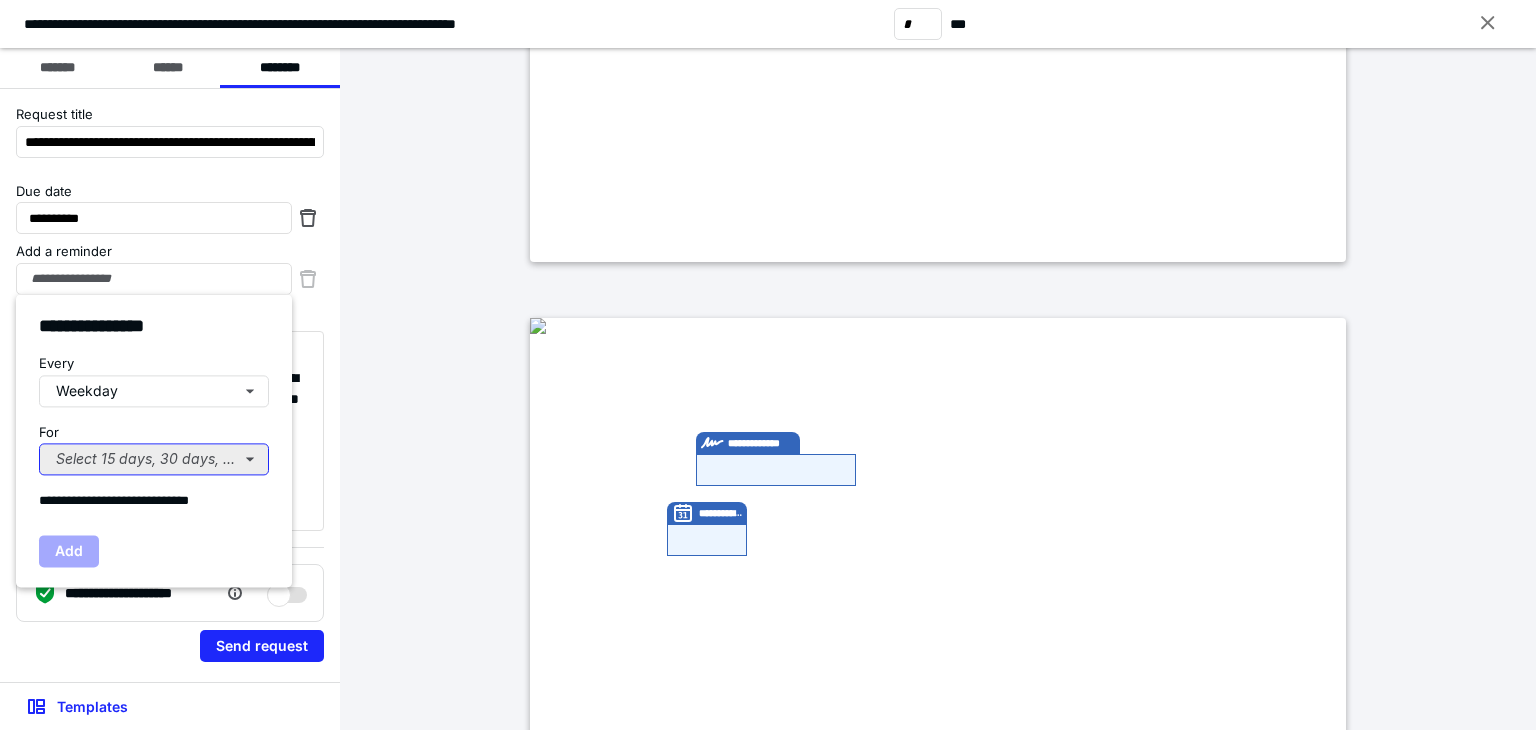 click on "Select 15 days, 30 days, or 45 days..." at bounding box center (154, 459) 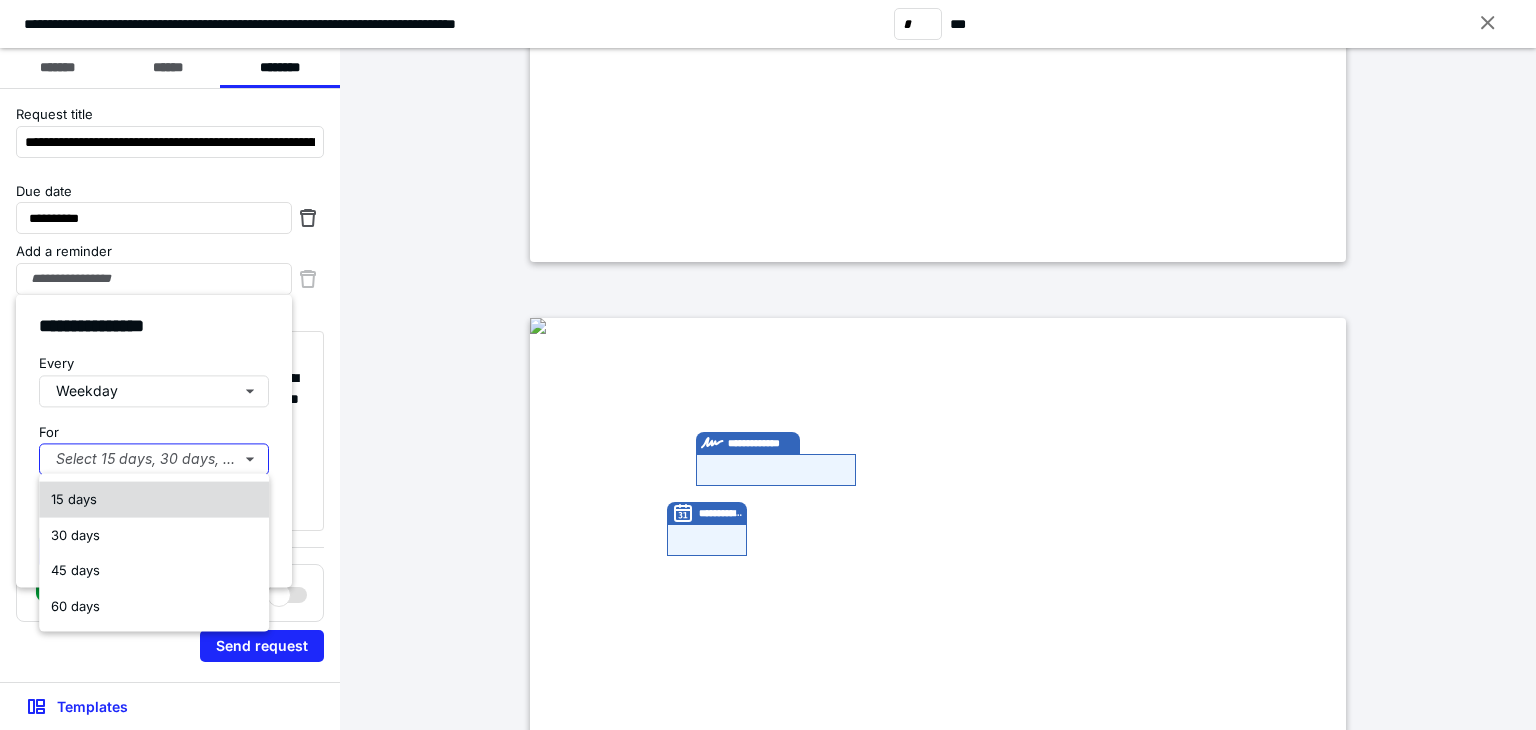 click on "15 days" at bounding box center (74, 499) 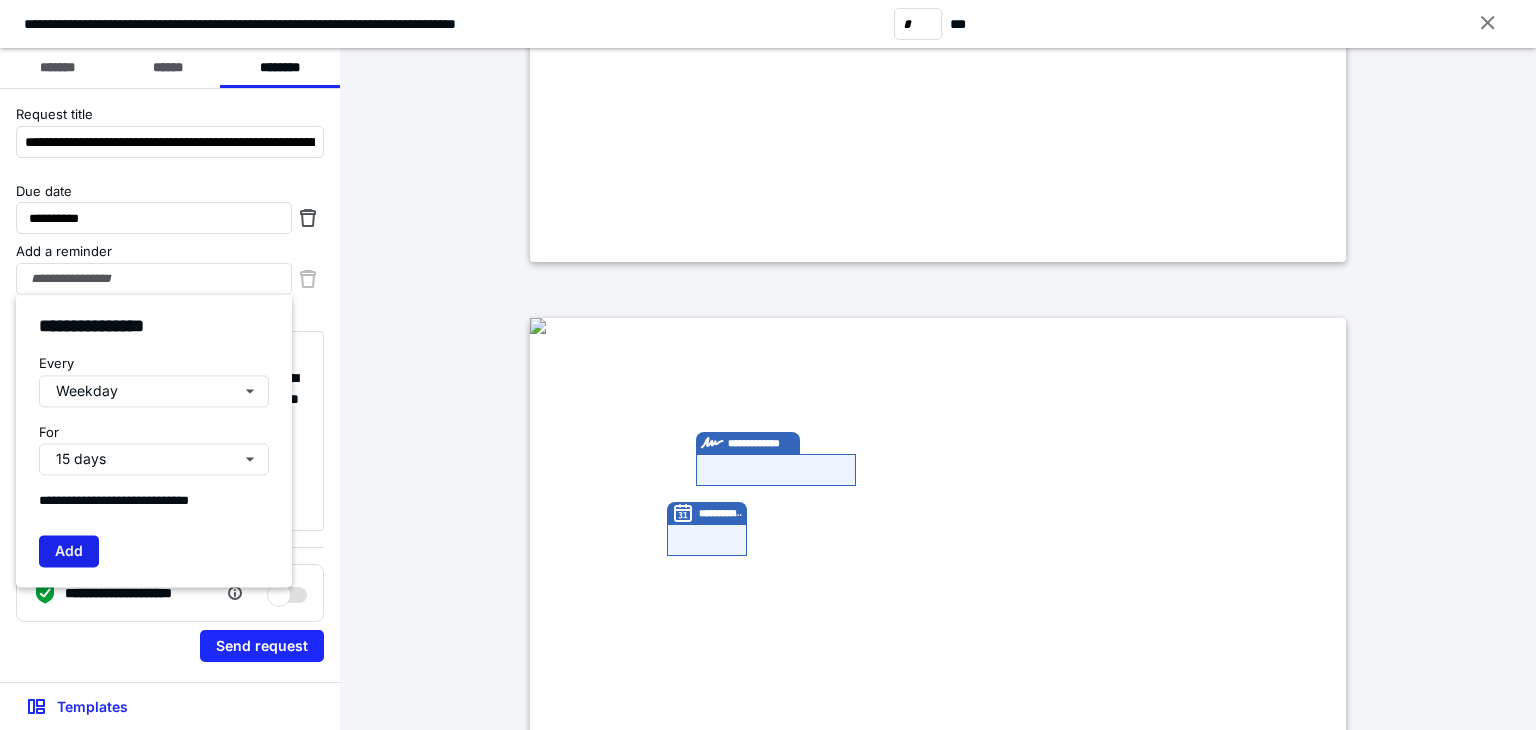 click on "Add" at bounding box center [69, 551] 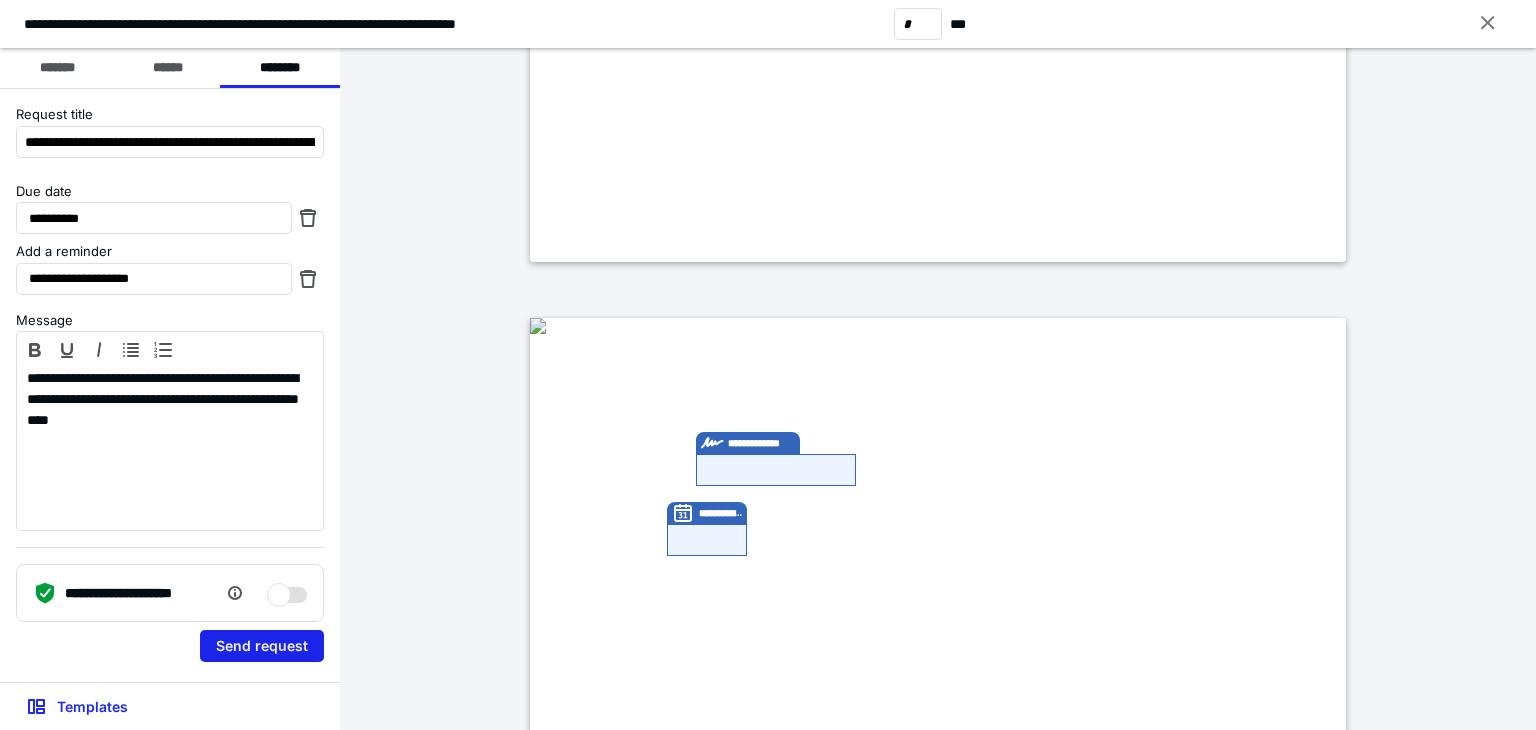 click on "Send request" at bounding box center (262, 646) 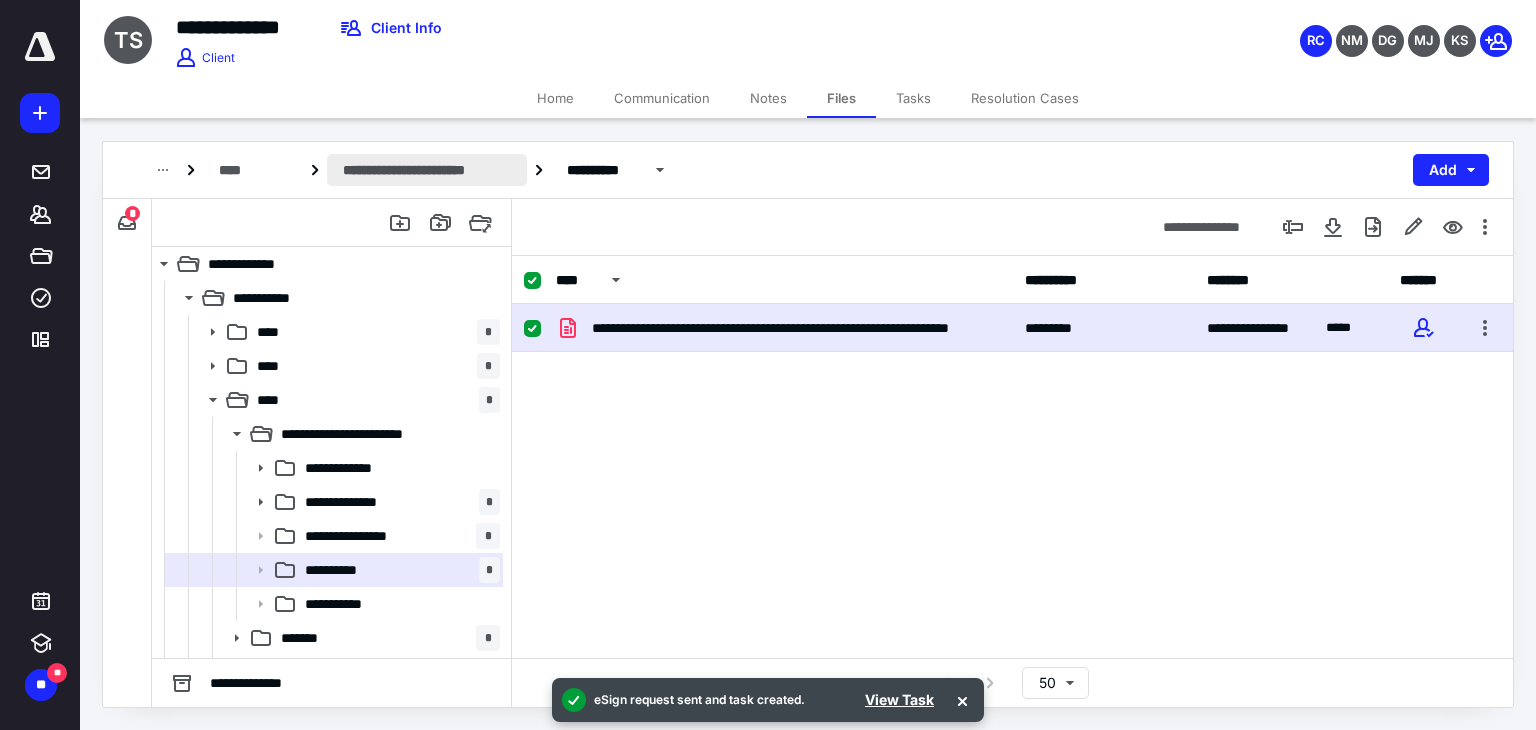 click on "**********" at bounding box center [427, 170] 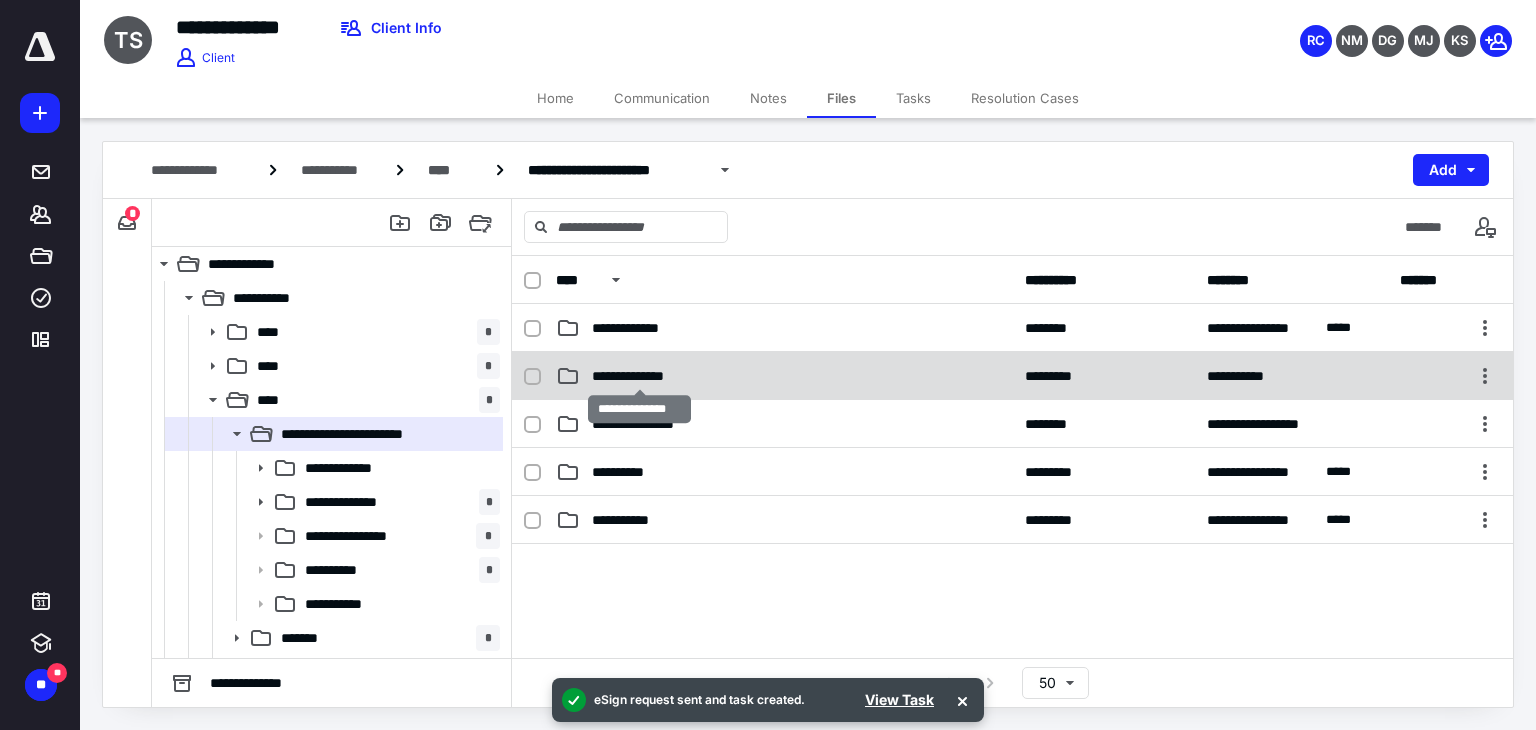 click on "**********" at bounding box center [639, 376] 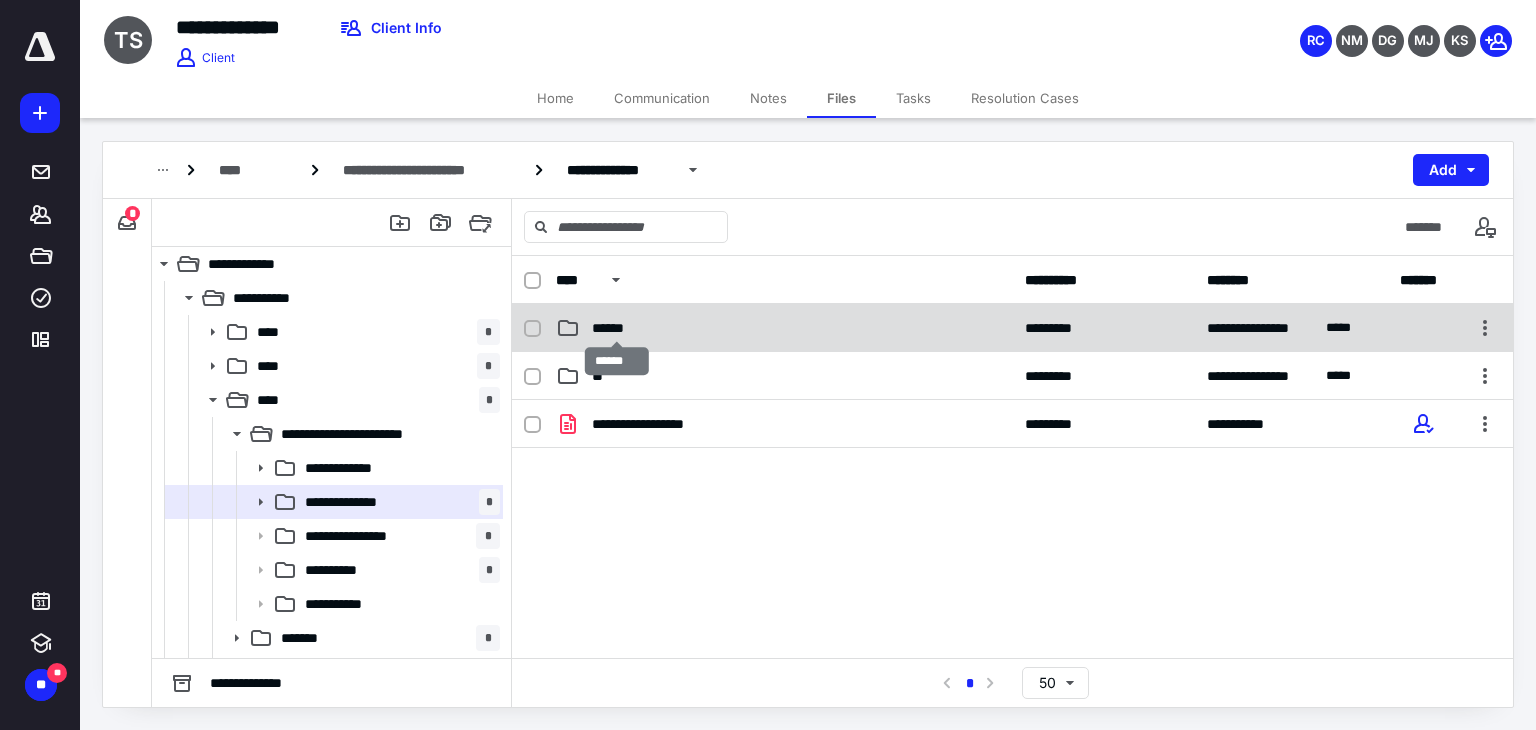 click on "******" at bounding box center (617, 328) 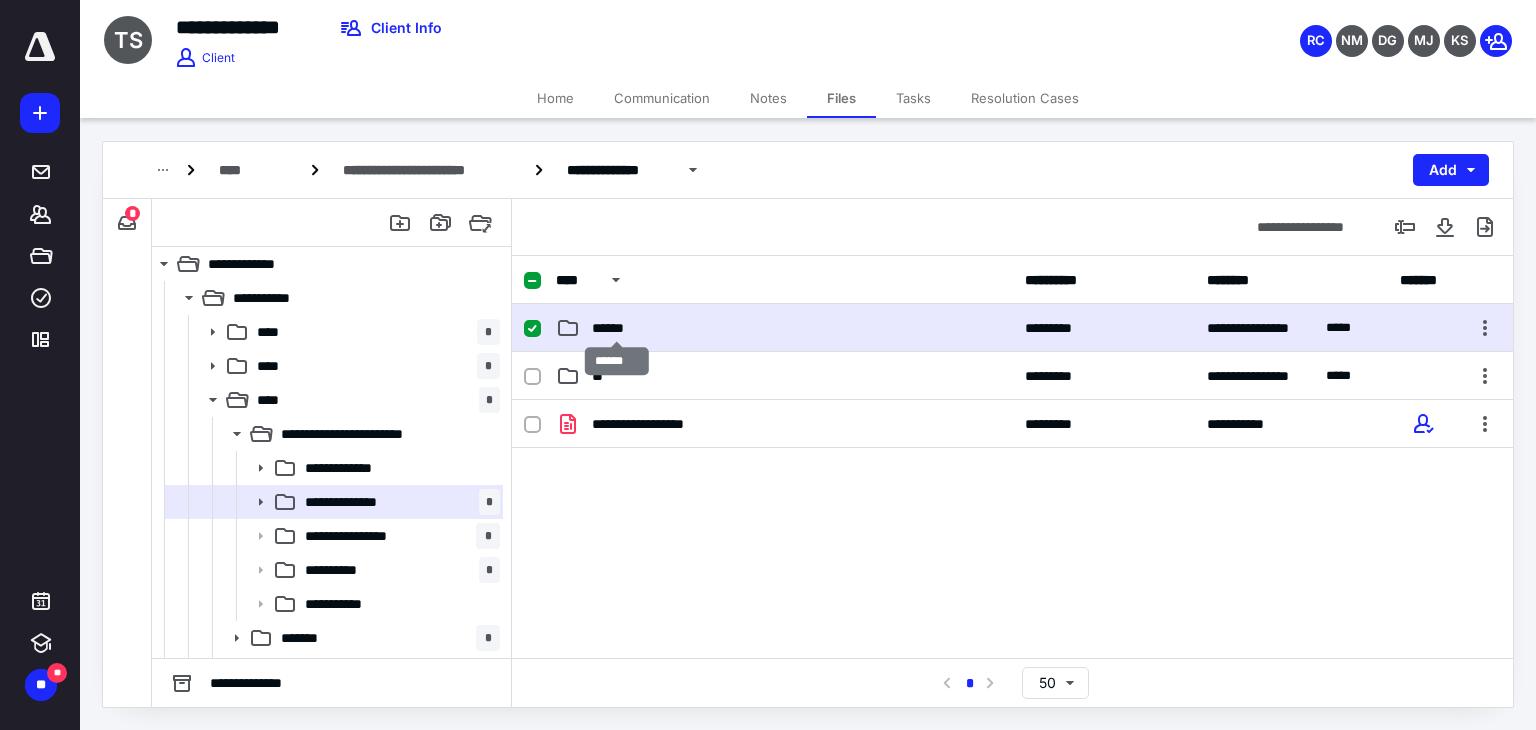 click on "******" at bounding box center (617, 328) 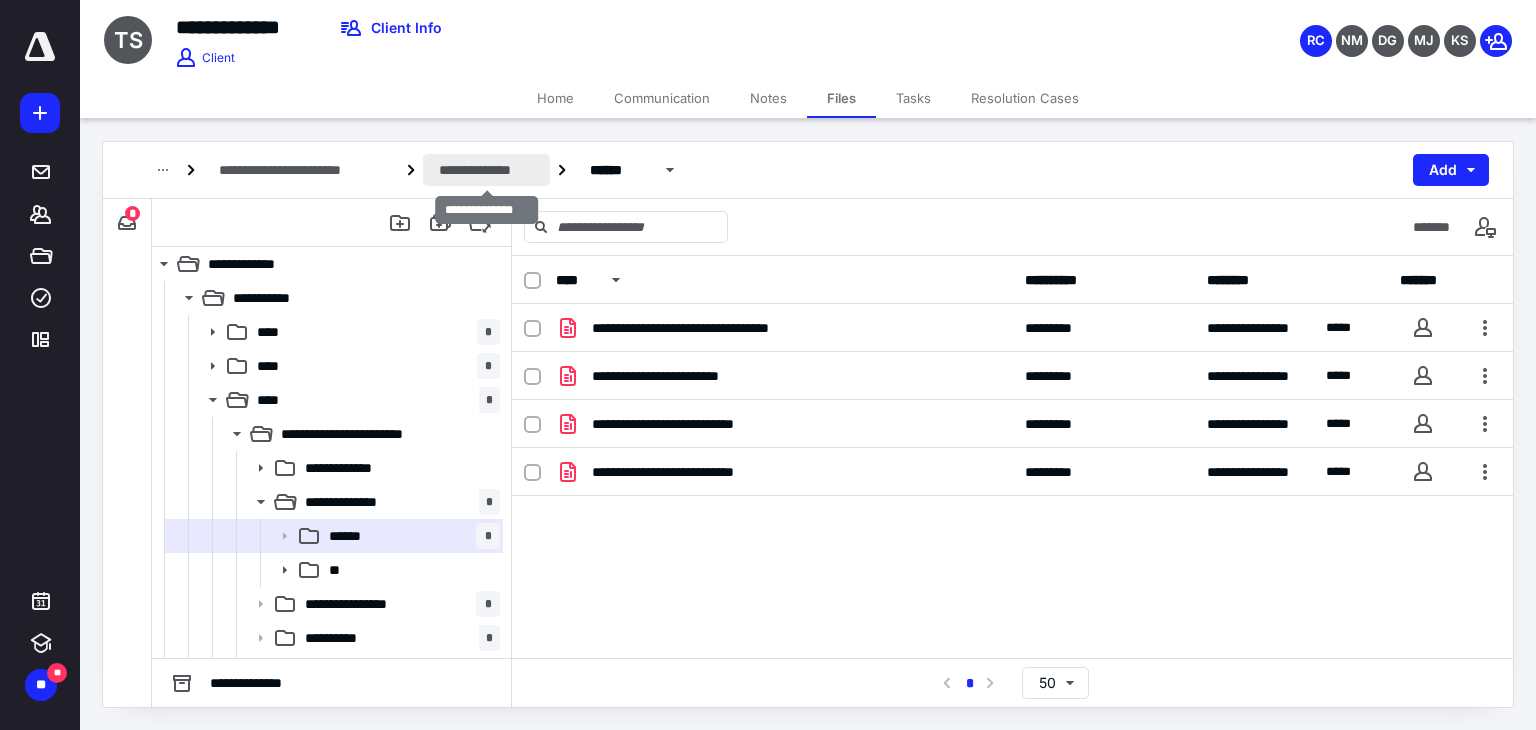 click on "**********" at bounding box center (486, 170) 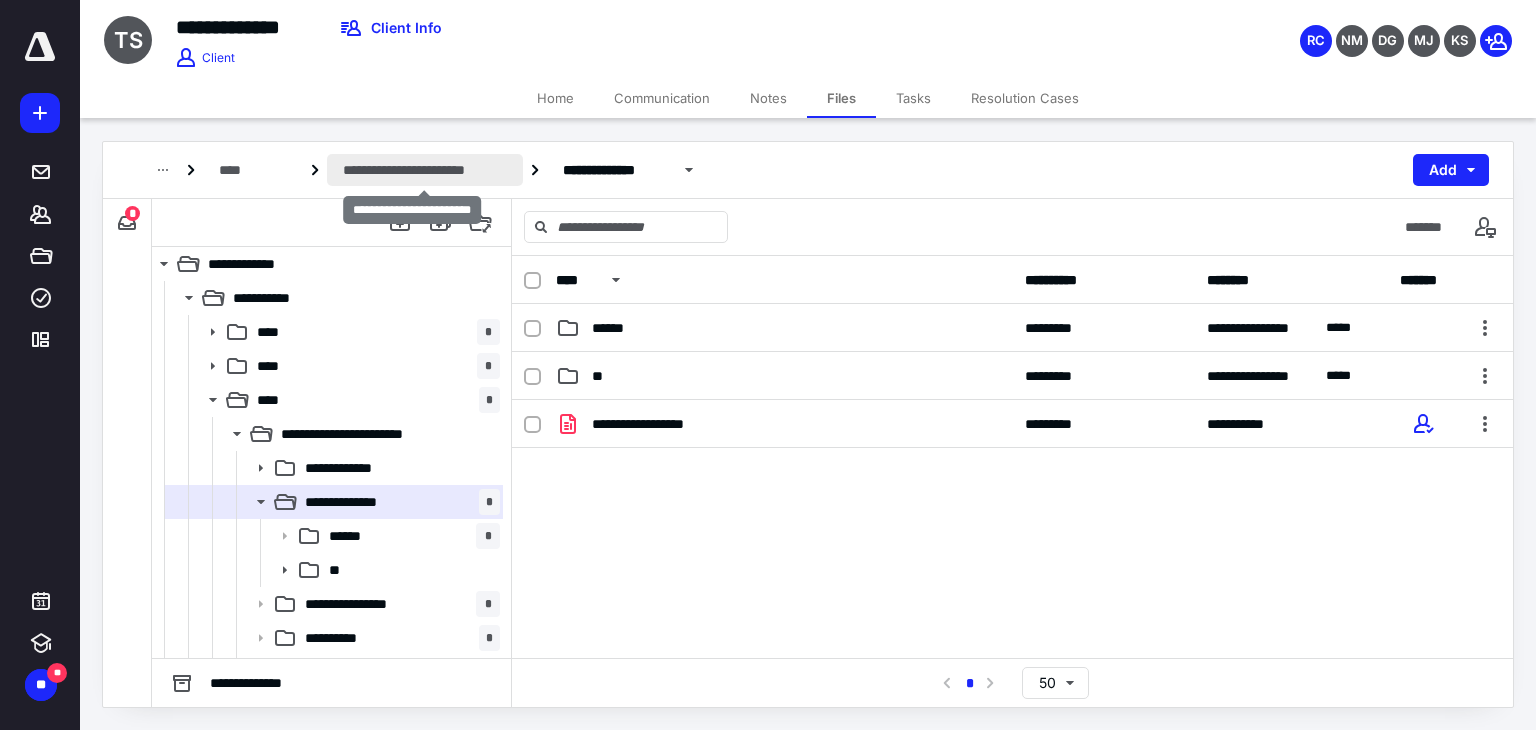 click on "**********" at bounding box center [425, 170] 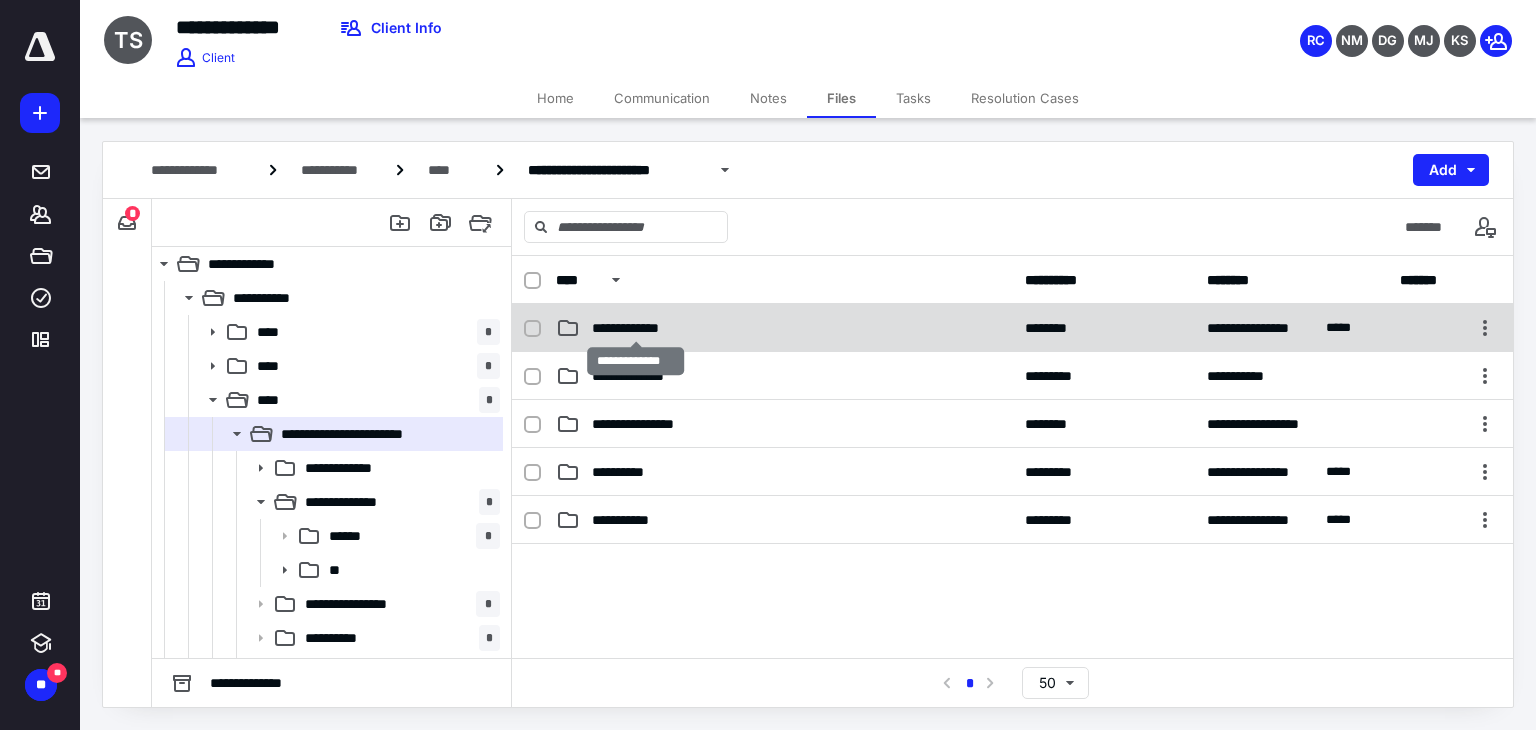 click on "**********" at bounding box center [636, 328] 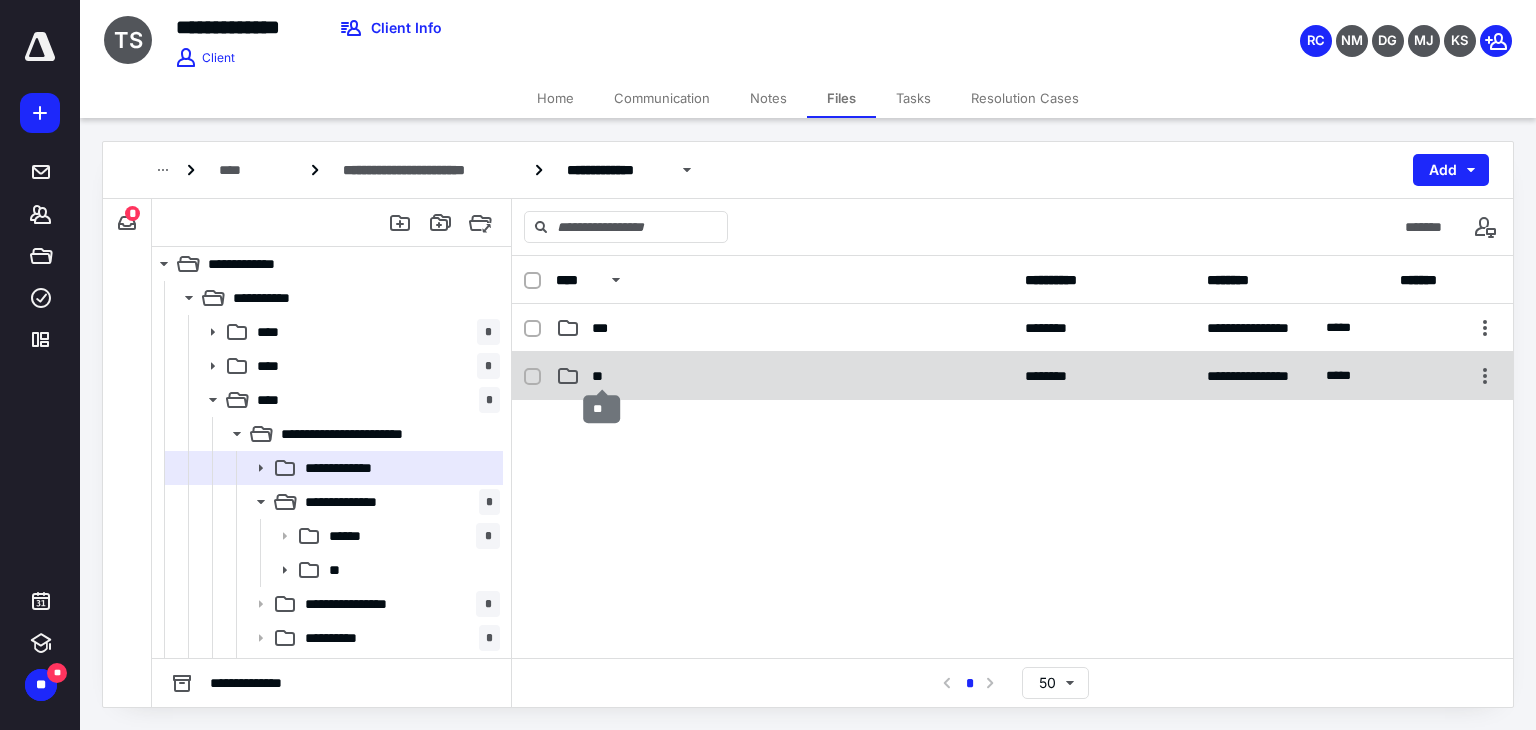 click on "**" at bounding box center (601, 376) 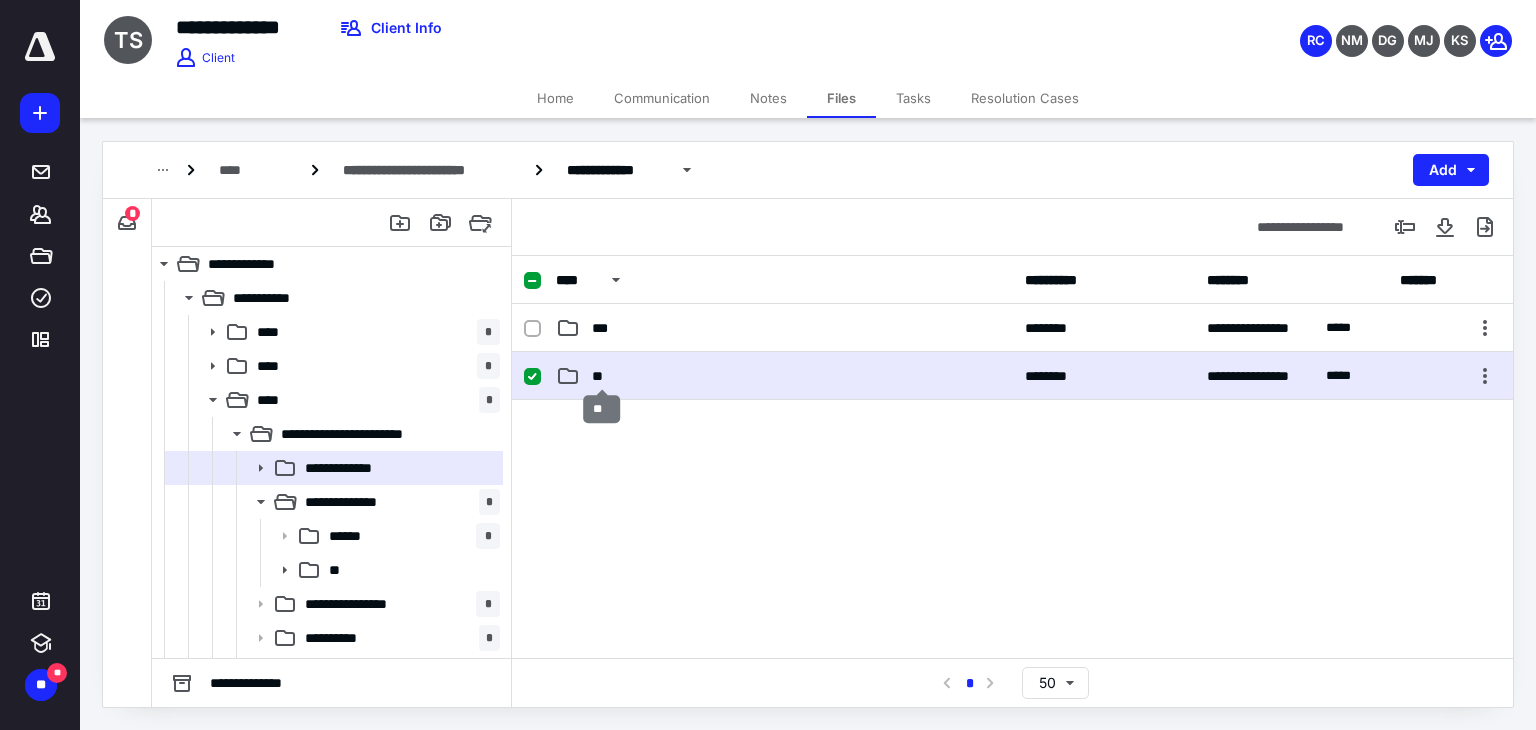 click on "**" at bounding box center (601, 376) 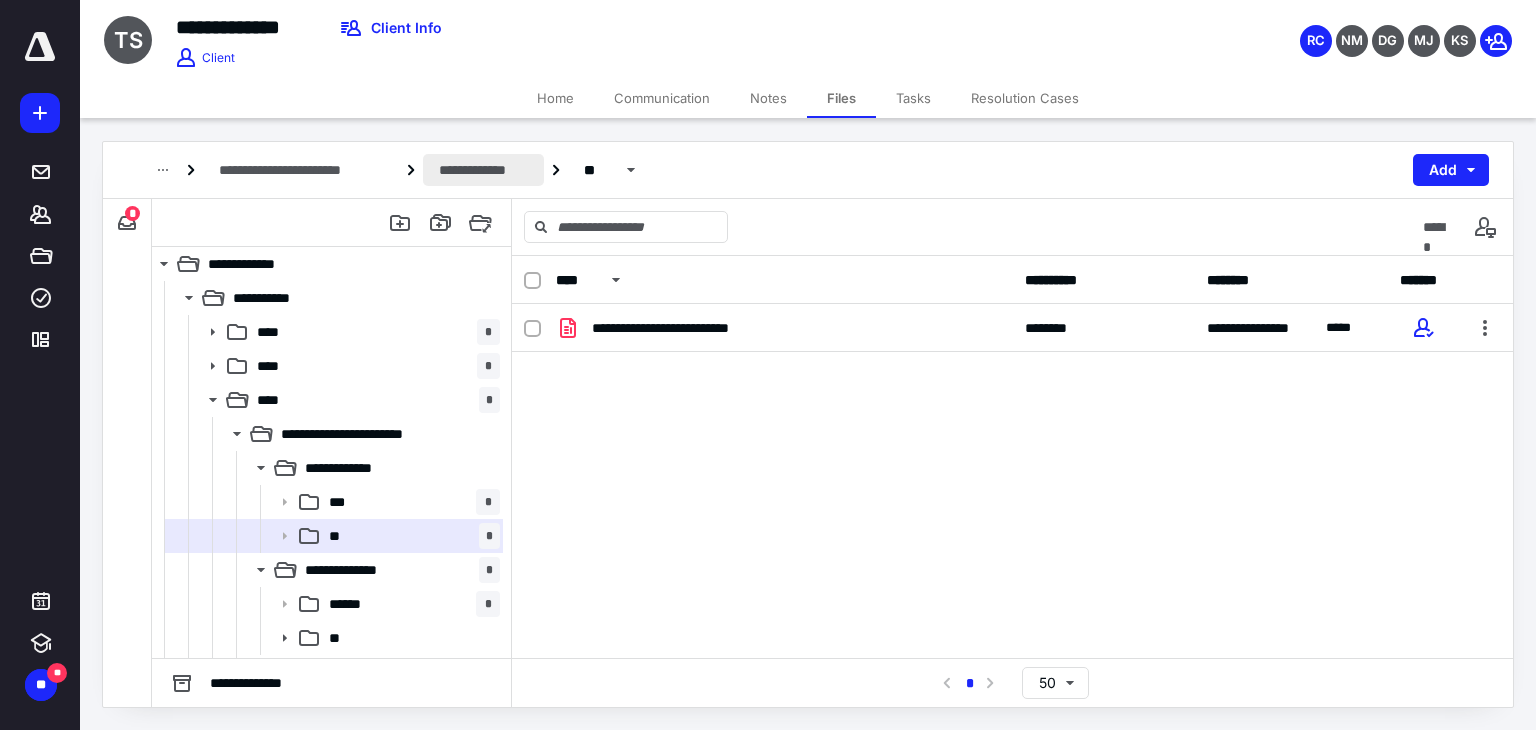 click on "**********" at bounding box center [483, 170] 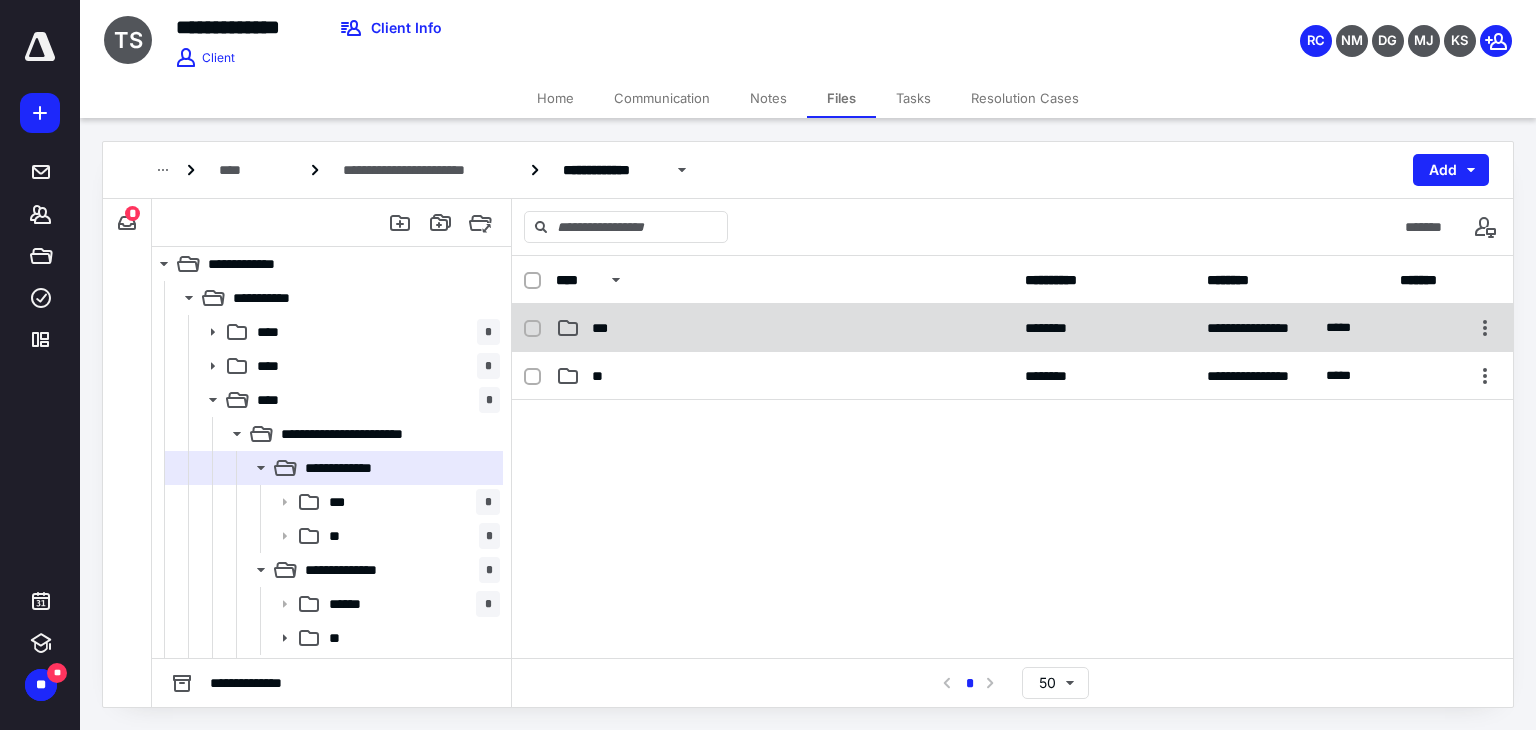 click on "***" at bounding box center [607, 328] 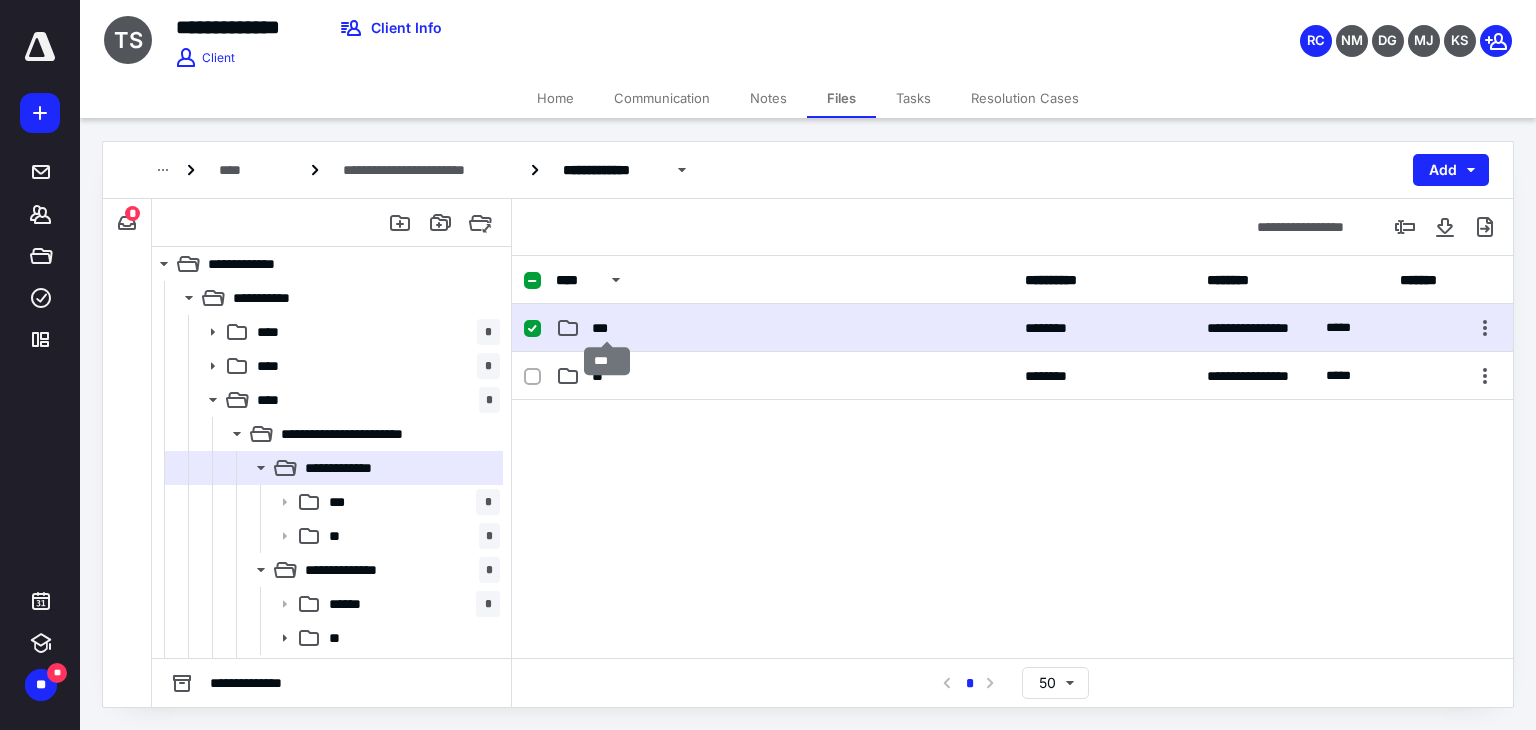 click on "***" at bounding box center (607, 328) 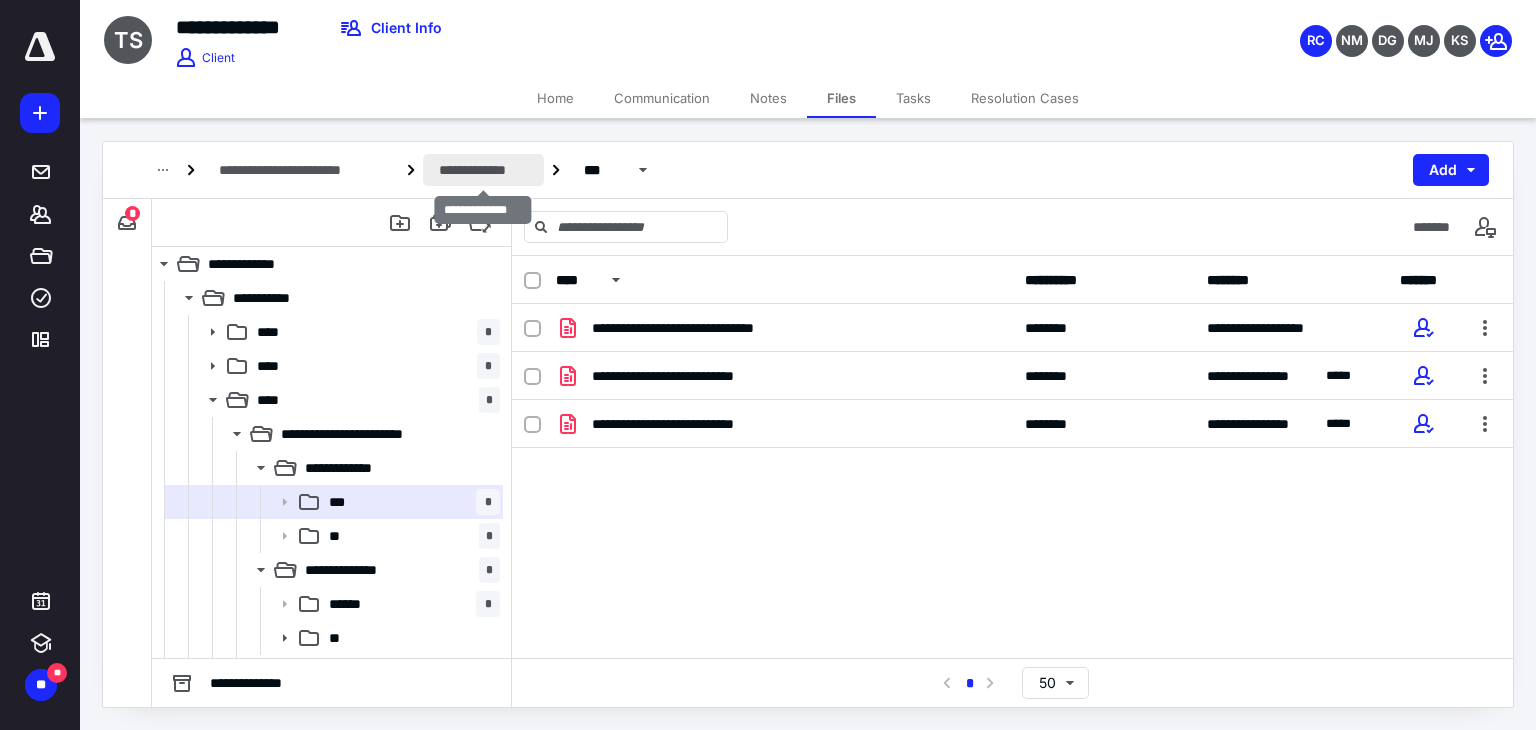 click on "**********" at bounding box center (483, 170) 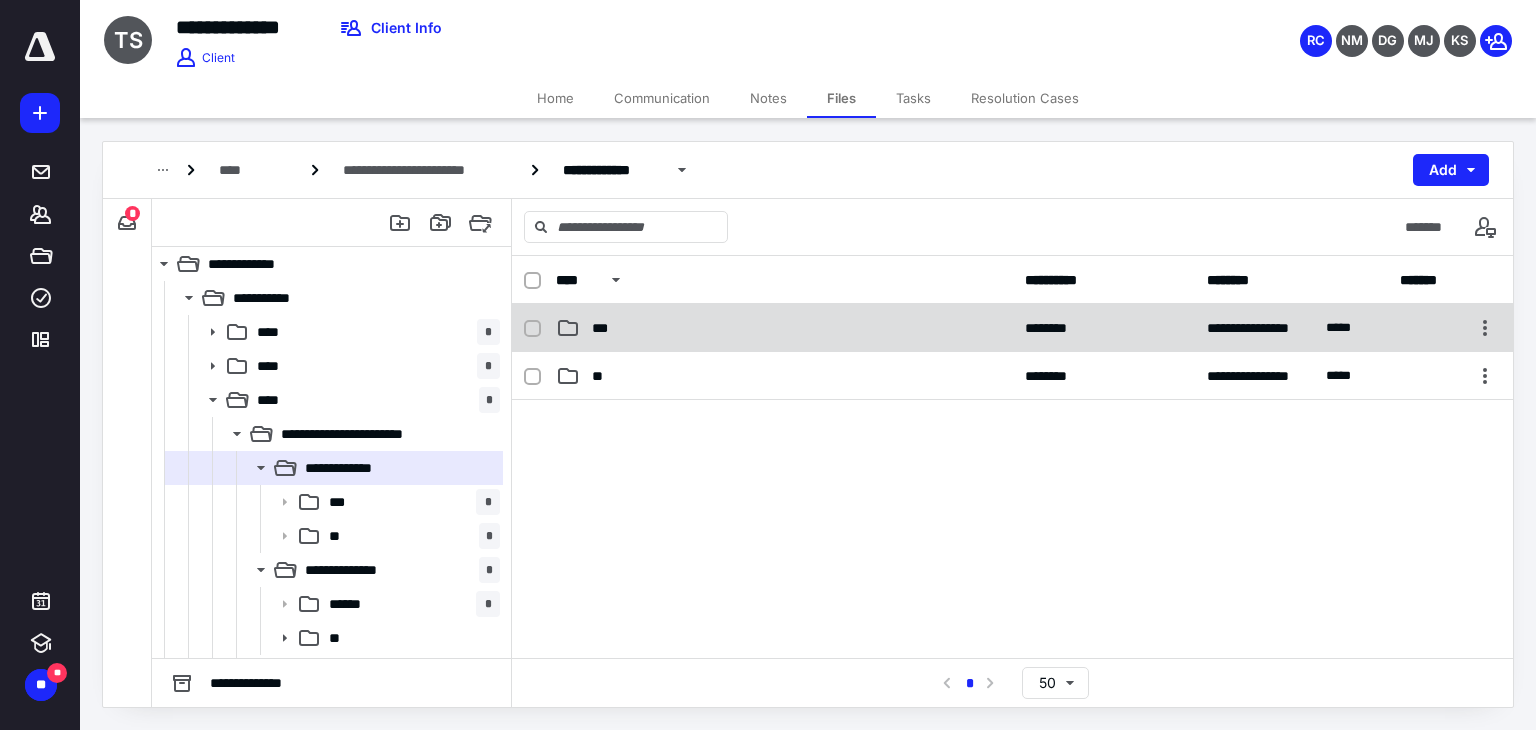 click on "***" at bounding box center [607, 328] 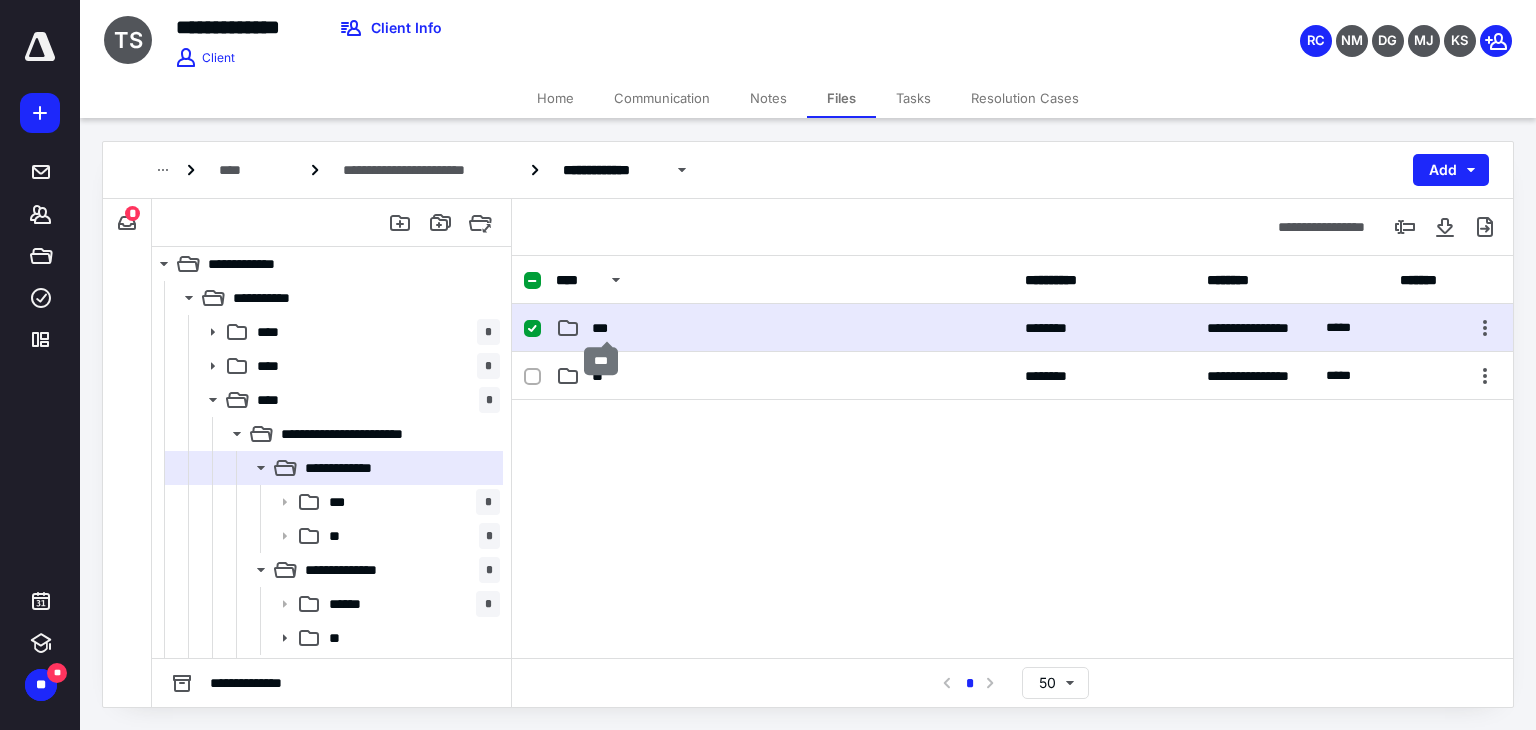 click on "***" at bounding box center (607, 328) 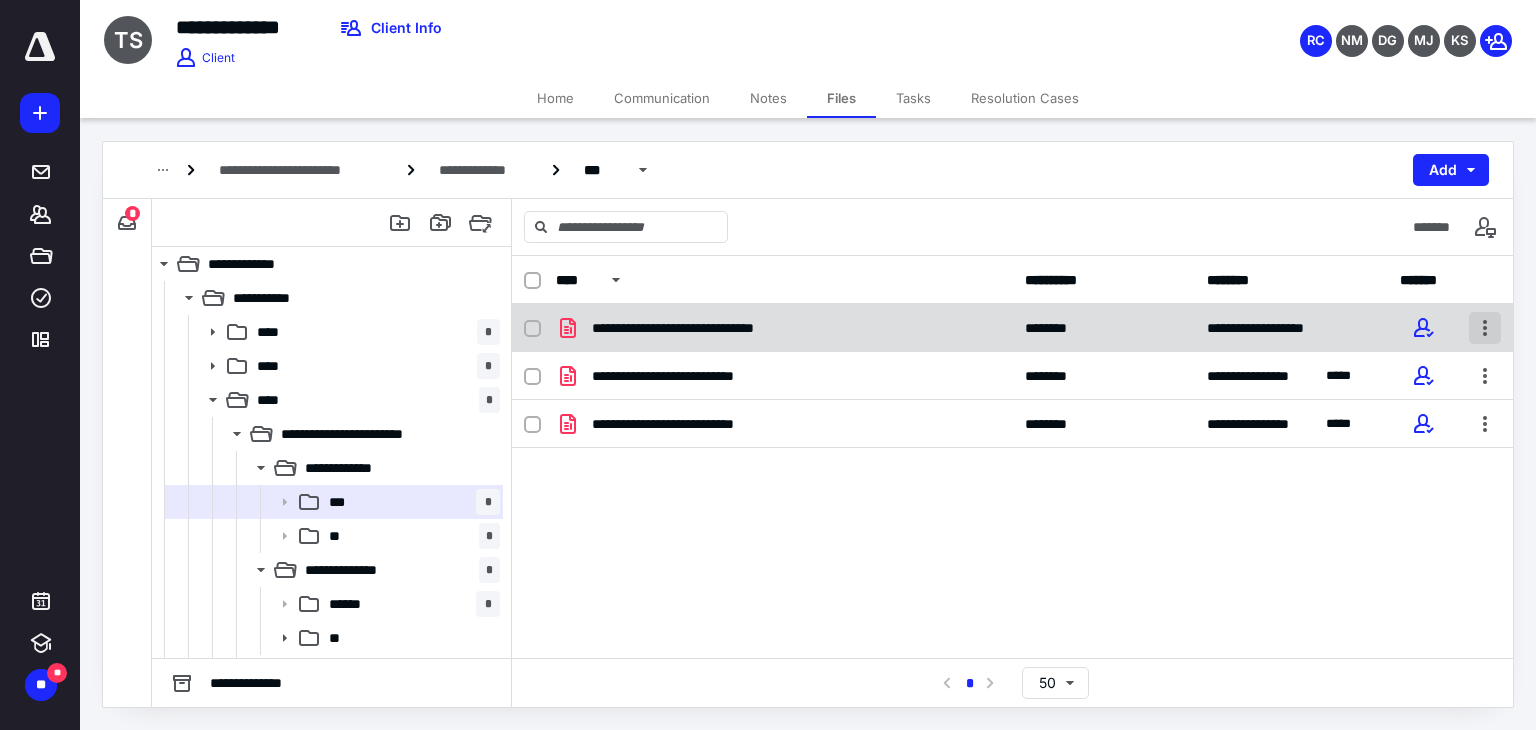 click at bounding box center [1485, 328] 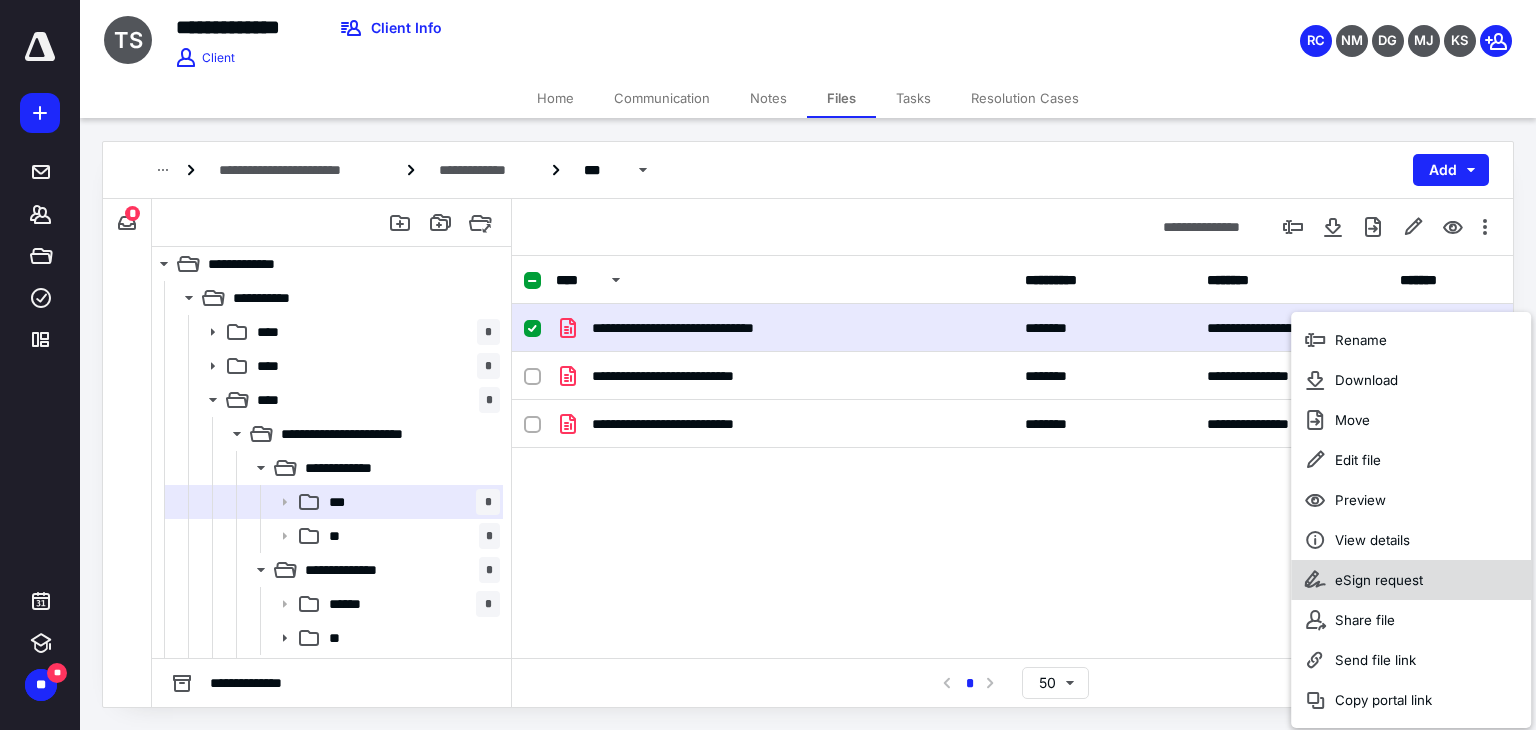 click on "eSign request" at bounding box center [1379, 580] 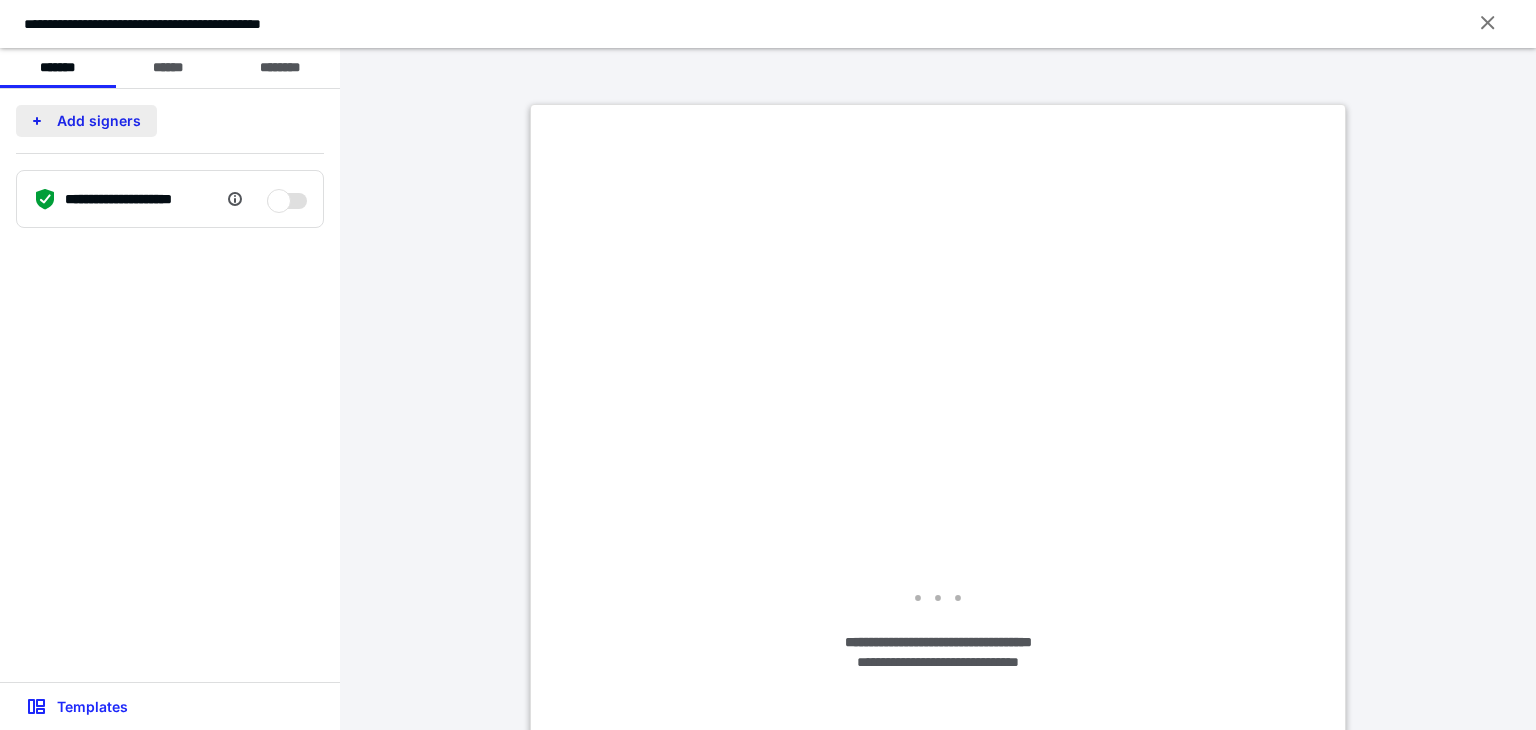 click on "Add signers" at bounding box center (86, 121) 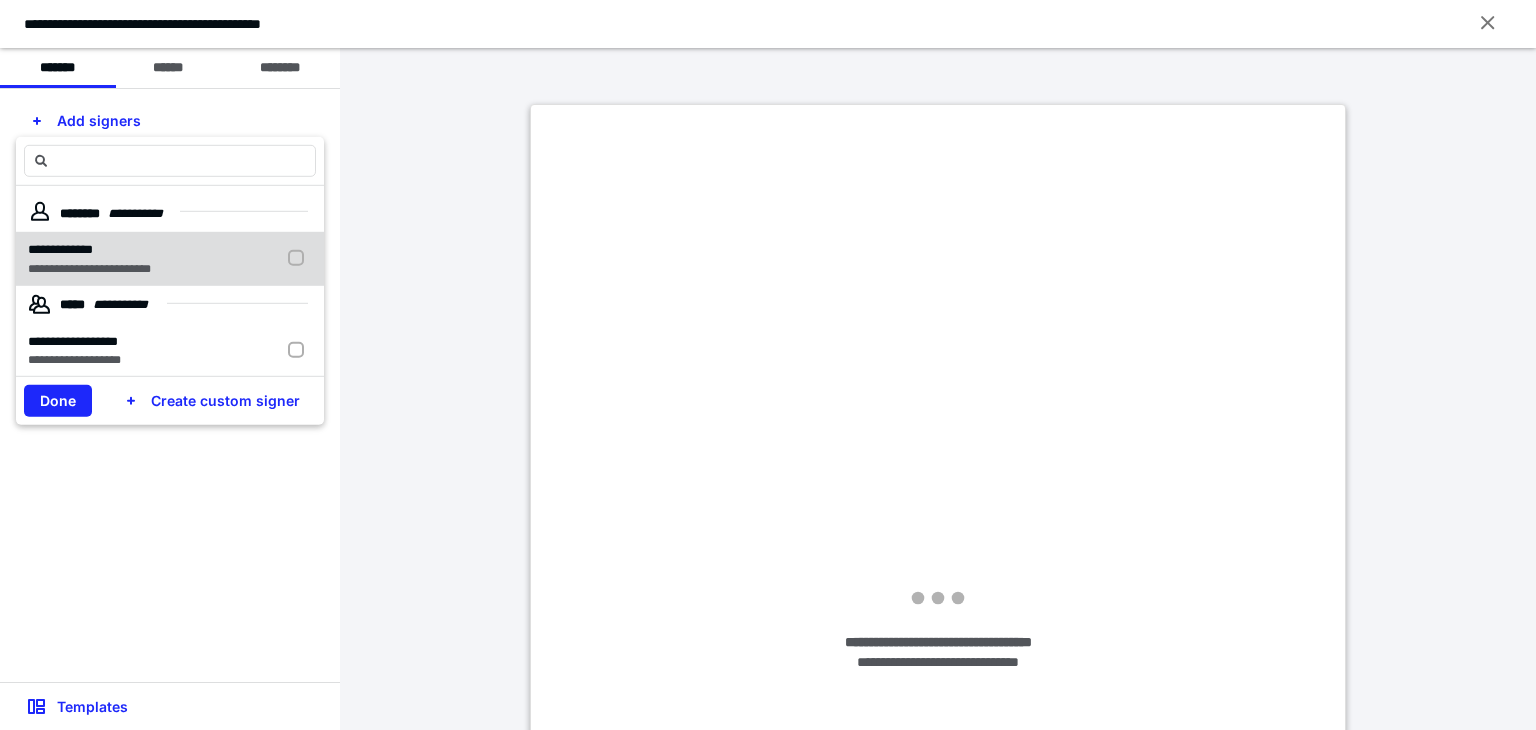 click at bounding box center [300, 258] 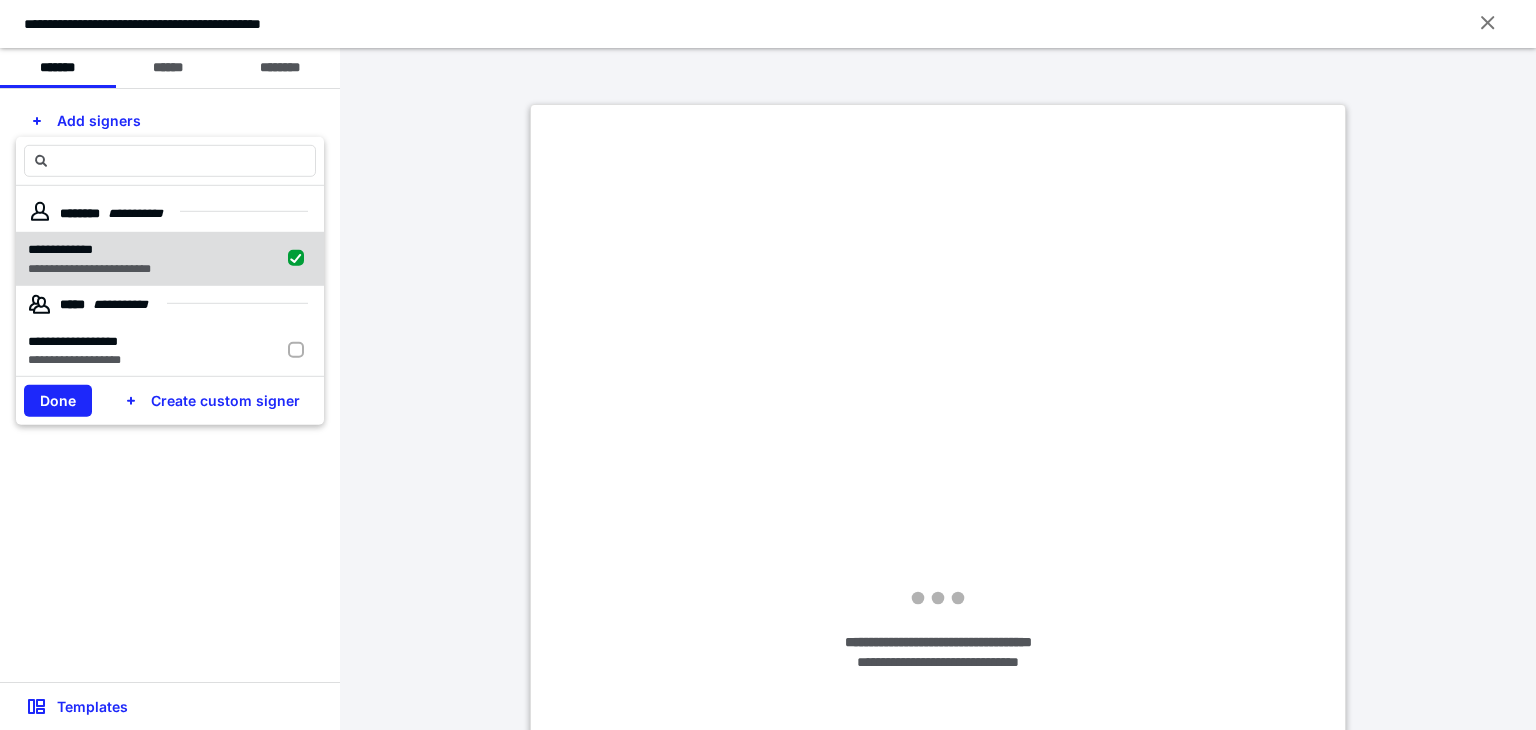 checkbox on "true" 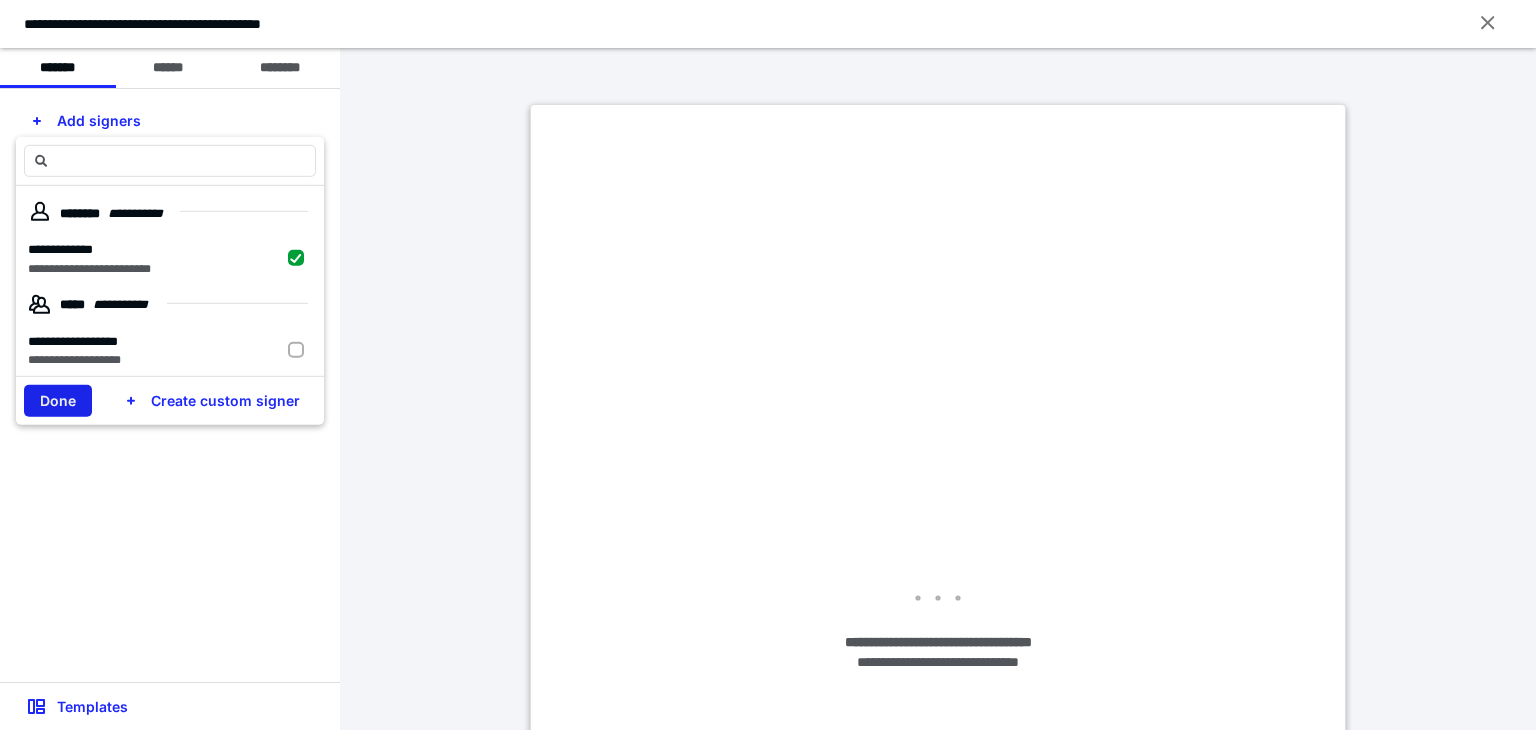 click on "Done" at bounding box center (58, 401) 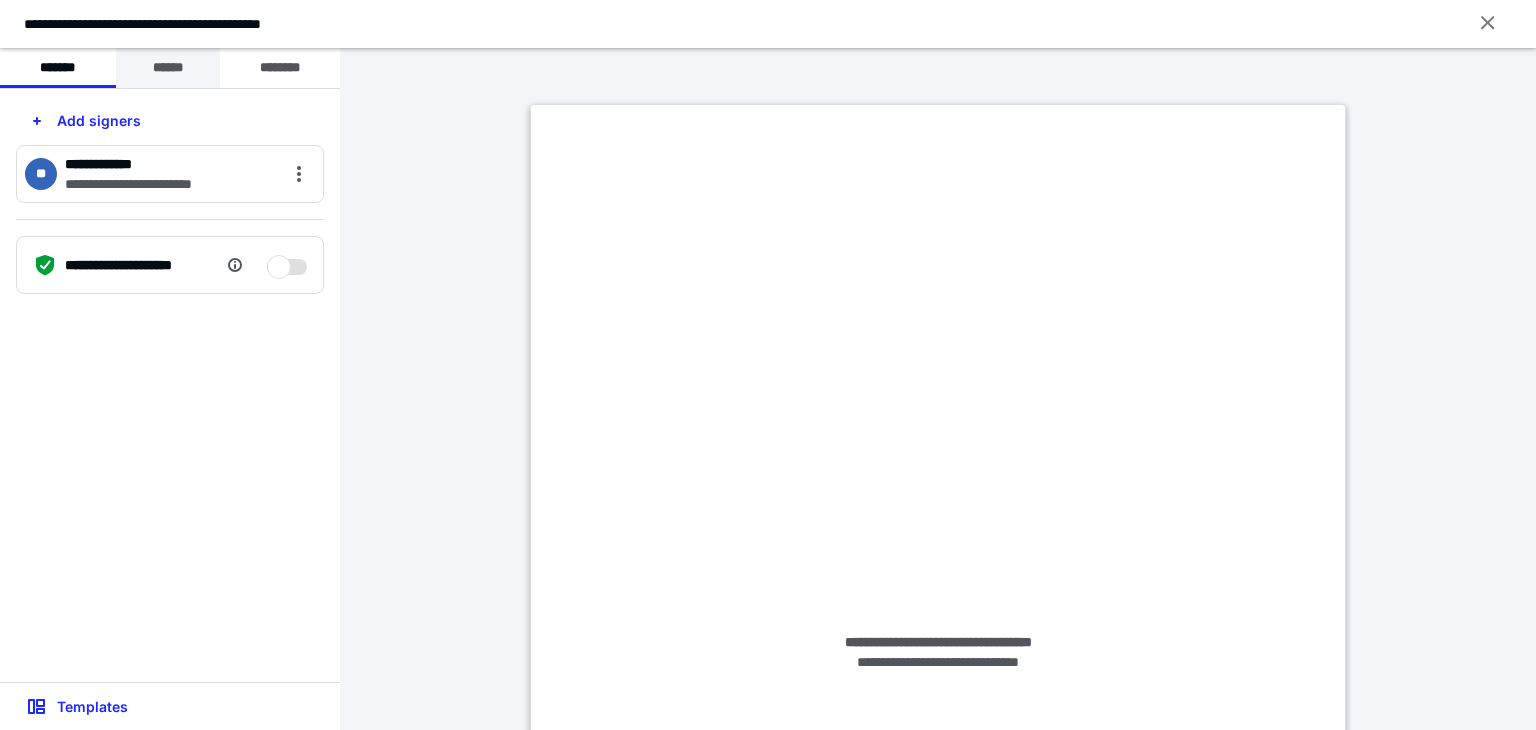 click on "******" at bounding box center [168, 68] 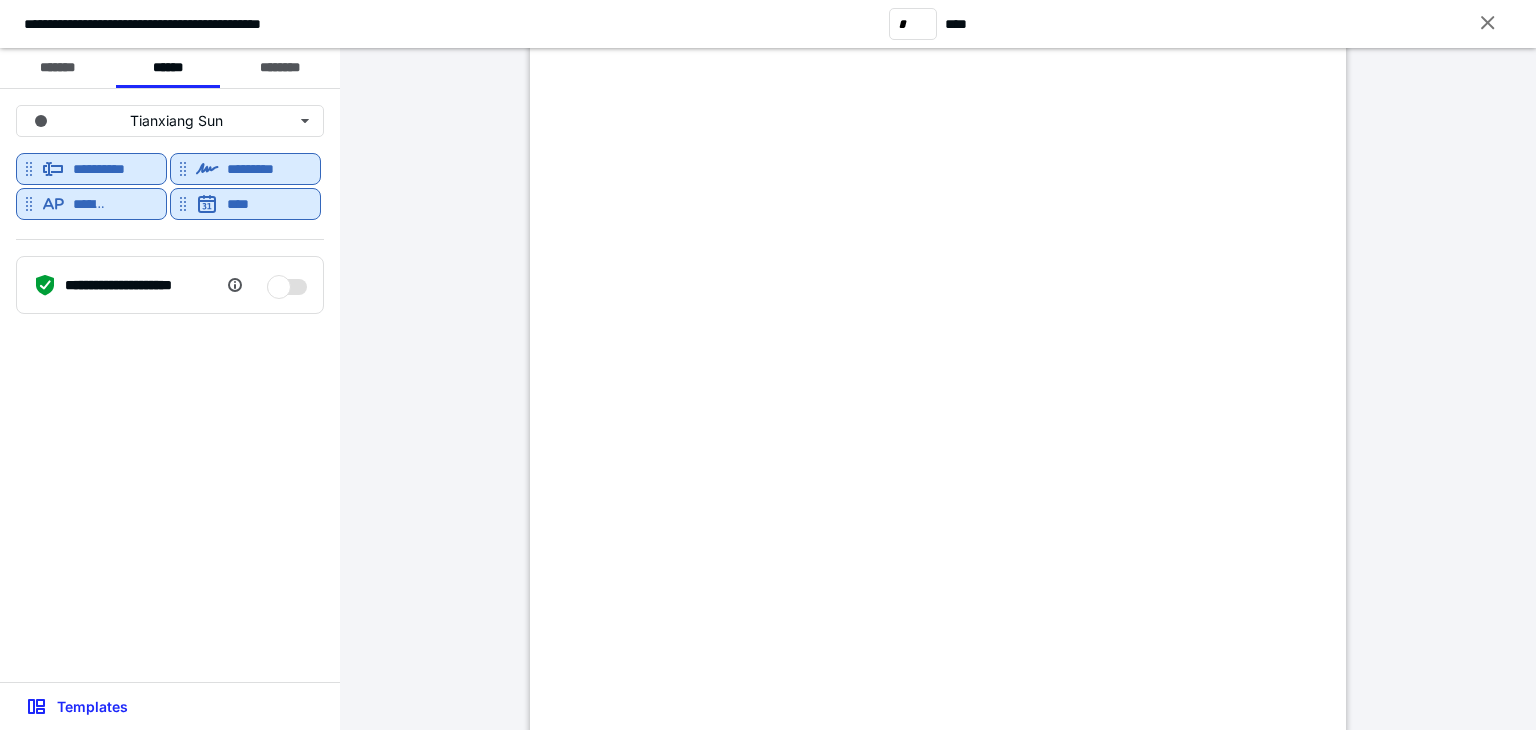 scroll, scrollTop: 224, scrollLeft: 0, axis: vertical 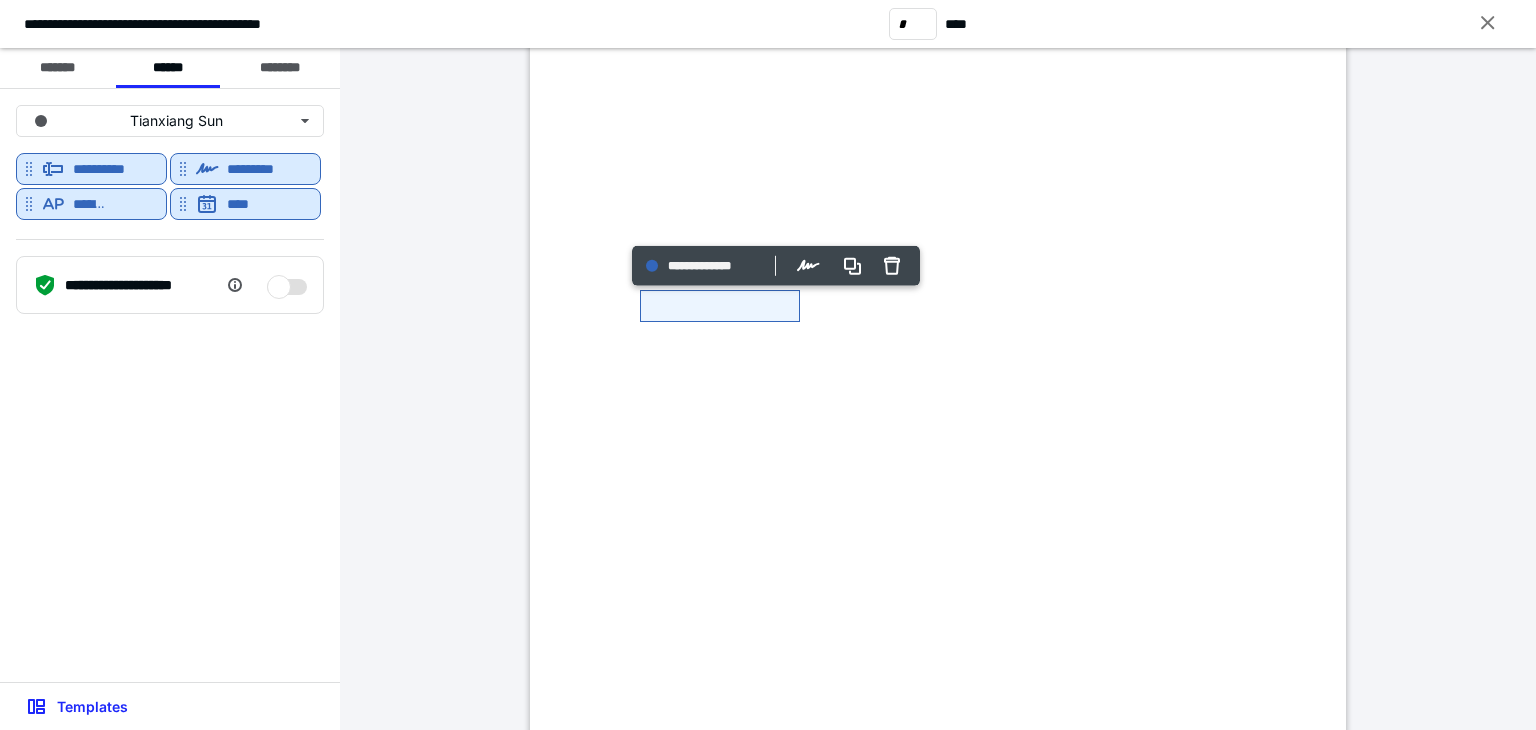 click at bounding box center (938, 261) 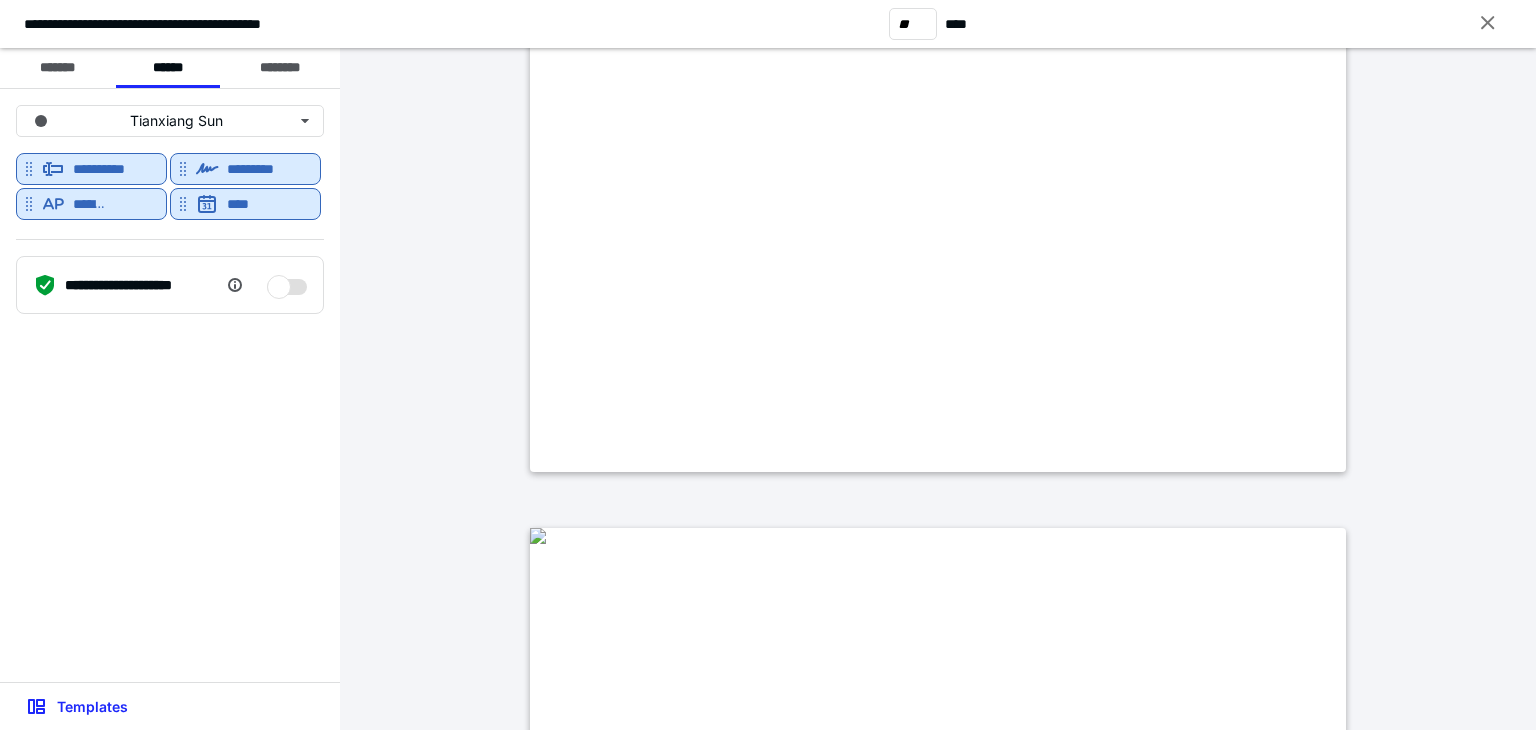 scroll, scrollTop: 40770, scrollLeft: 0, axis: vertical 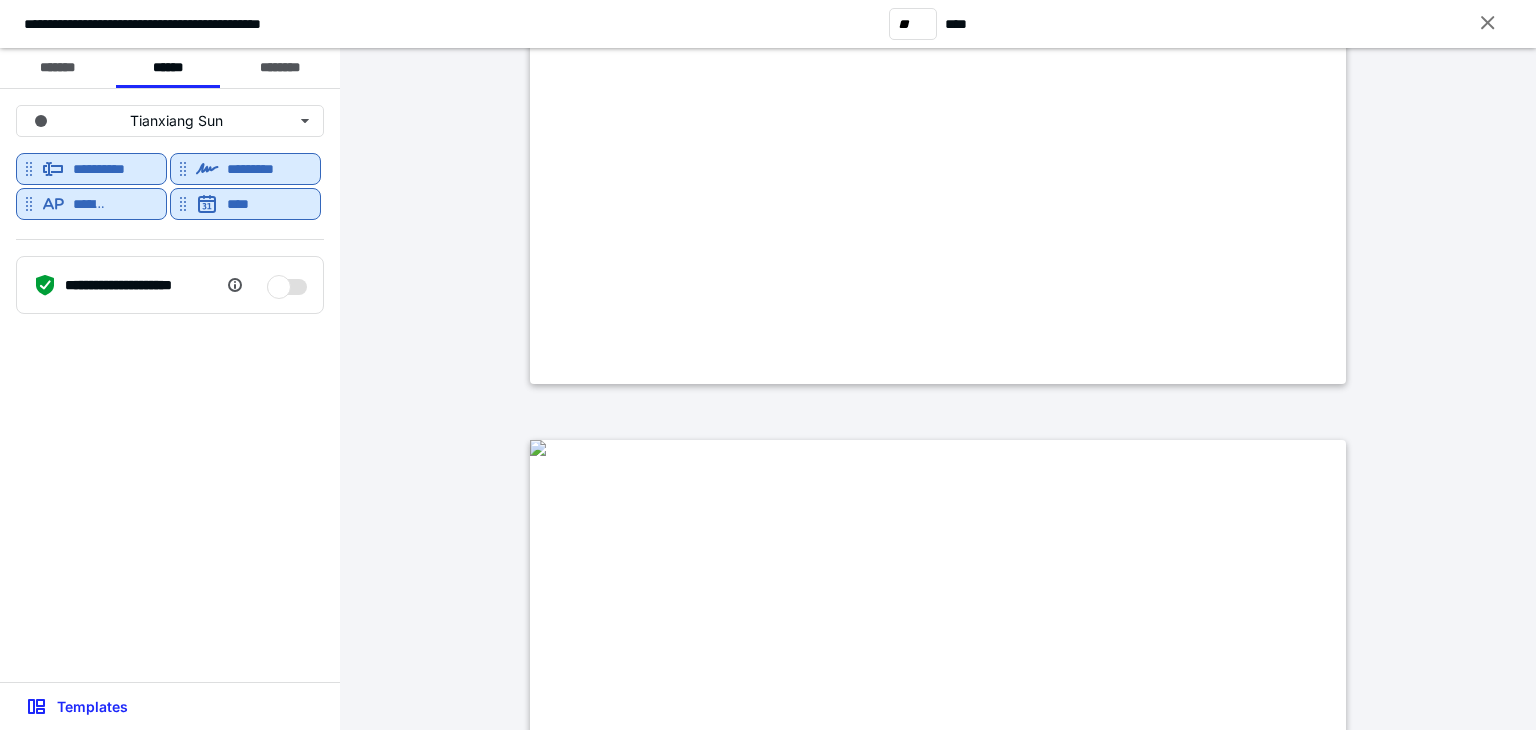 type on "**" 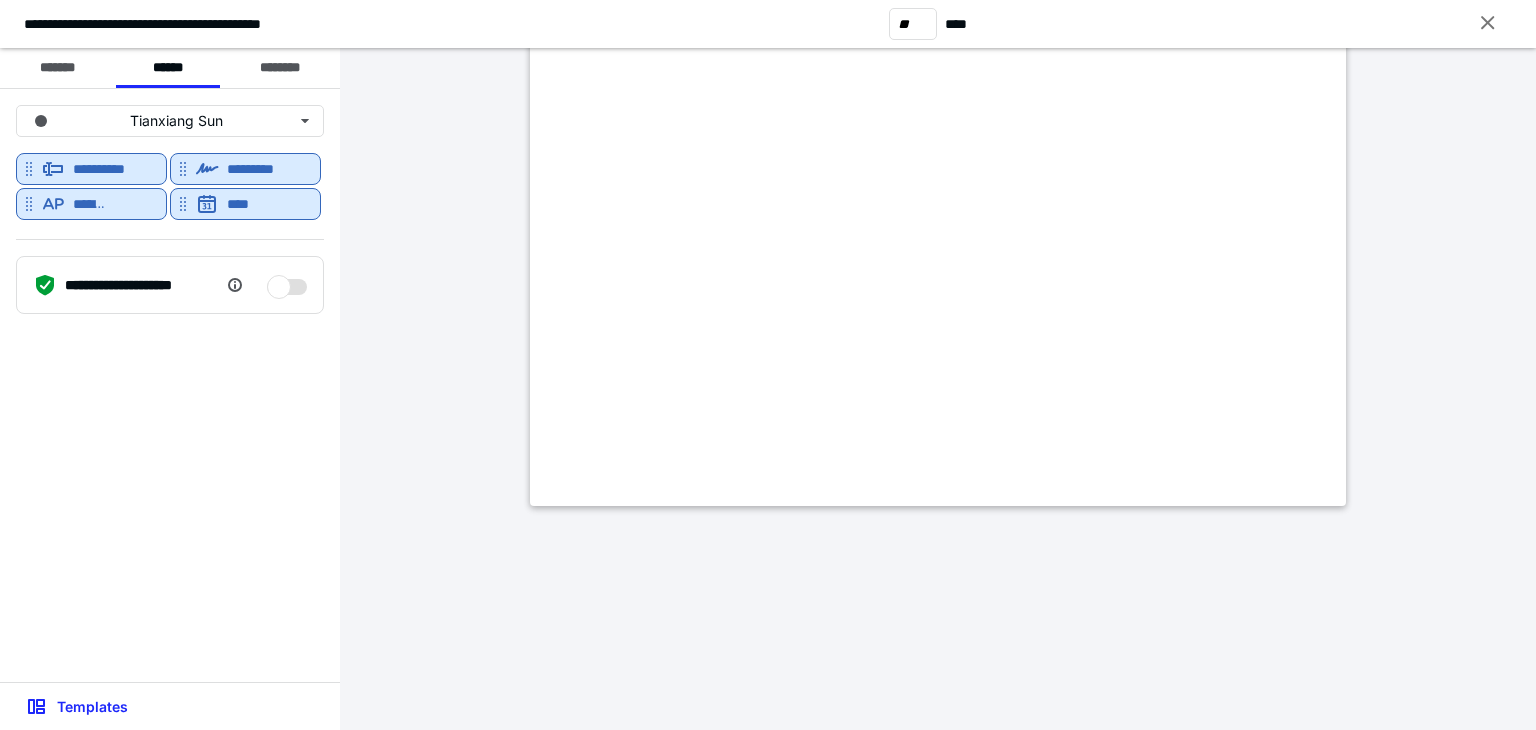 scroll, scrollTop: 48502, scrollLeft: 0, axis: vertical 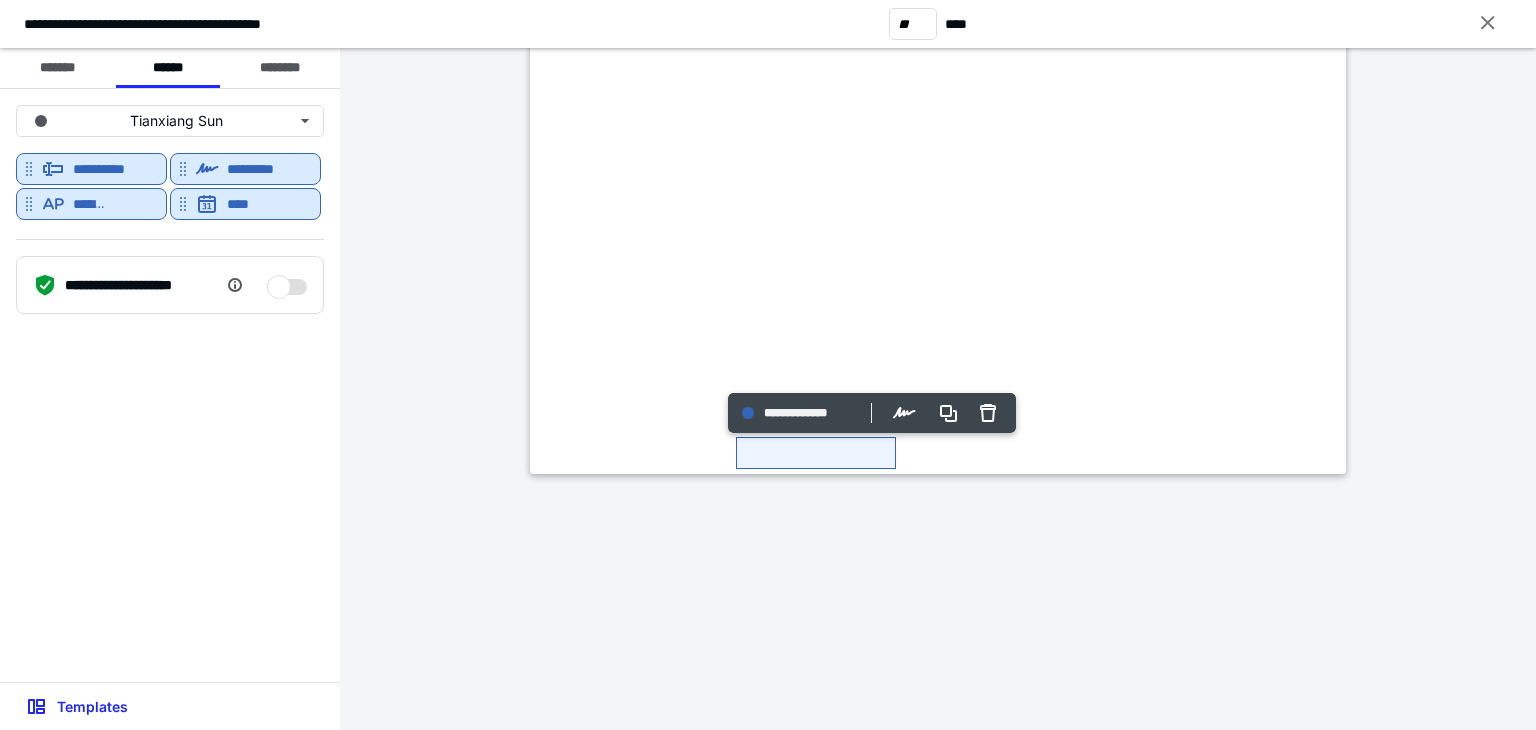 click on "**********" at bounding box center (938, 389) 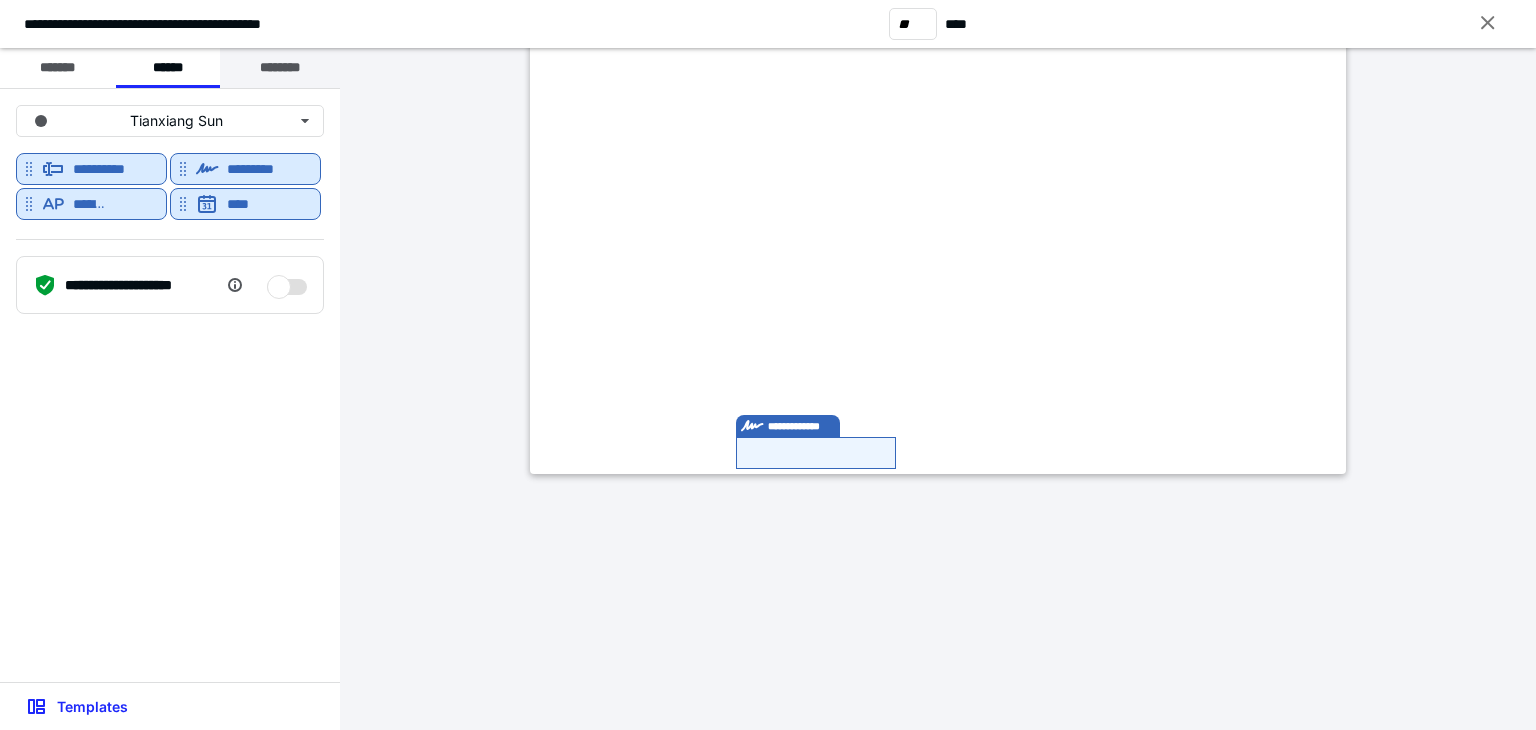 click on "********" at bounding box center (280, 68) 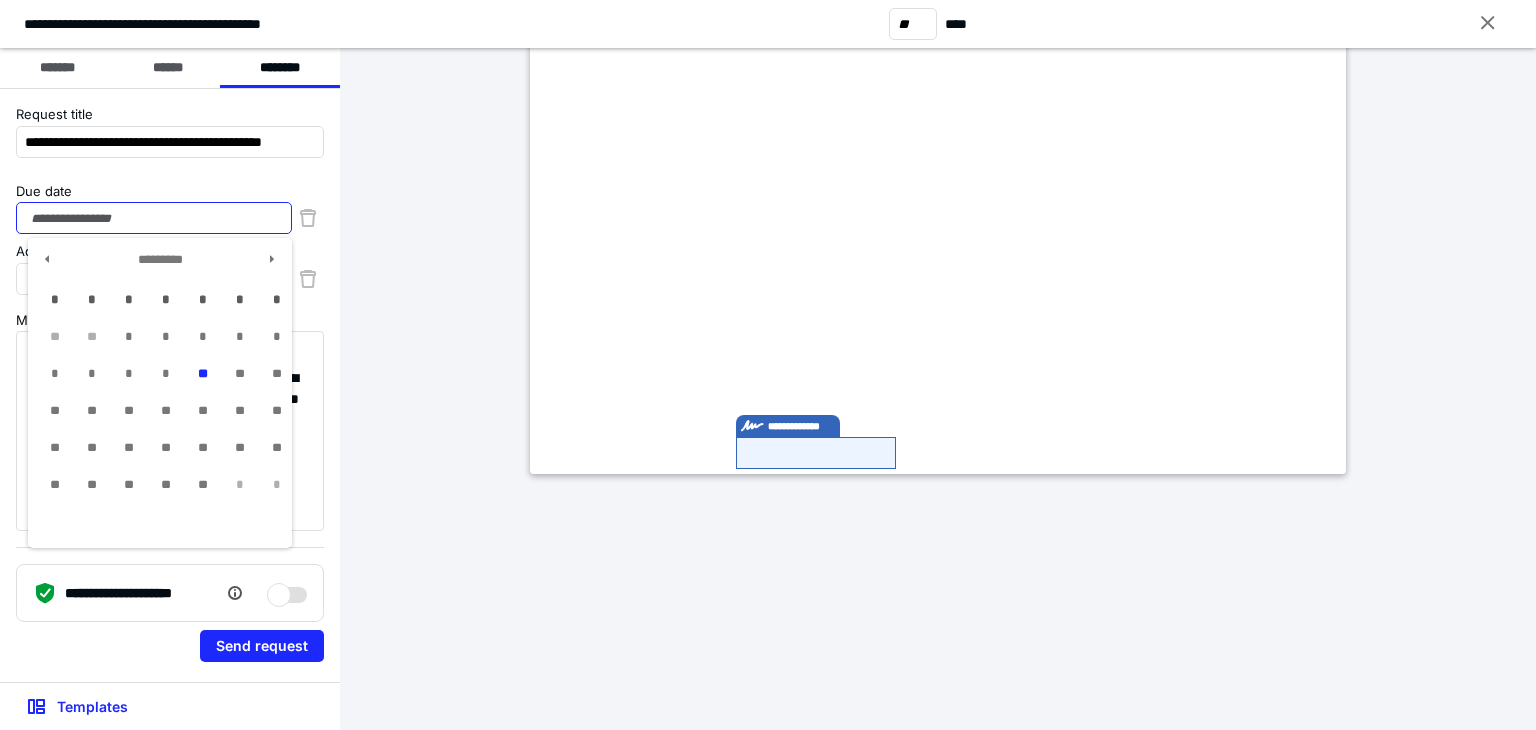 click on "Due date" at bounding box center [154, 218] 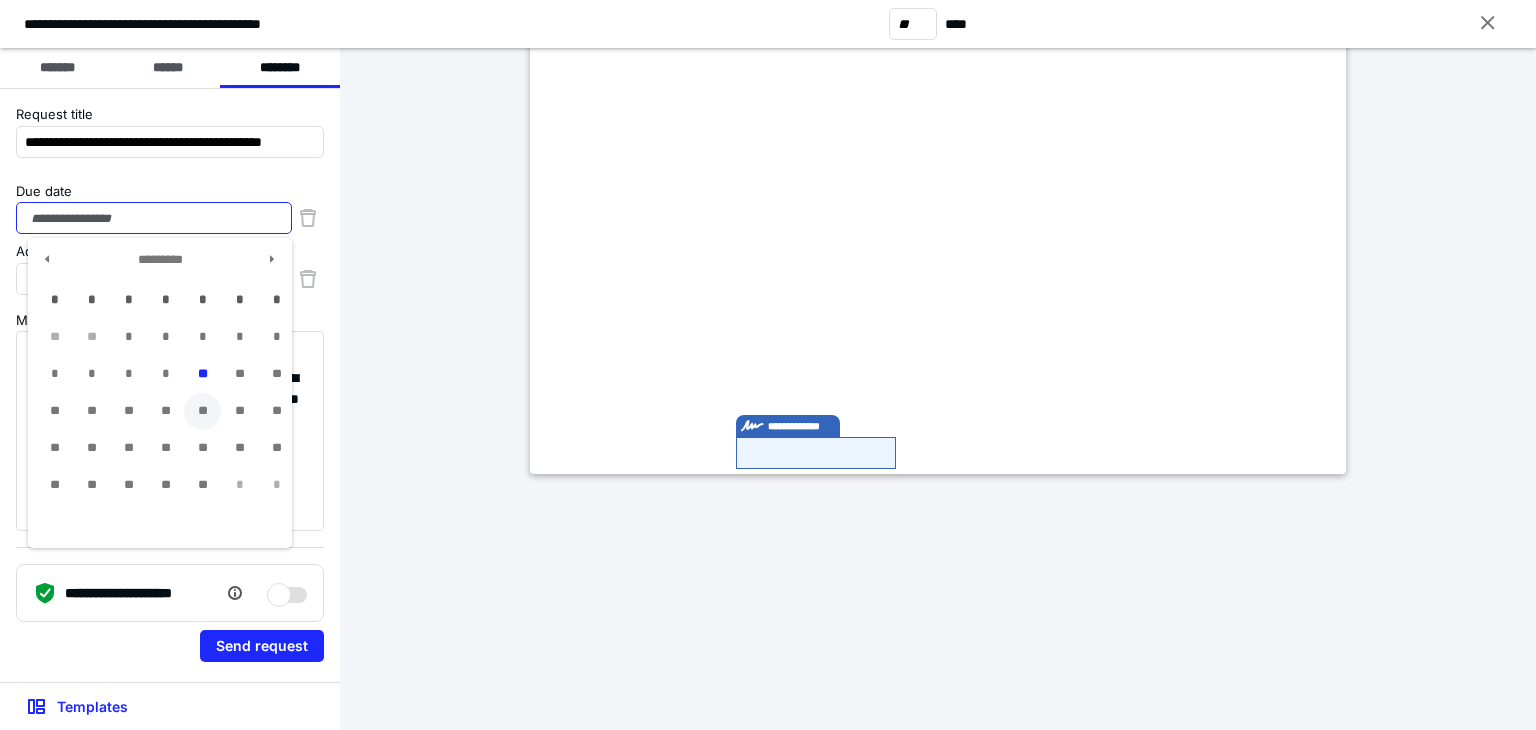 click on "**" at bounding box center (202, 411) 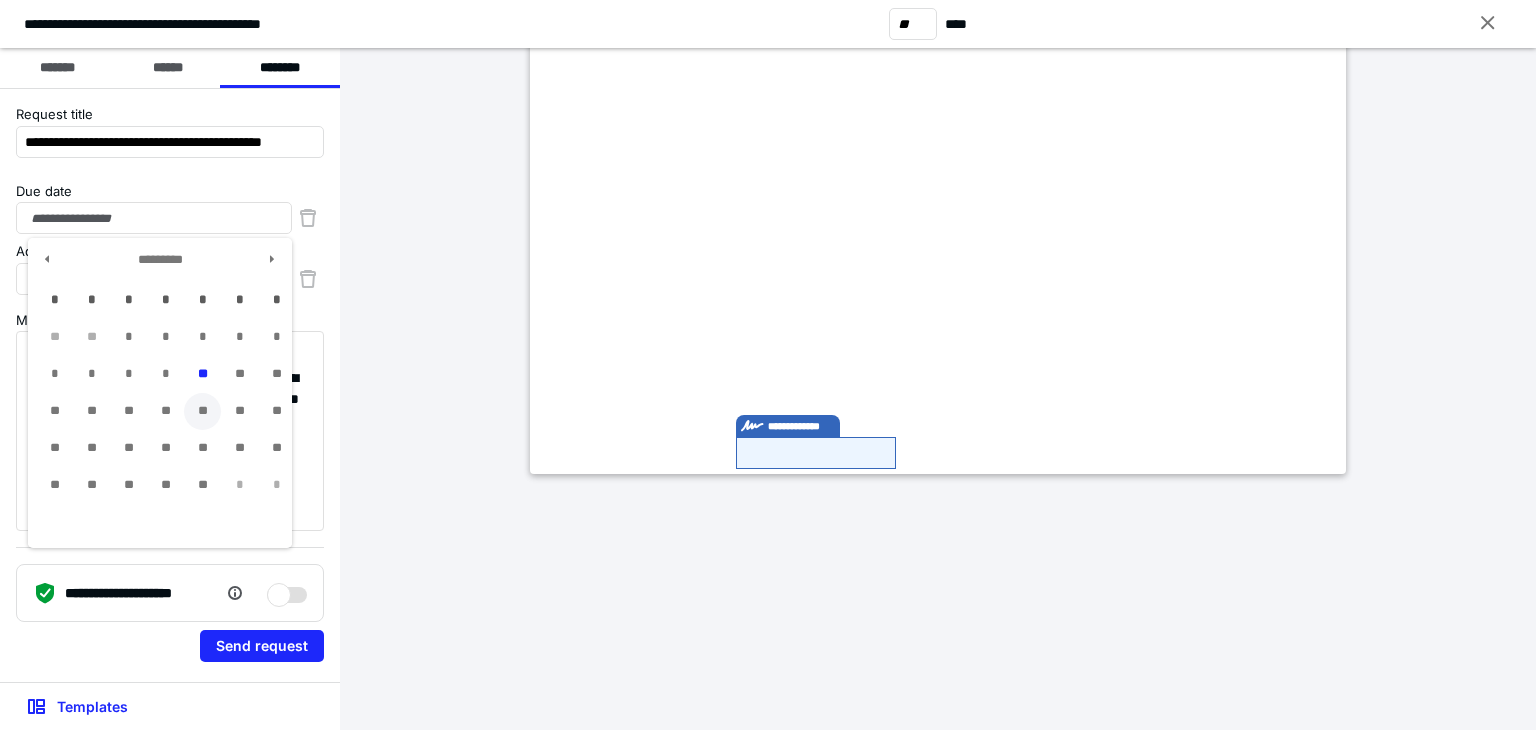 type on "**********" 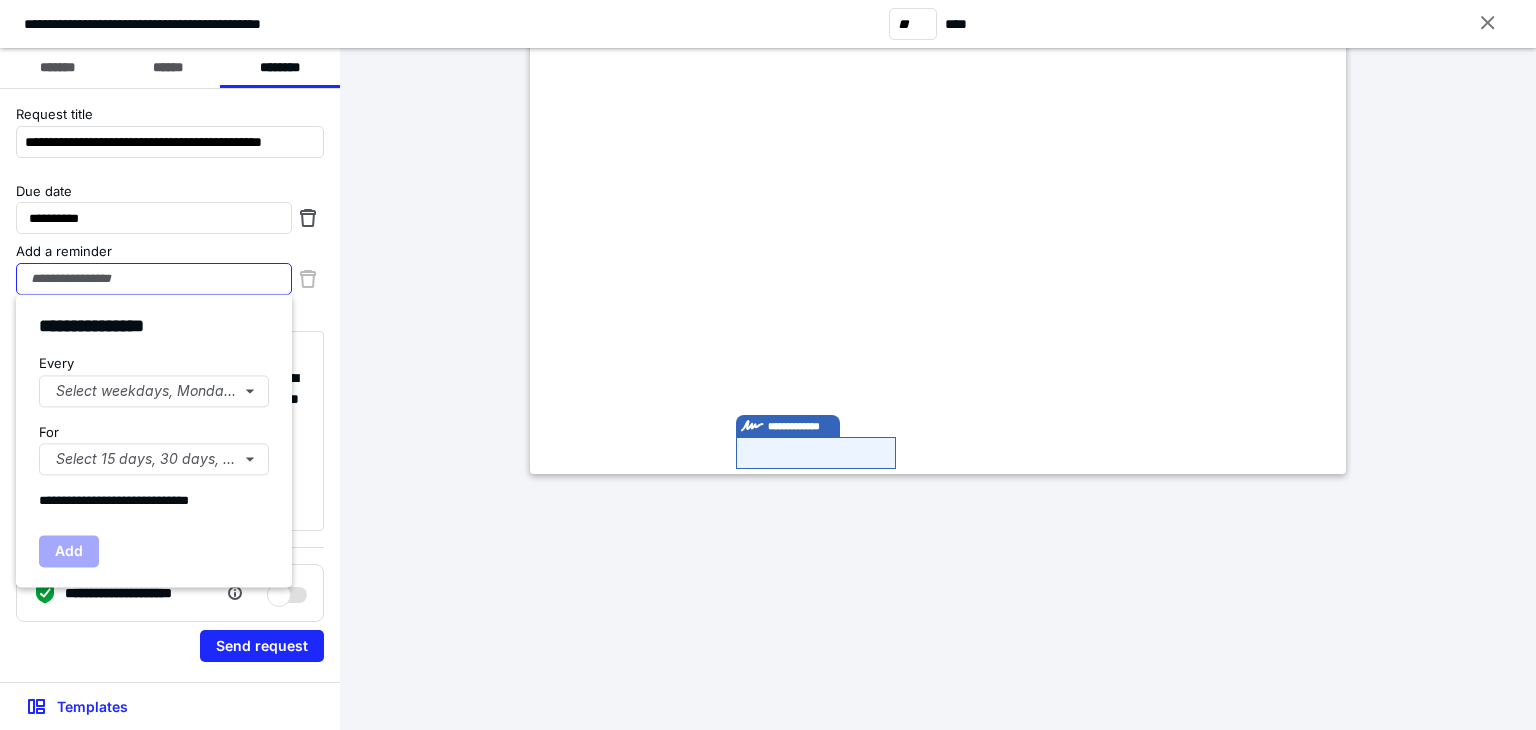 click on "Add a reminder" at bounding box center (154, 279) 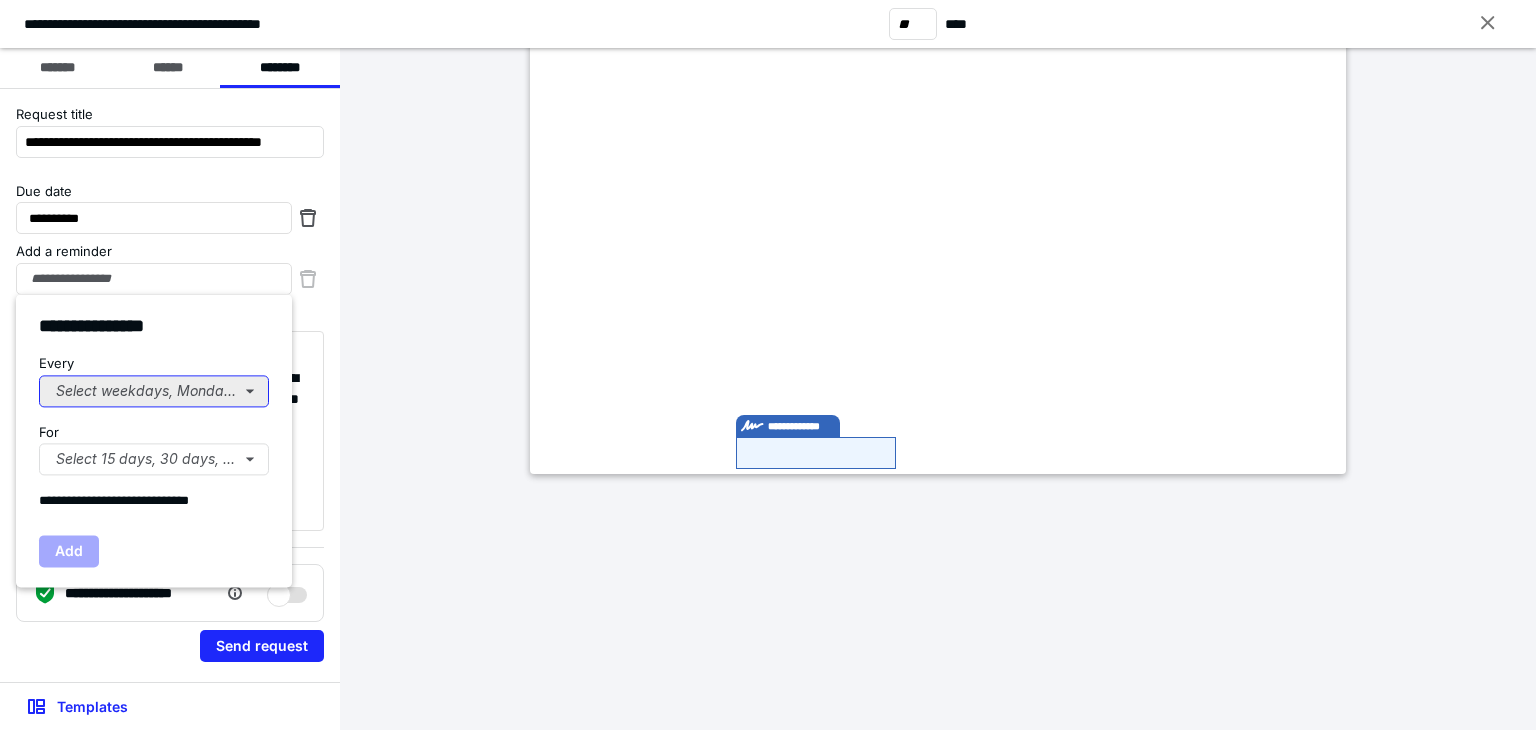 click on "Select weekdays, Mondays, or Tues..." at bounding box center (154, 391) 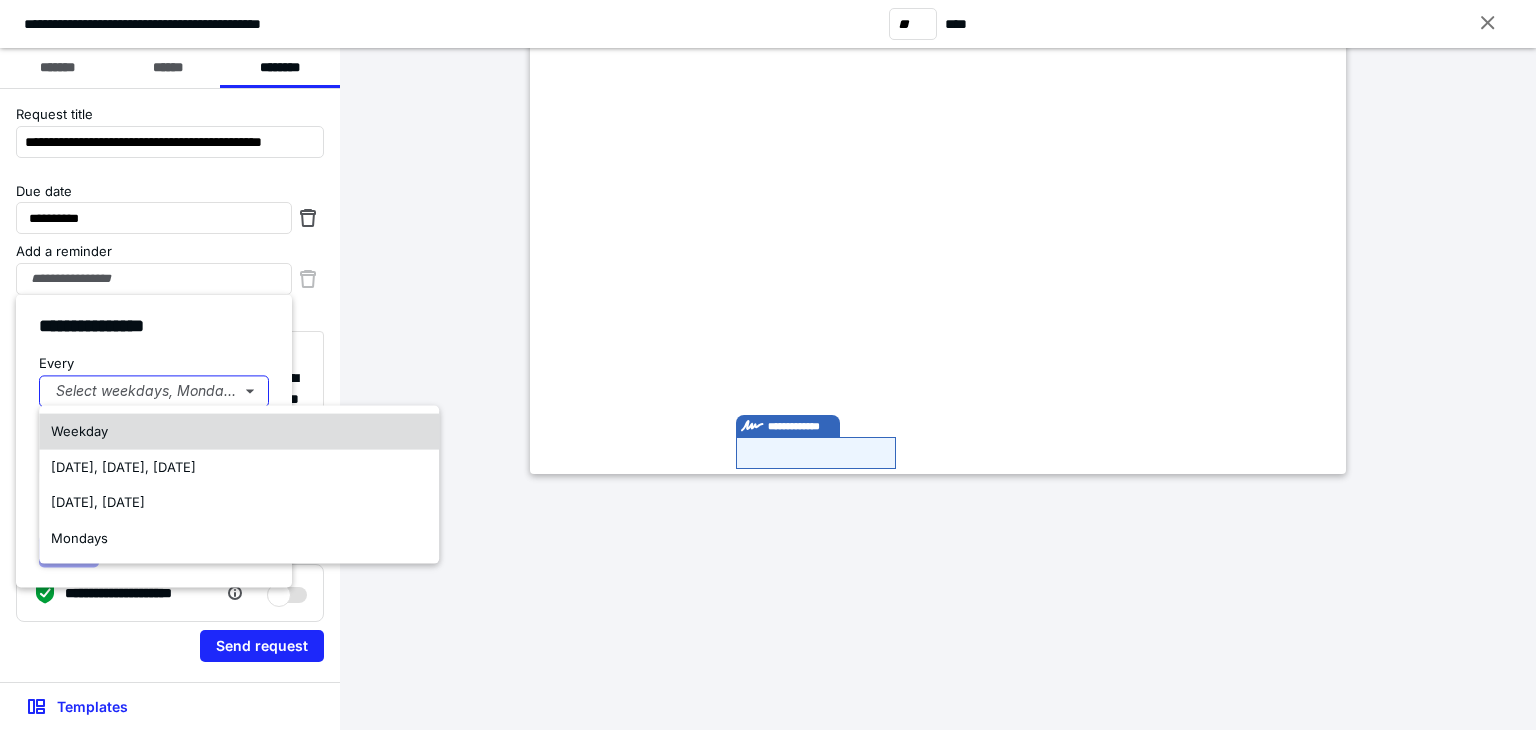 click on "Weekday" at bounding box center [79, 431] 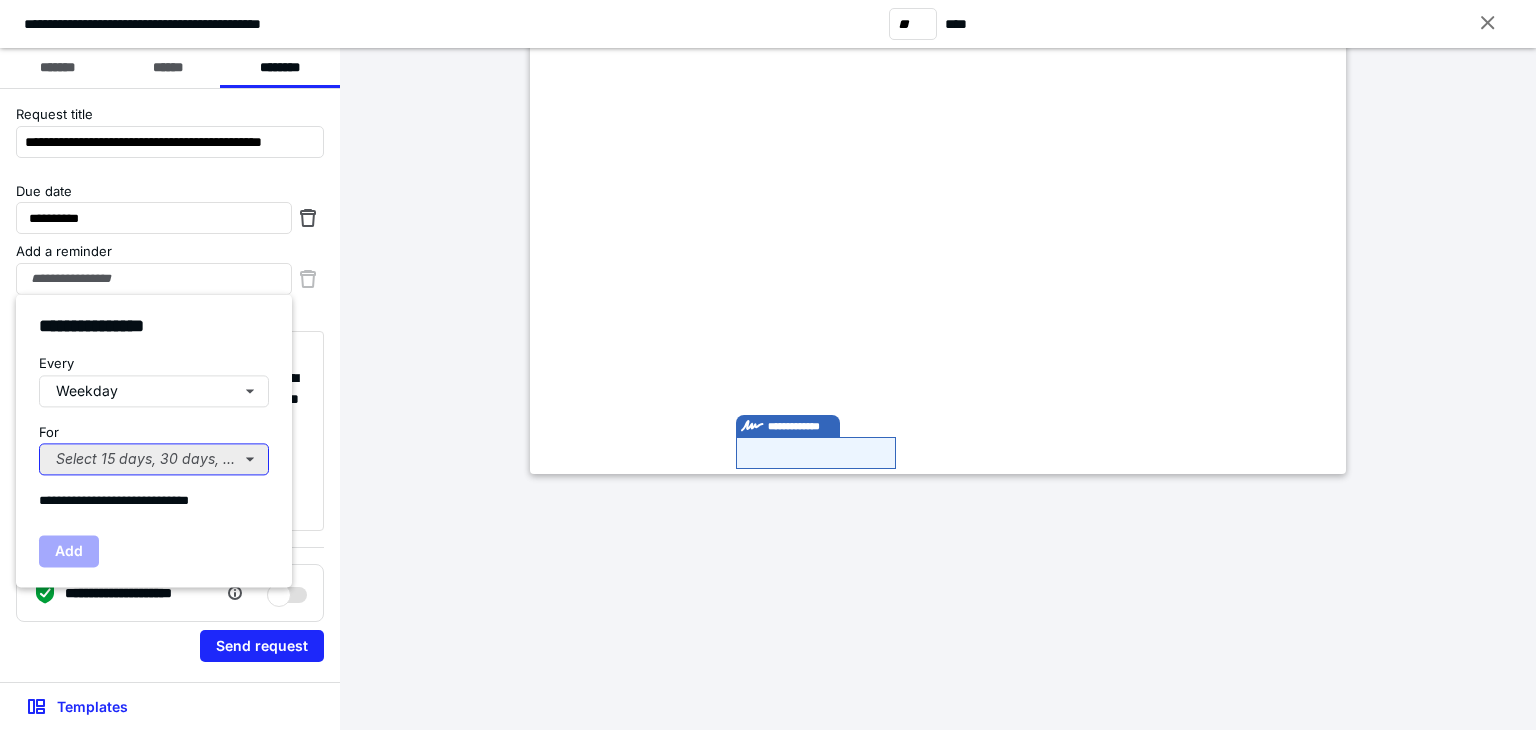 click on "Select 15 days, 30 days, or 45 days..." at bounding box center [154, 459] 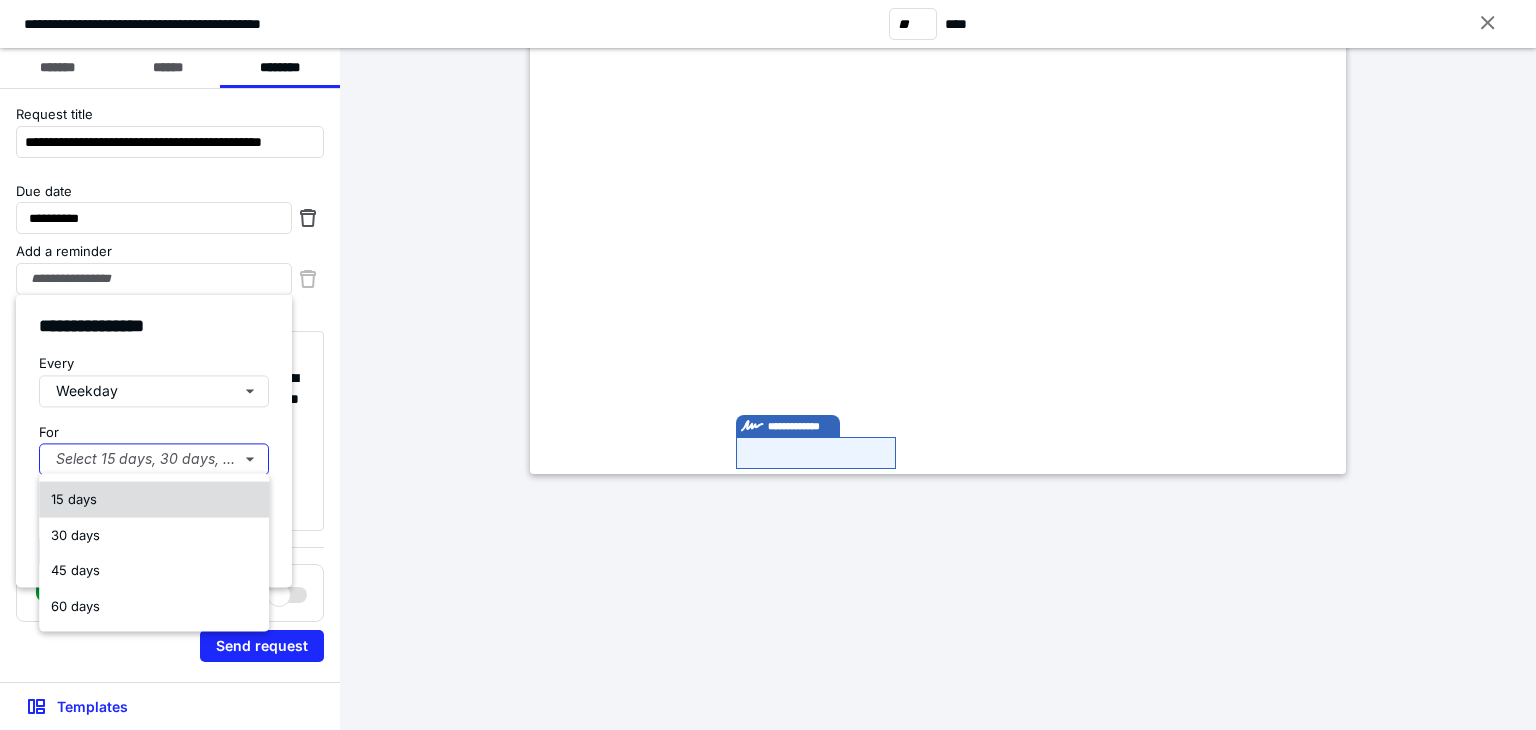 click on "15 days" at bounding box center (74, 499) 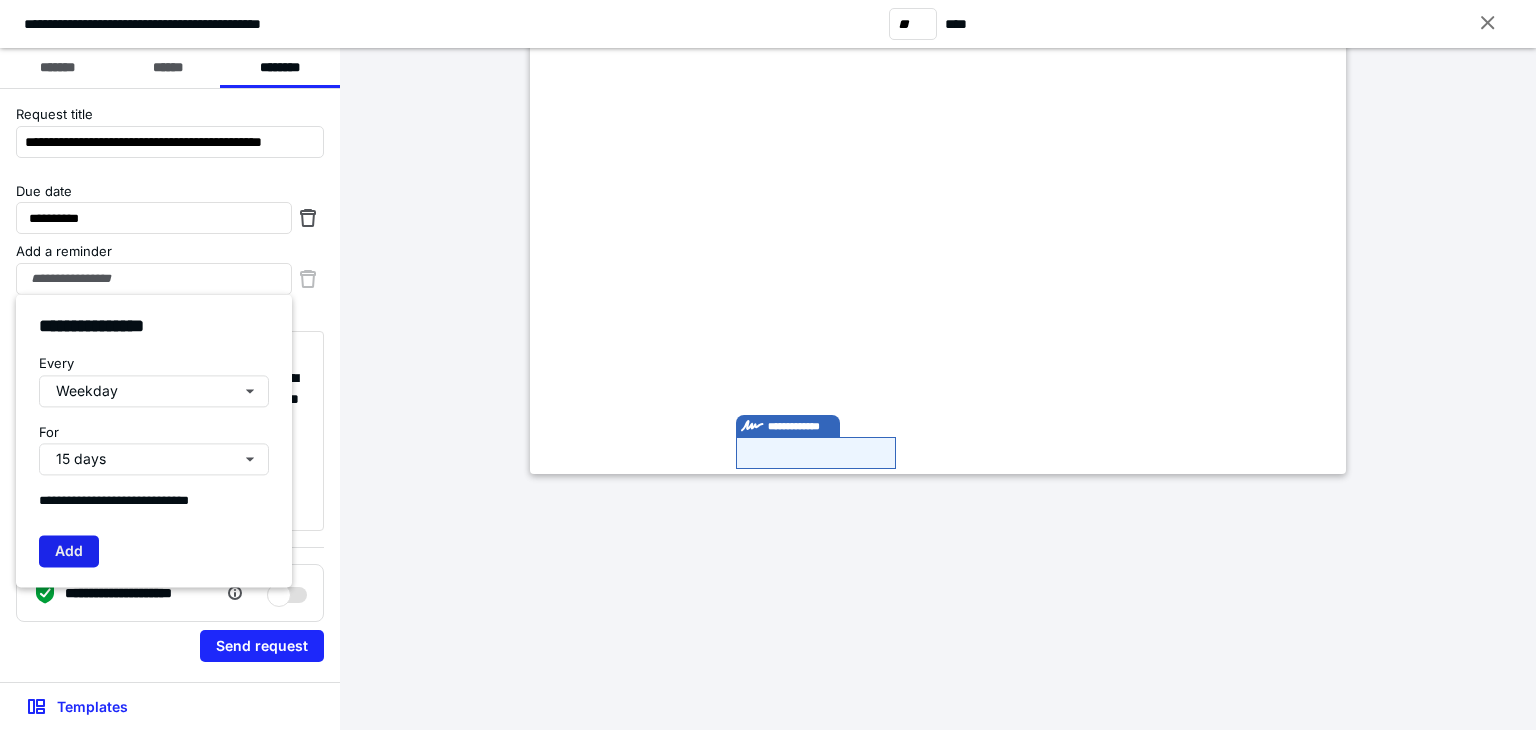click on "Add" at bounding box center (69, 551) 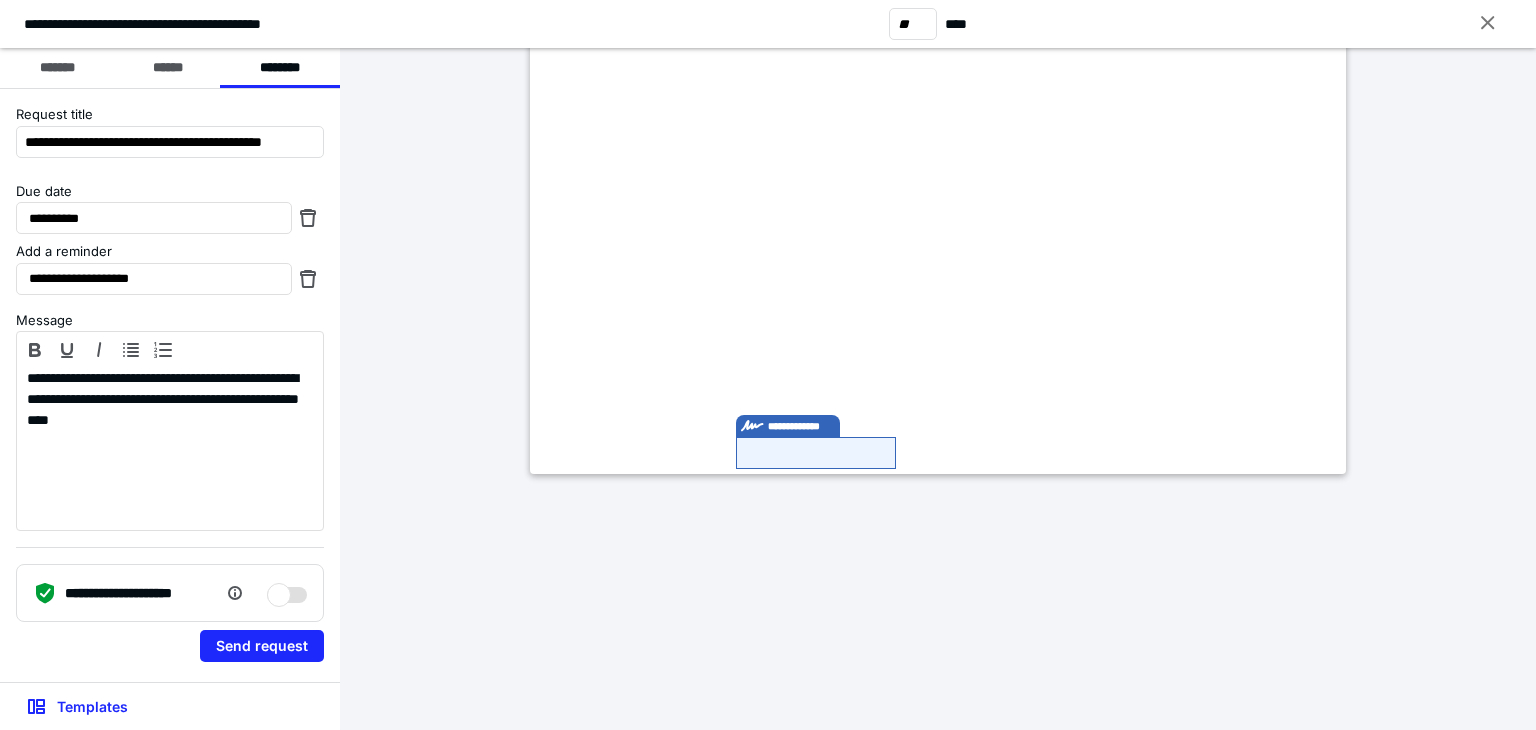 type on "**********" 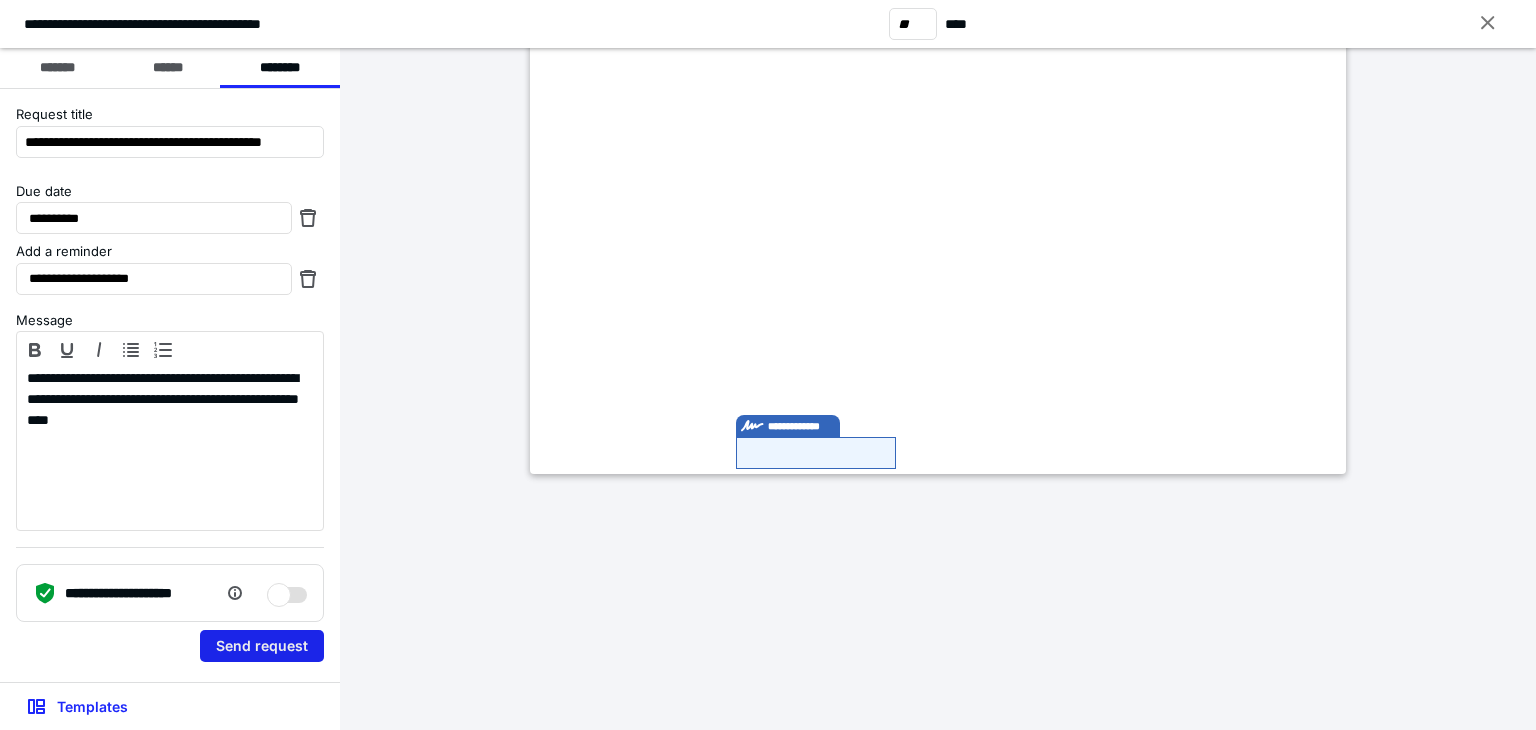 click on "Send request" at bounding box center (262, 646) 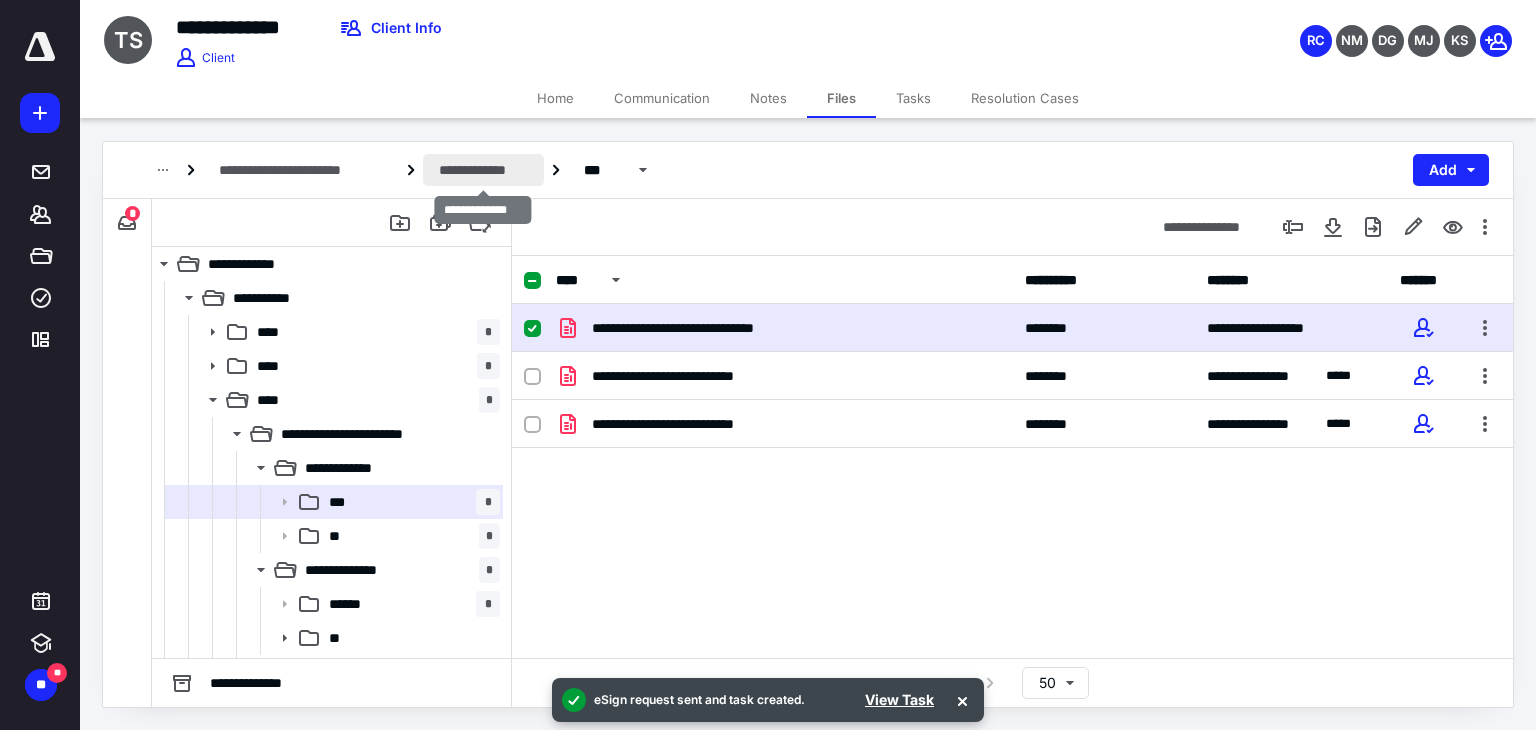 click on "**********" at bounding box center [483, 170] 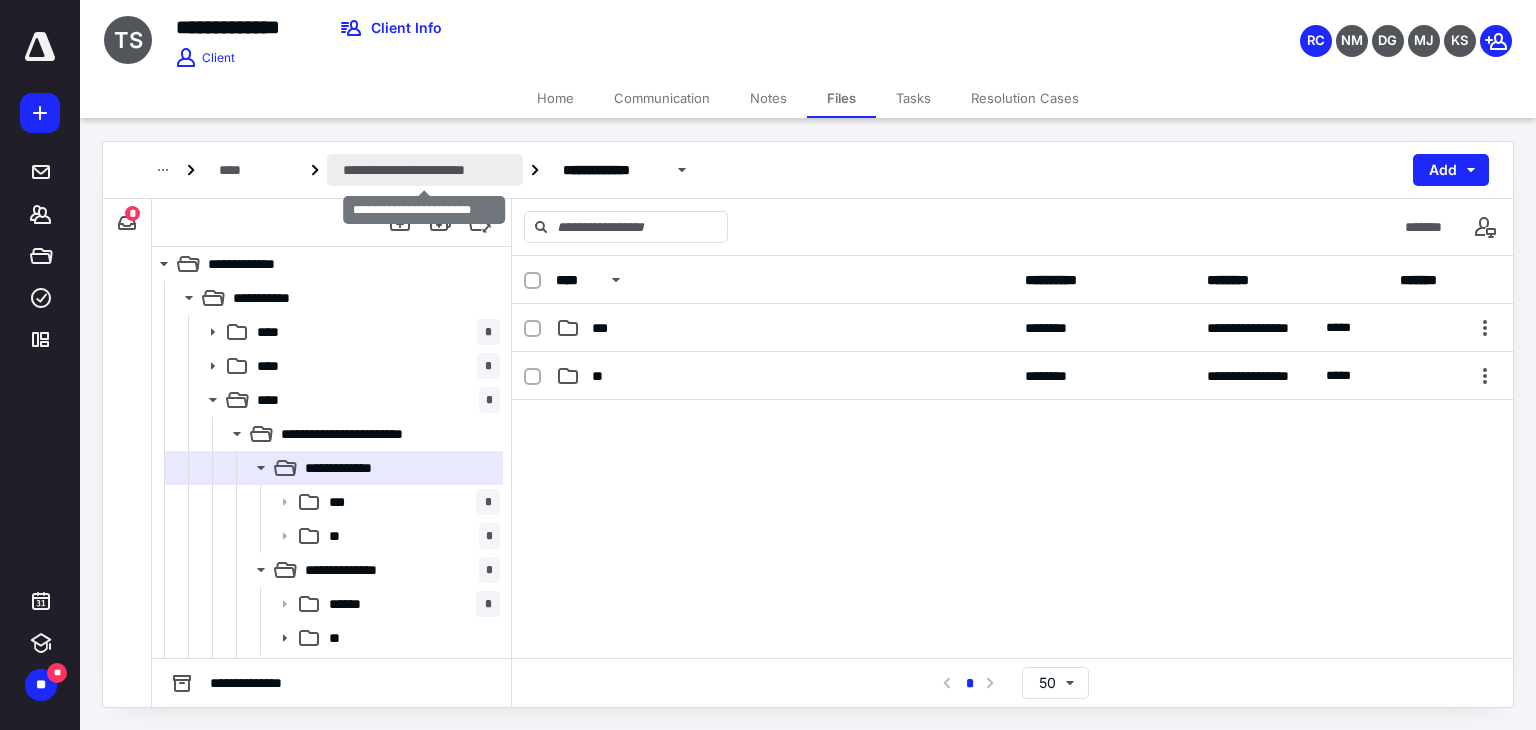 click on "**********" at bounding box center (425, 170) 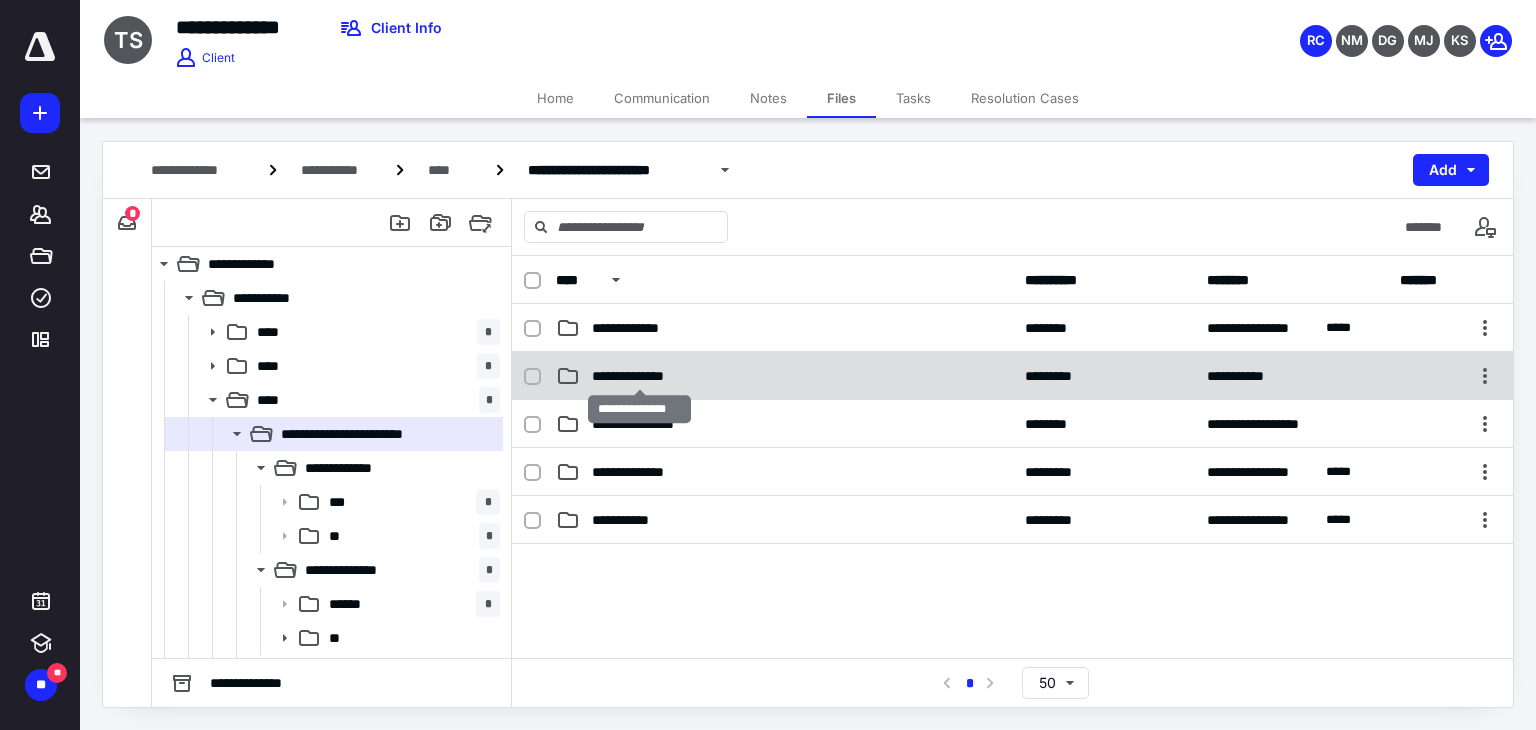 click on "**********" at bounding box center (639, 376) 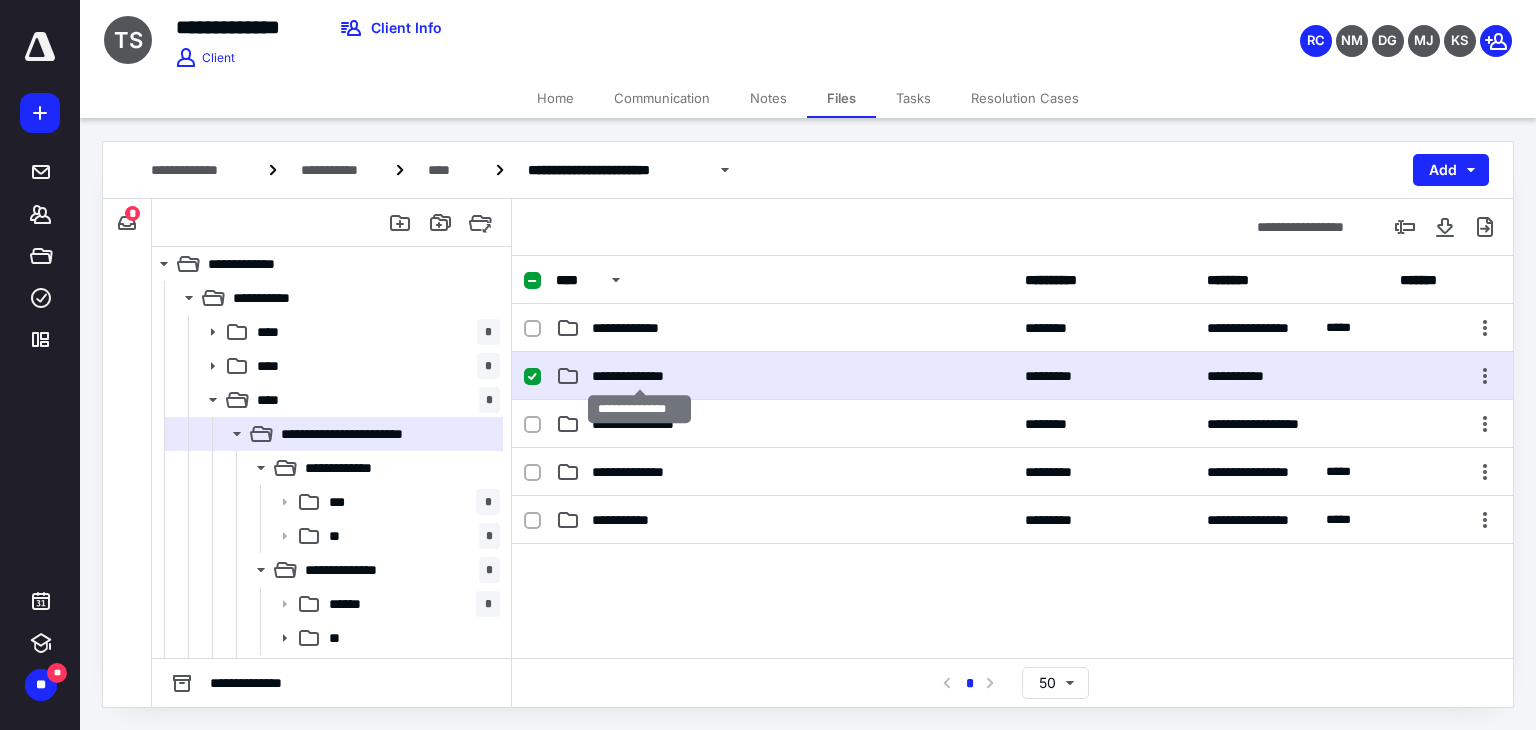 click on "**********" at bounding box center (639, 376) 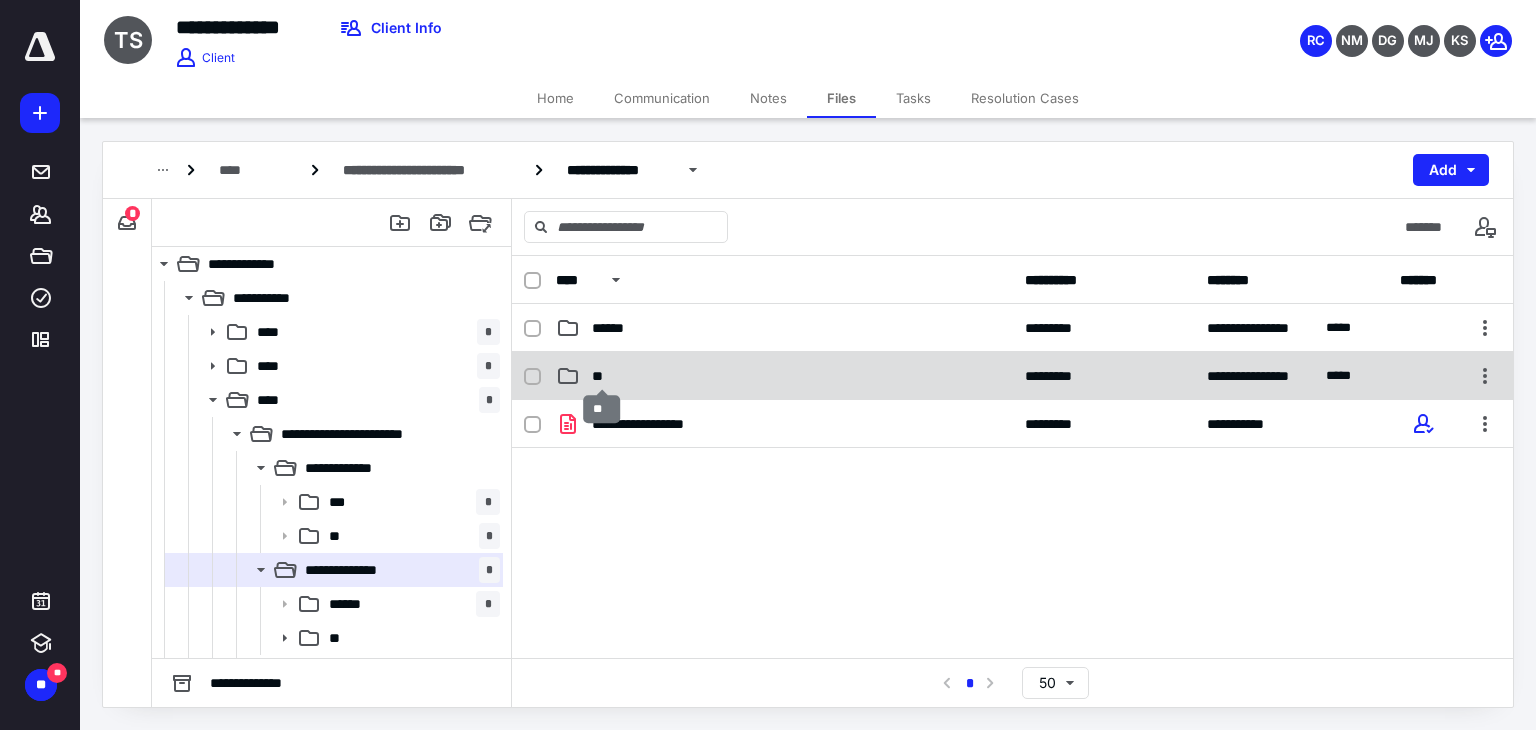 click on "**" at bounding box center [601, 376] 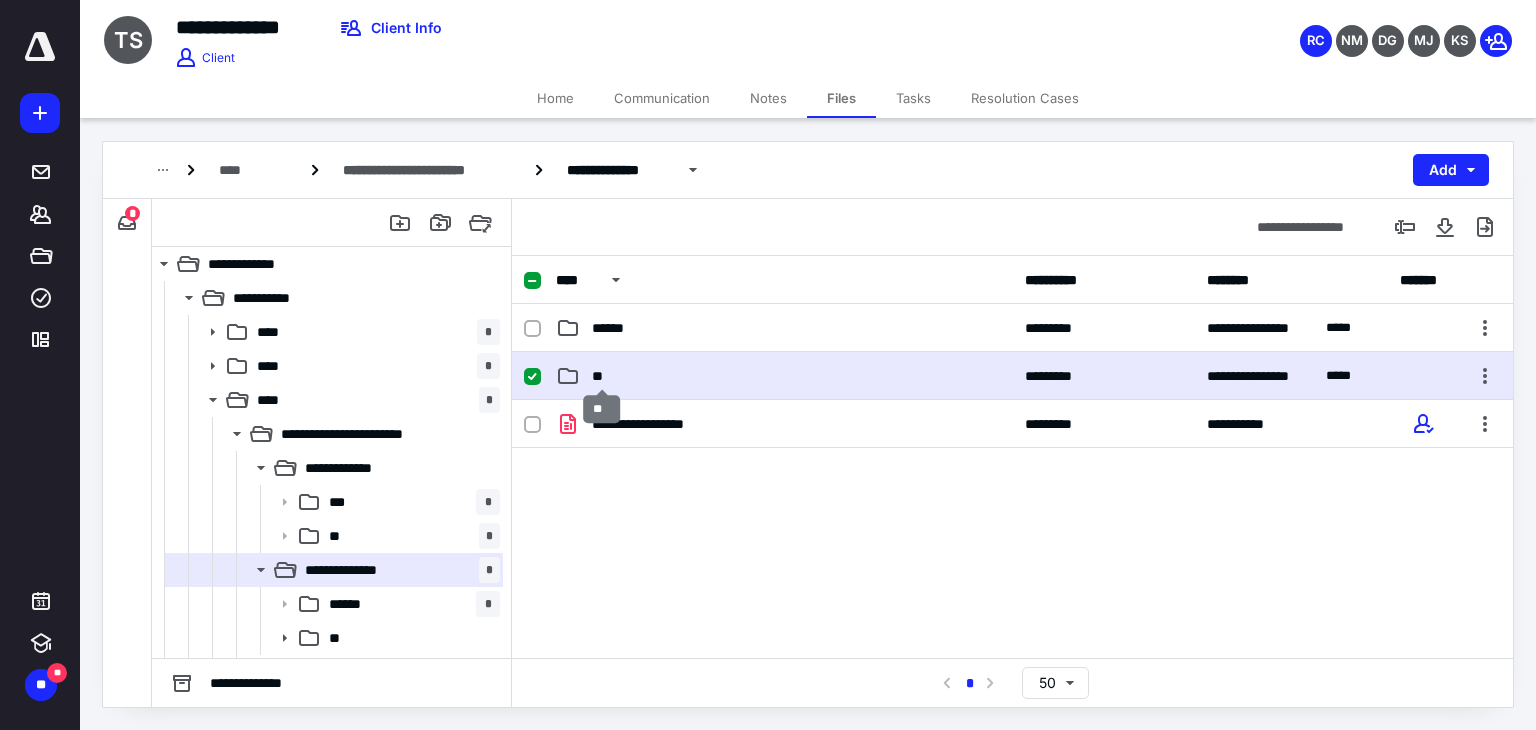 click on "**" at bounding box center [601, 376] 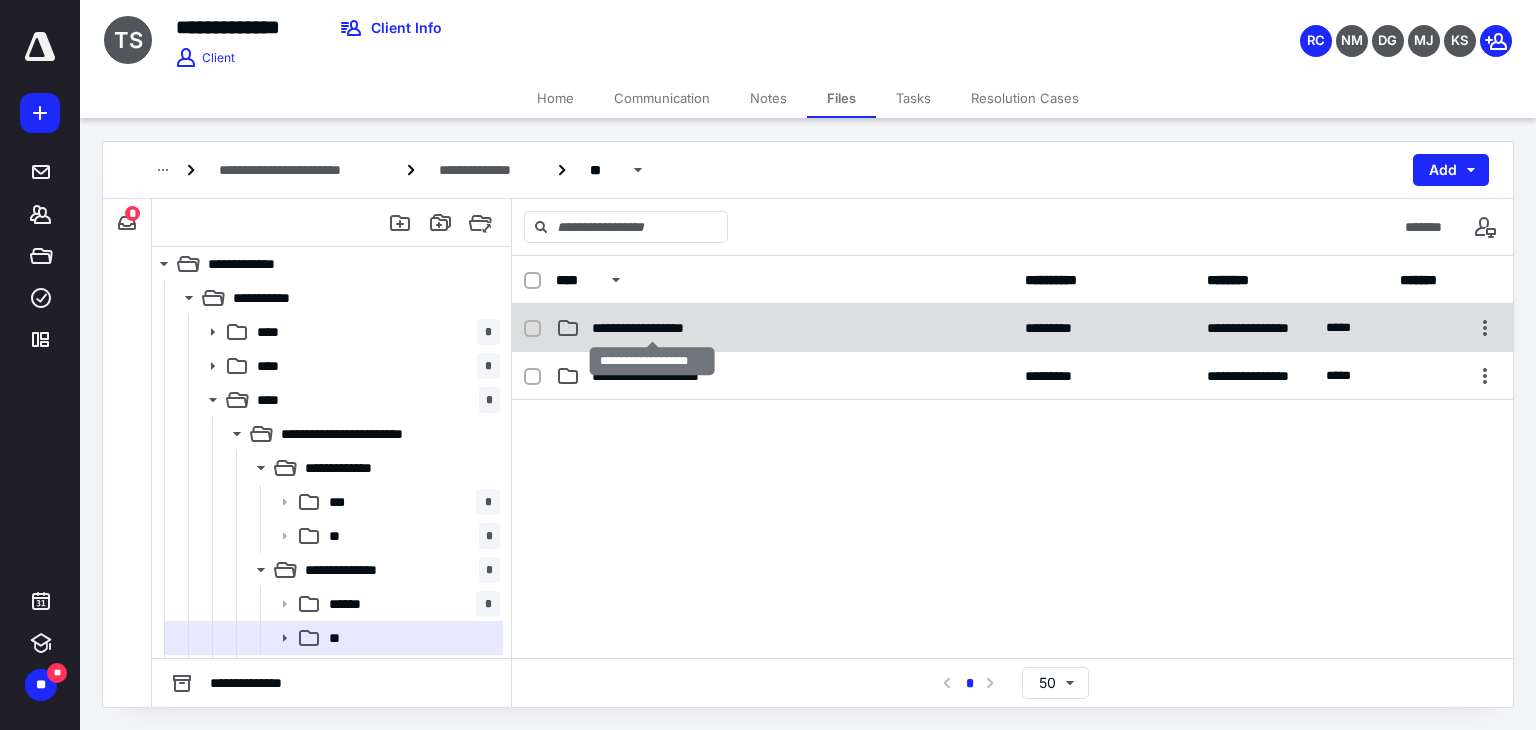 click on "**********" at bounding box center (652, 328) 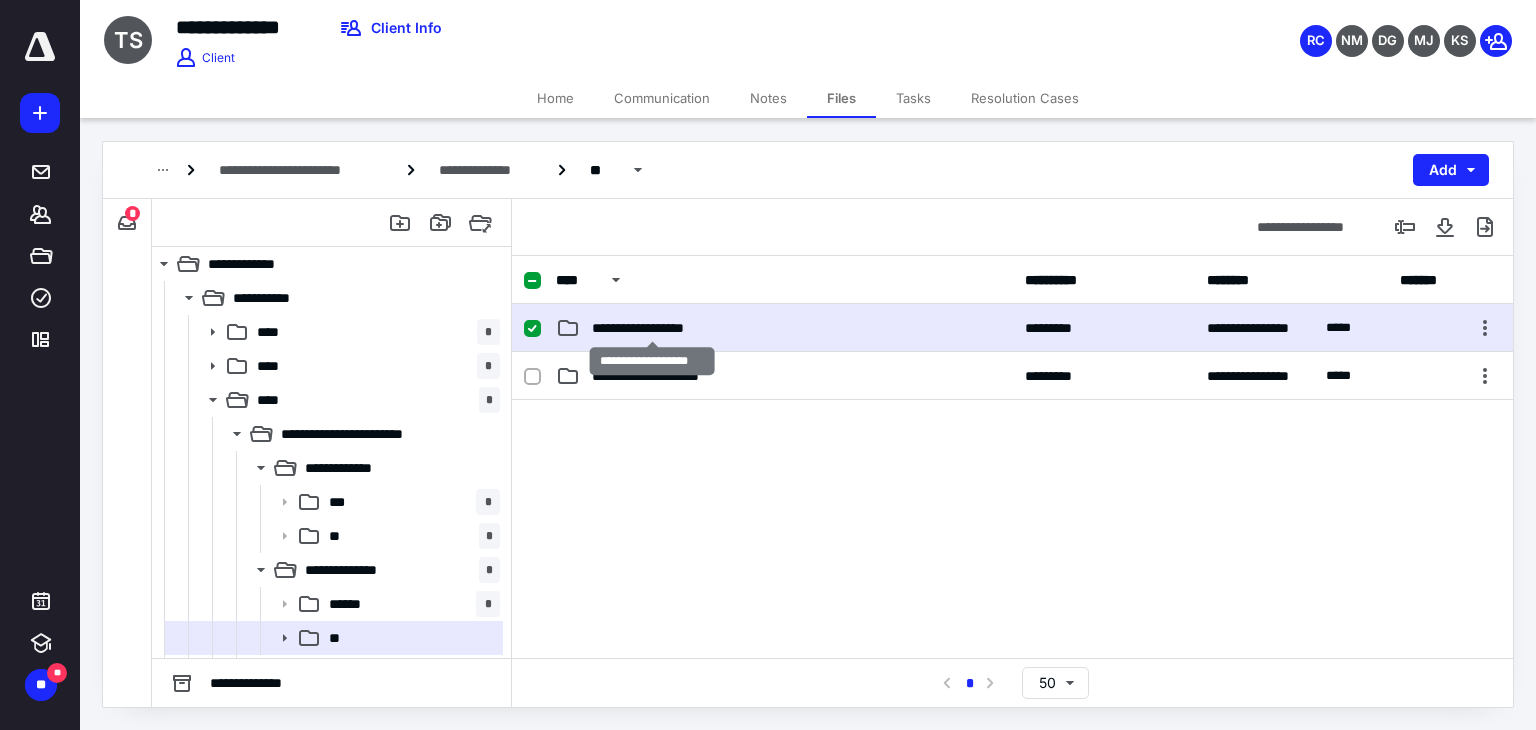 click on "**********" at bounding box center [652, 328] 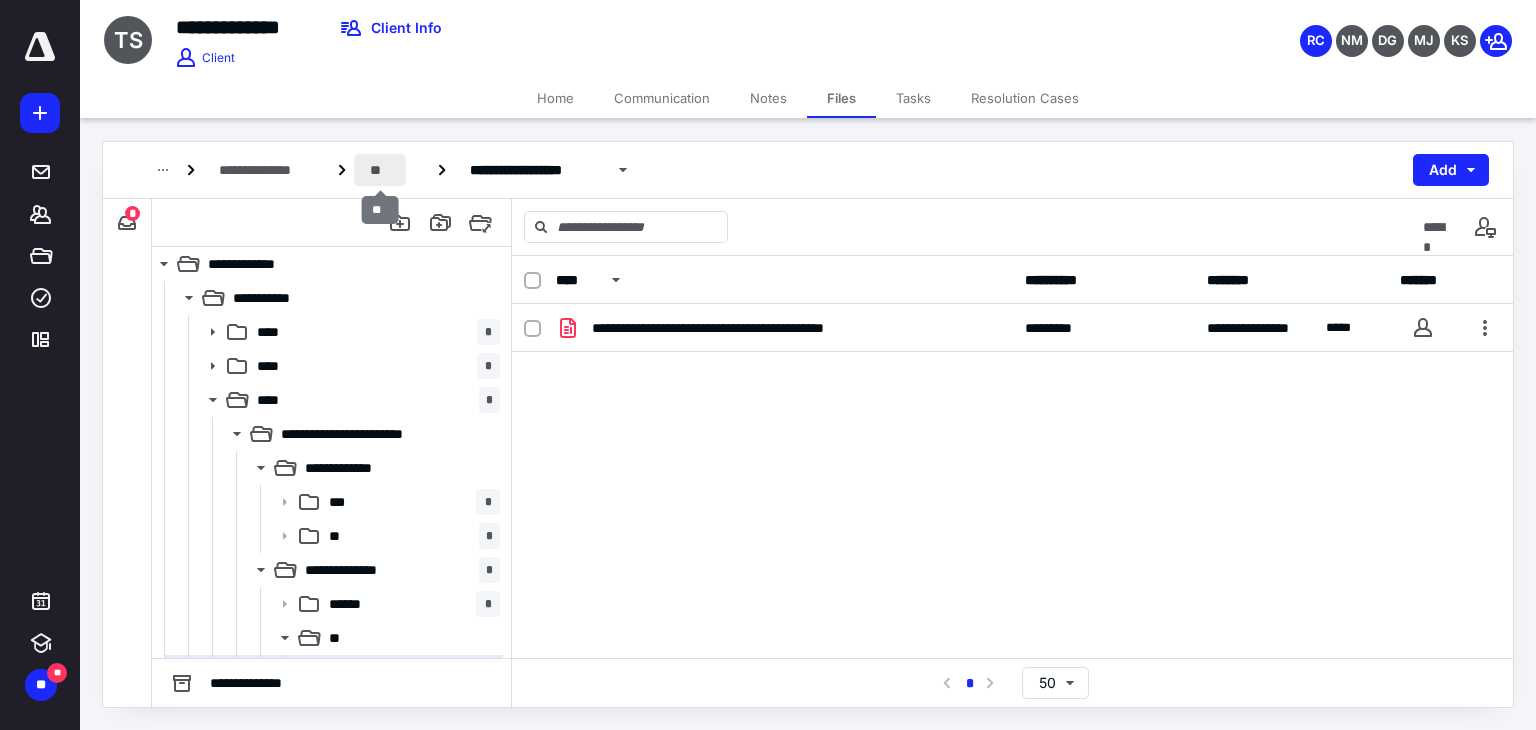 click on "**" at bounding box center [379, 170] 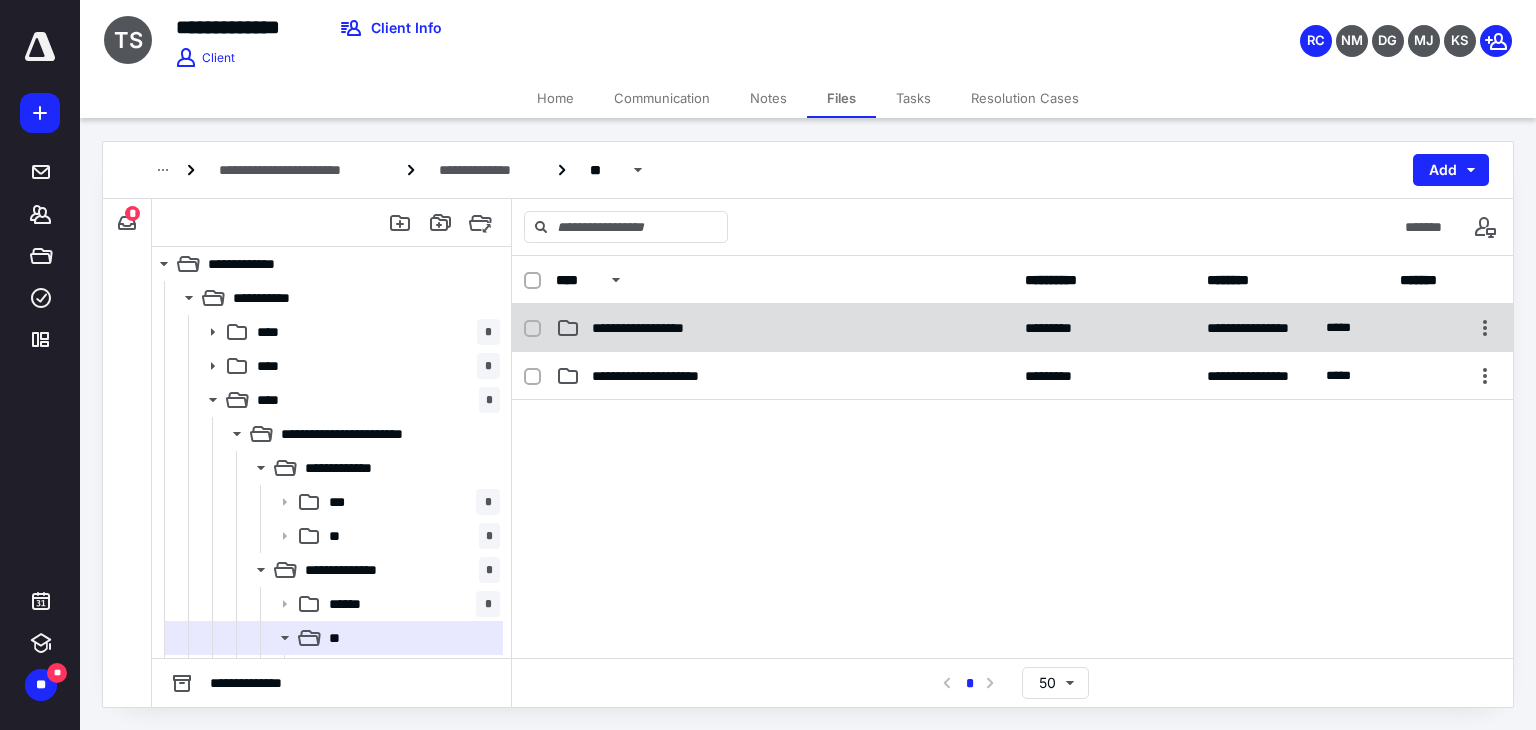 click on "**********" at bounding box center (652, 328) 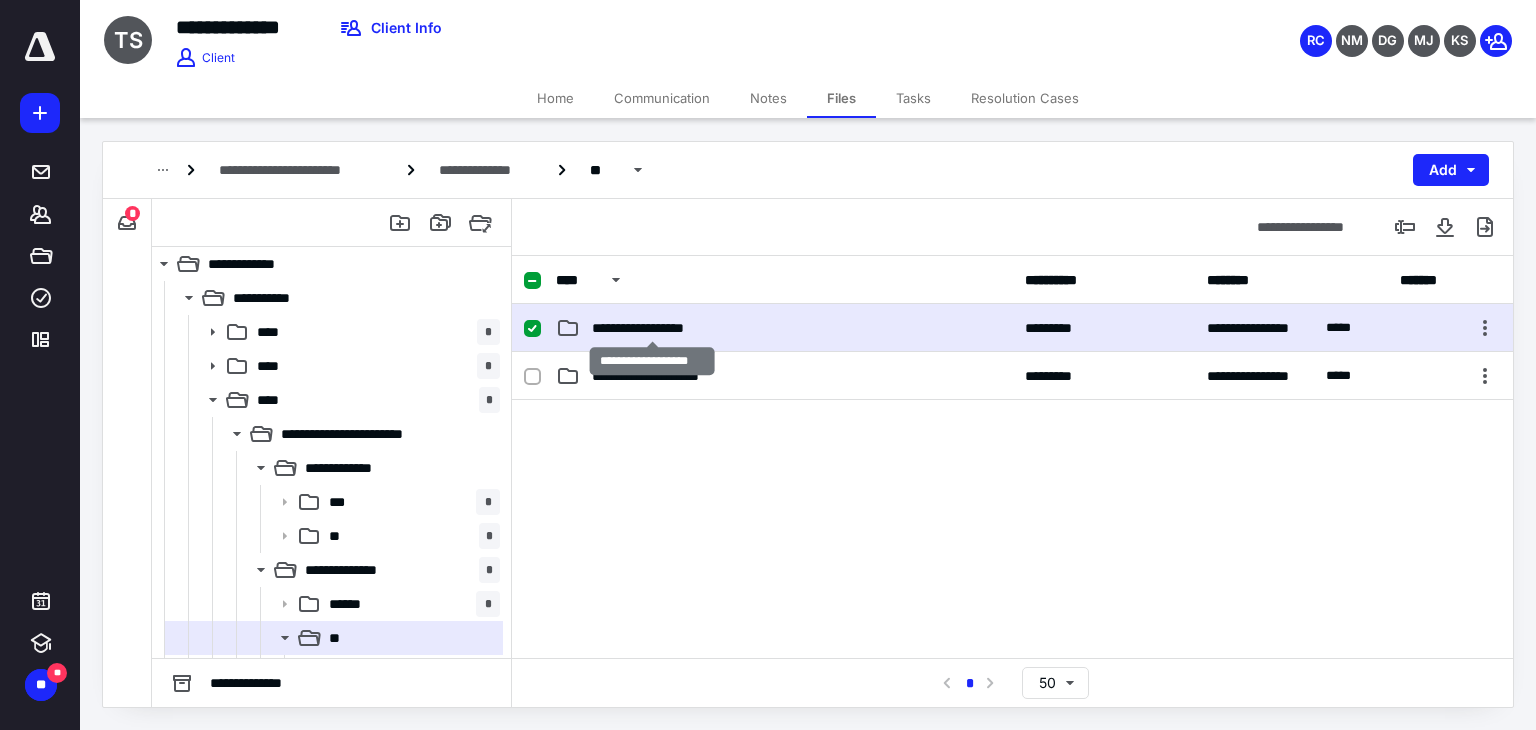 click on "**********" at bounding box center (652, 328) 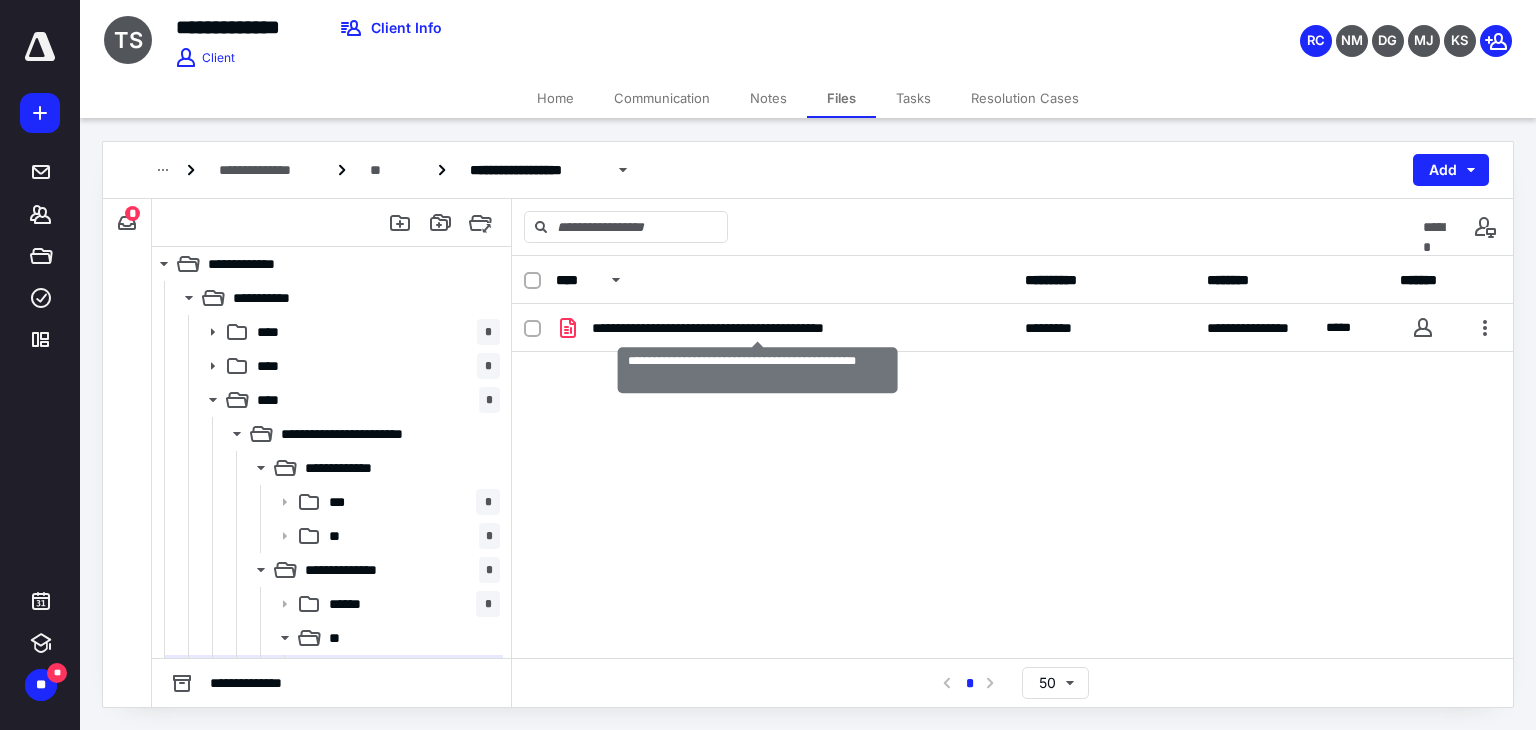 click on "**********" at bounding box center [757, 328] 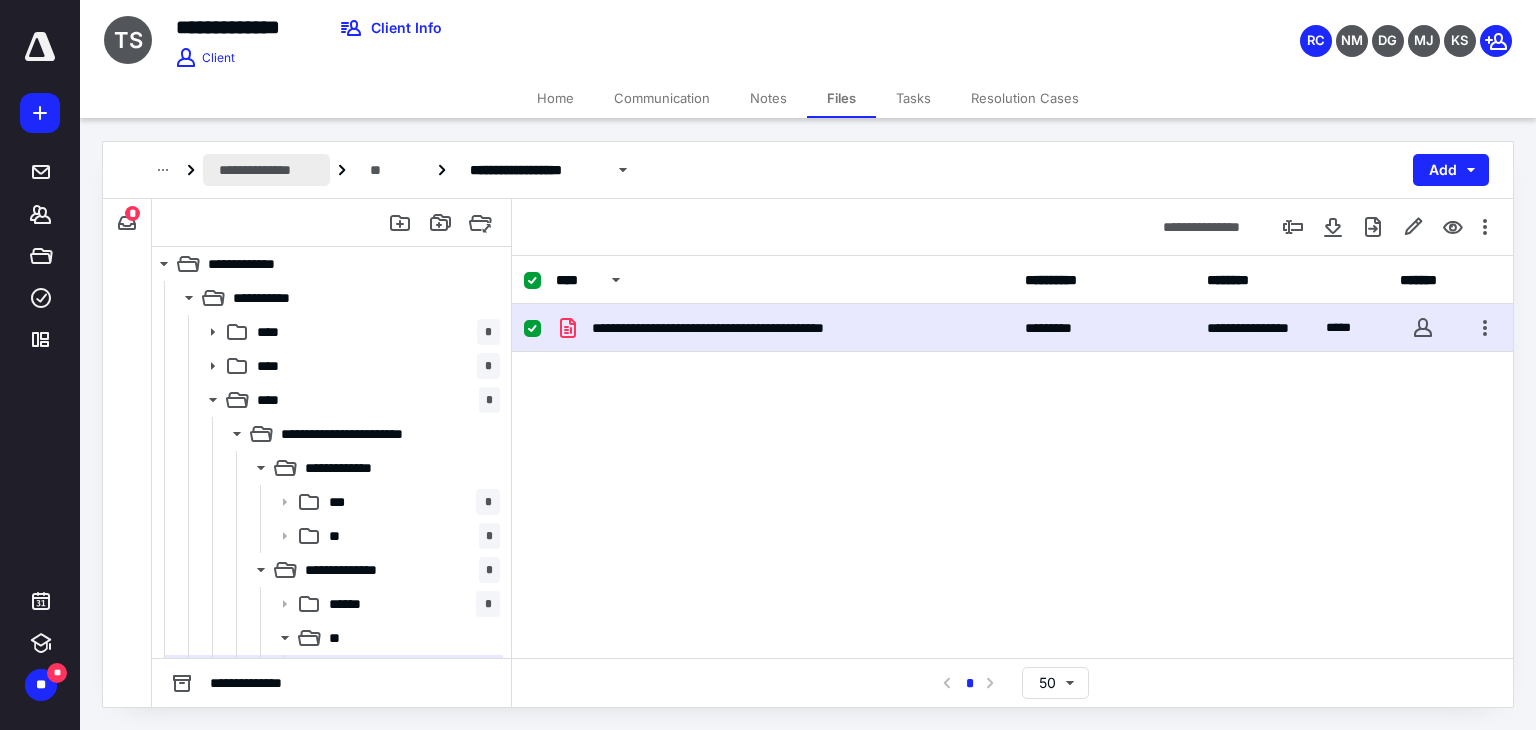 click on "**********" at bounding box center (266, 170) 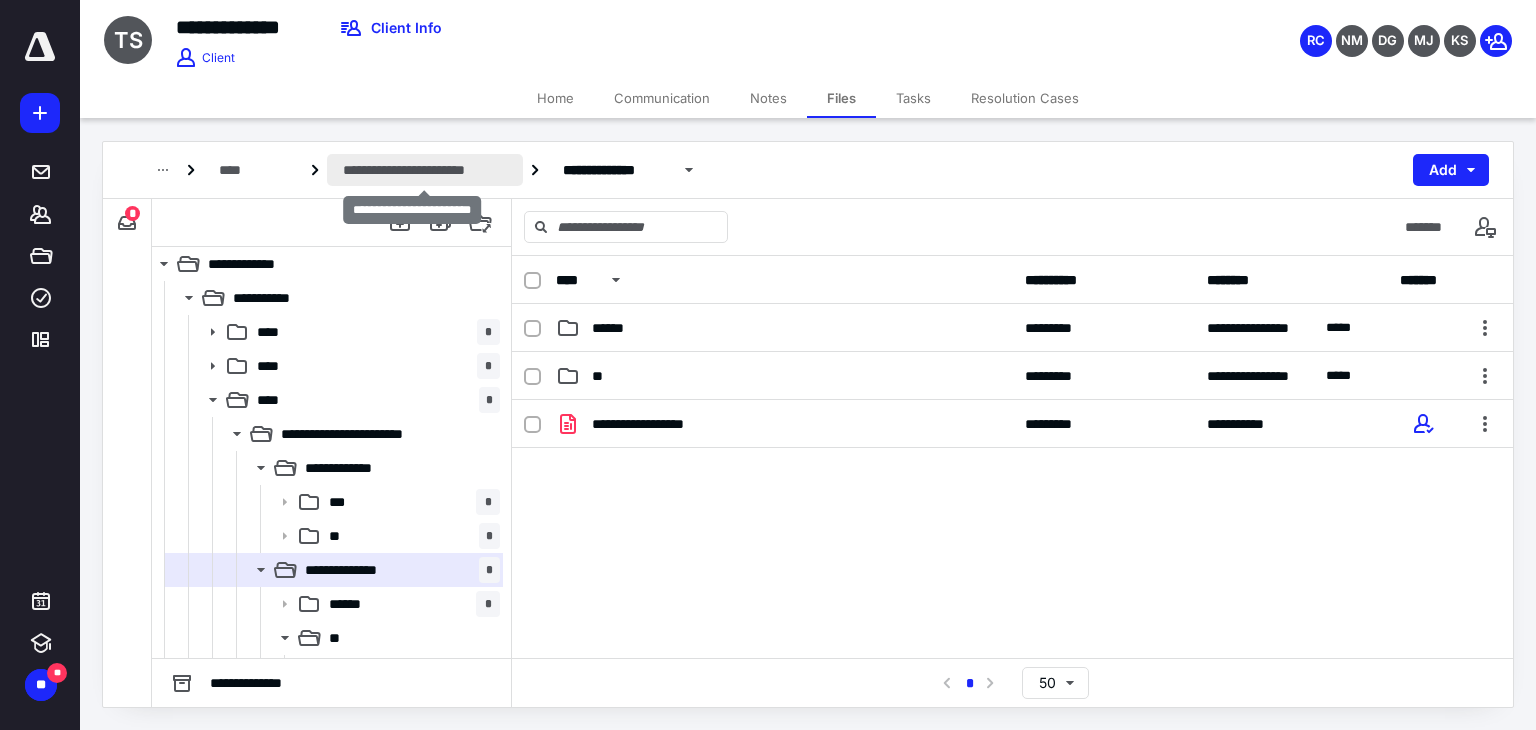click on "**********" at bounding box center (425, 170) 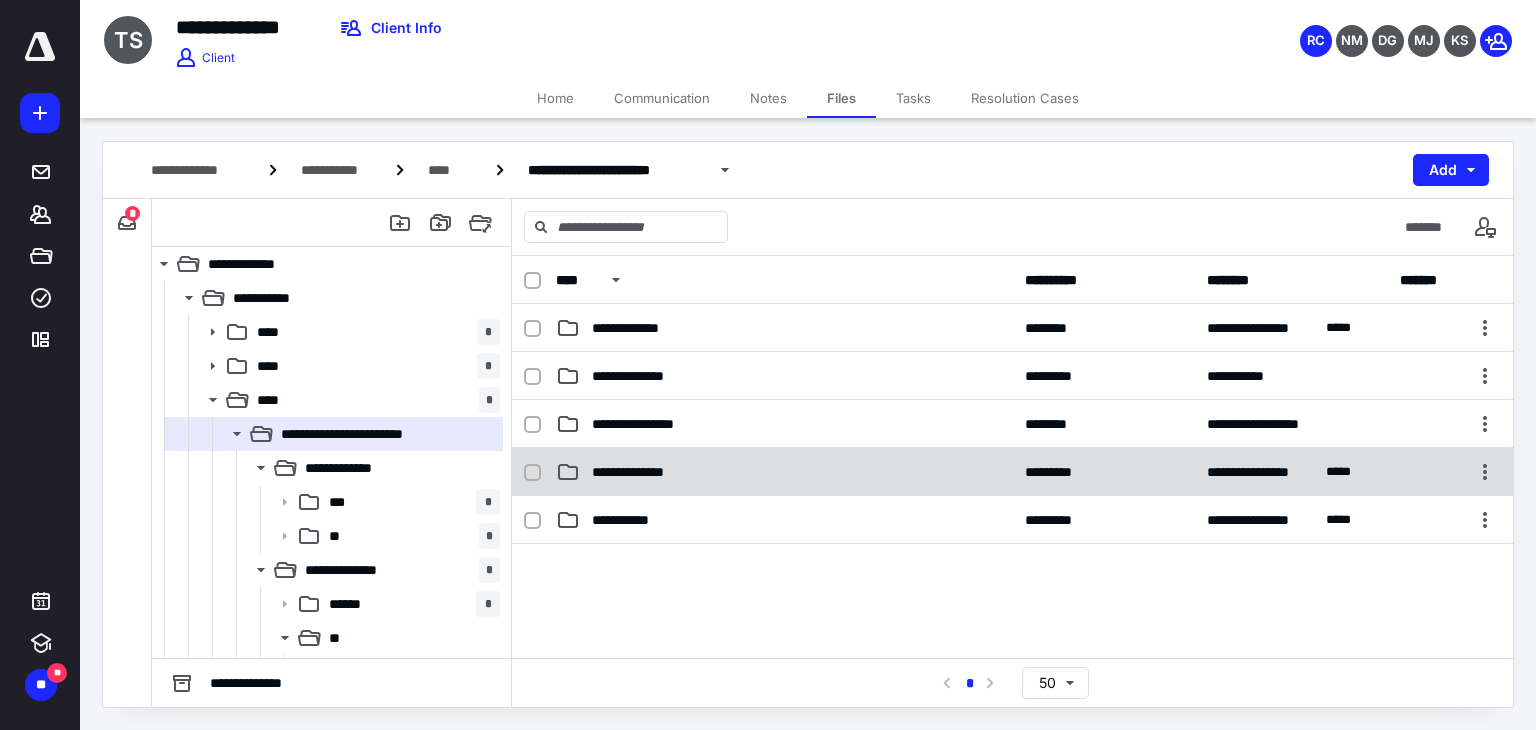click on "**********" at bounding box center (641, 472) 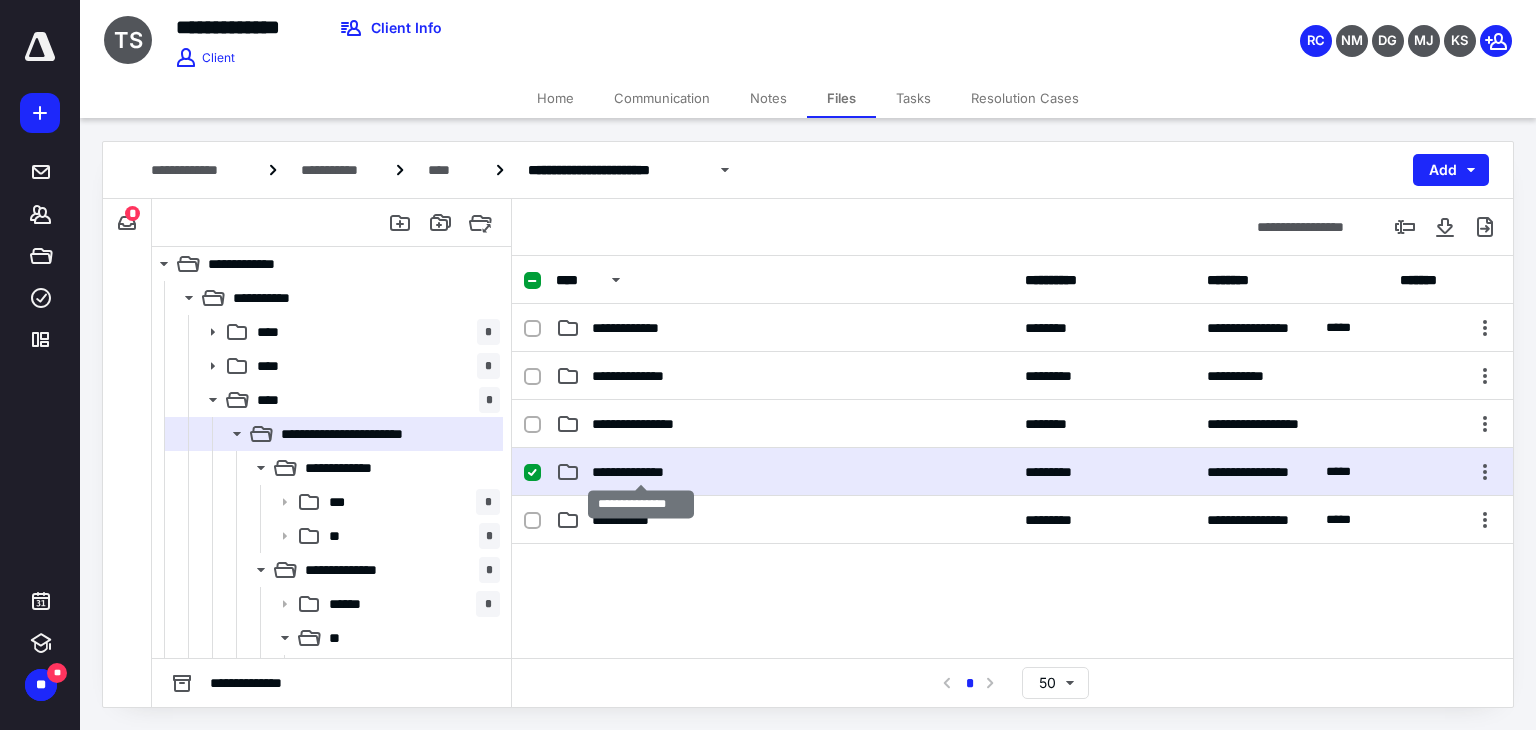 click on "**********" at bounding box center [641, 472] 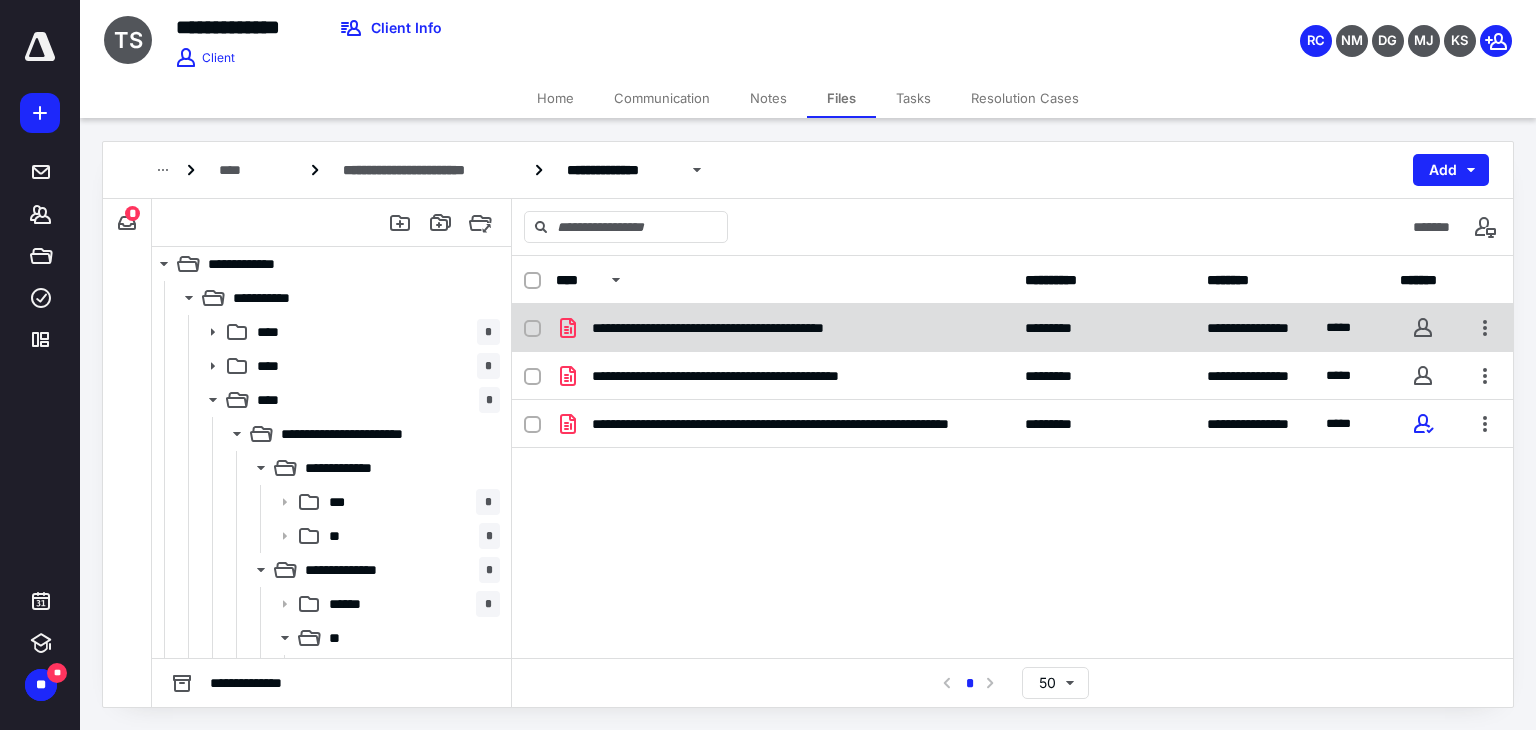 click at bounding box center (532, 329) 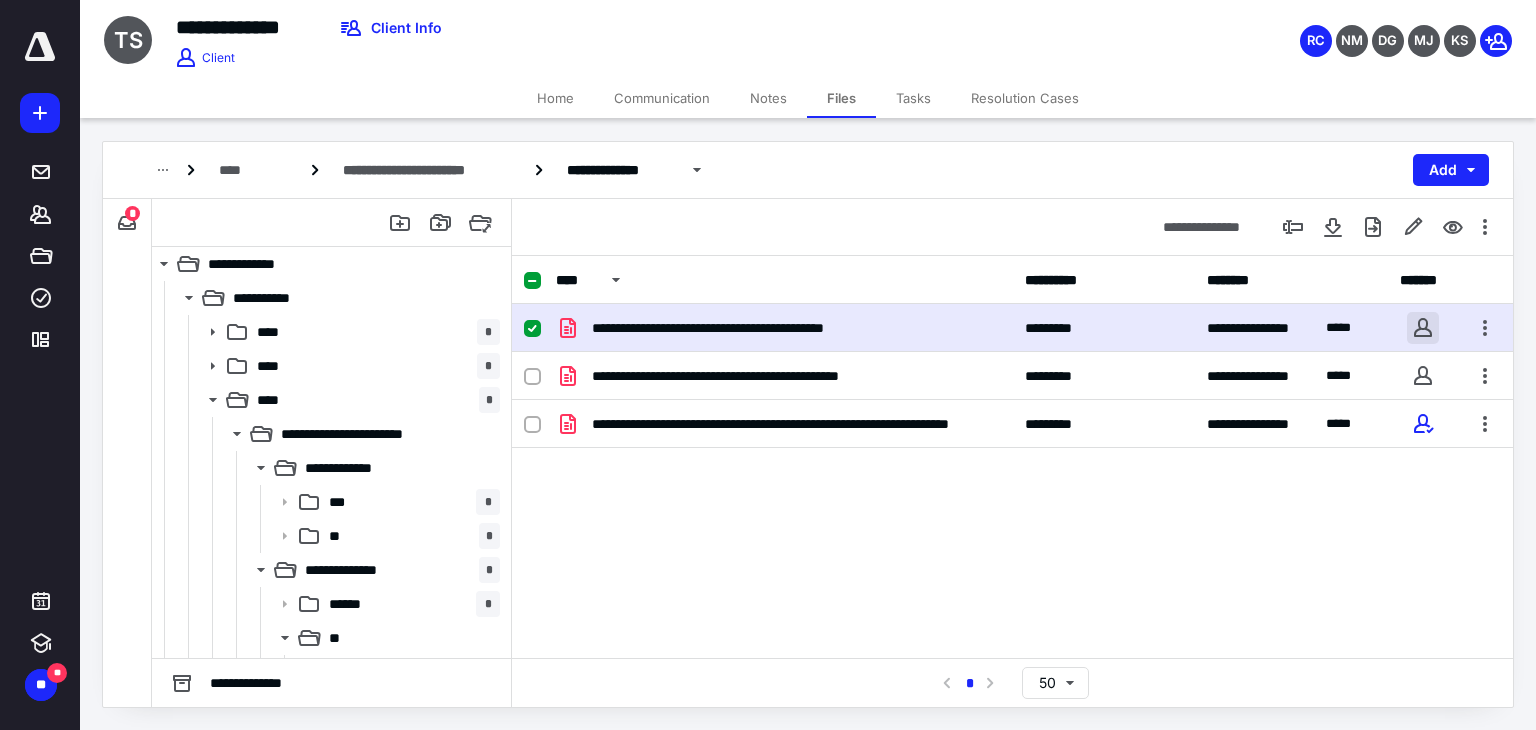 checkbox on "true" 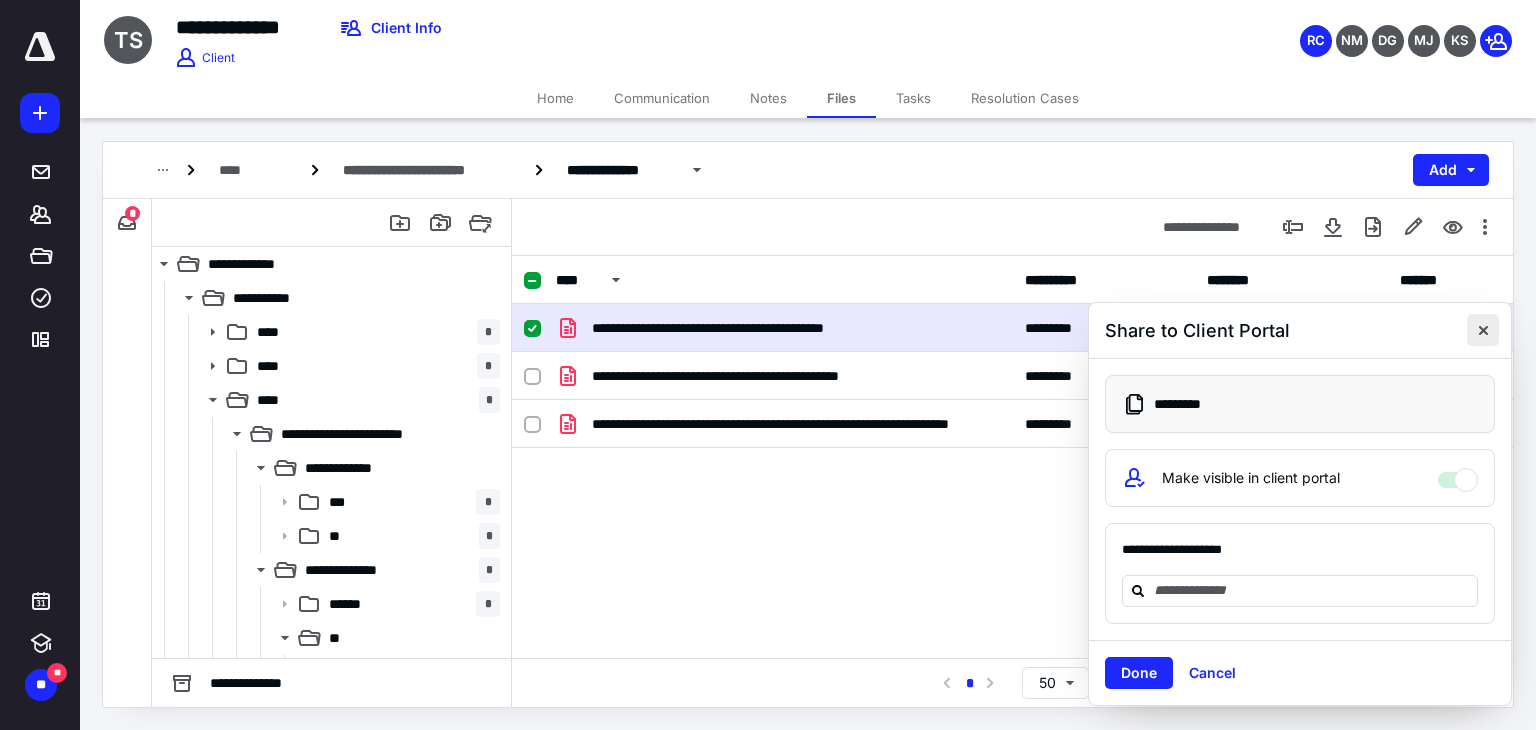 click at bounding box center (1483, 330) 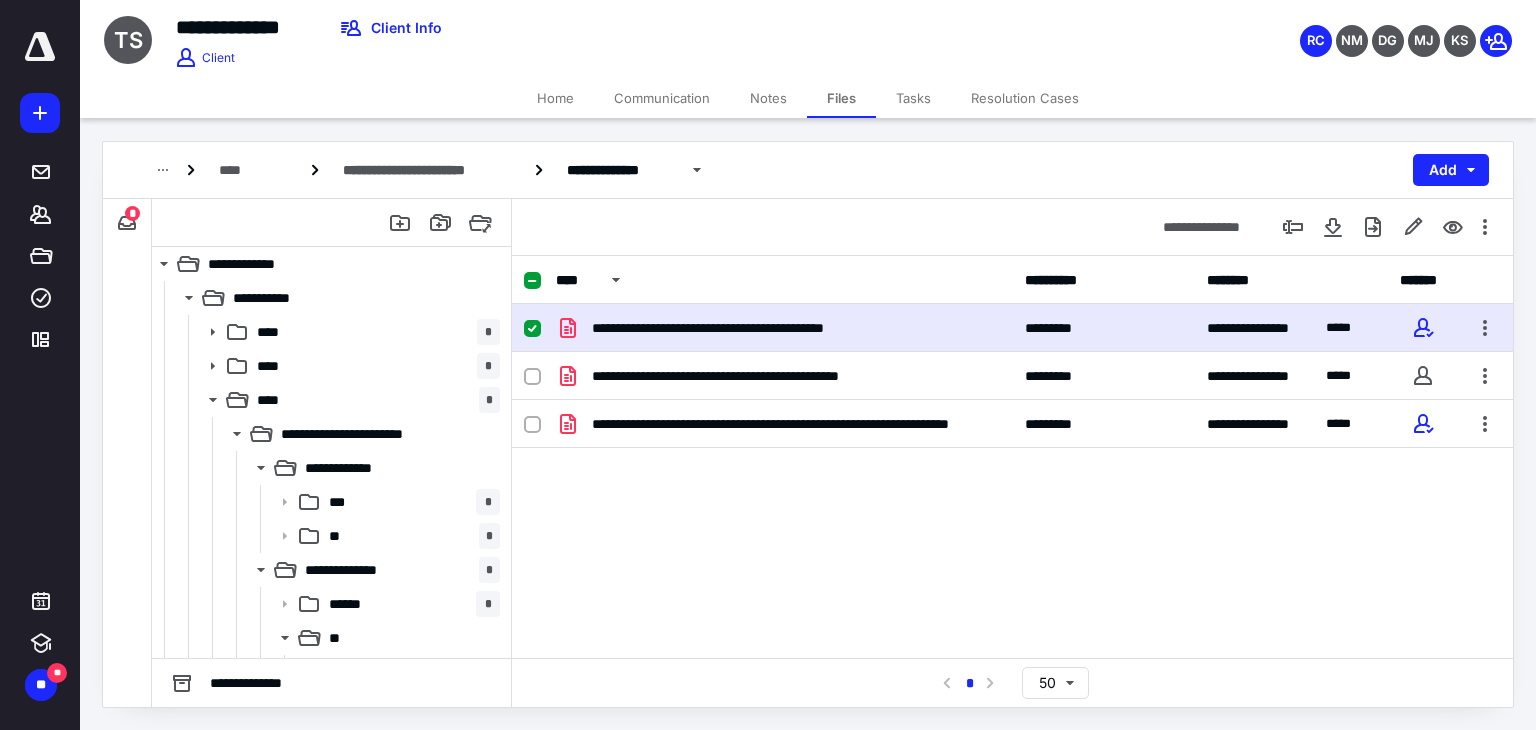 click at bounding box center (1485, 328) 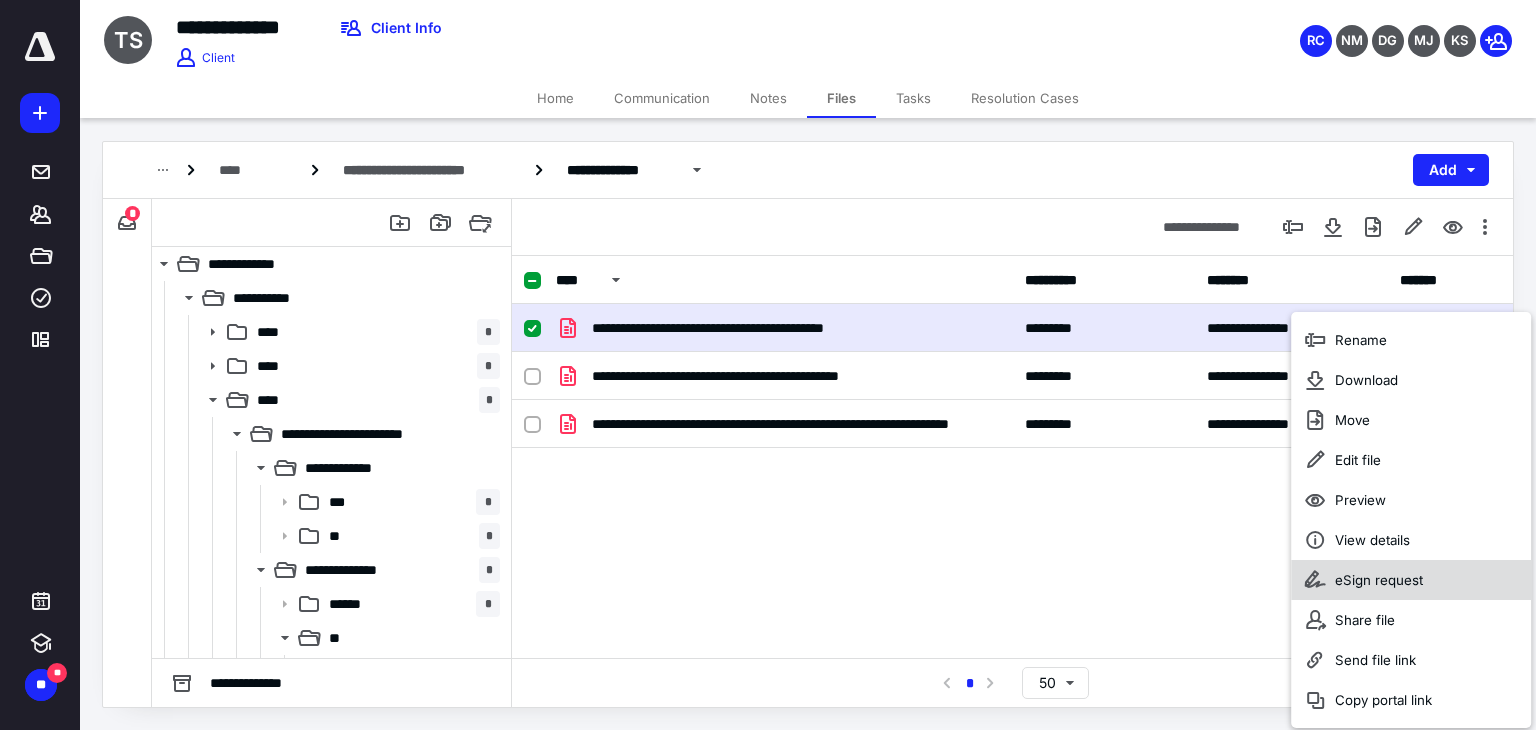 click on "eSign request" at bounding box center [1379, 580] 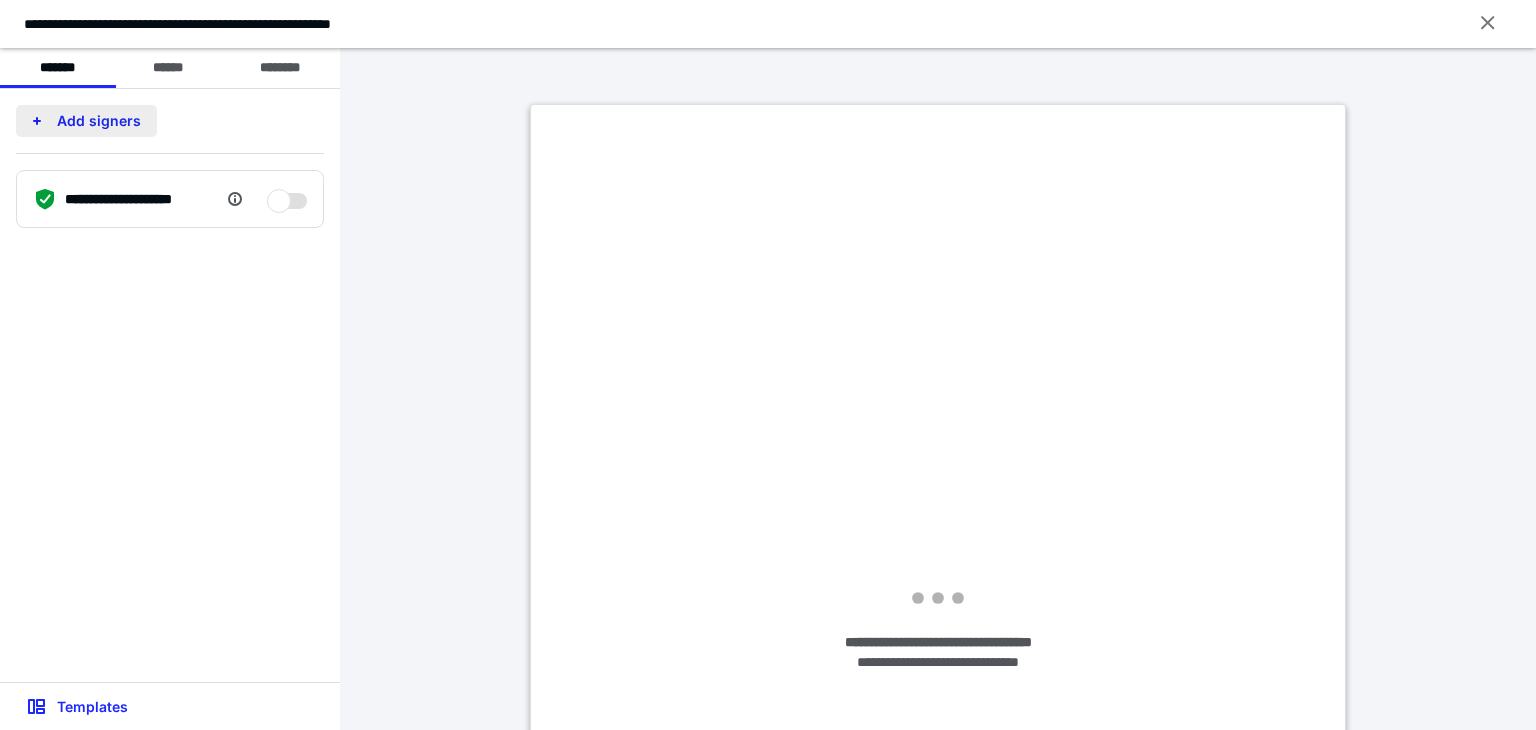 click on "Add signers" at bounding box center (86, 121) 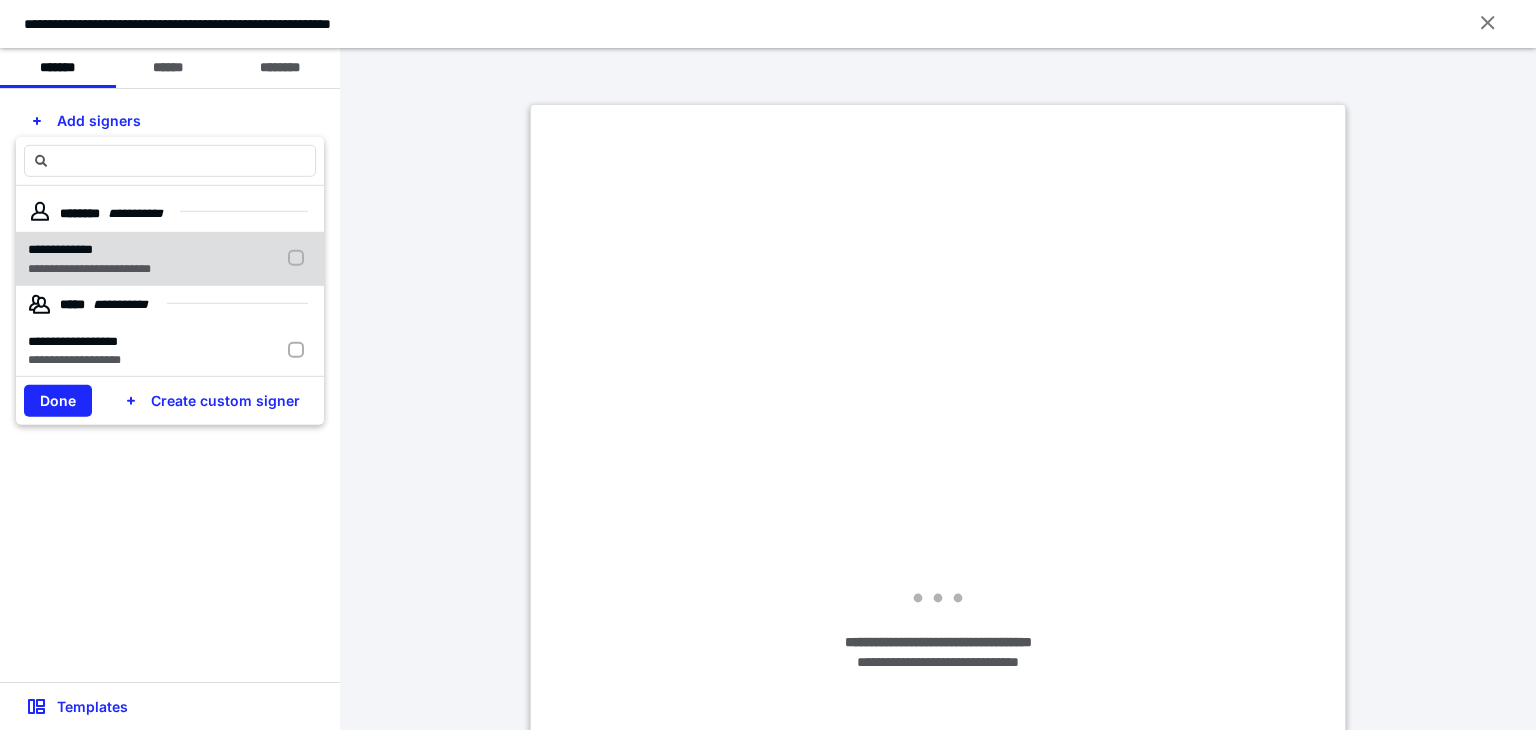 click at bounding box center (300, 258) 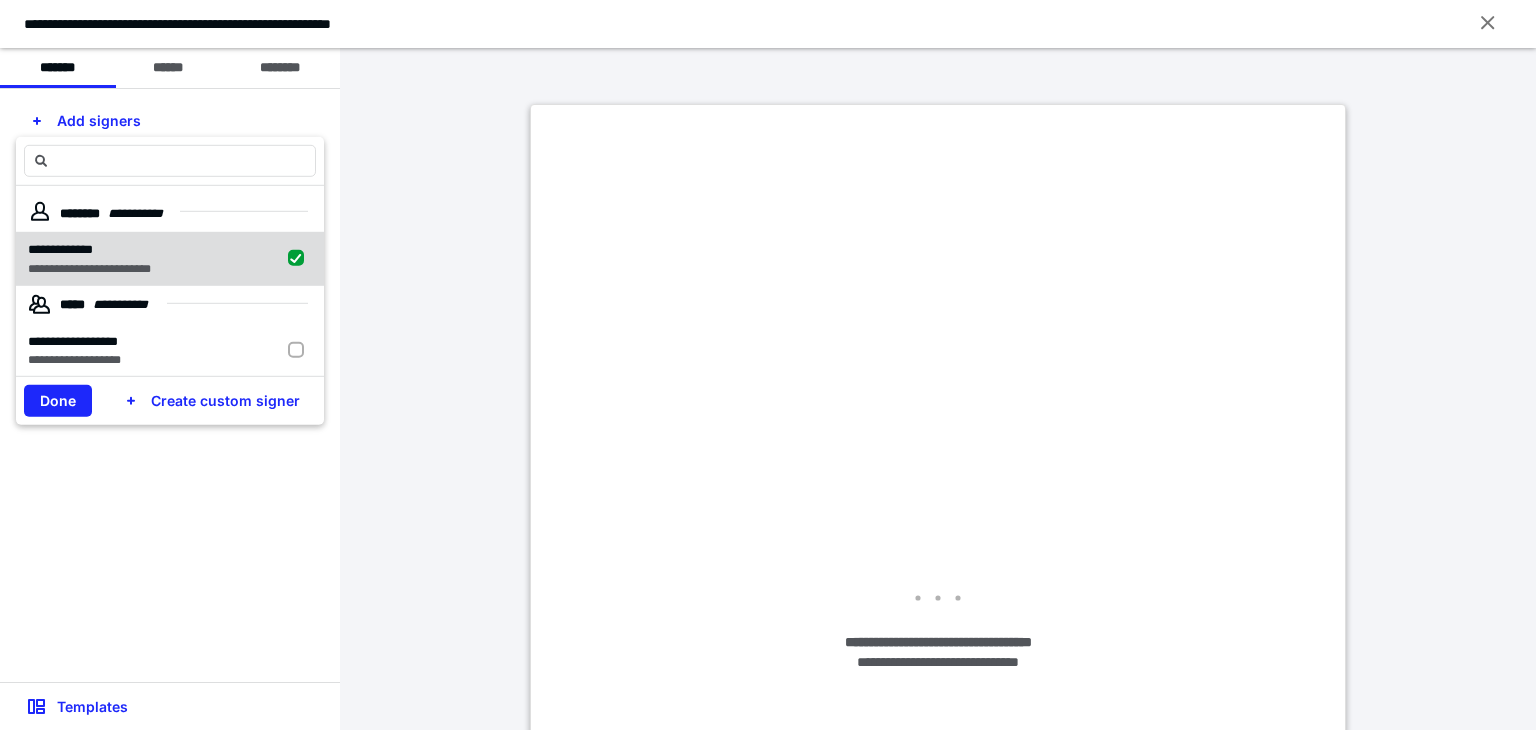 checkbox on "true" 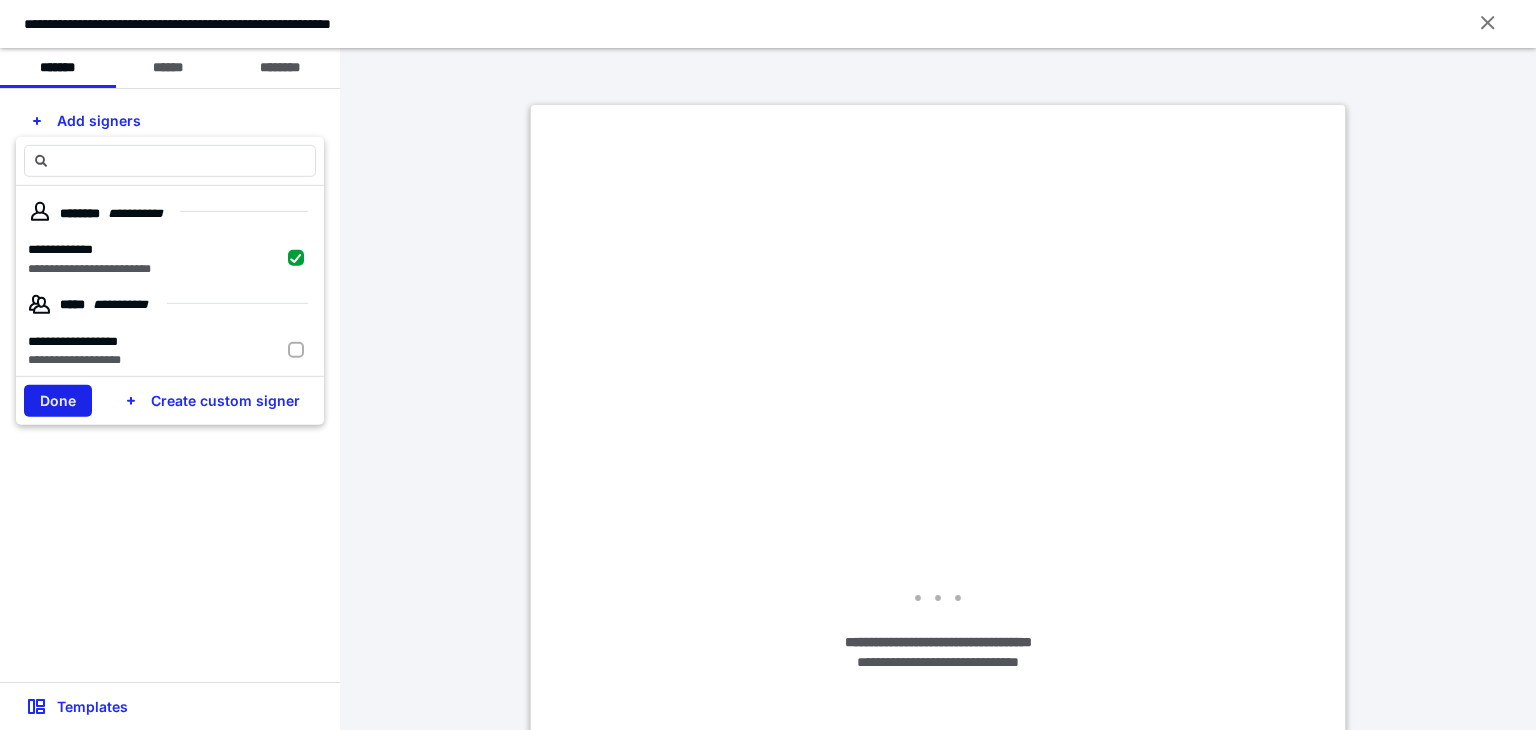 click on "Done" at bounding box center [58, 401] 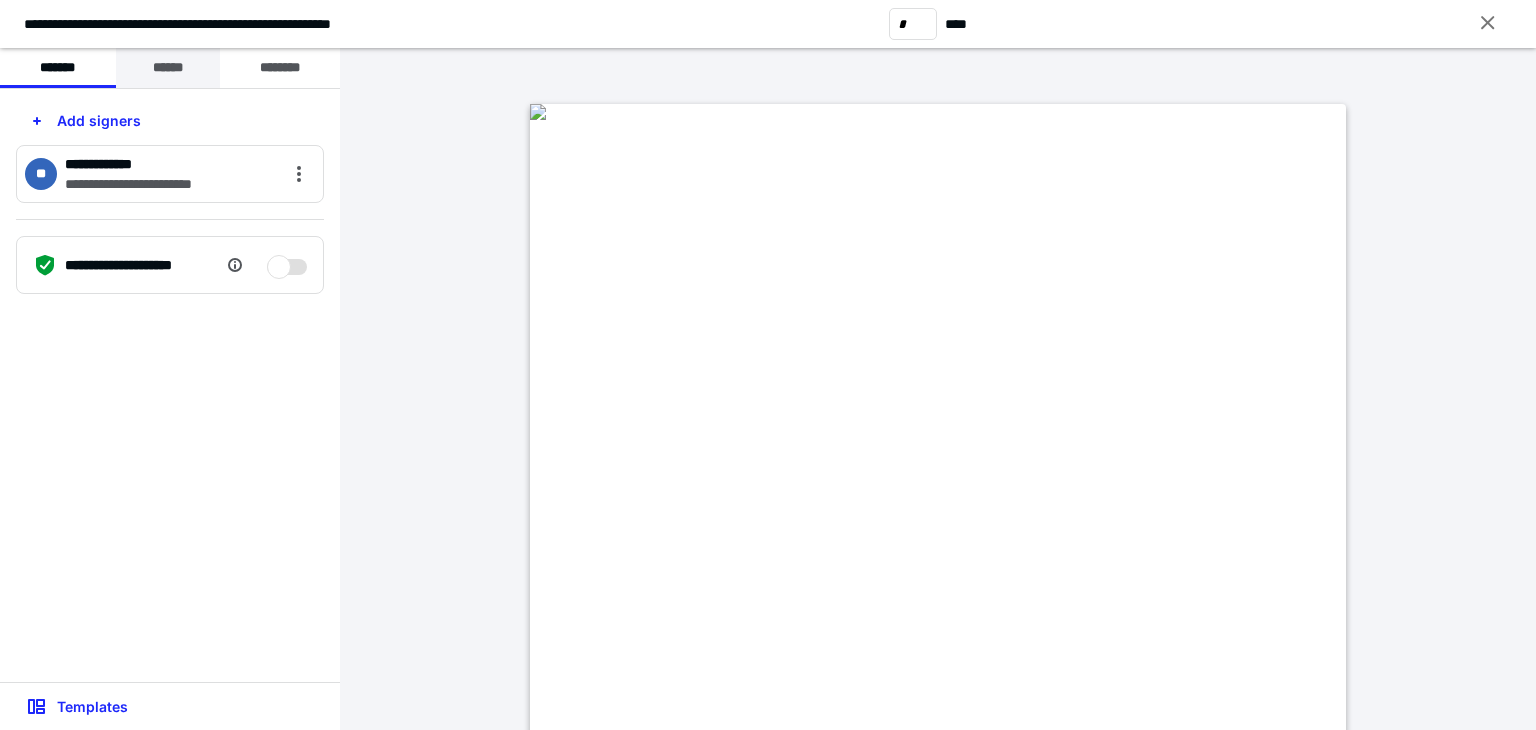 click on "******" at bounding box center [168, 68] 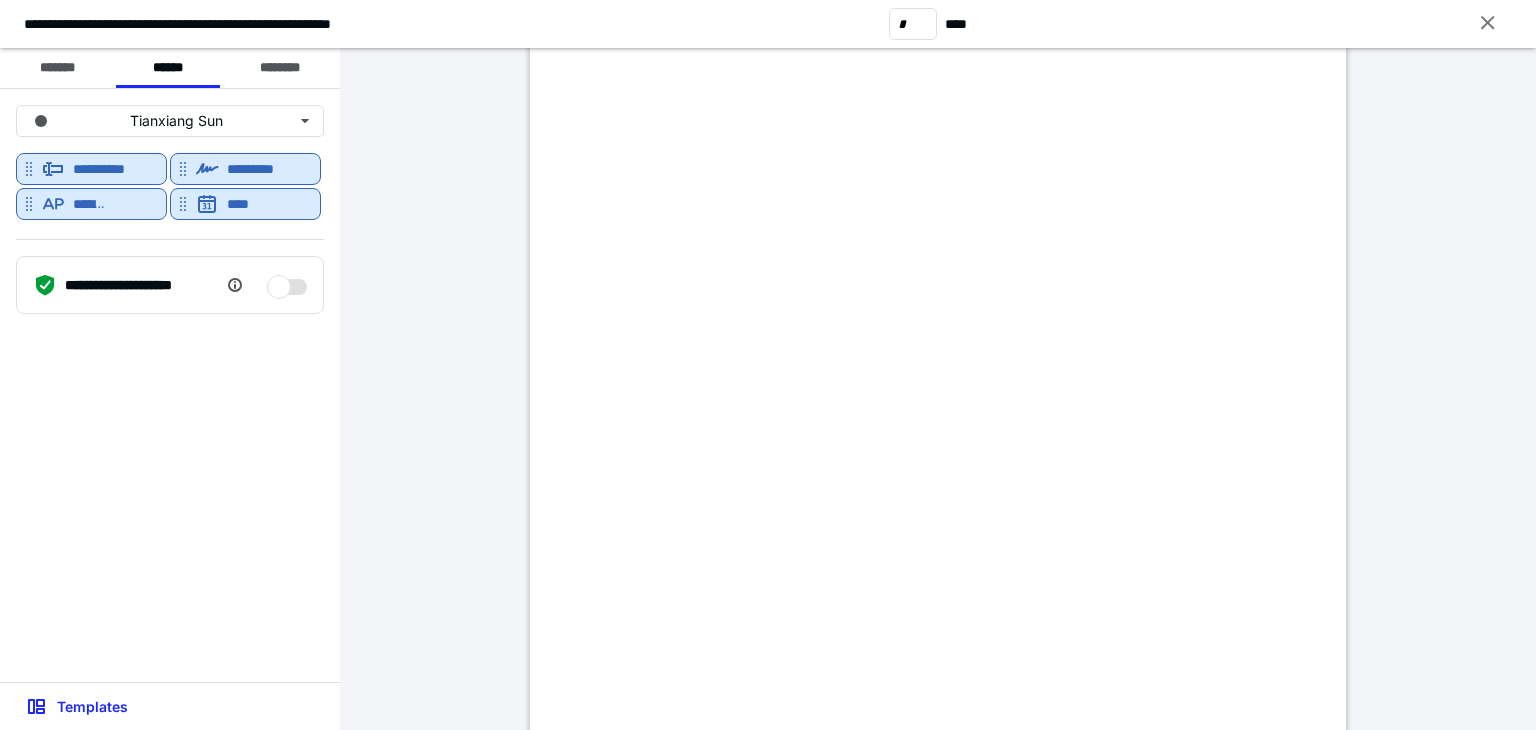 scroll, scrollTop: 375, scrollLeft: 0, axis: vertical 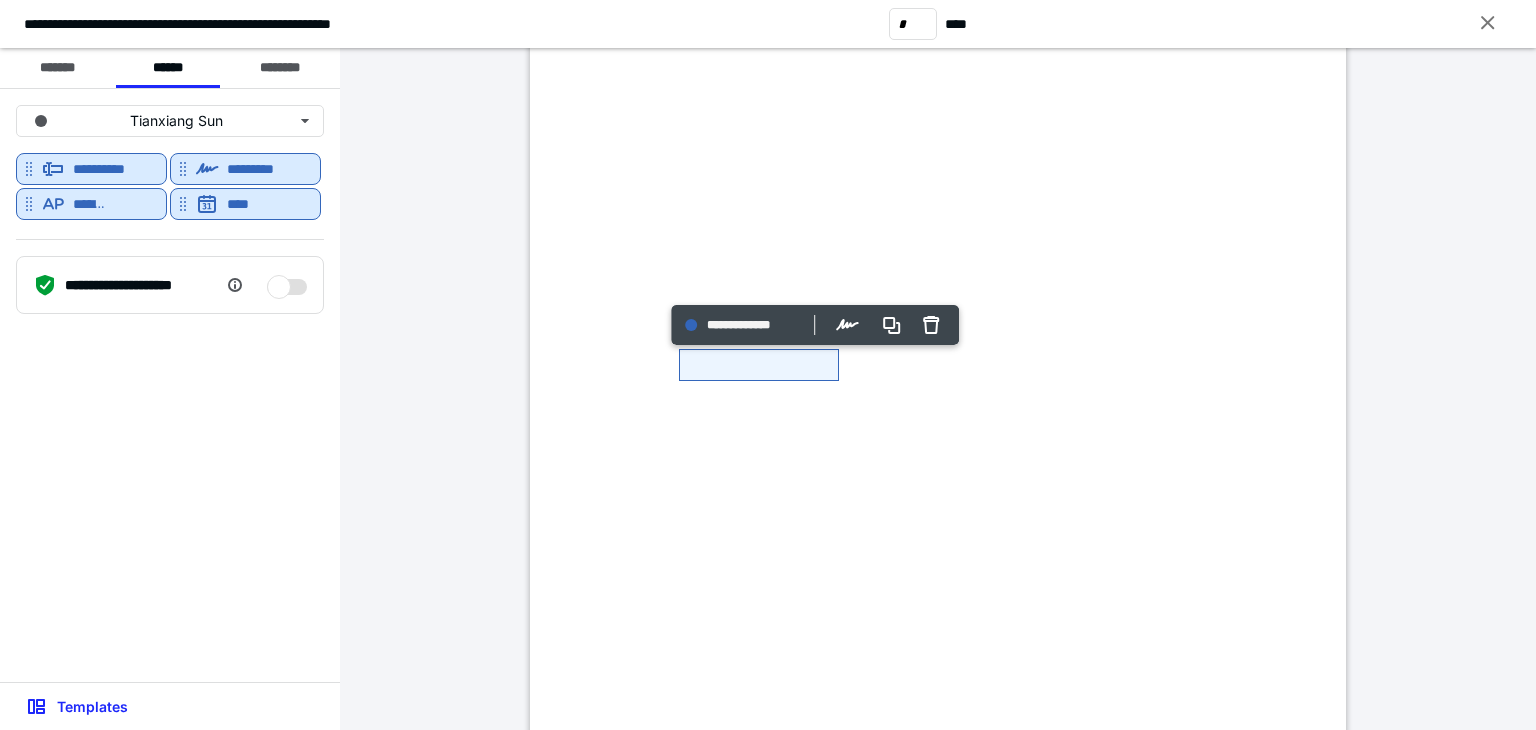 click at bounding box center (938, 257) 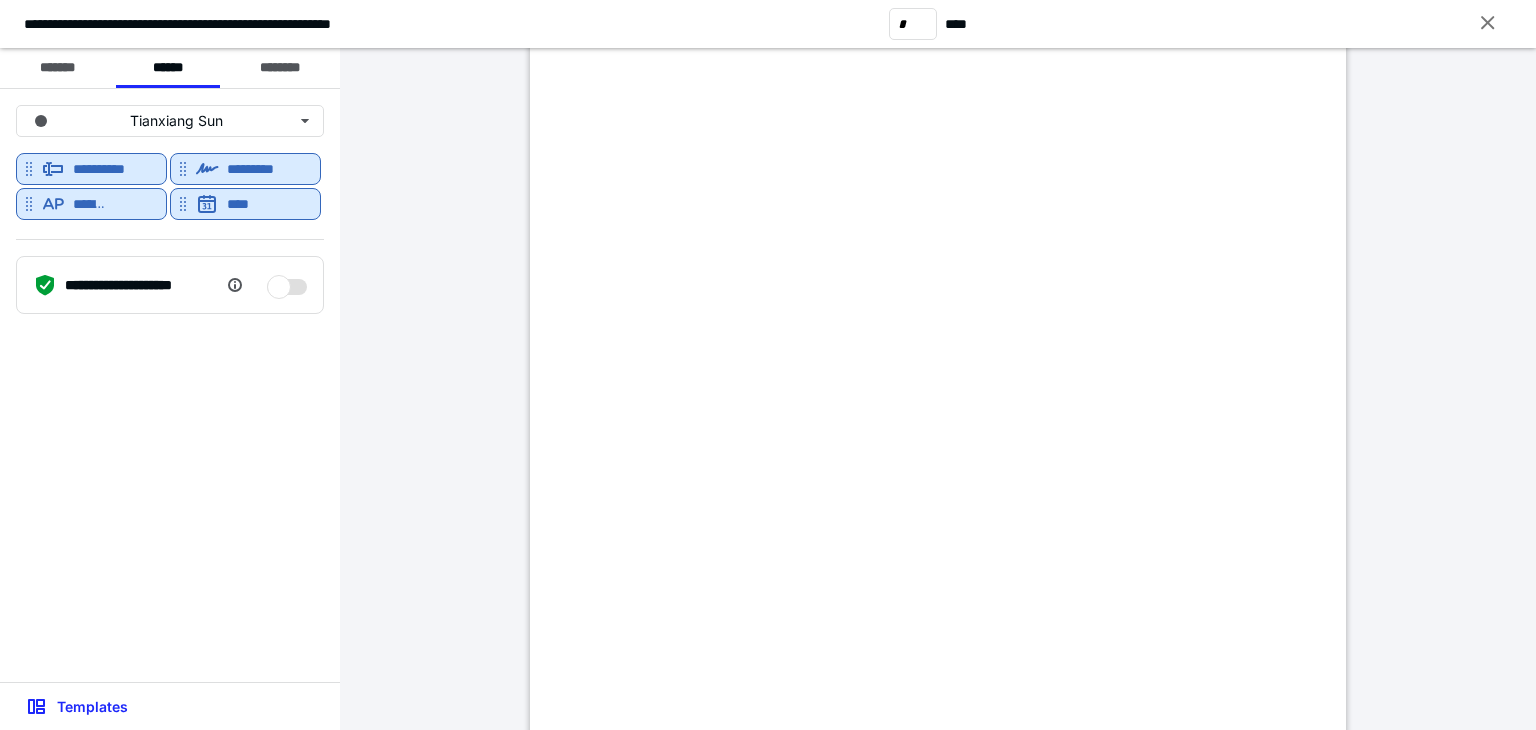 scroll, scrollTop: 2535, scrollLeft: 0, axis: vertical 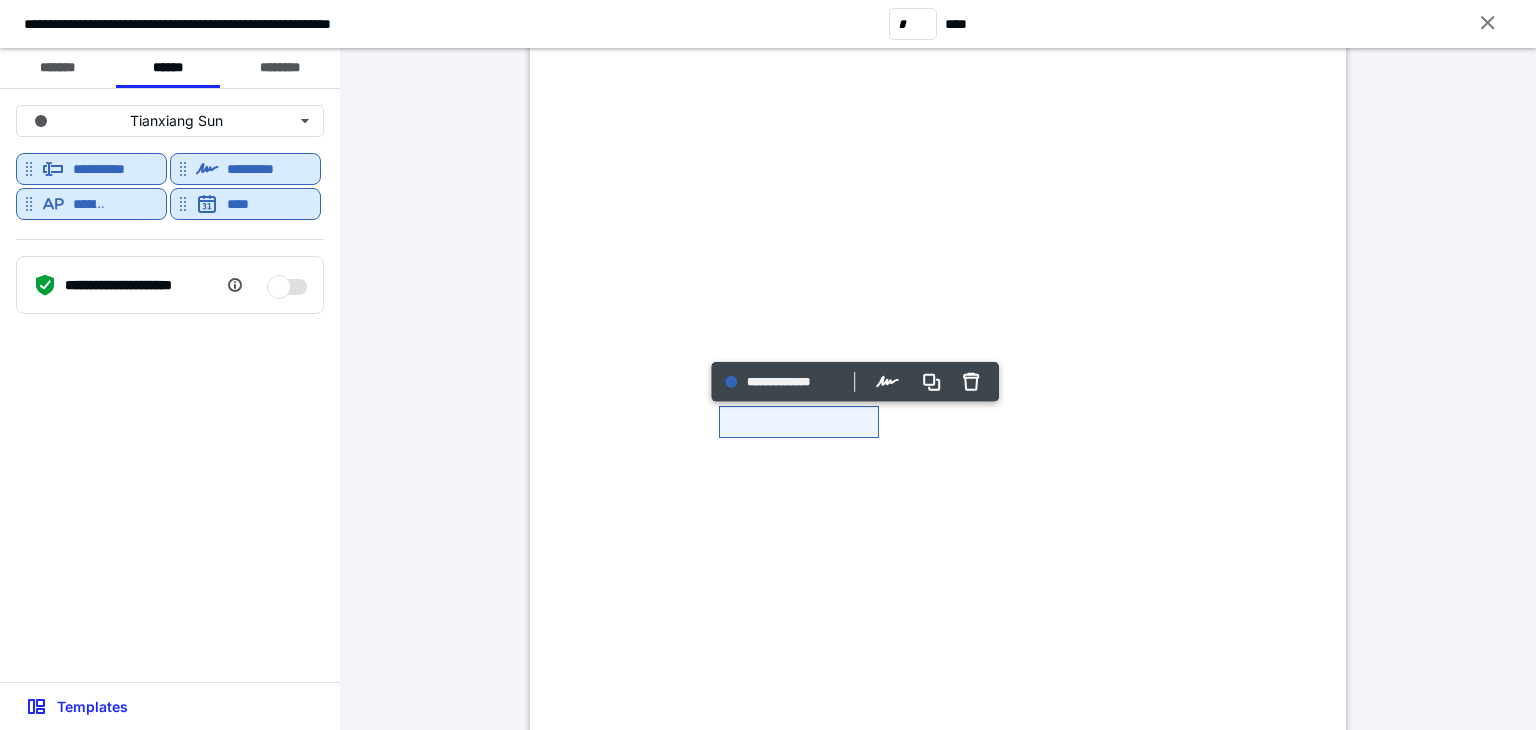 click at bounding box center (538, -199) 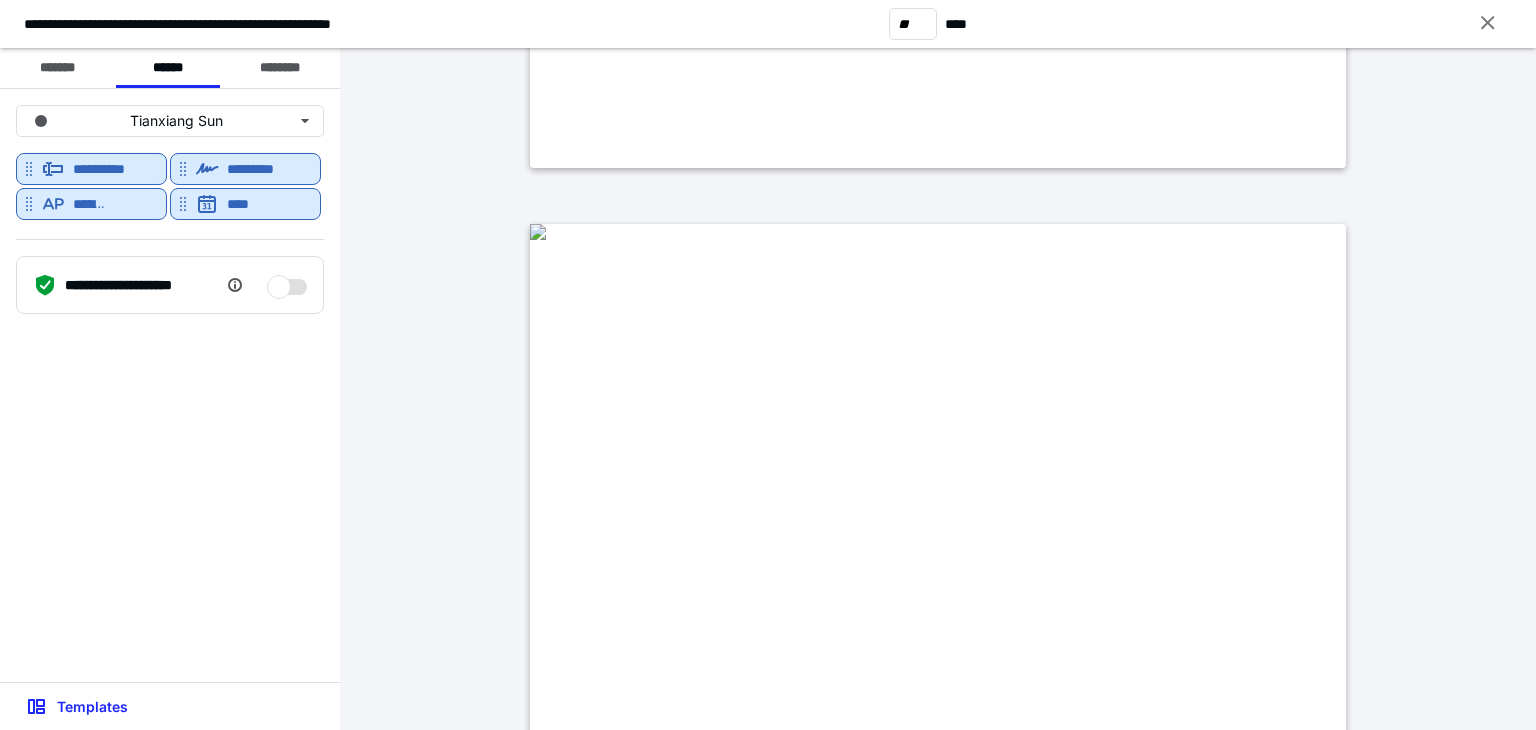 scroll, scrollTop: 19035, scrollLeft: 0, axis: vertical 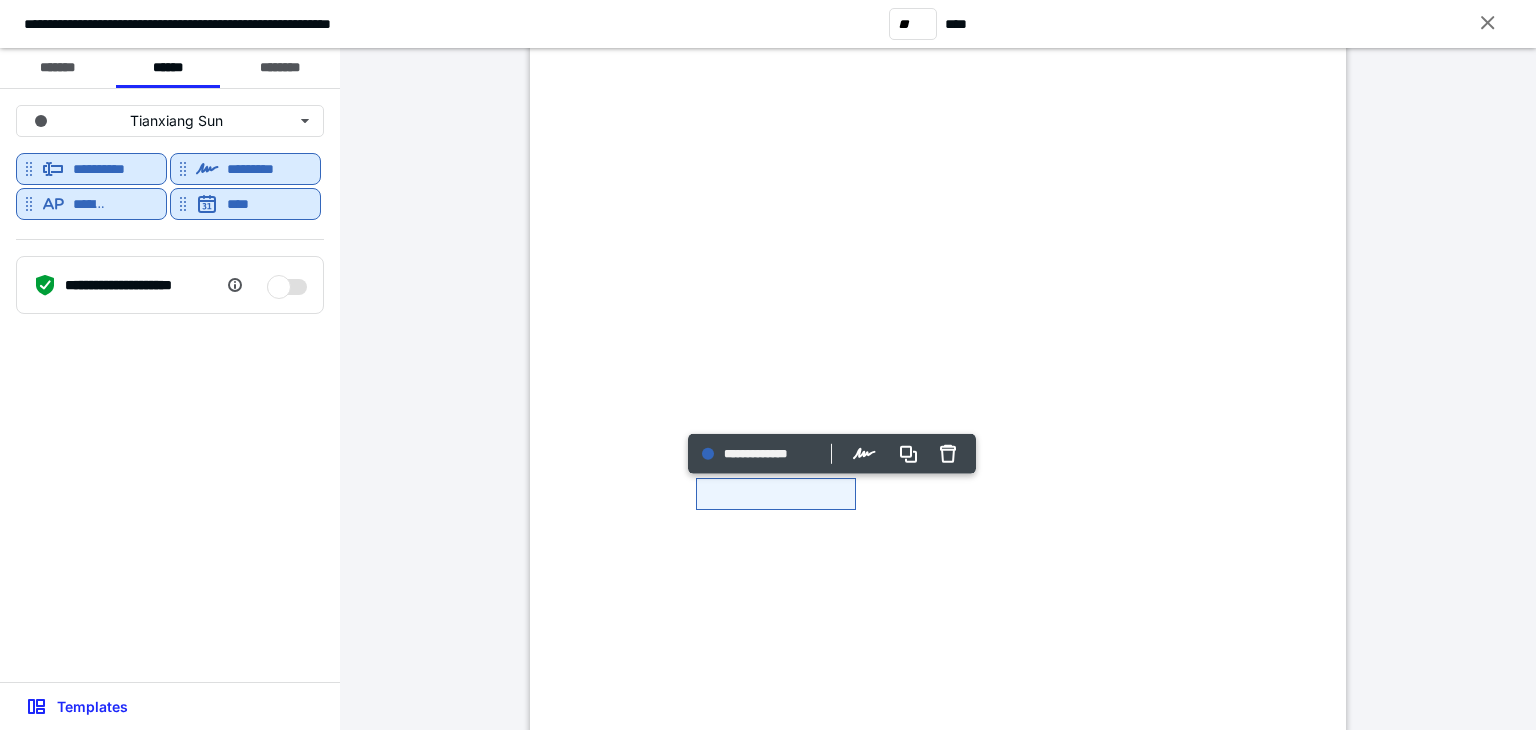 click at bounding box center (538, -19) 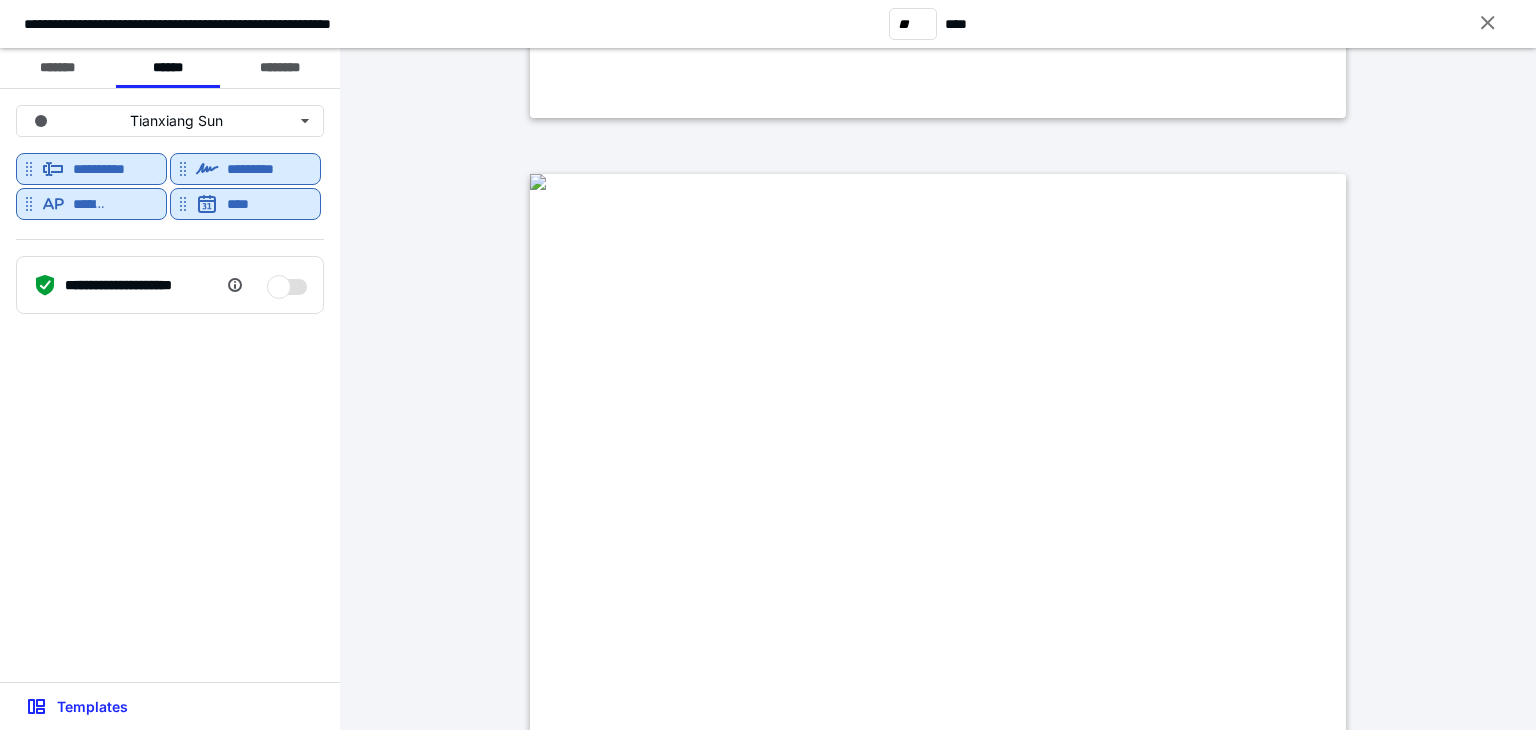 scroll, scrollTop: 15373, scrollLeft: 0, axis: vertical 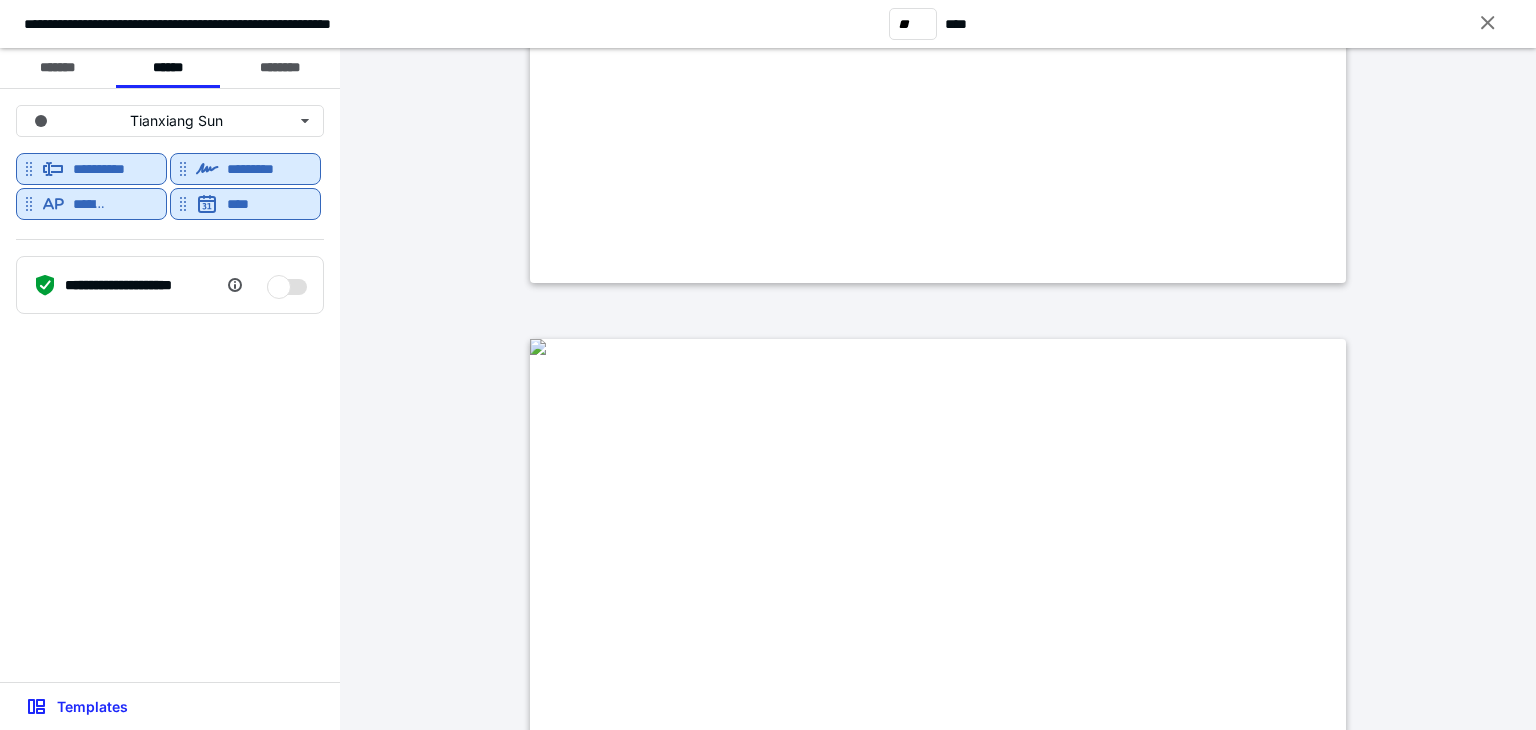 type on "**" 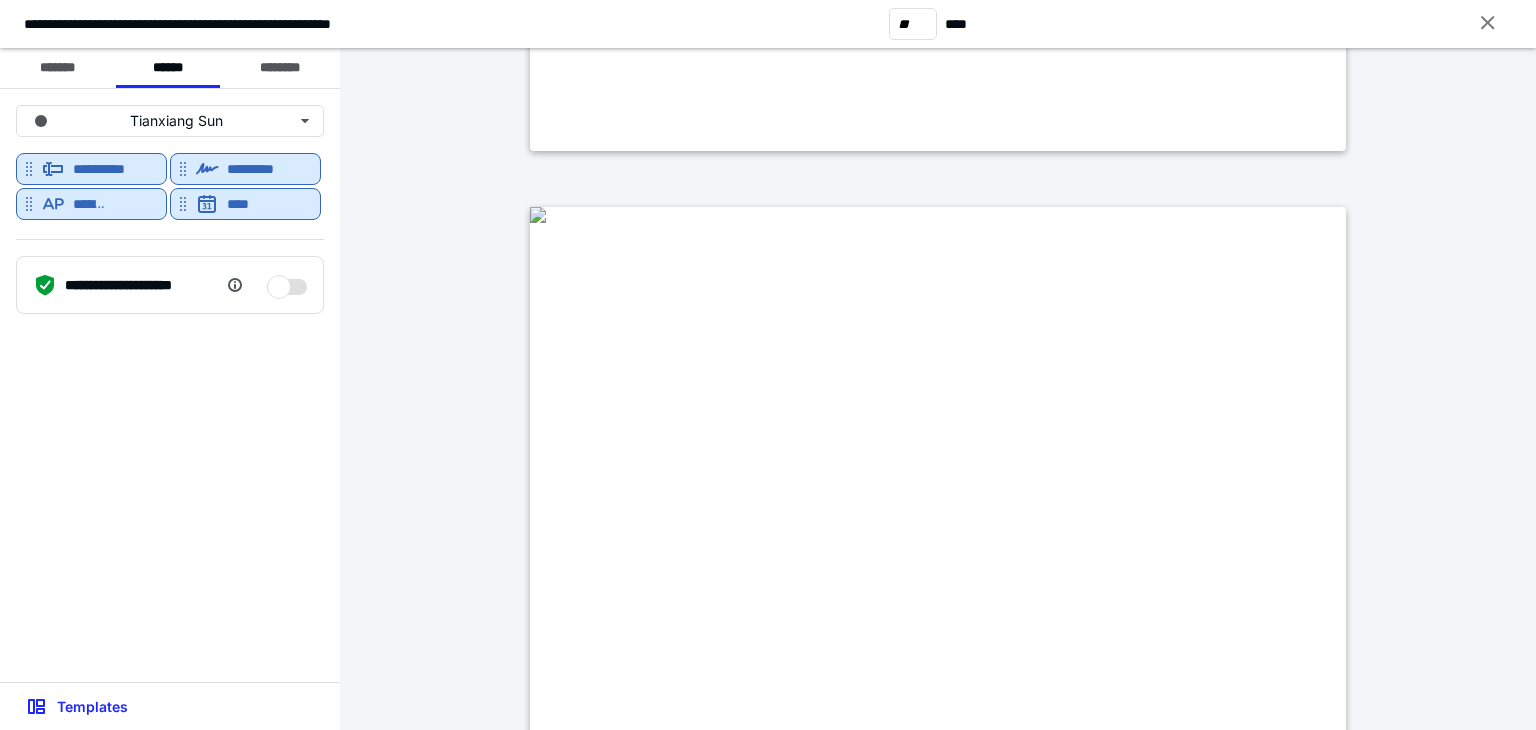 scroll, scrollTop: 14228, scrollLeft: 0, axis: vertical 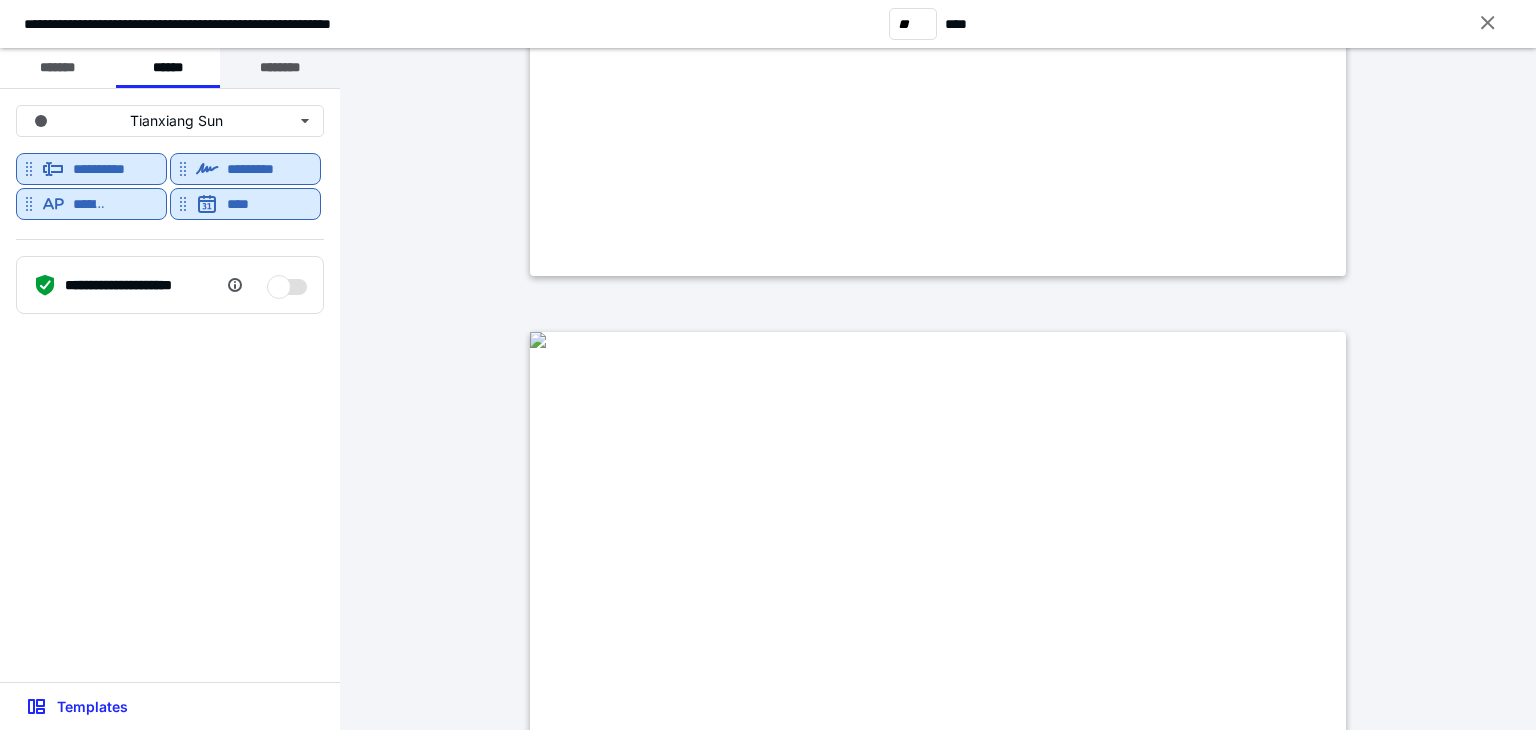 click on "********" at bounding box center (280, 68) 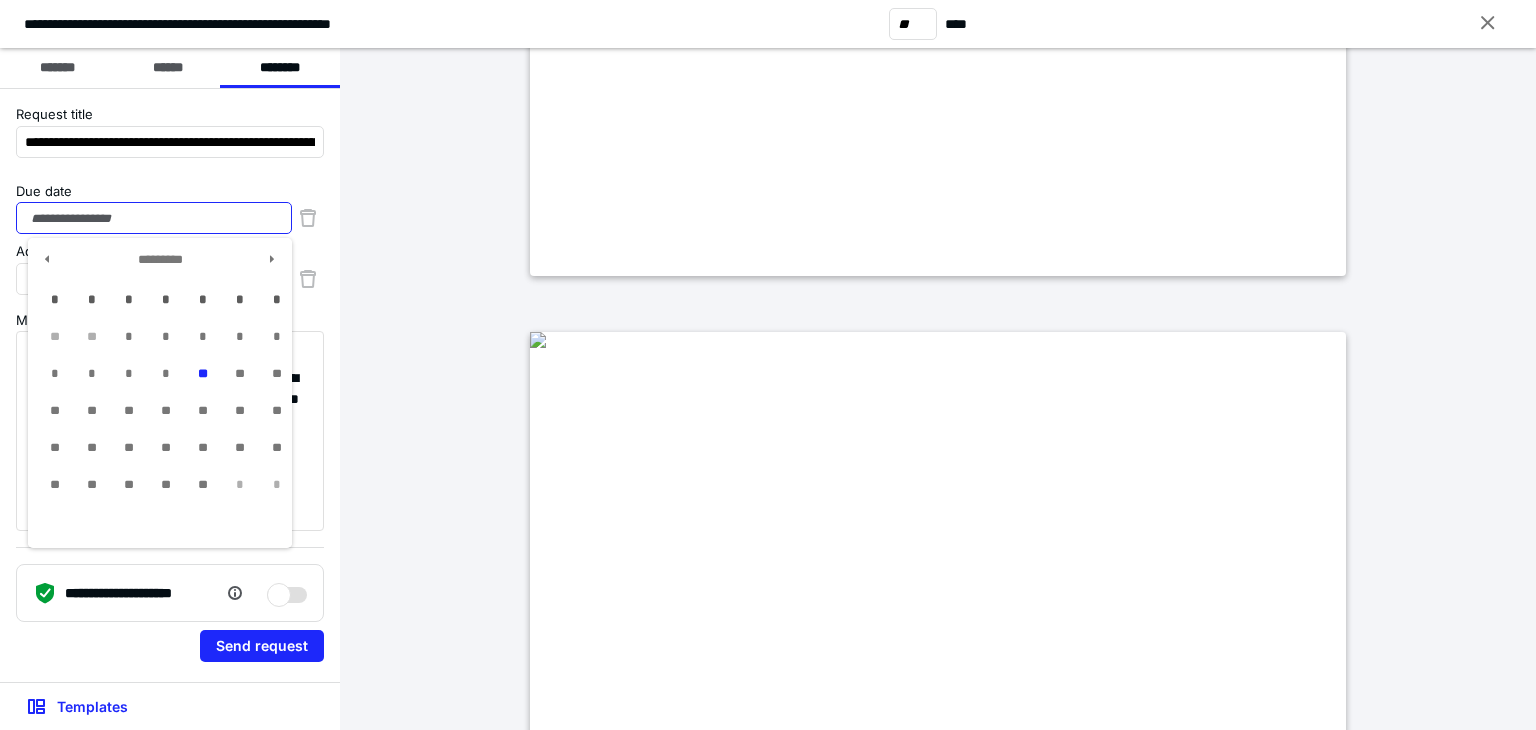 click on "Due date" at bounding box center (154, 218) 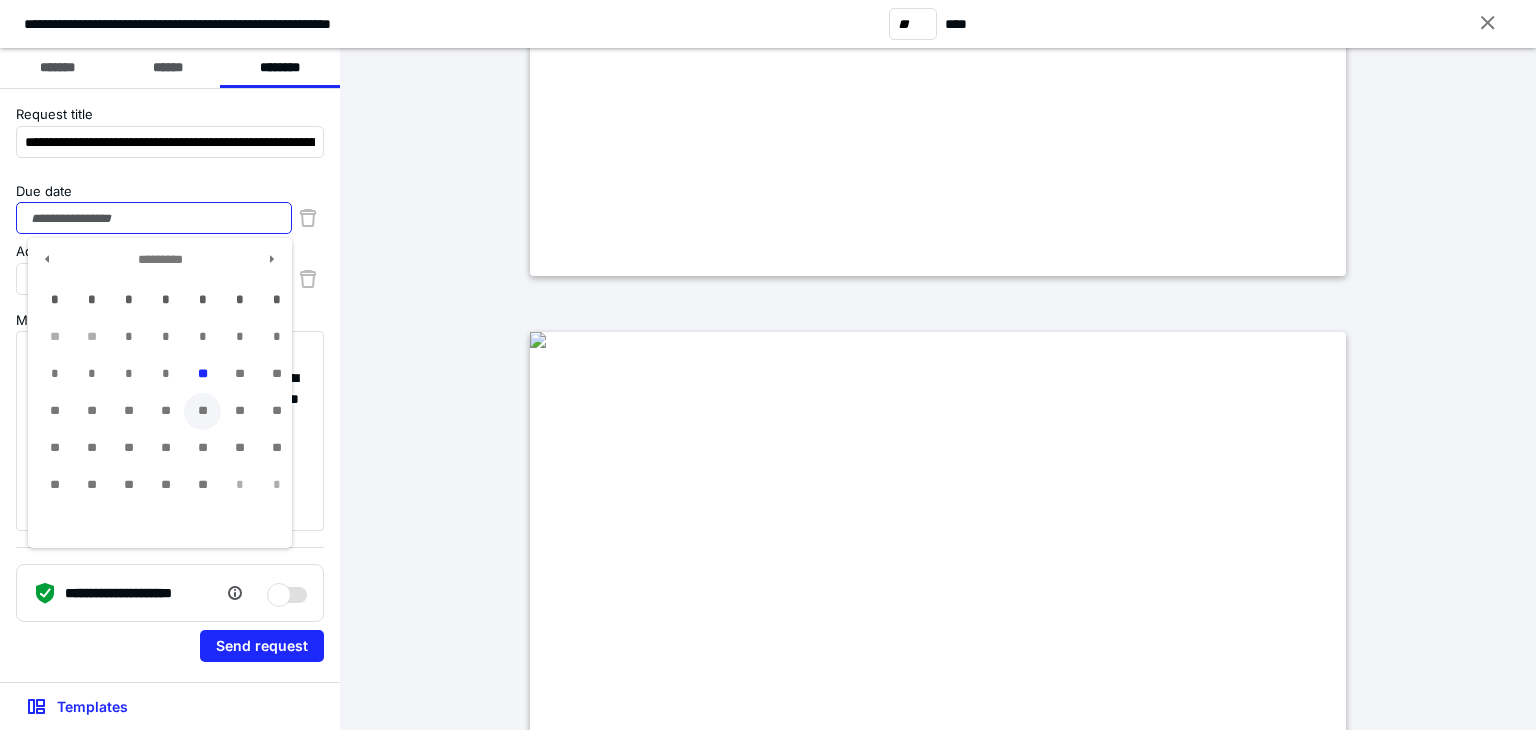 click on "**" at bounding box center [202, 411] 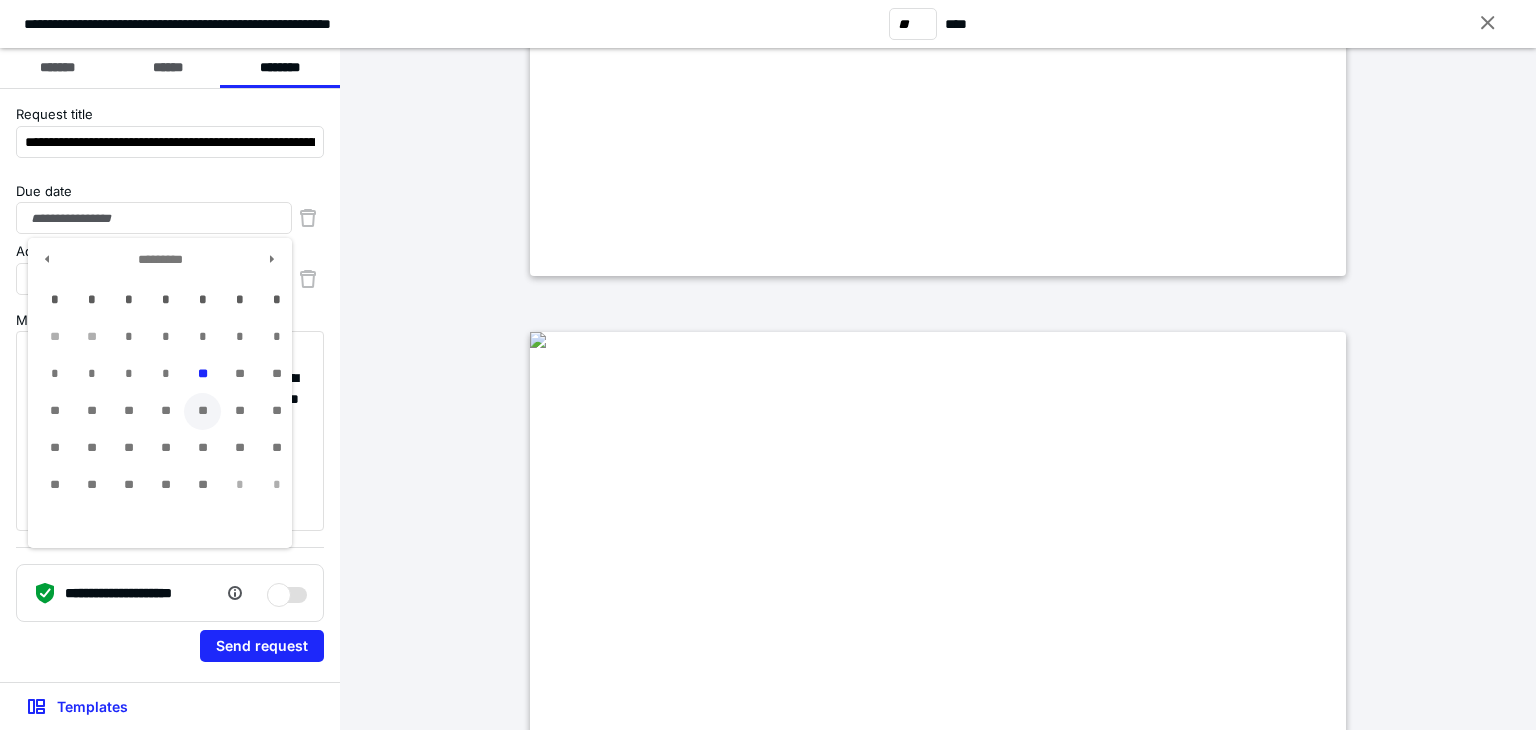type on "**********" 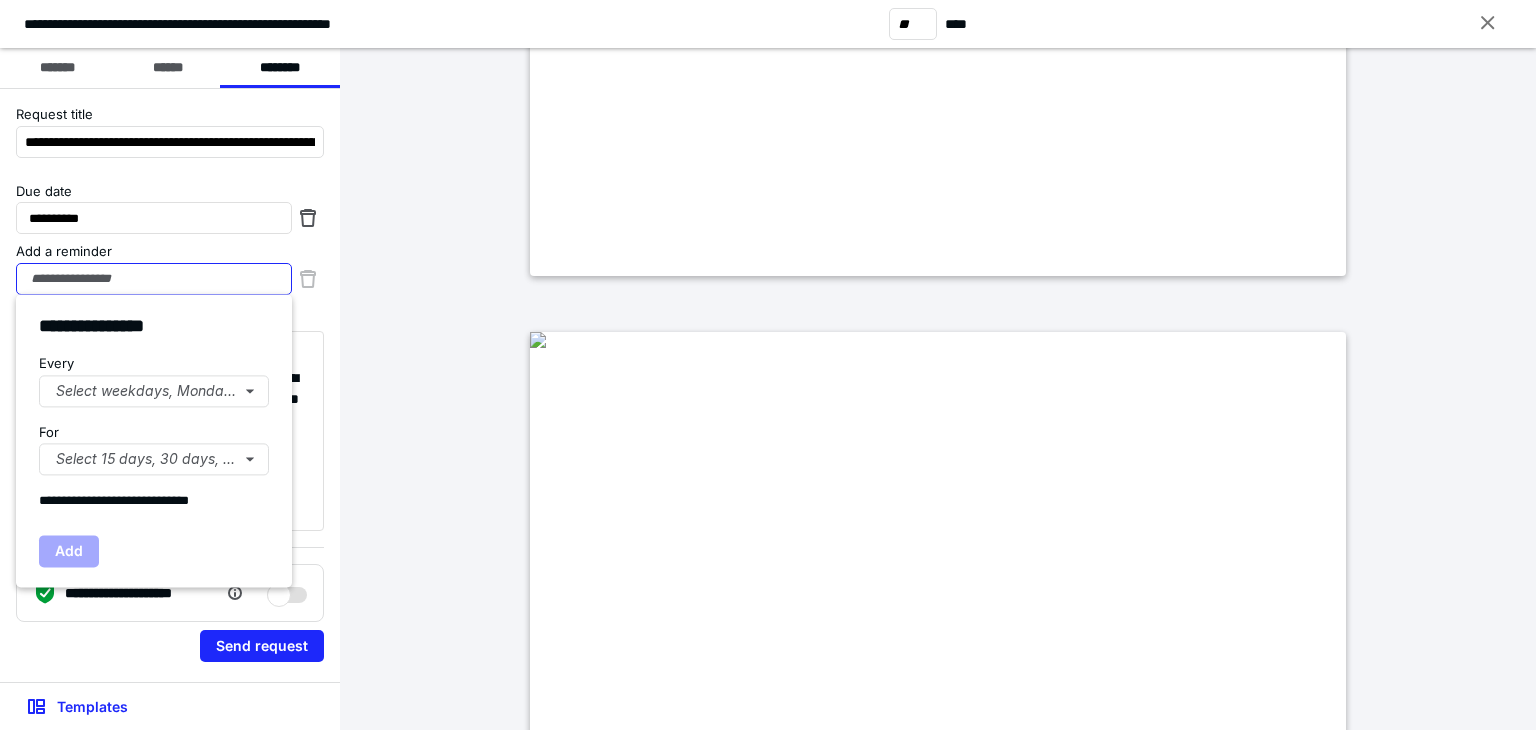 click on "Add a reminder" at bounding box center [154, 279] 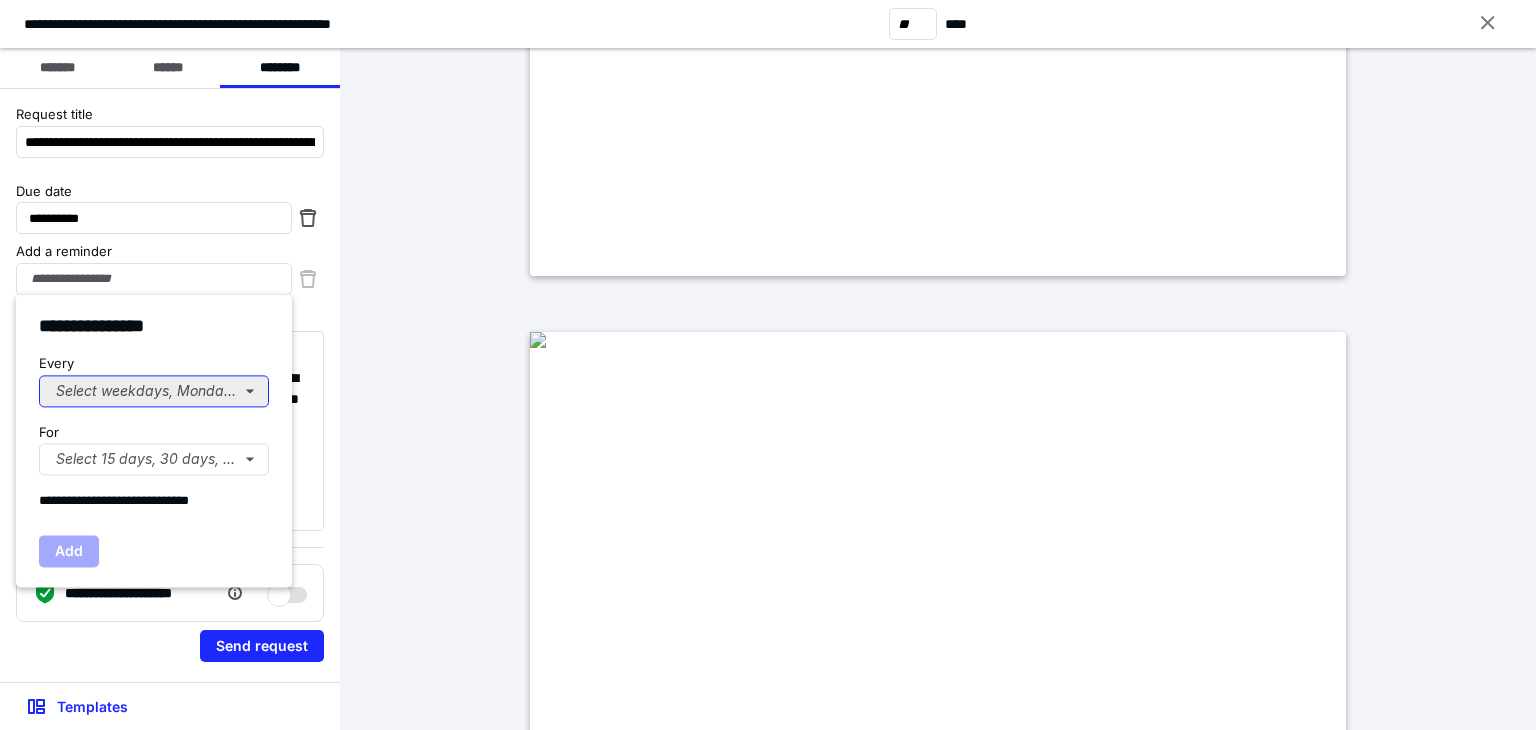 click on "Select weekdays, Mondays, or Tues..." at bounding box center [154, 391] 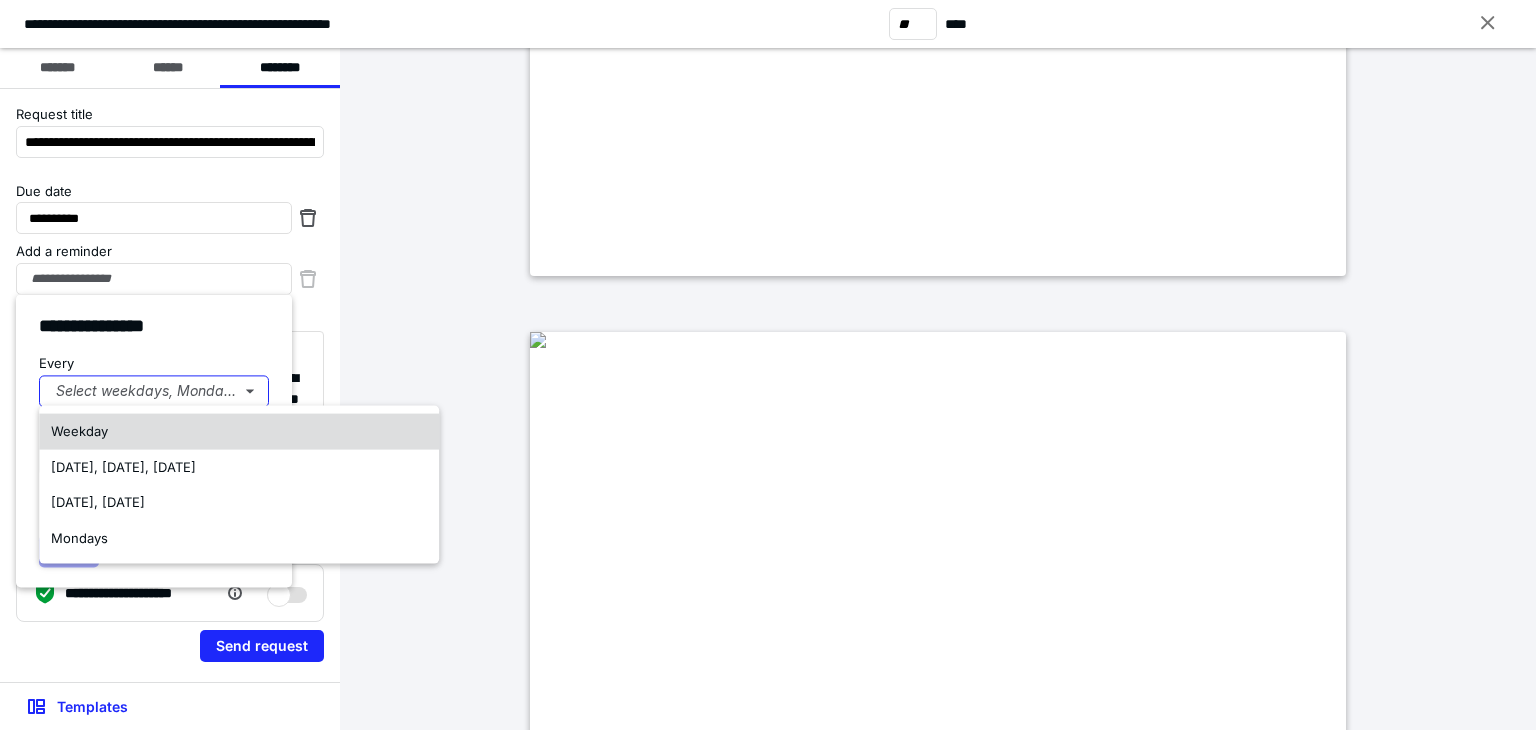 click on "Weekday" at bounding box center [79, 431] 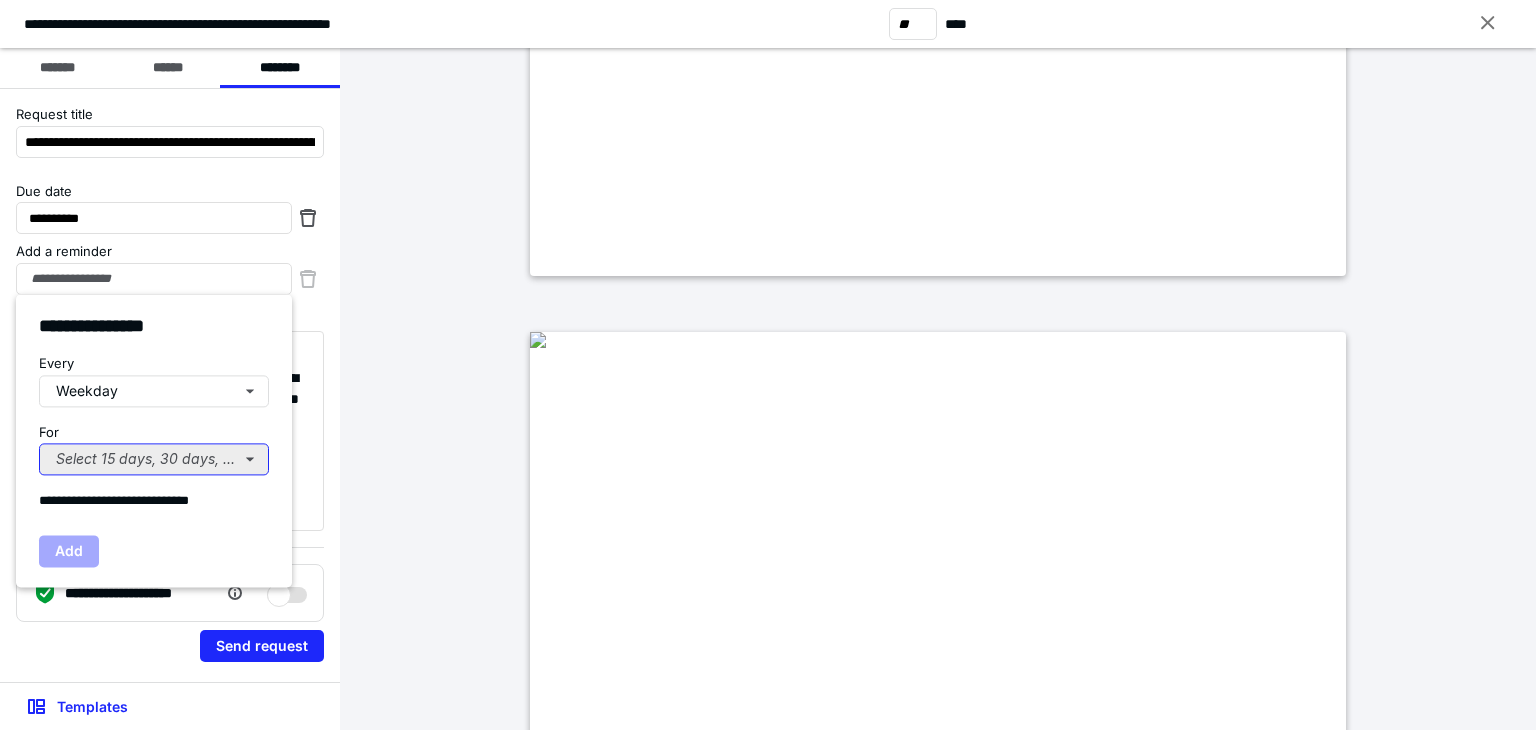 click on "Select 15 days, 30 days, or 45 days..." at bounding box center (154, 459) 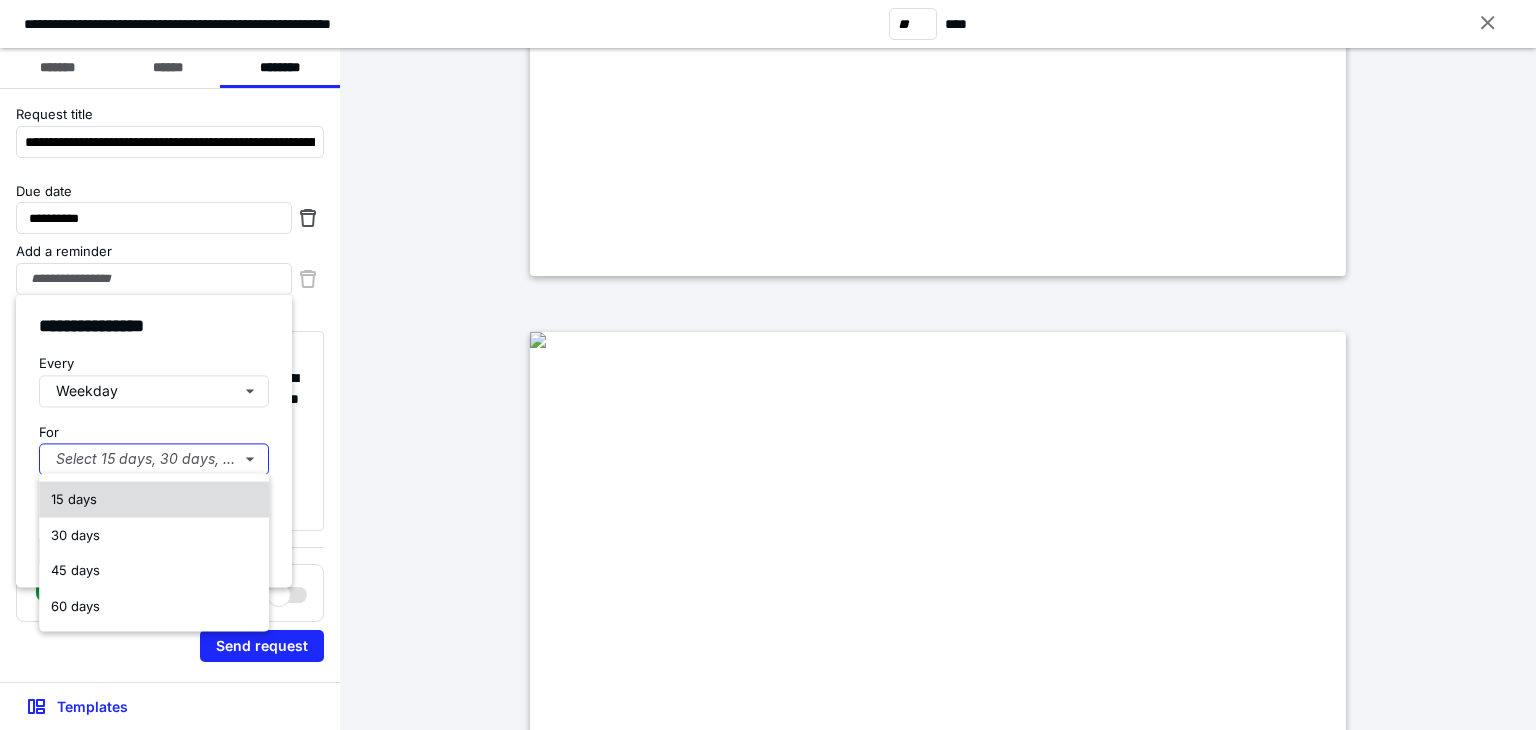 click on "15 days" at bounding box center (74, 499) 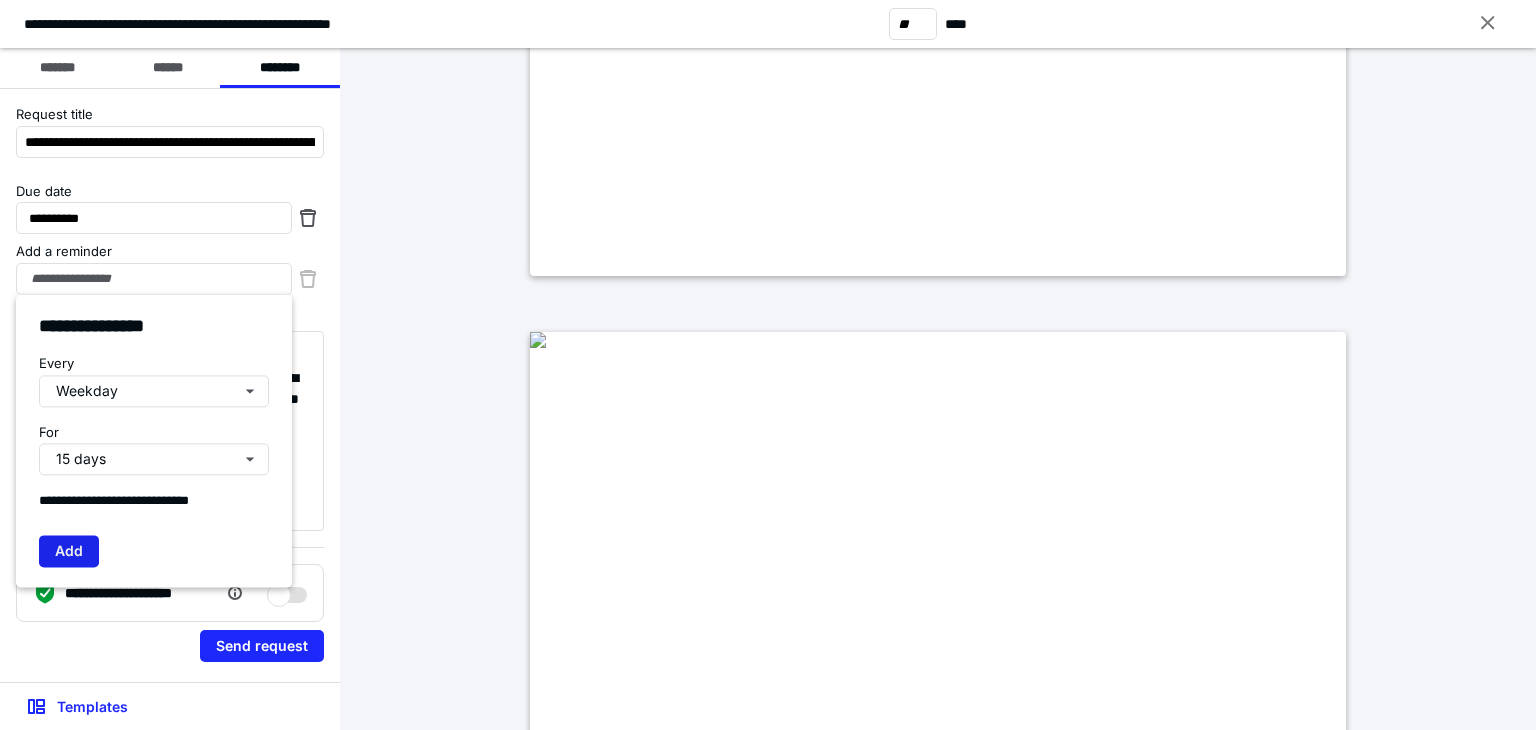 click on "Add" at bounding box center (69, 551) 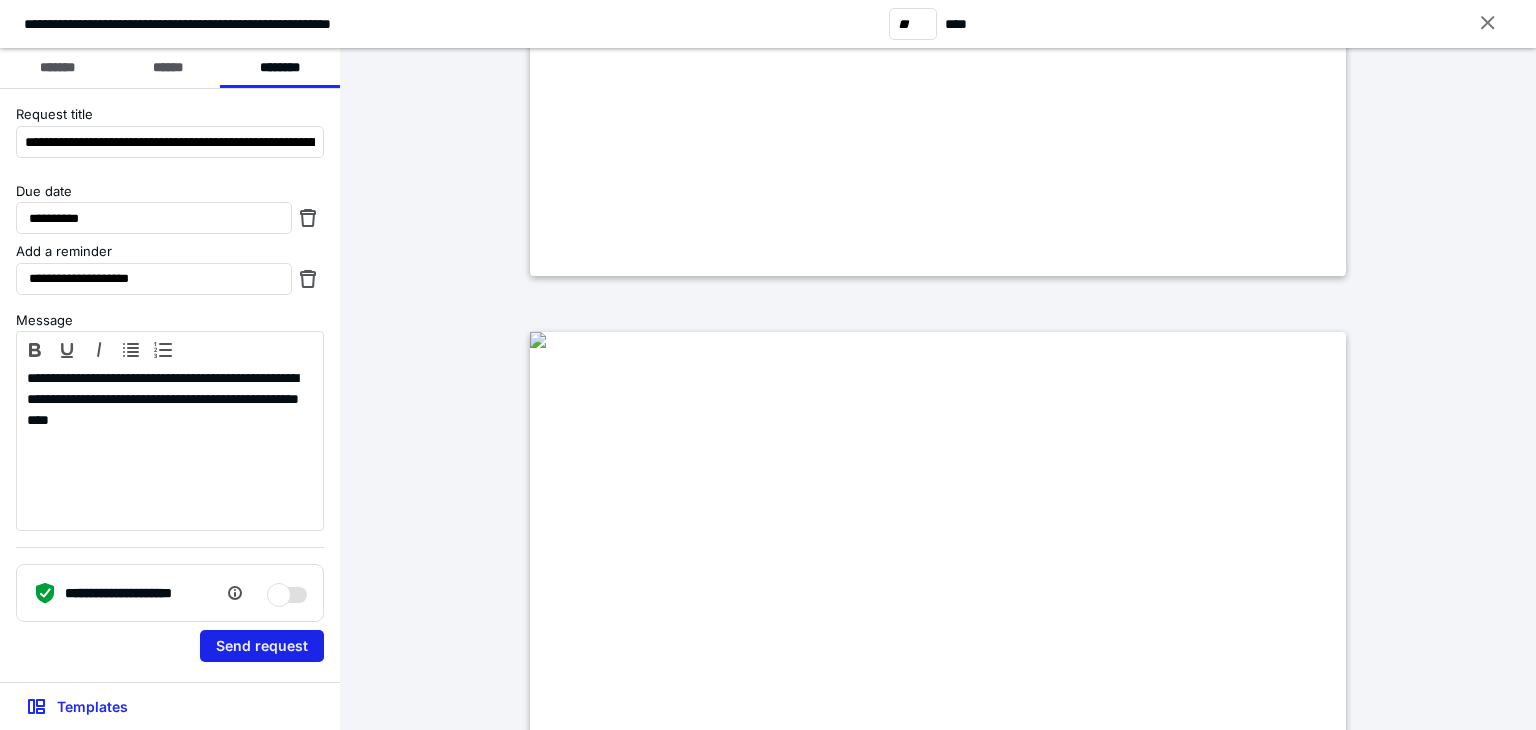 click on "Send request" at bounding box center [262, 646] 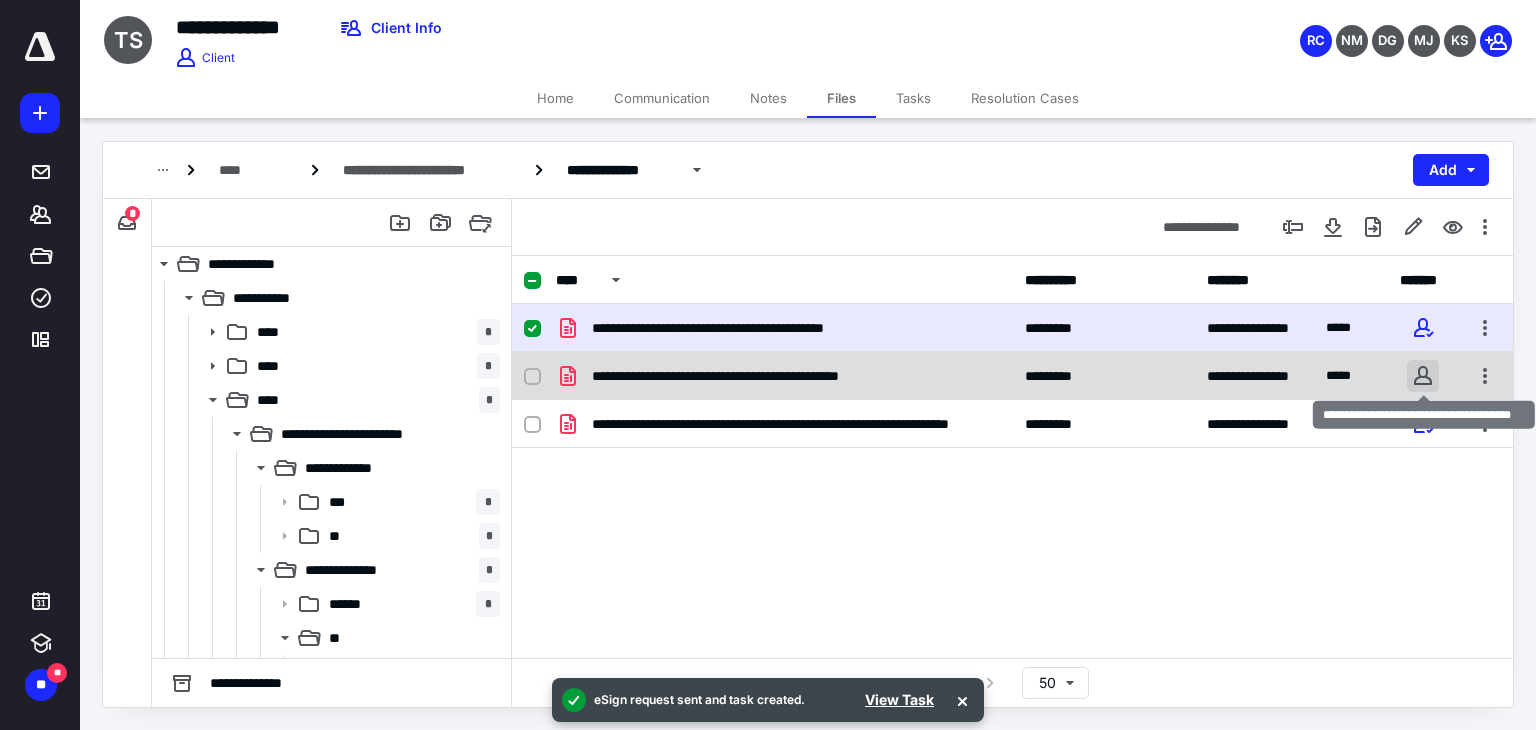 click at bounding box center [1423, 376] 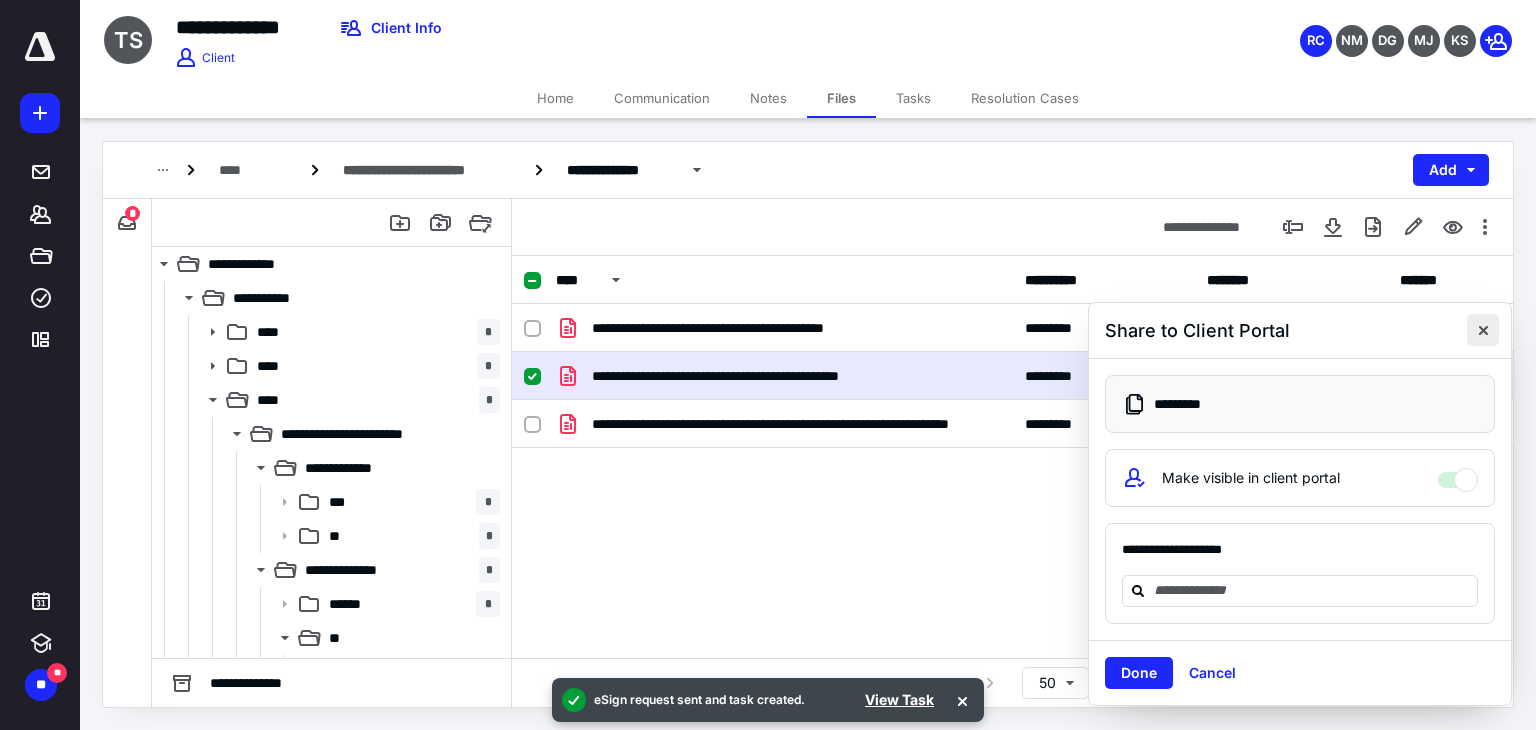 click at bounding box center [1483, 330] 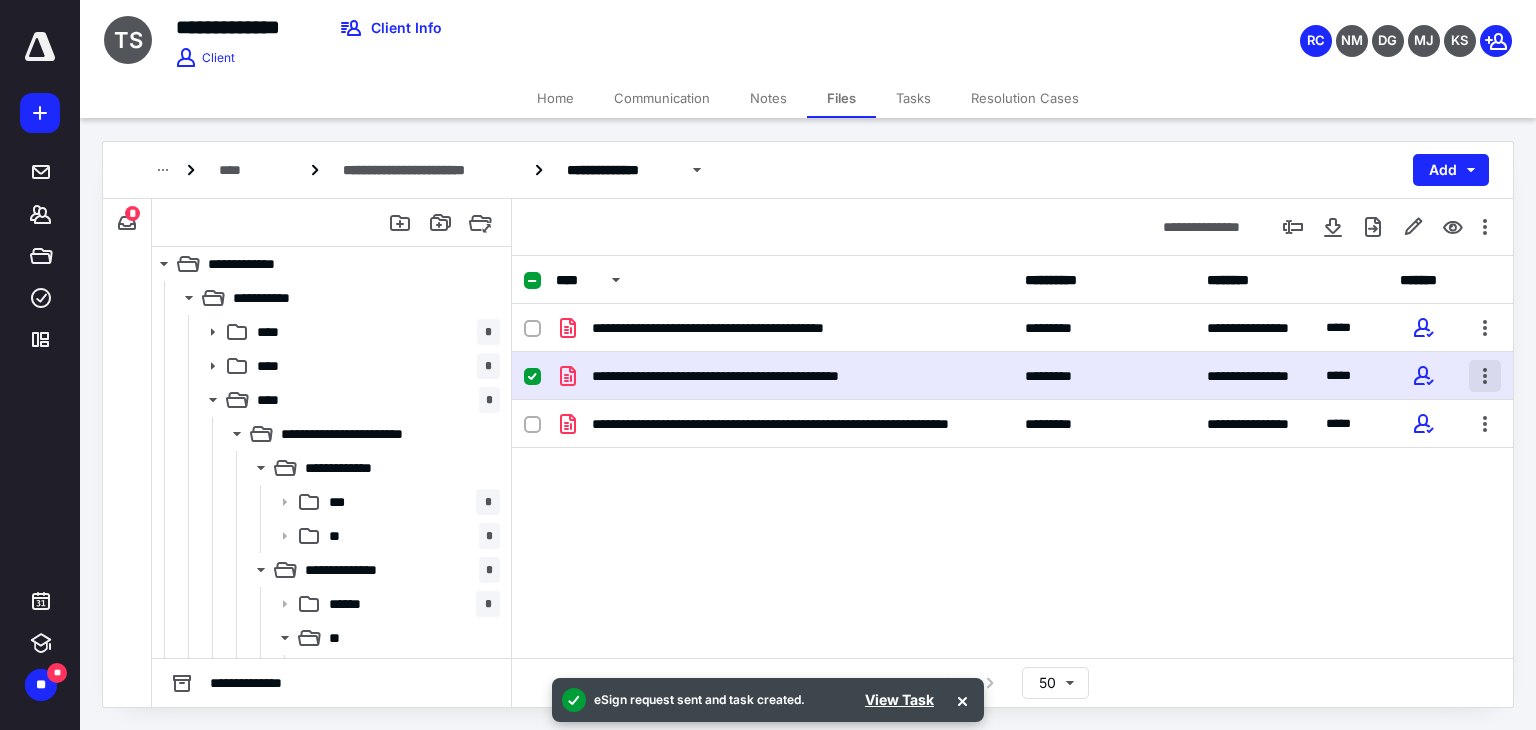 click at bounding box center [1485, 376] 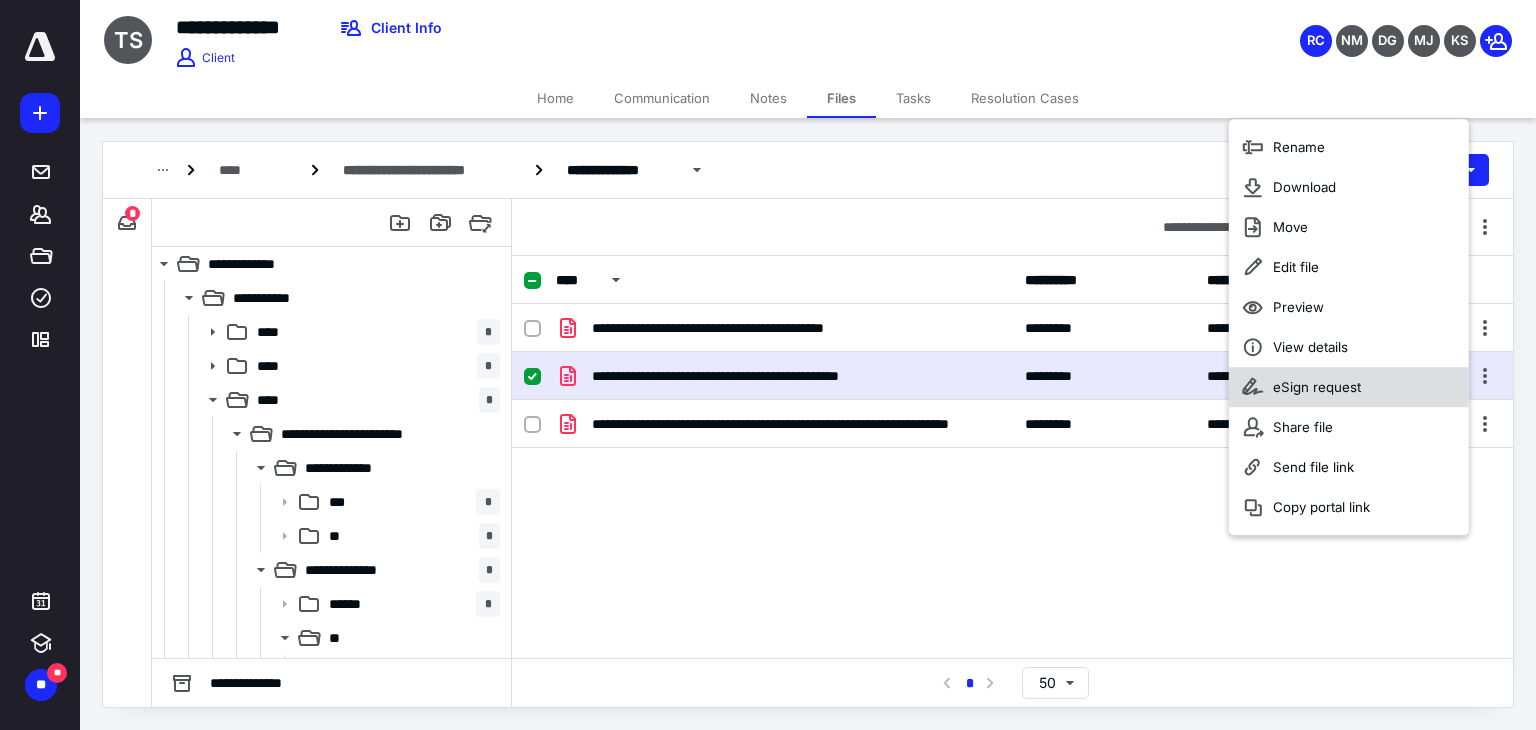 click on "eSign request" at bounding box center (1317, 387) 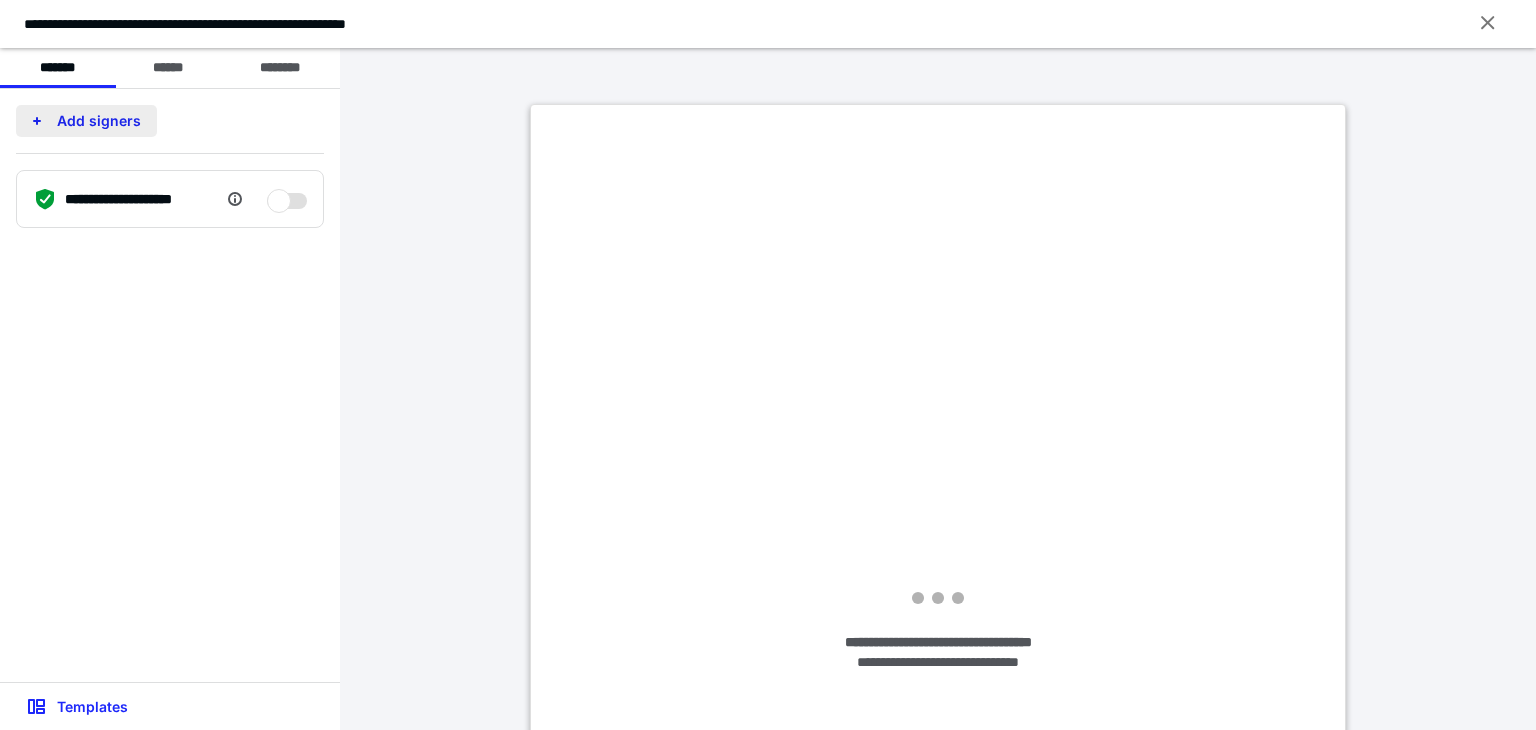 click on "Add signers" at bounding box center [86, 121] 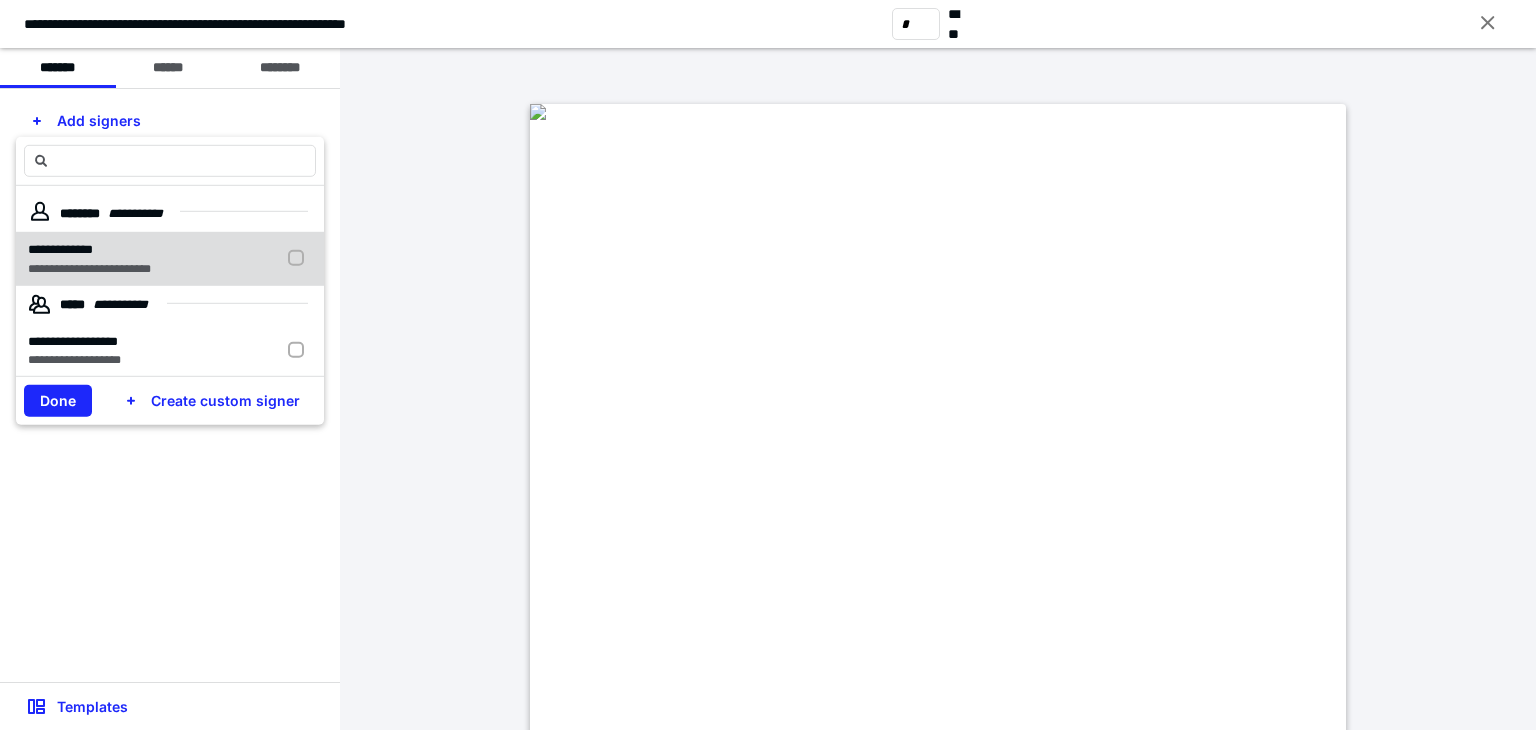 click at bounding box center [300, 258] 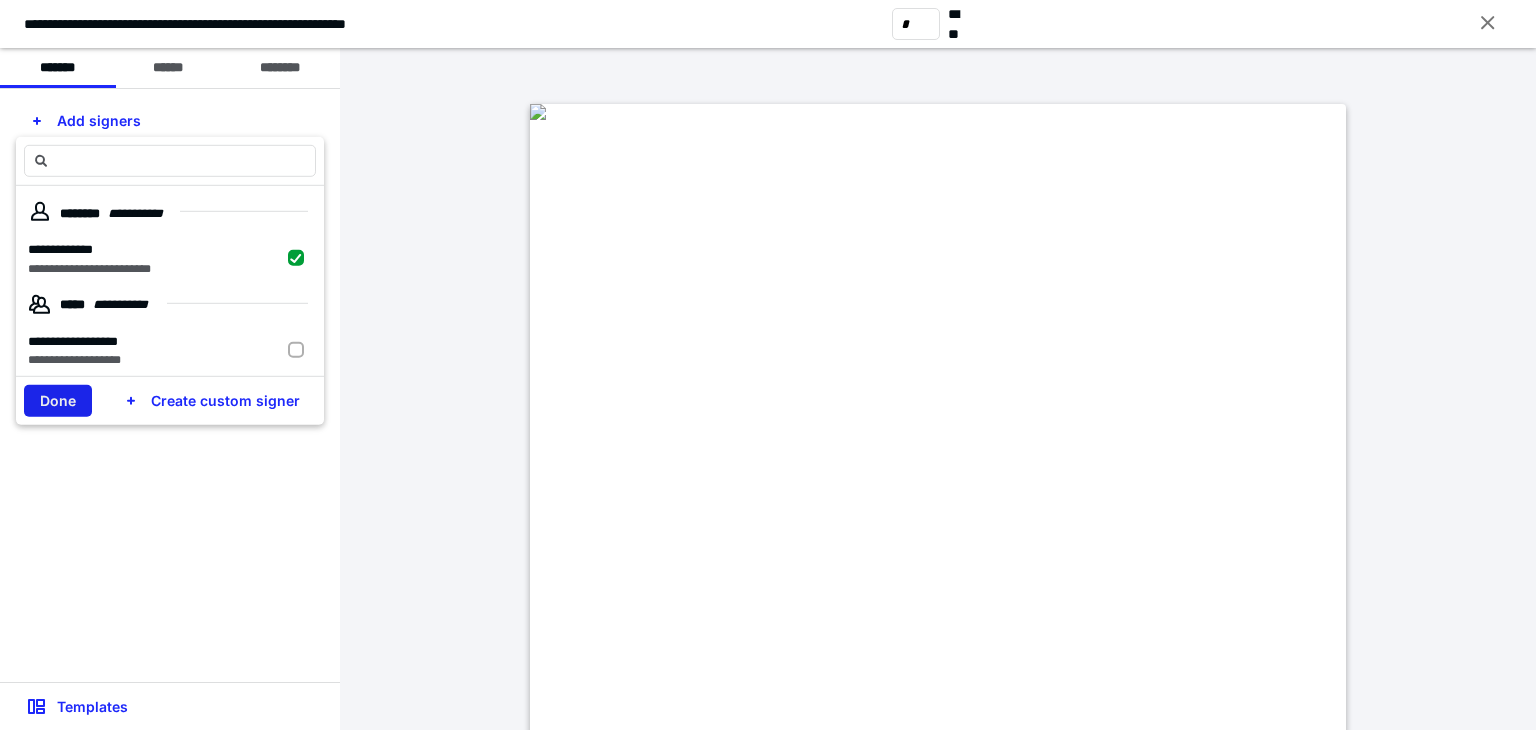 click on "Done" at bounding box center (58, 401) 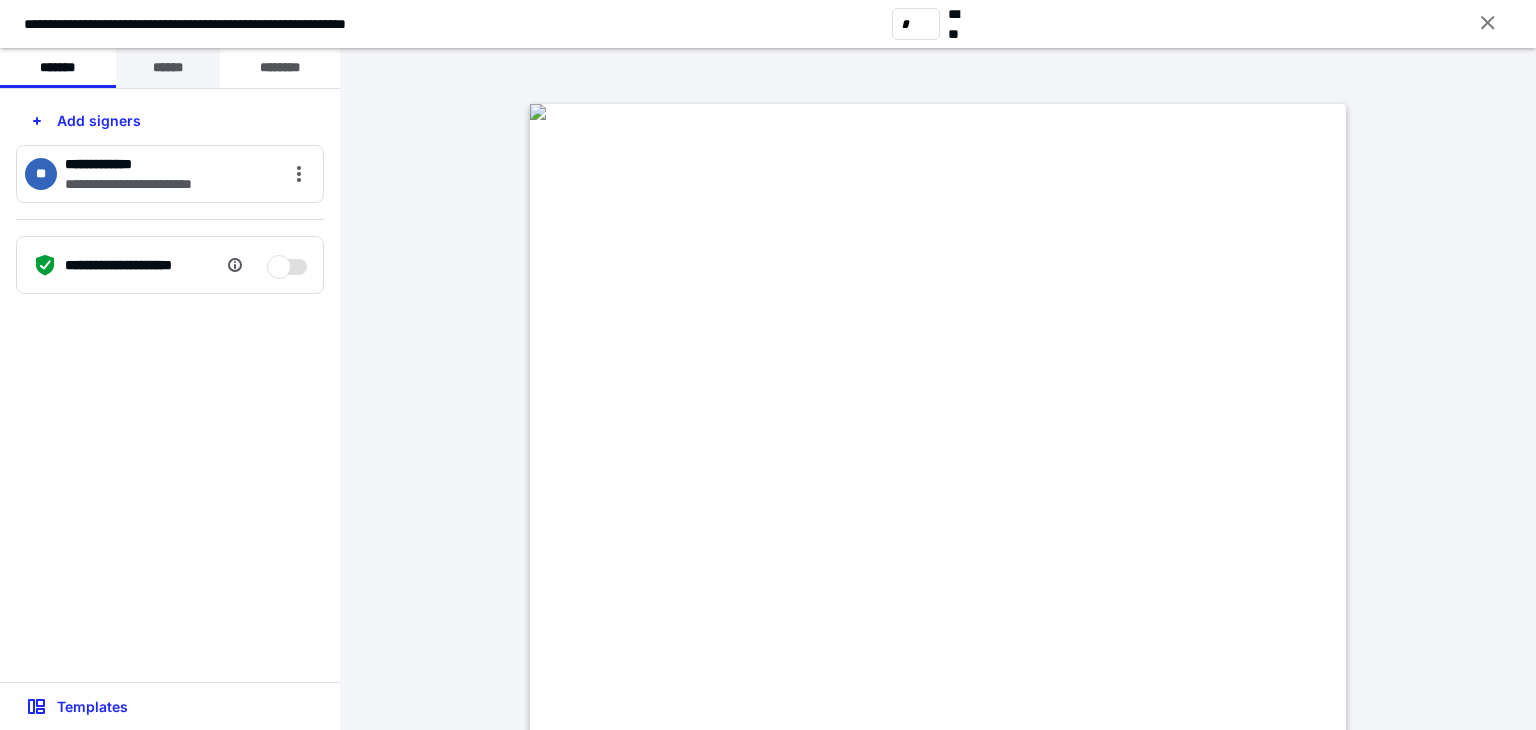 click on "******" at bounding box center [168, 68] 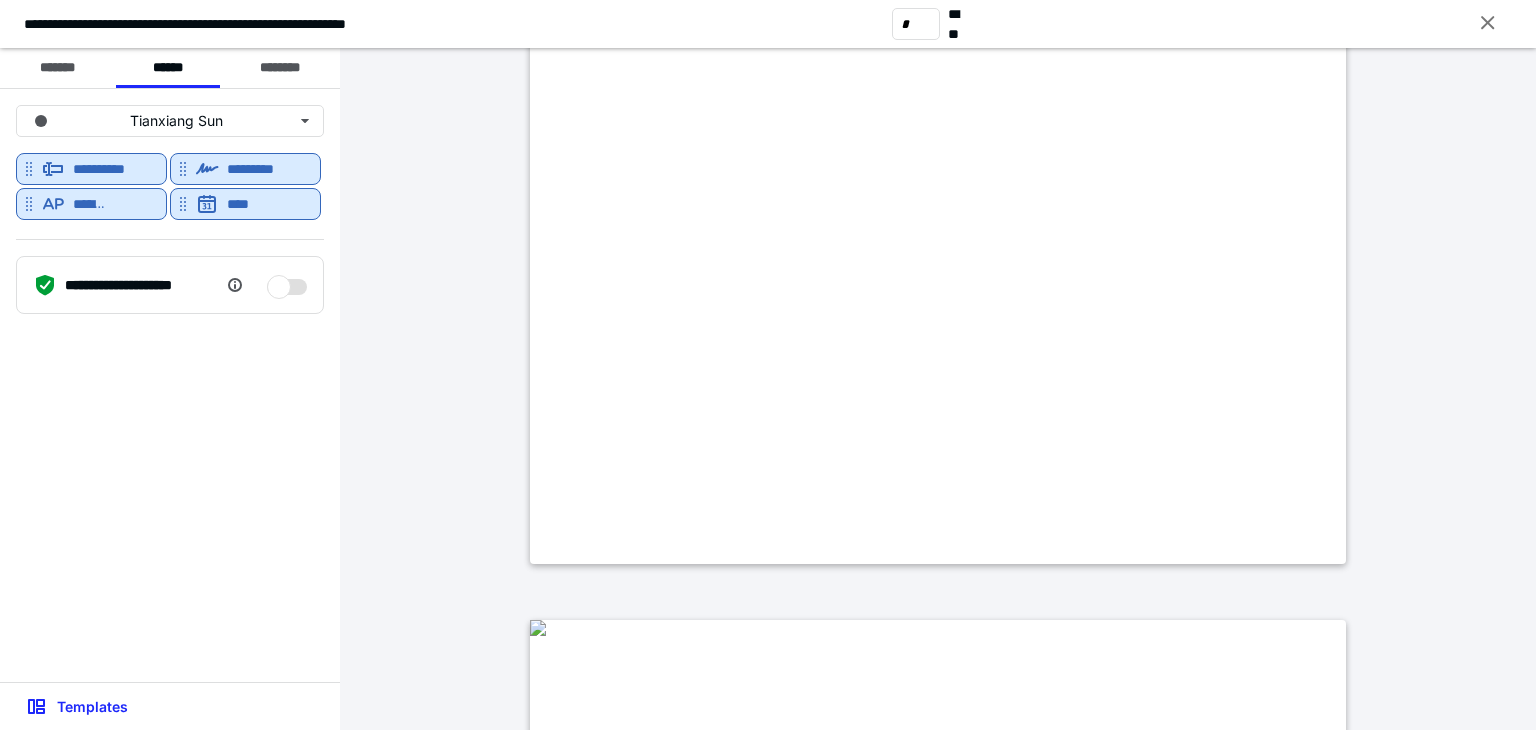 scroll, scrollTop: 5020, scrollLeft: 0, axis: vertical 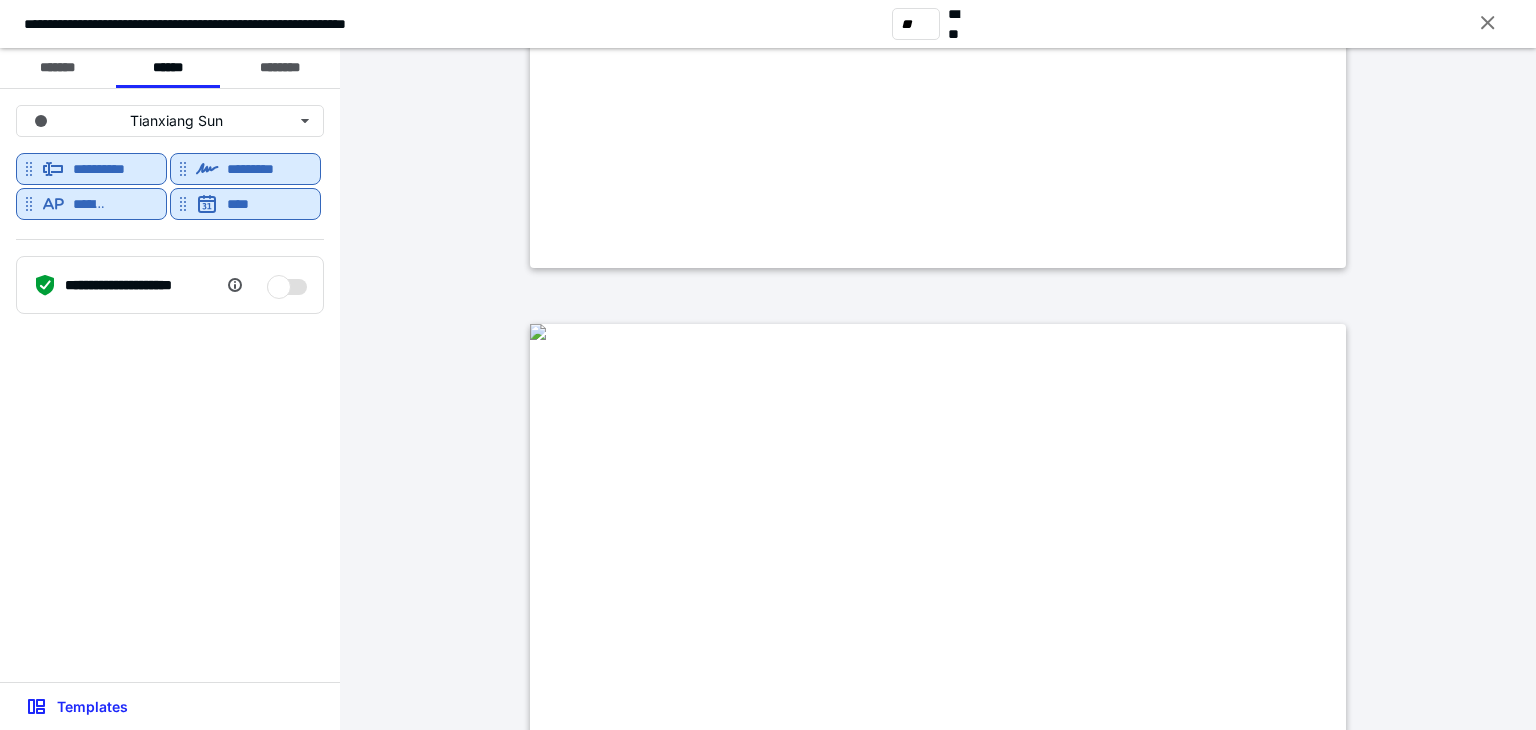 type on "**" 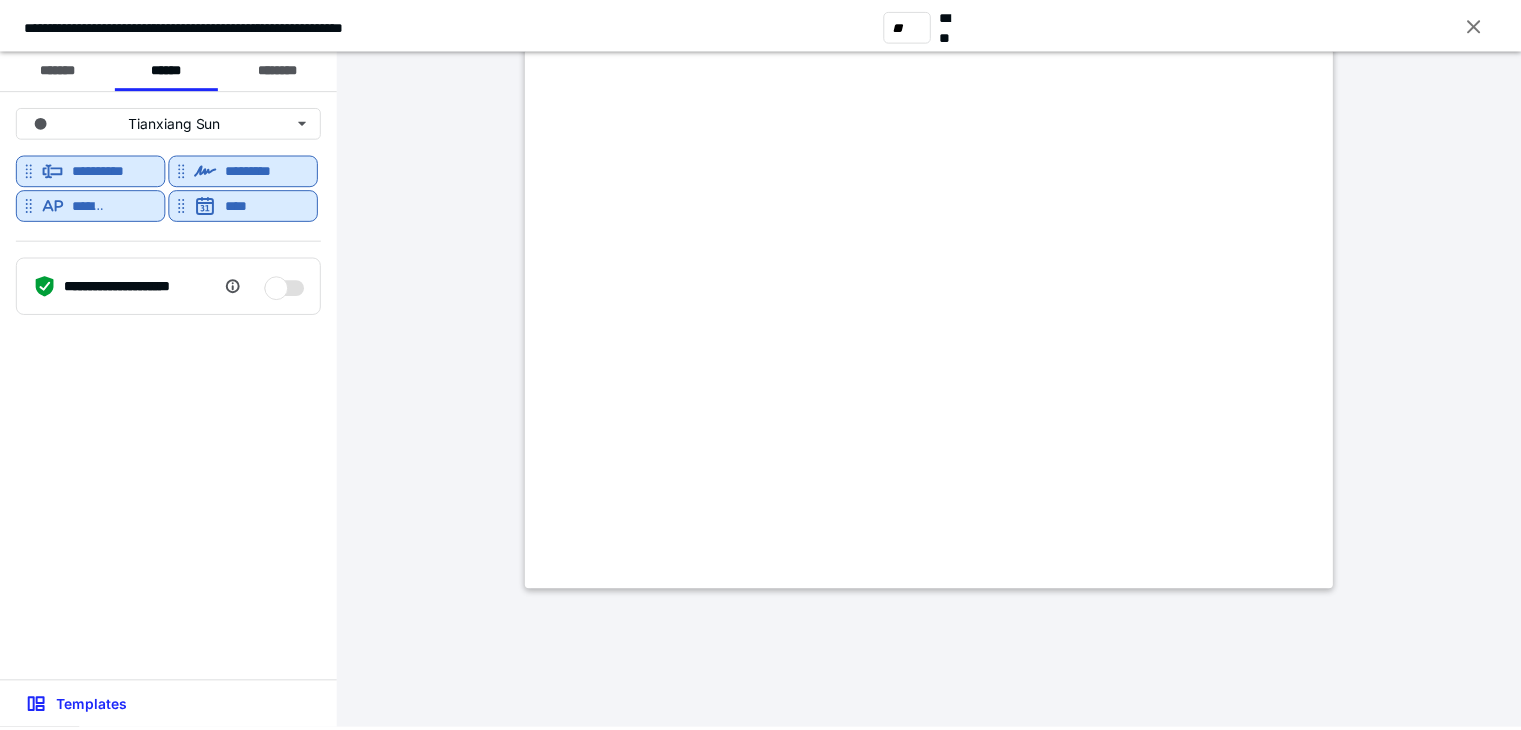 scroll, scrollTop: 11806, scrollLeft: 0, axis: vertical 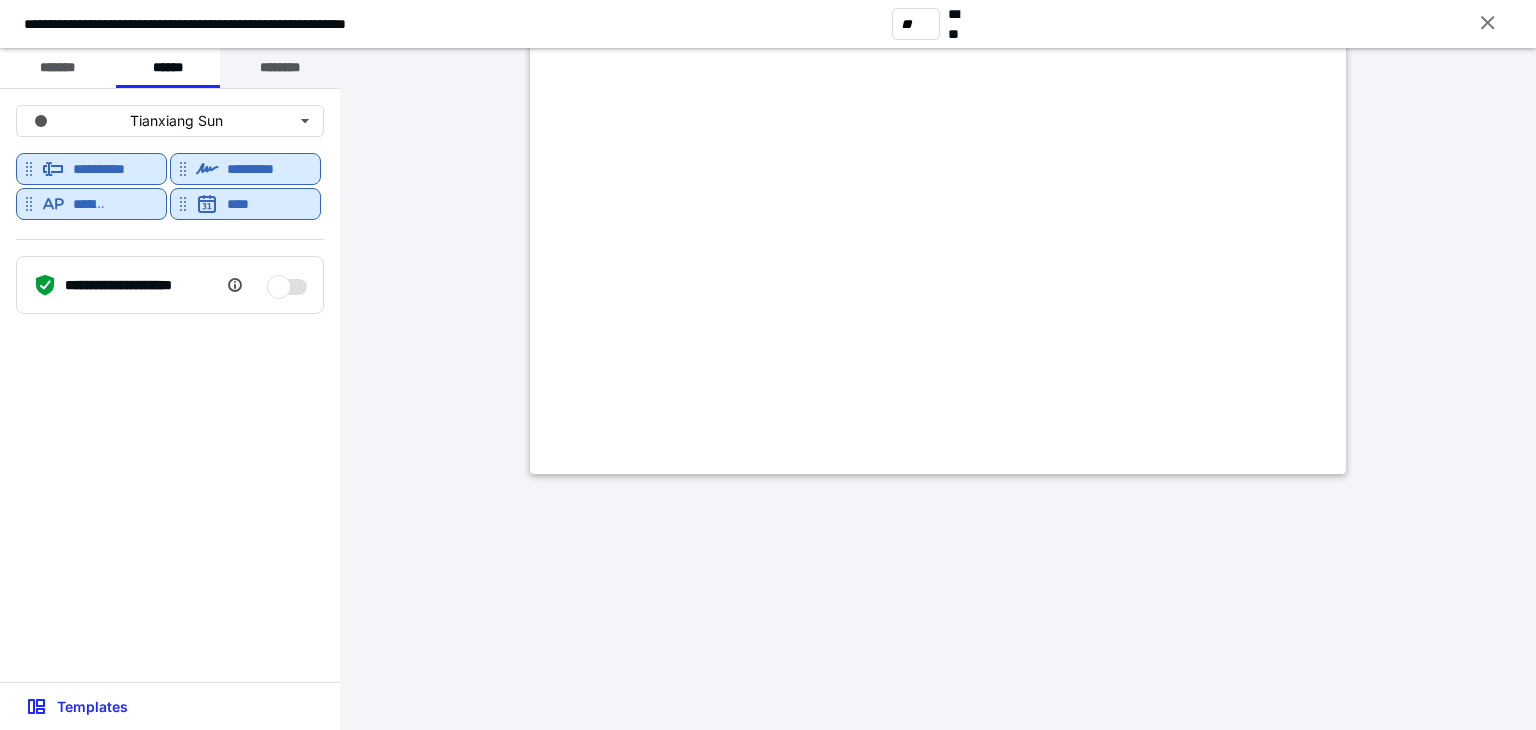 click on "********" at bounding box center [280, 68] 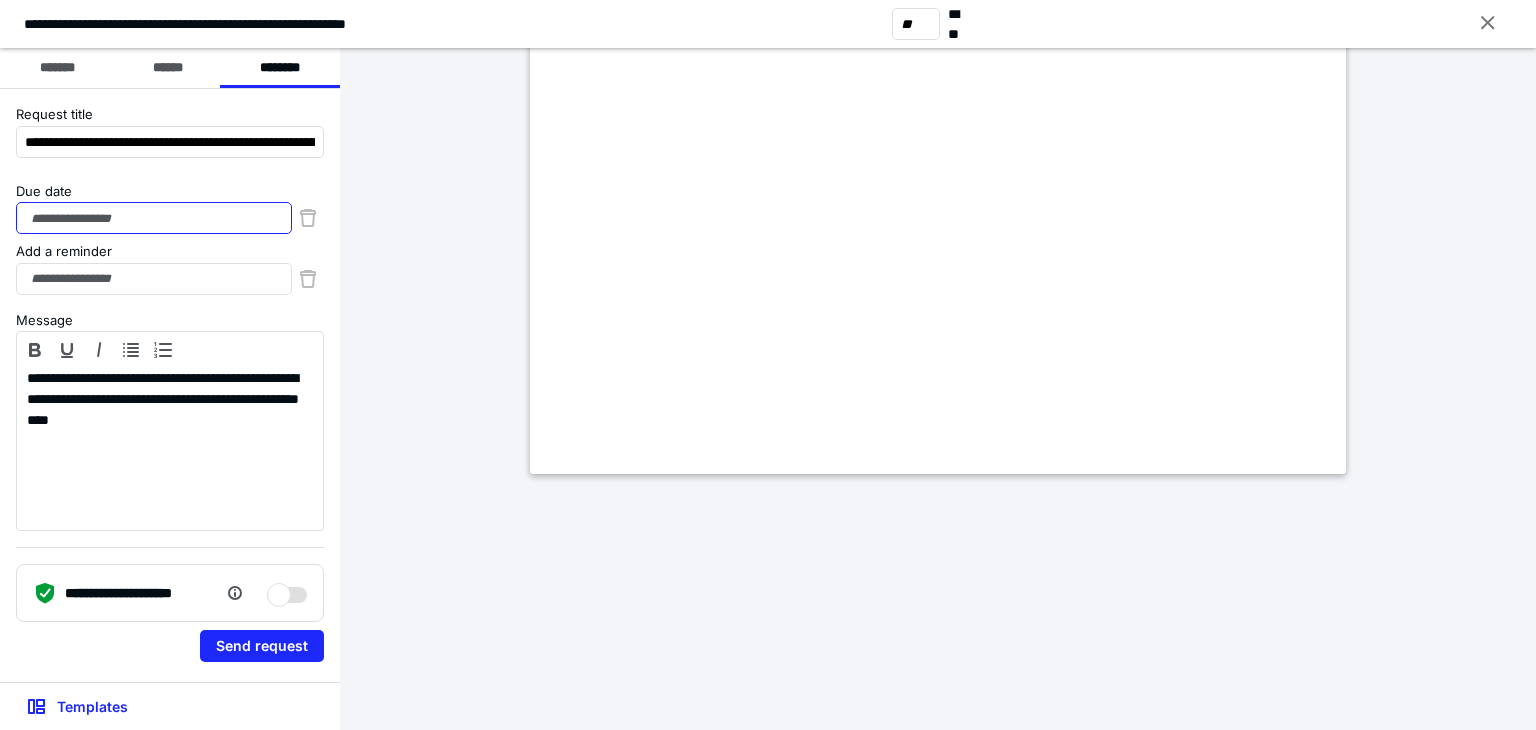 click on "Due date" at bounding box center (154, 218) 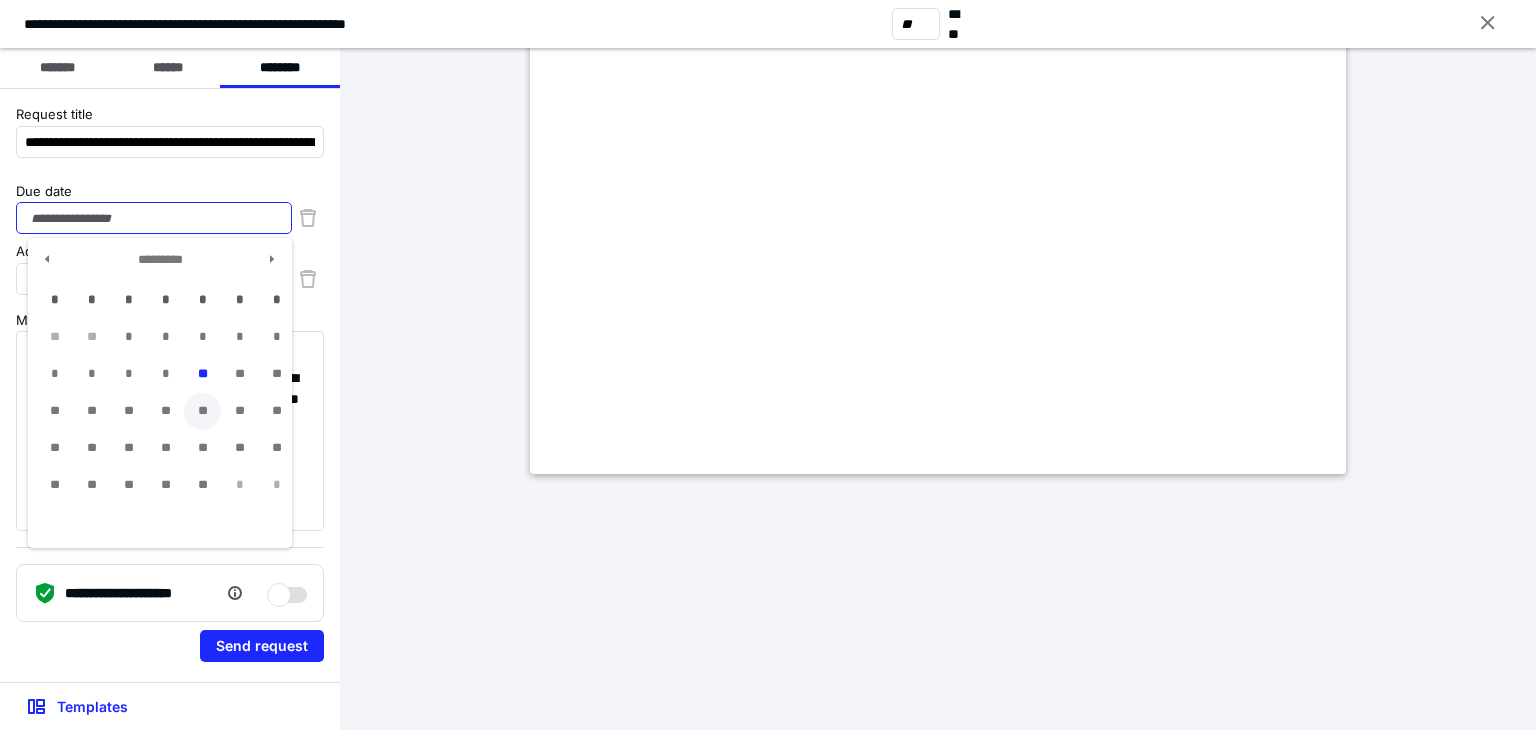 click on "**" at bounding box center (202, 411) 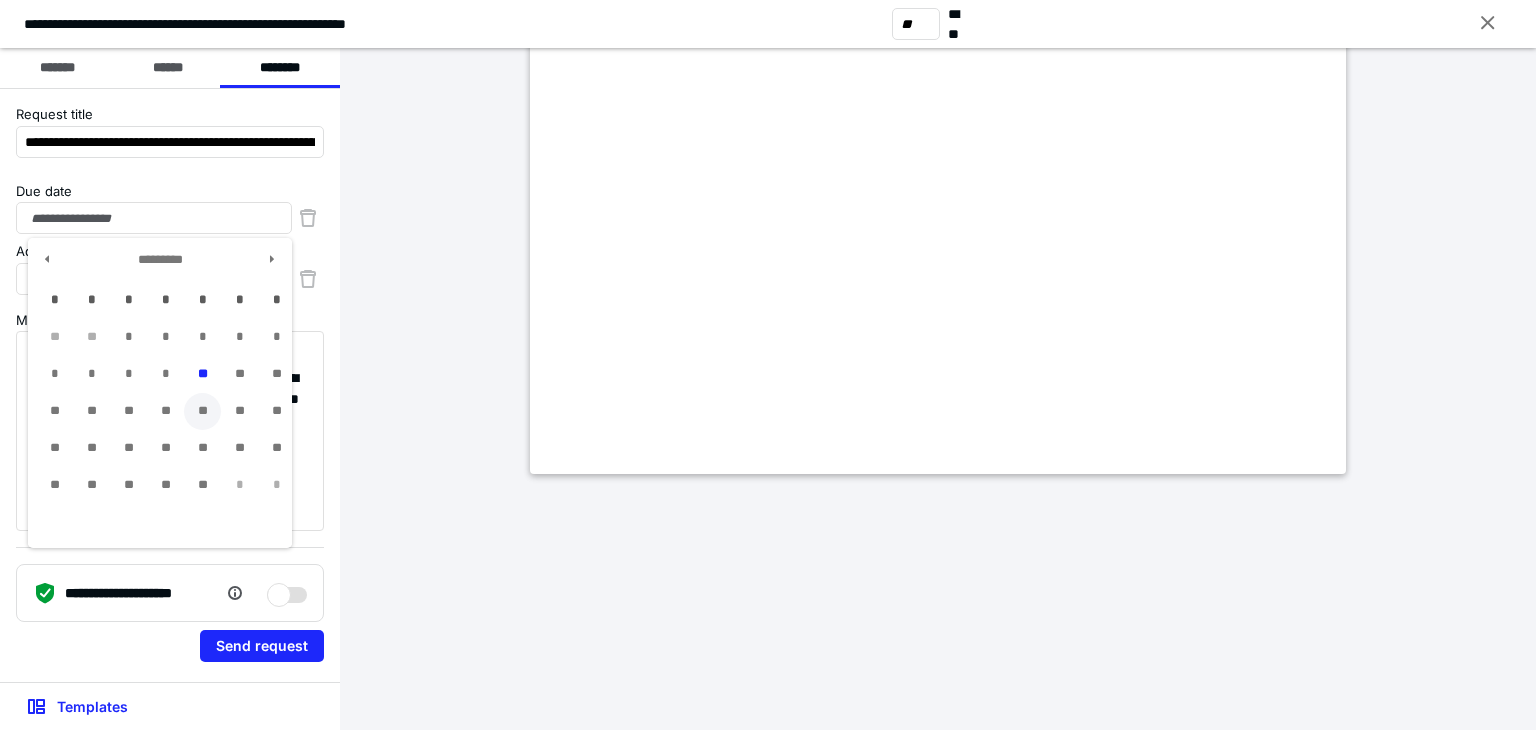 type on "**********" 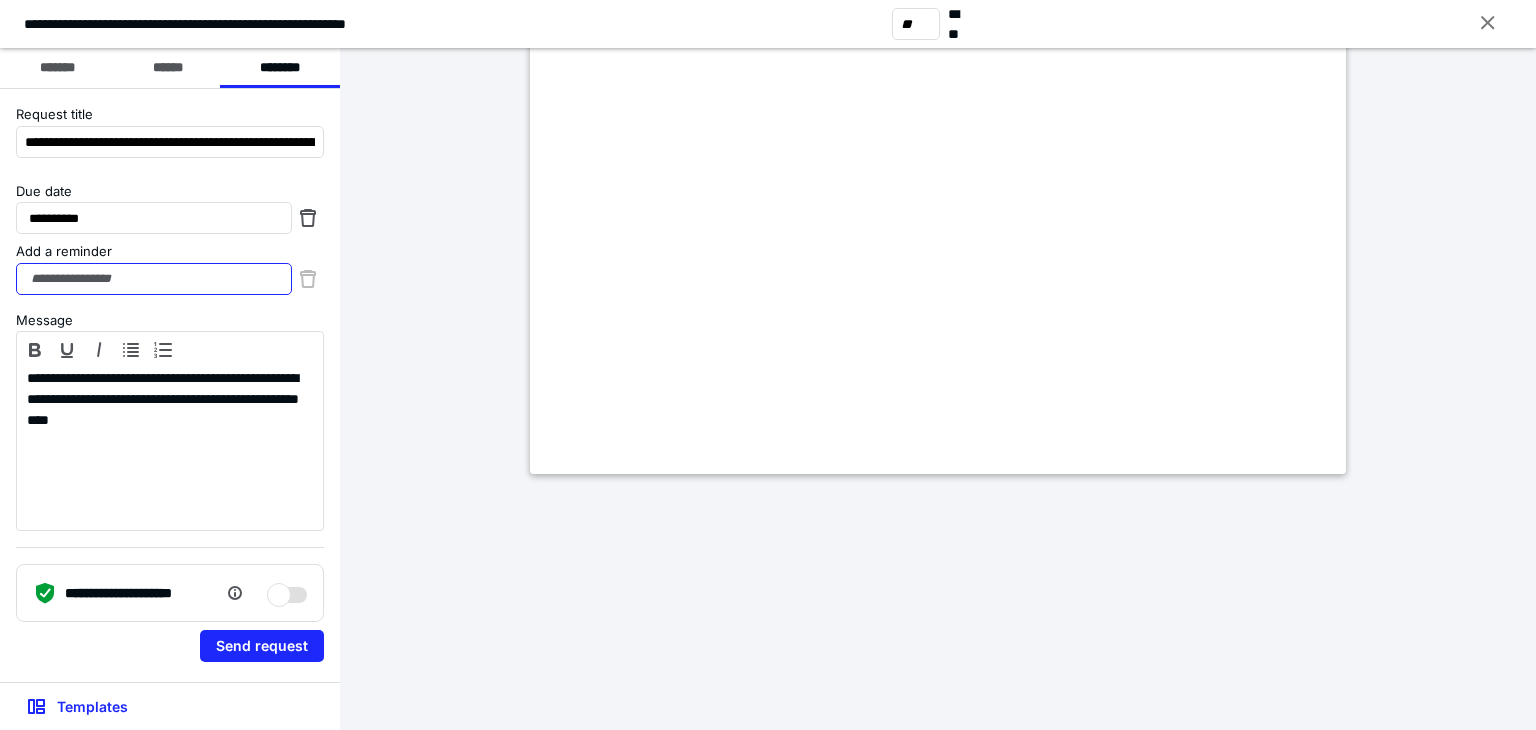 click on "Add a reminder" at bounding box center (154, 279) 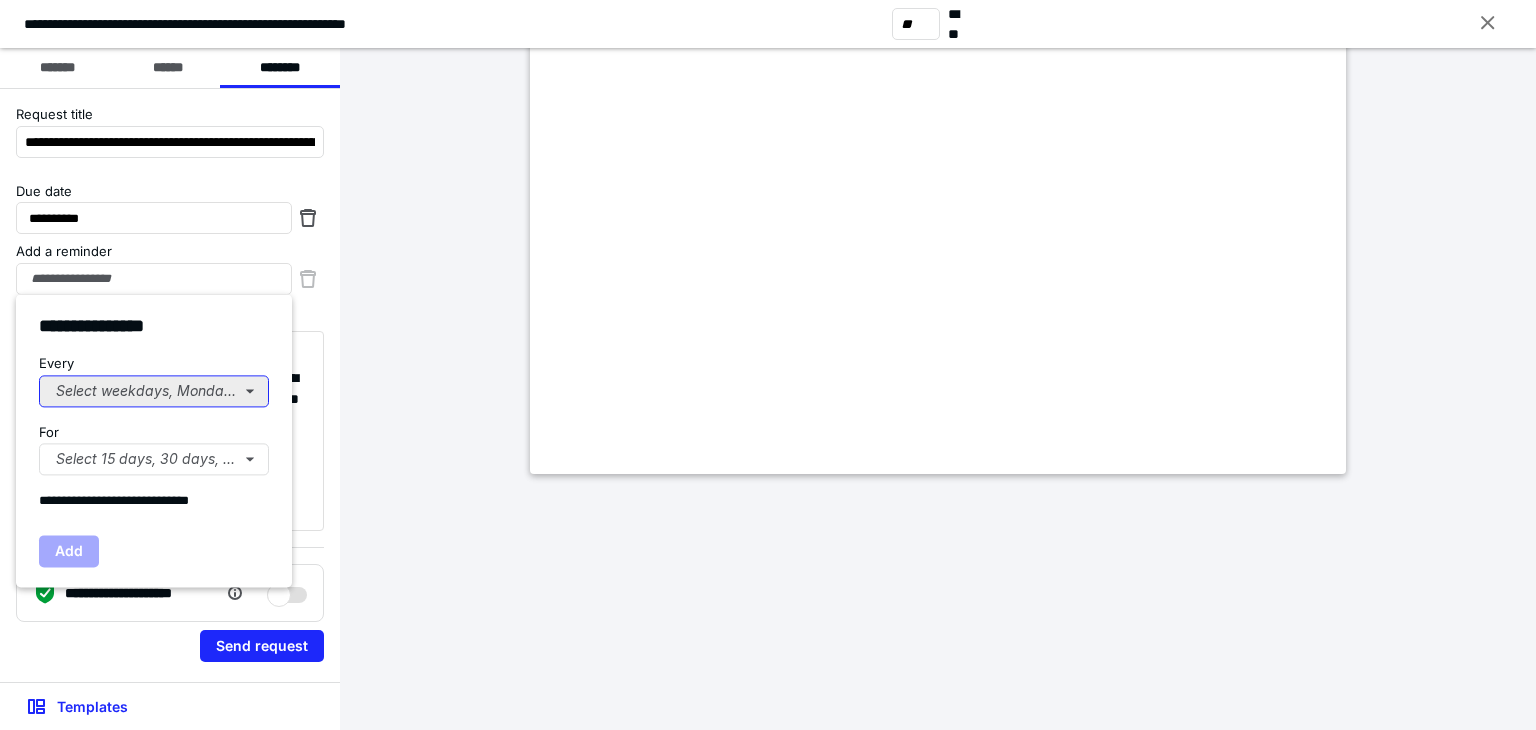 click on "Select weekdays, Mondays, or Tues..." at bounding box center (154, 391) 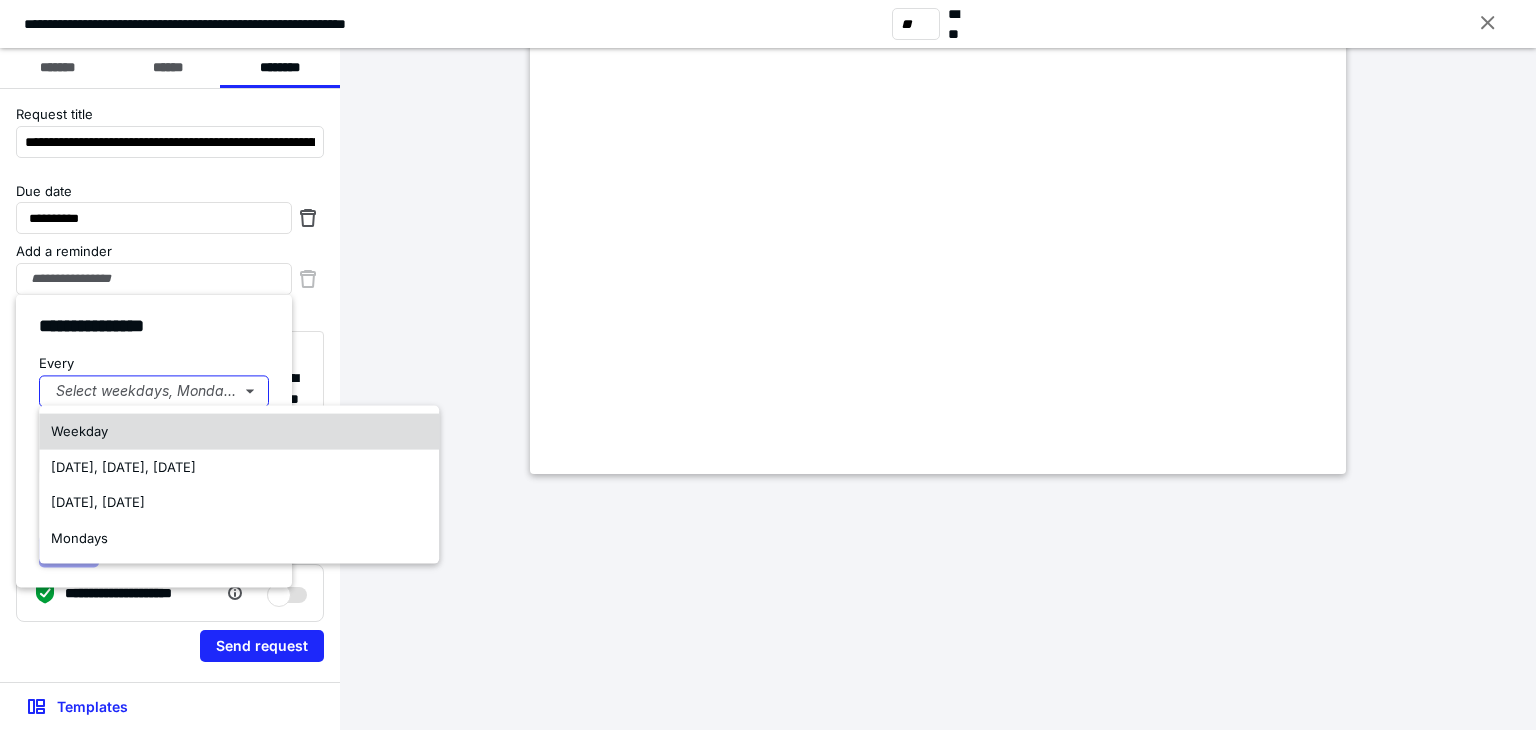 click on "Weekday" at bounding box center (79, 431) 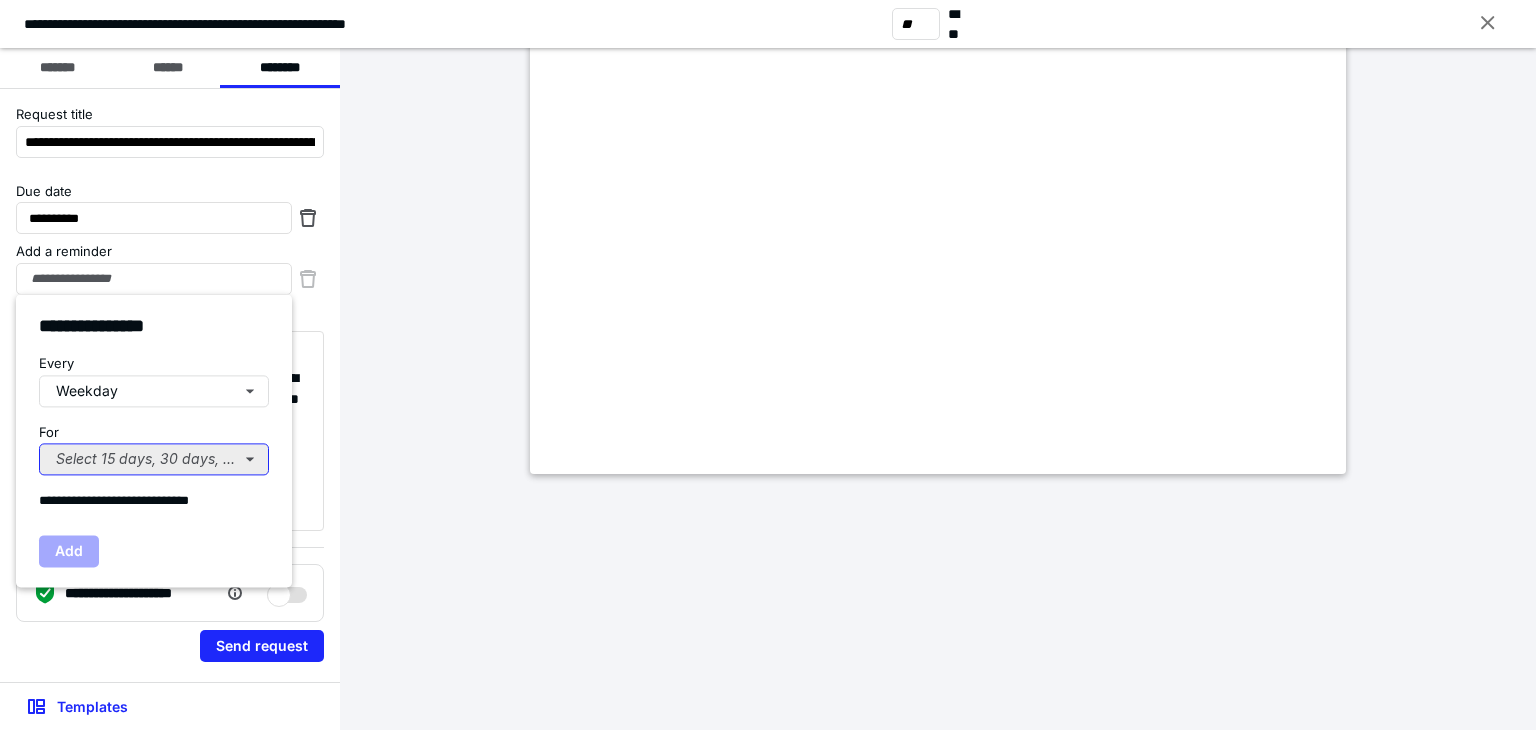 click on "Select 15 days, 30 days, or 45 days..." at bounding box center (154, 459) 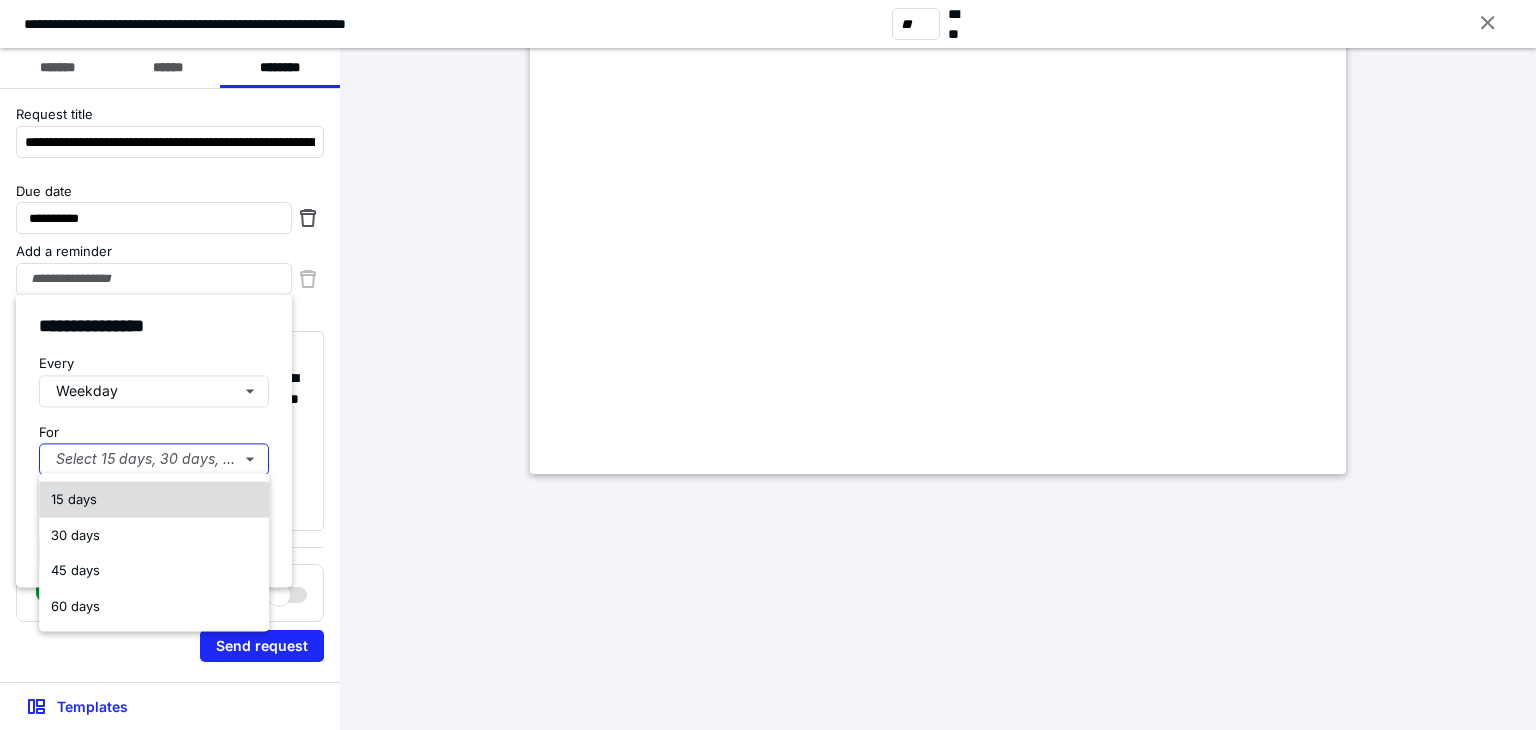 click on "15 days" at bounding box center (74, 499) 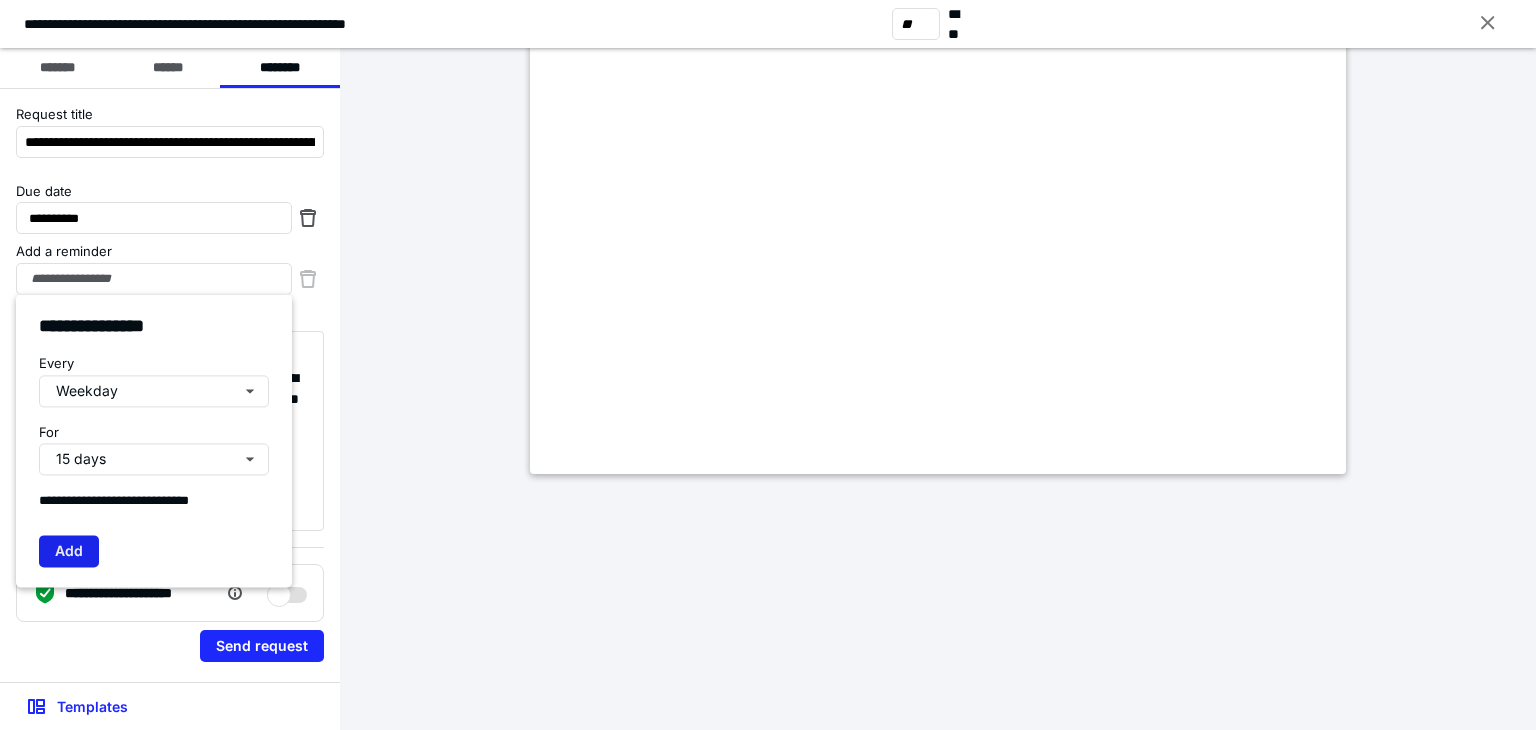 click on "Add" at bounding box center (69, 551) 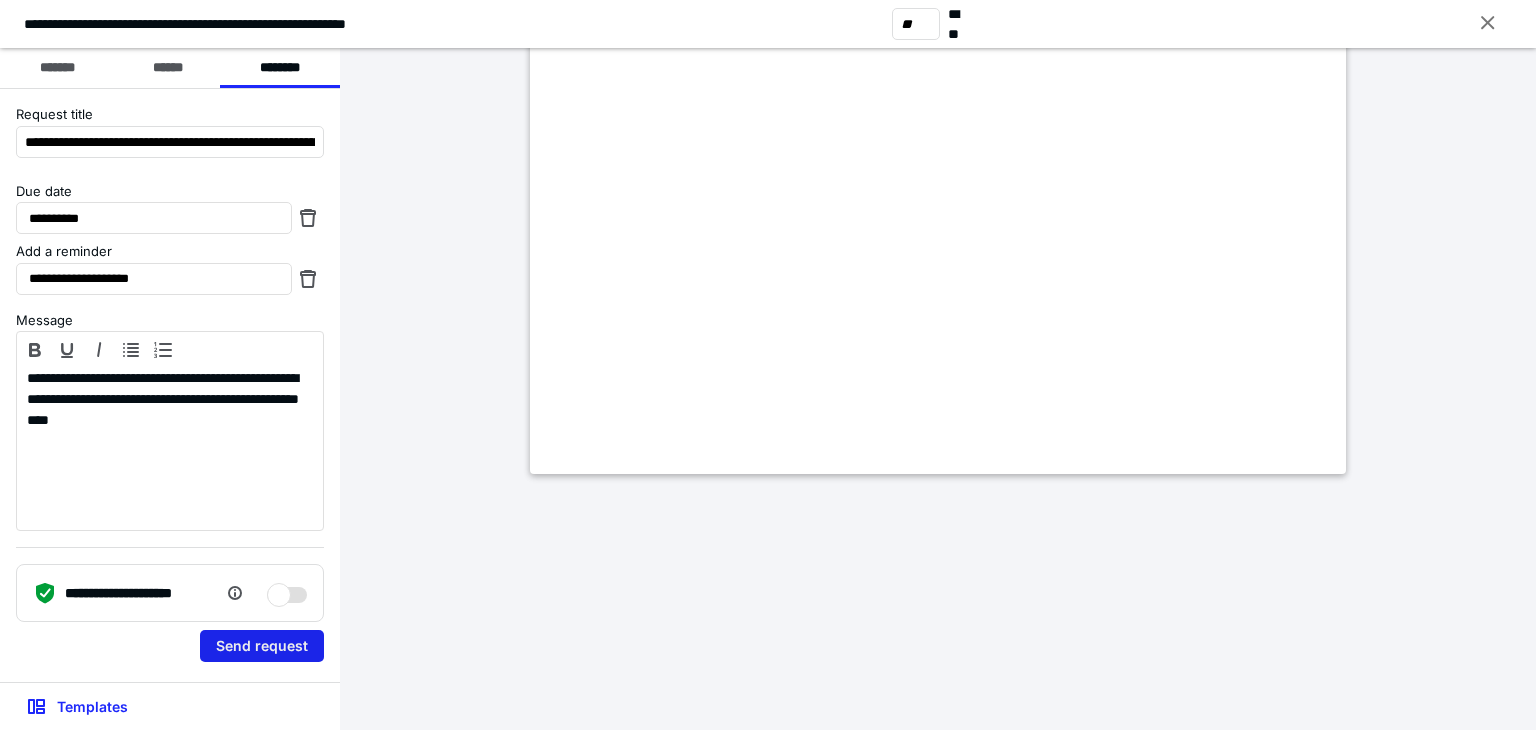 click on "Send request" at bounding box center [262, 646] 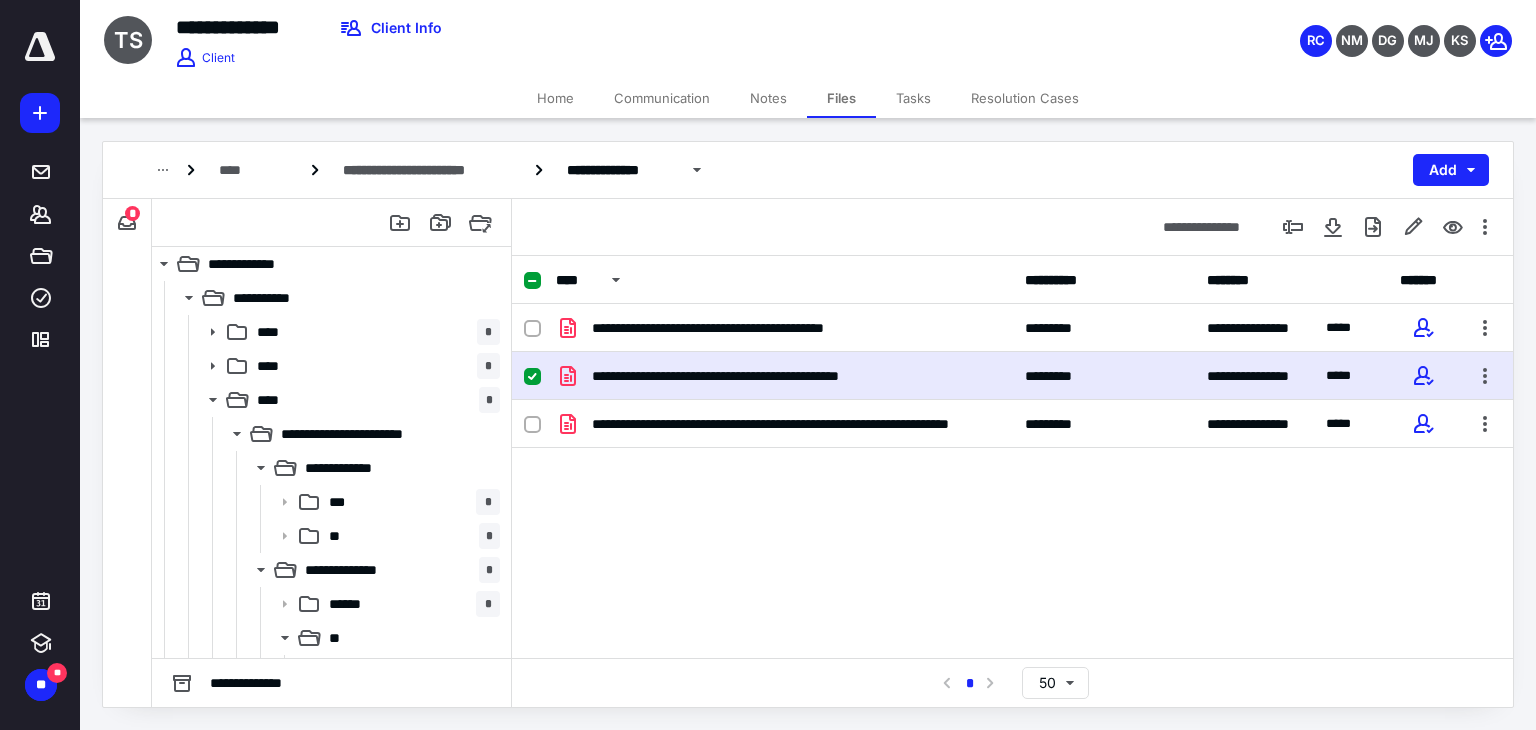 click on "Home" at bounding box center [555, 98] 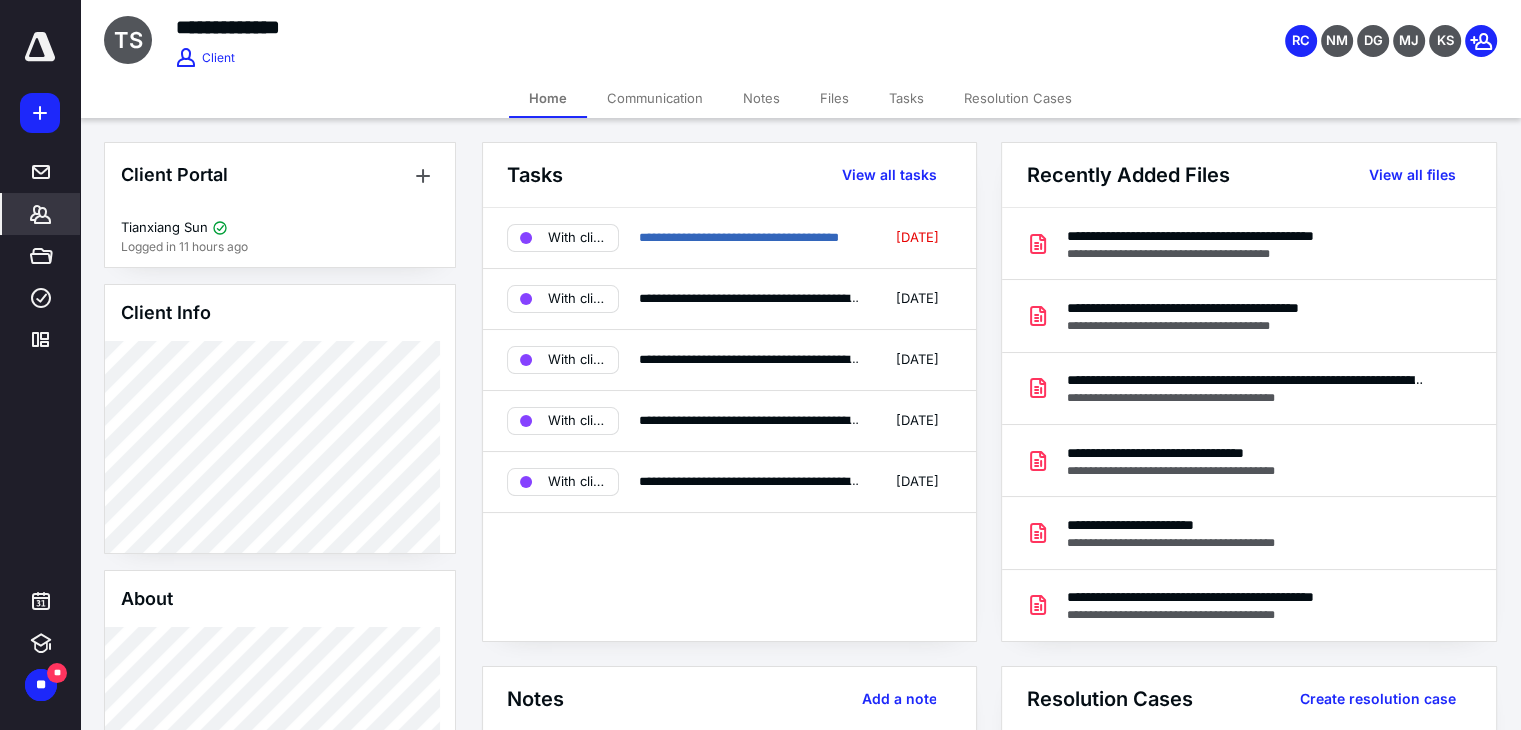 click 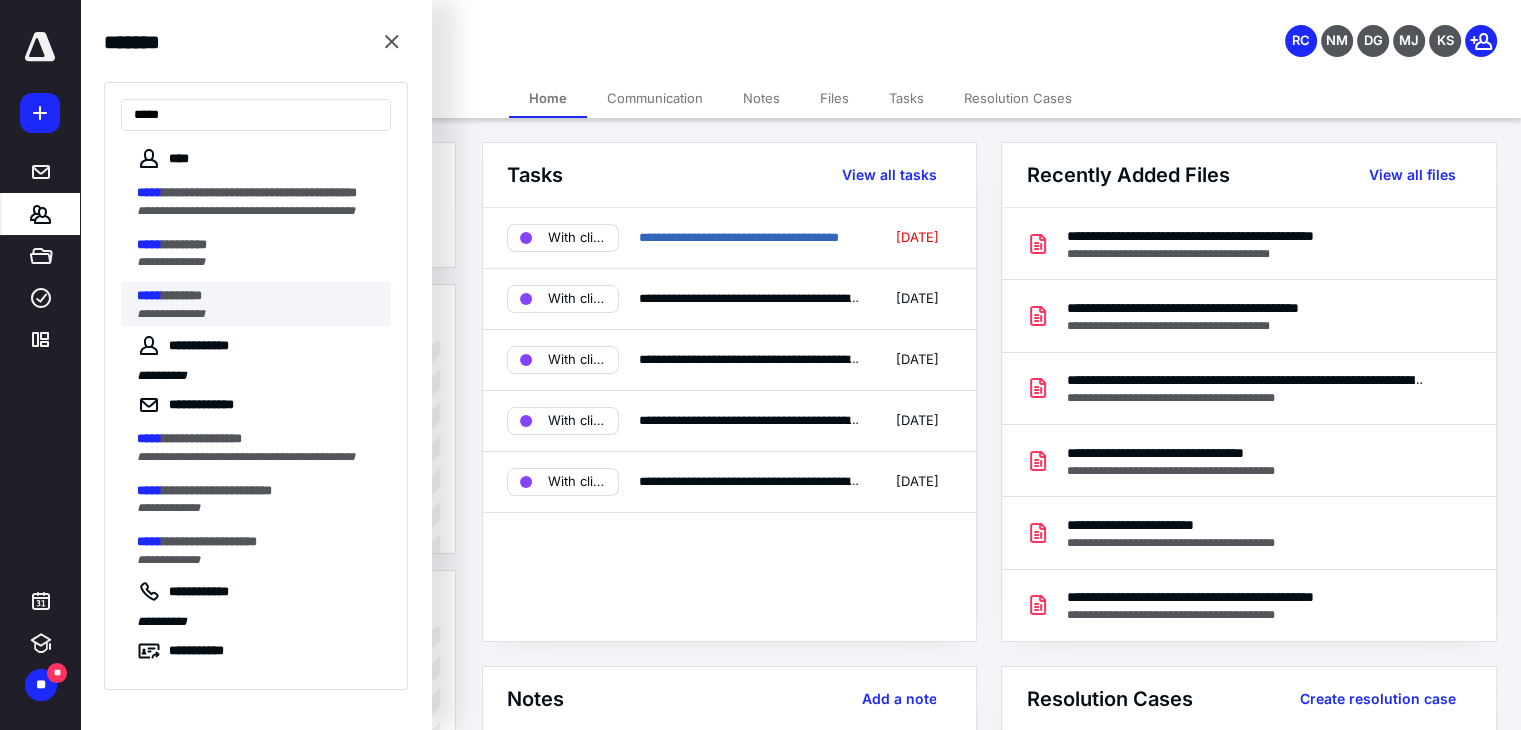 type on "*****" 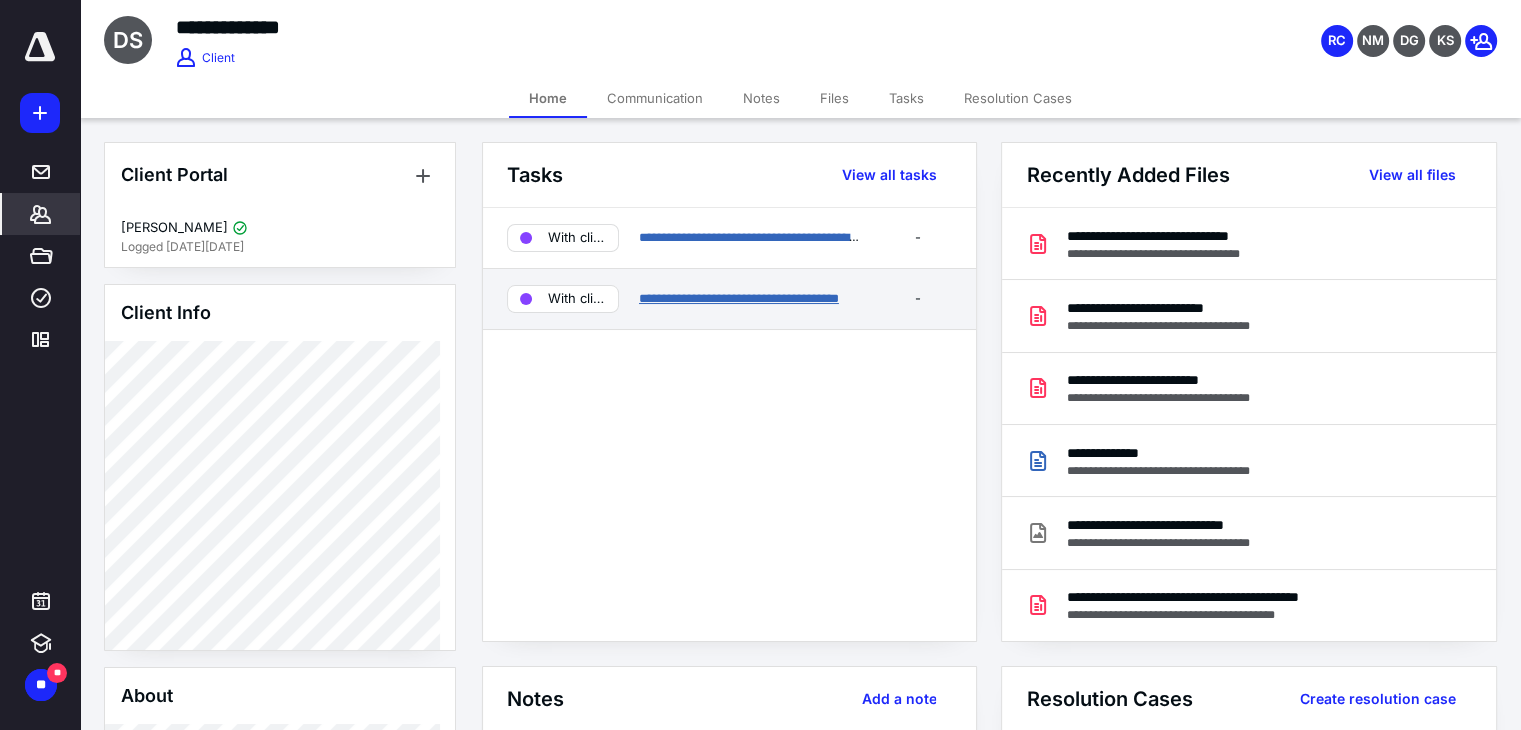 click on "**********" at bounding box center [739, 298] 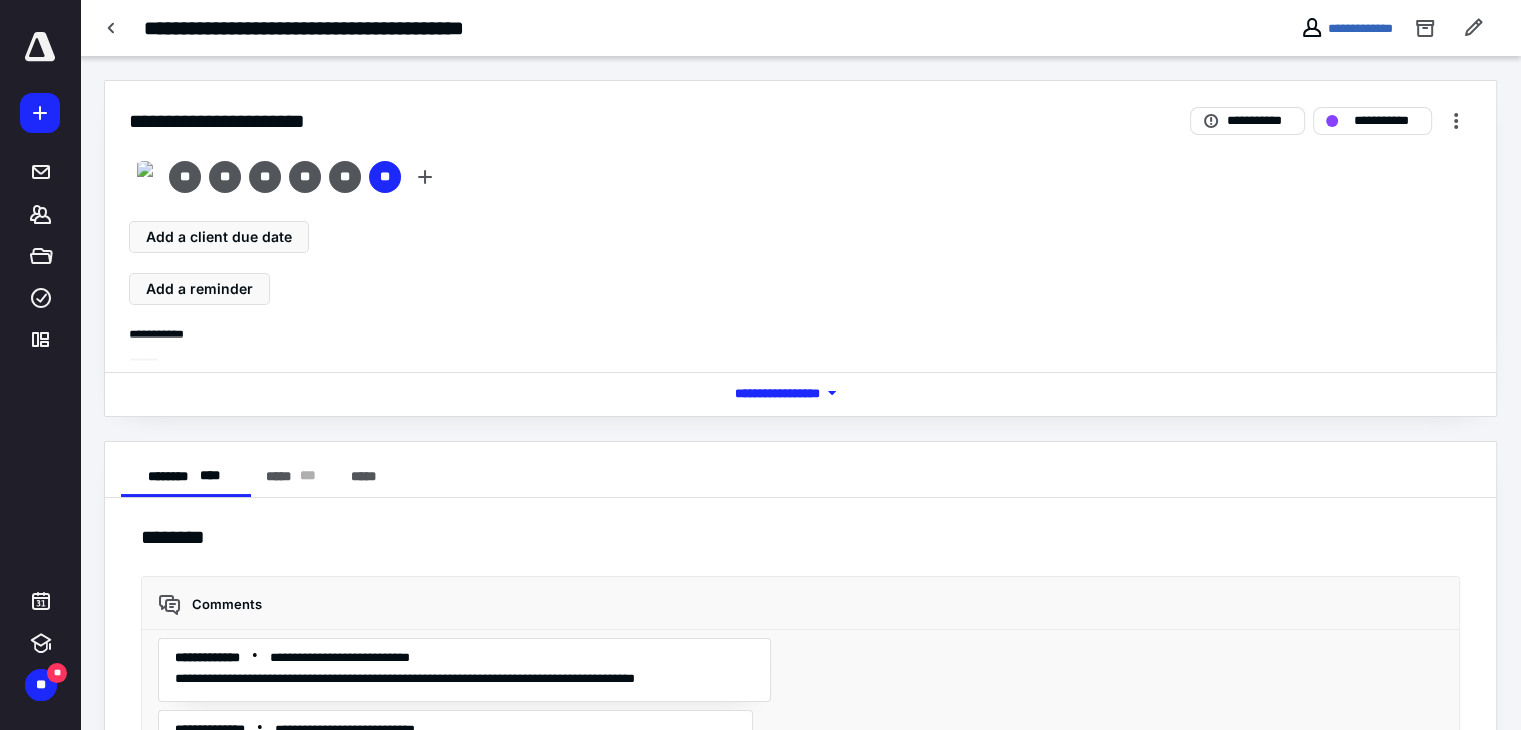 scroll, scrollTop: 3753, scrollLeft: 0, axis: vertical 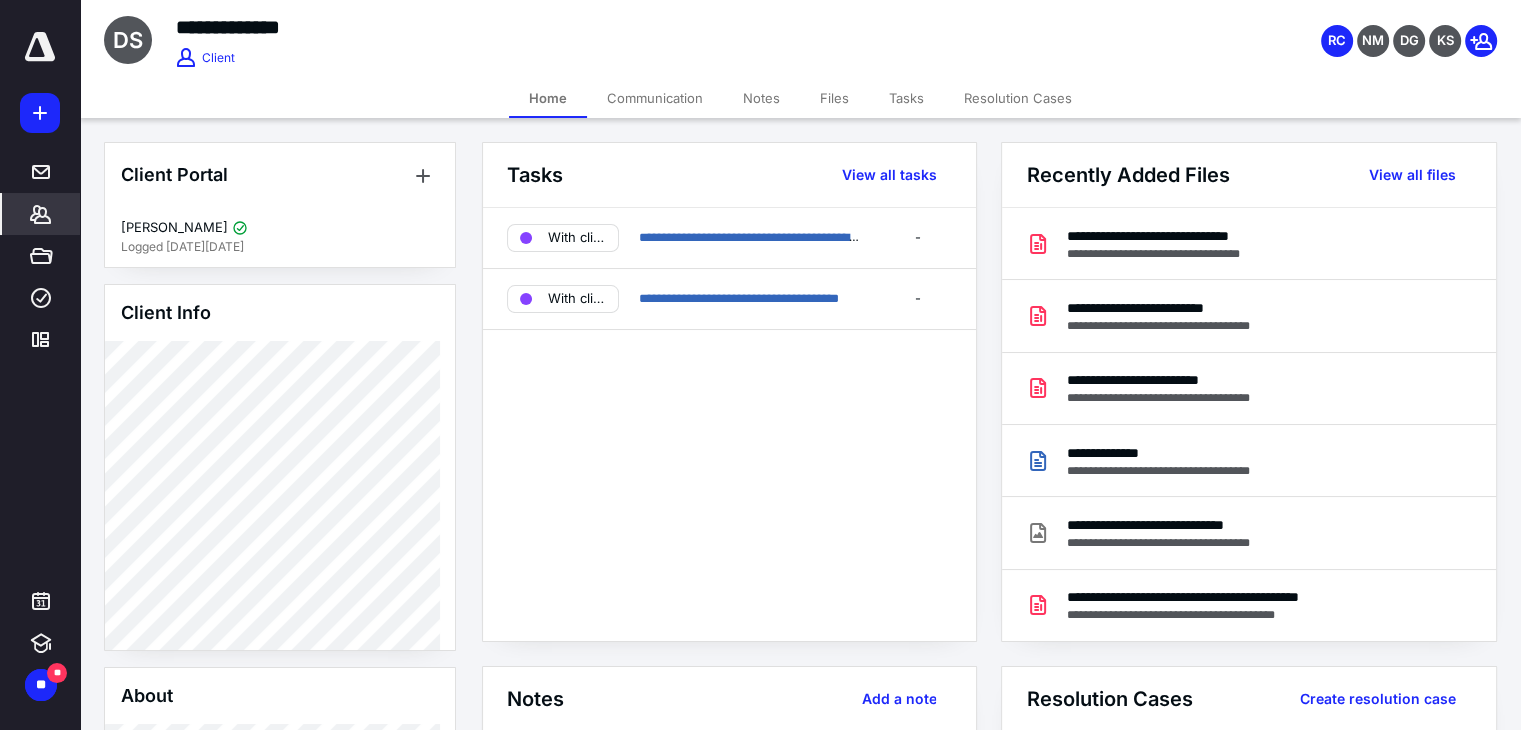click on "Files" at bounding box center (834, 98) 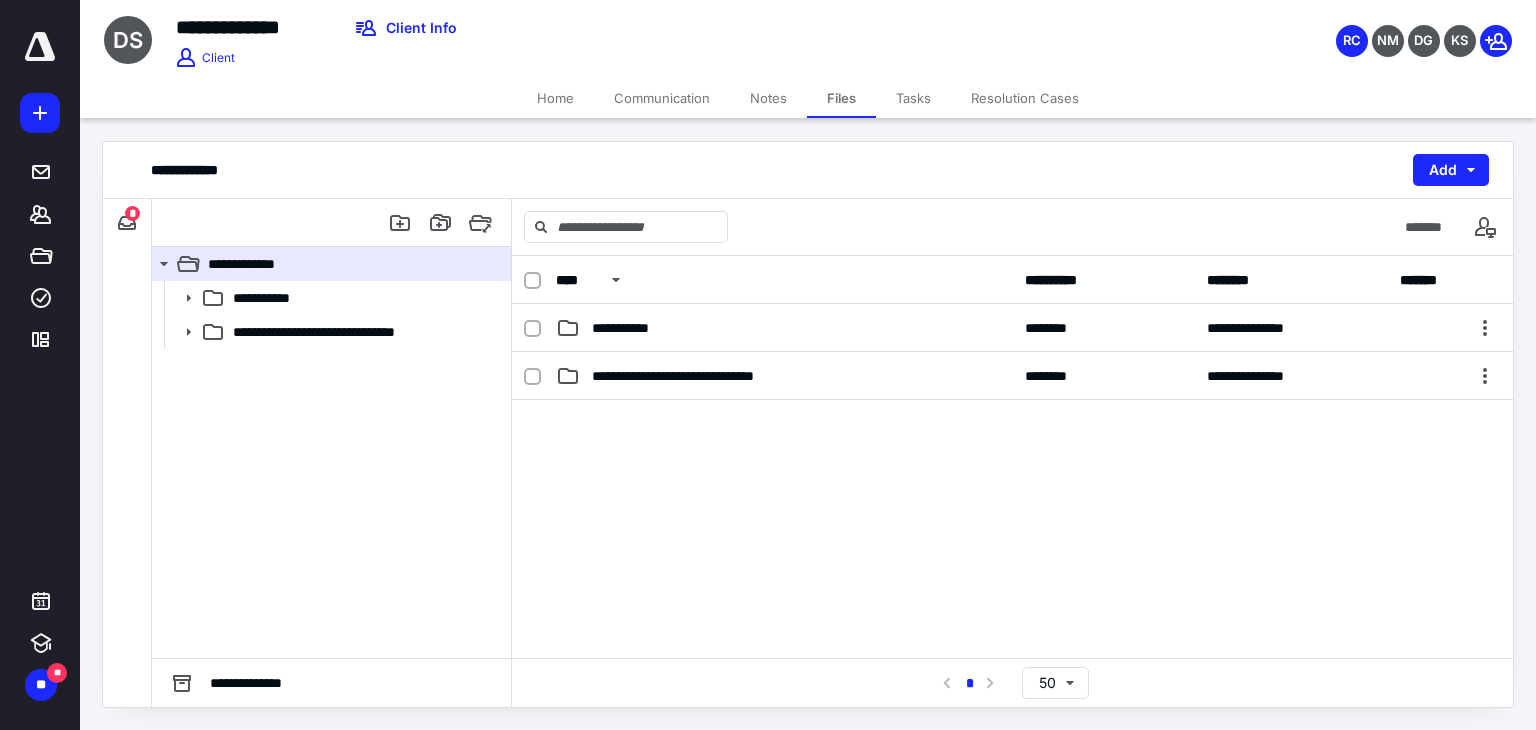 click on "Tasks" at bounding box center [913, 98] 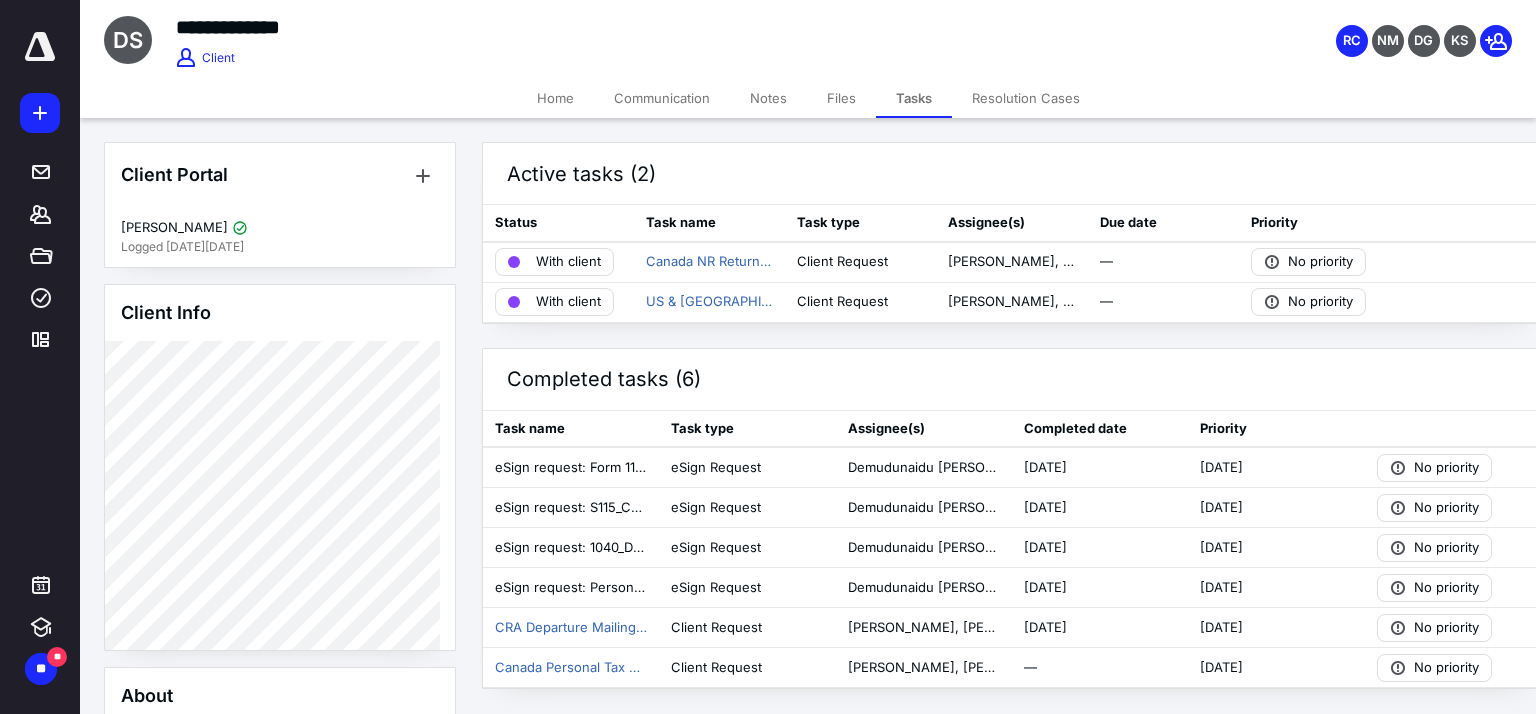 click on "Home" at bounding box center [555, 98] 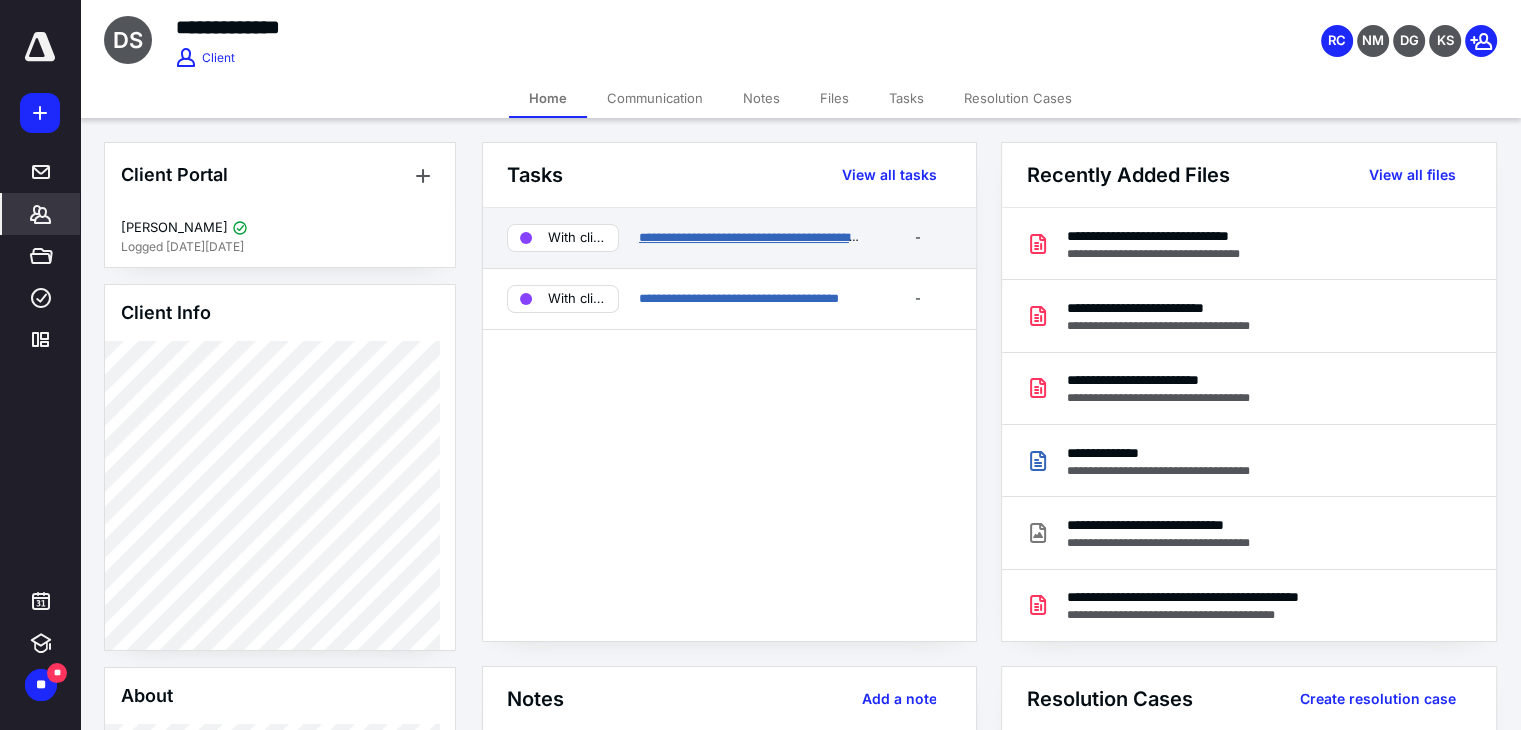 click on "**********" at bounding box center [756, 237] 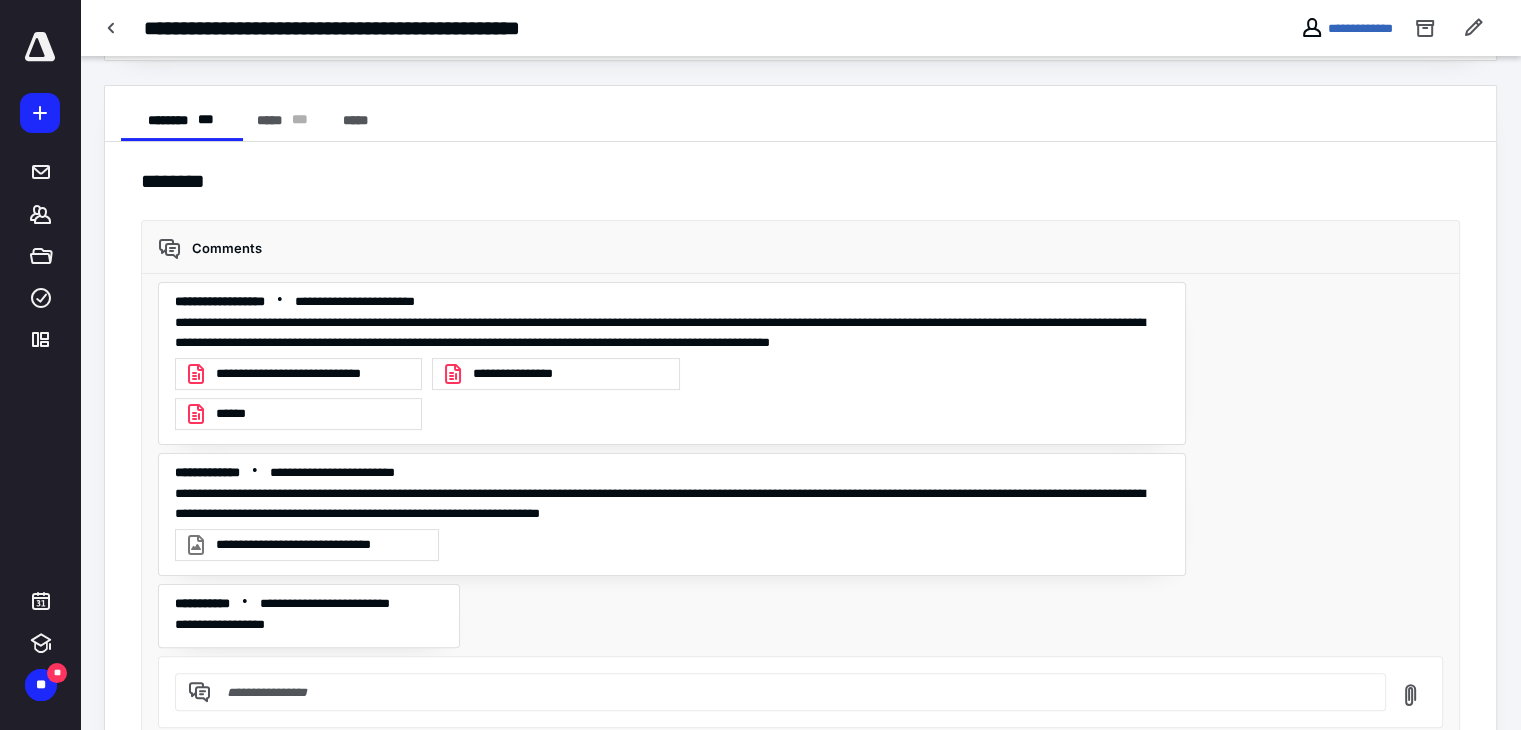 scroll, scrollTop: 416, scrollLeft: 0, axis: vertical 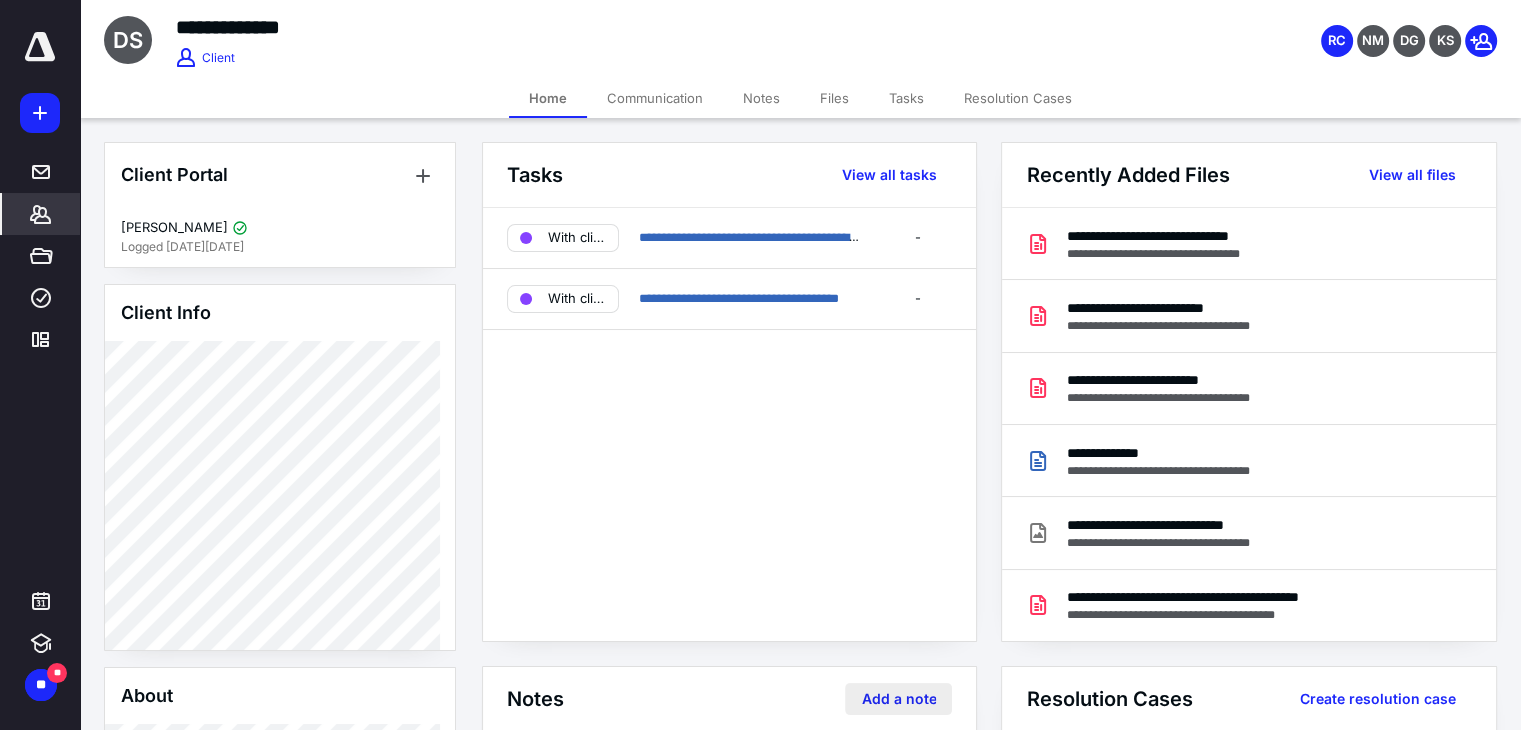 click on "Add a note" at bounding box center [898, 699] 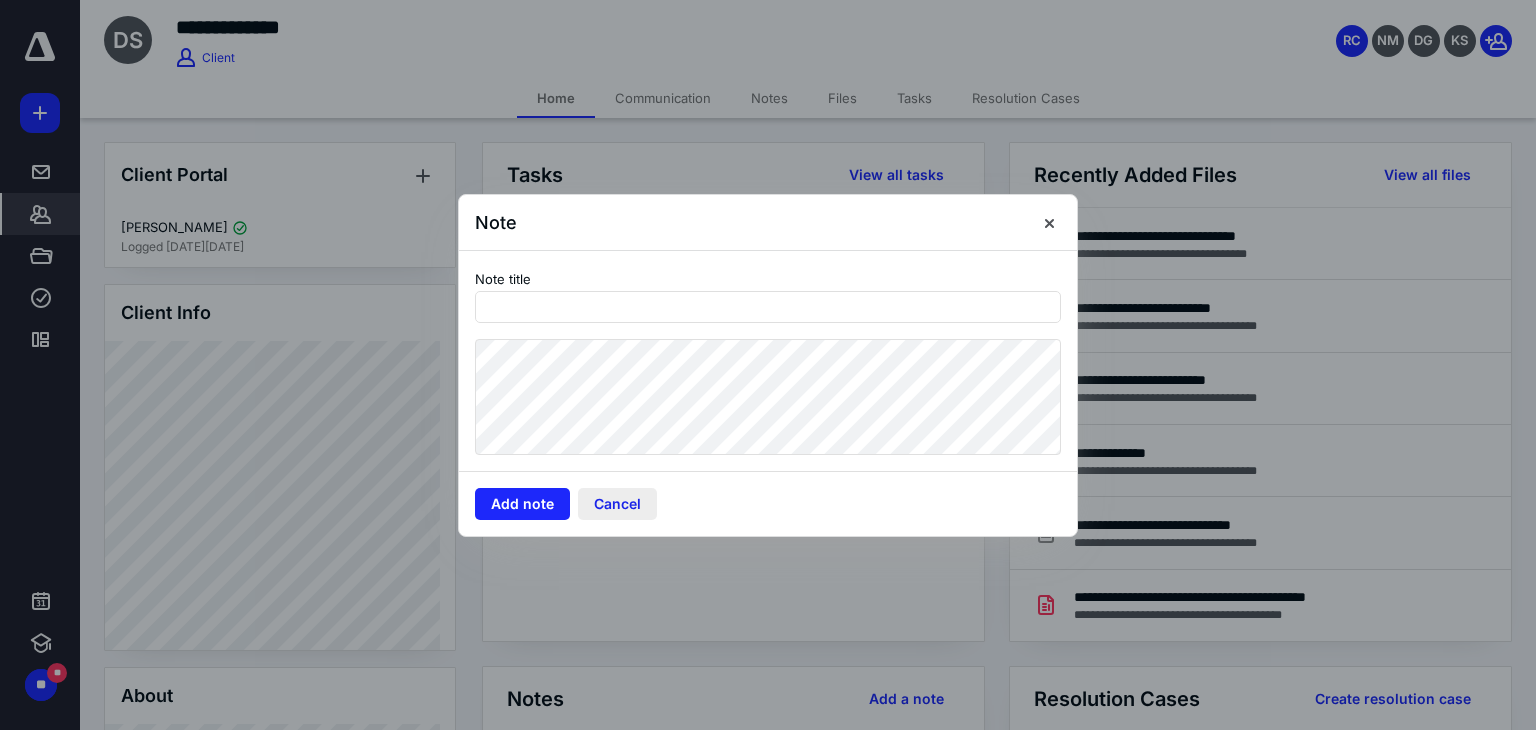click on "Cancel" at bounding box center (617, 504) 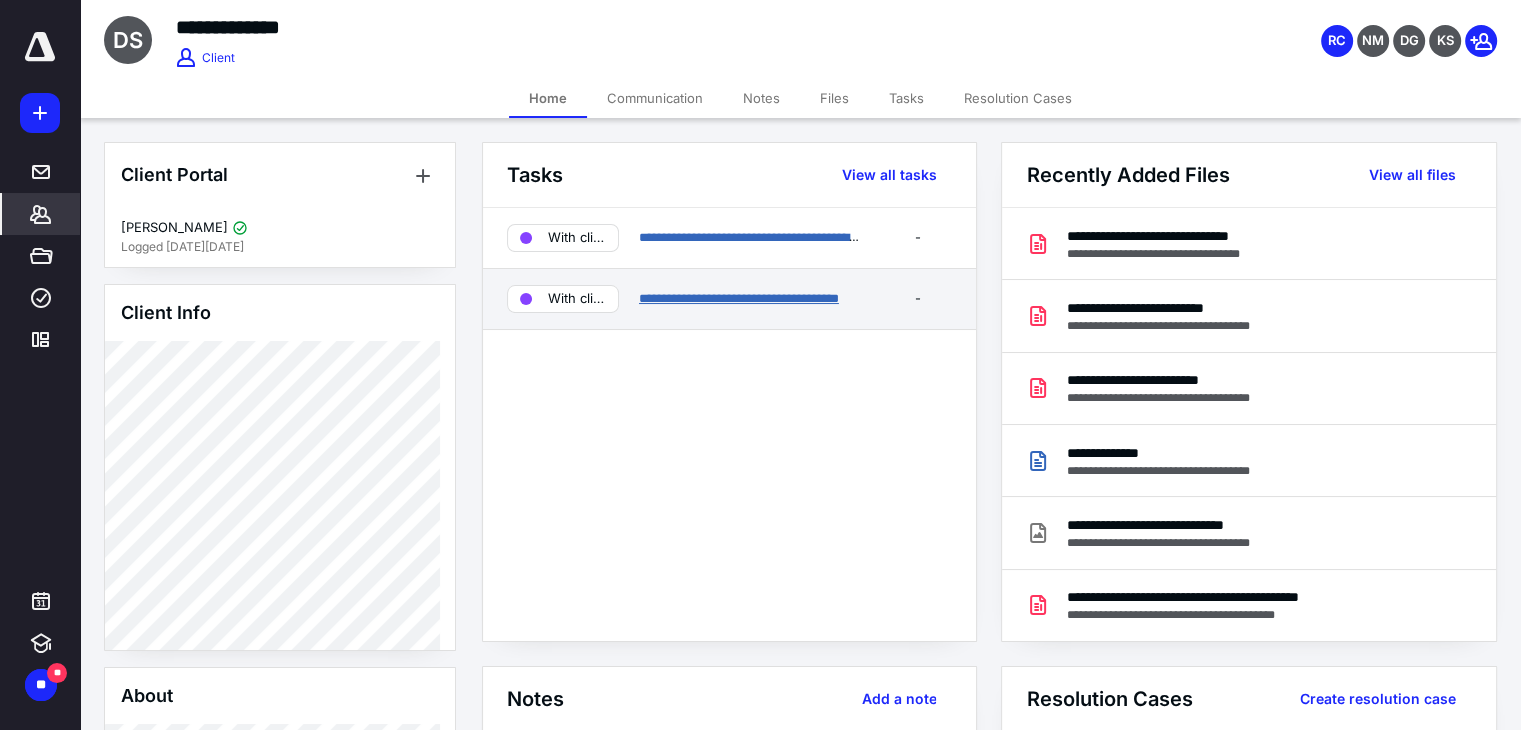 click on "**********" at bounding box center [739, 298] 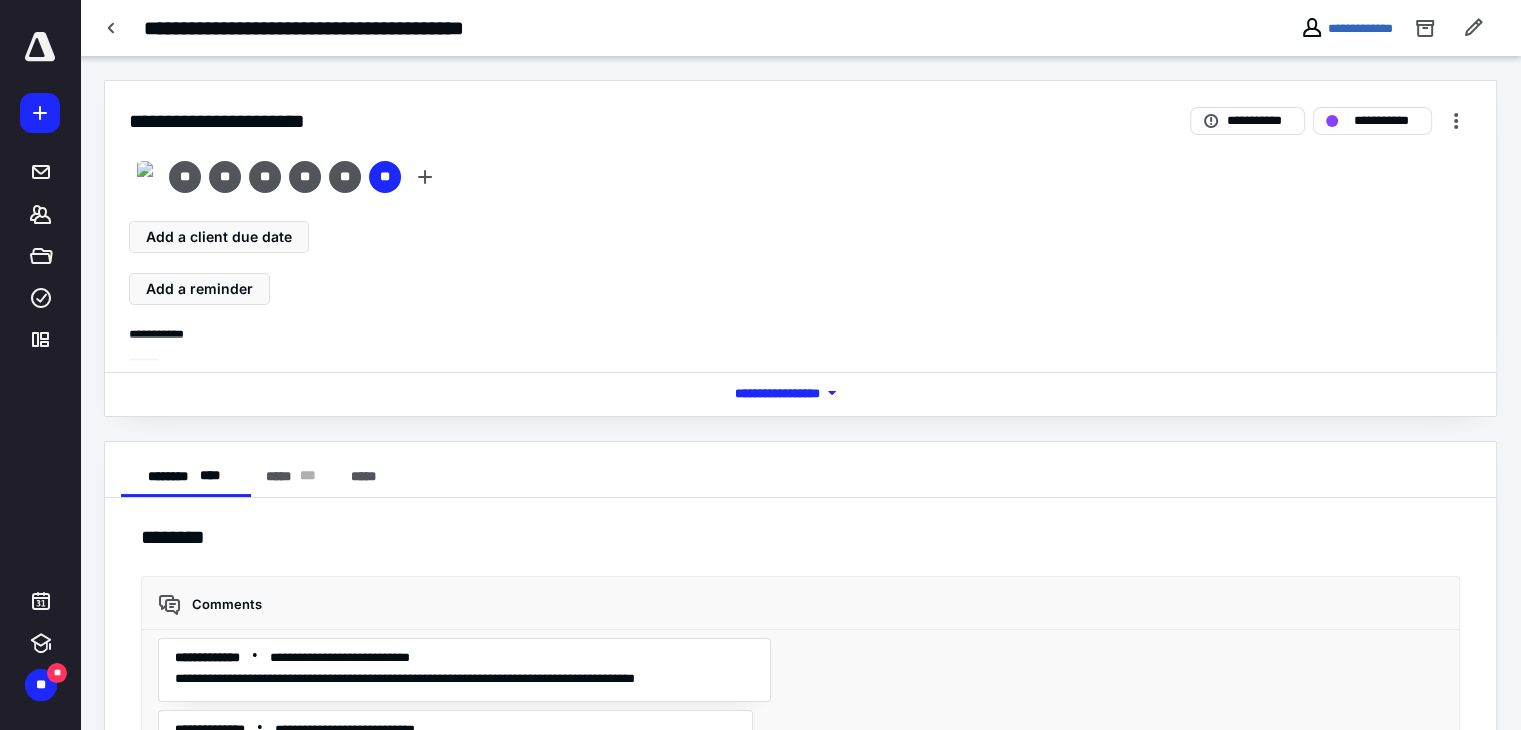 scroll, scrollTop: 3753, scrollLeft: 0, axis: vertical 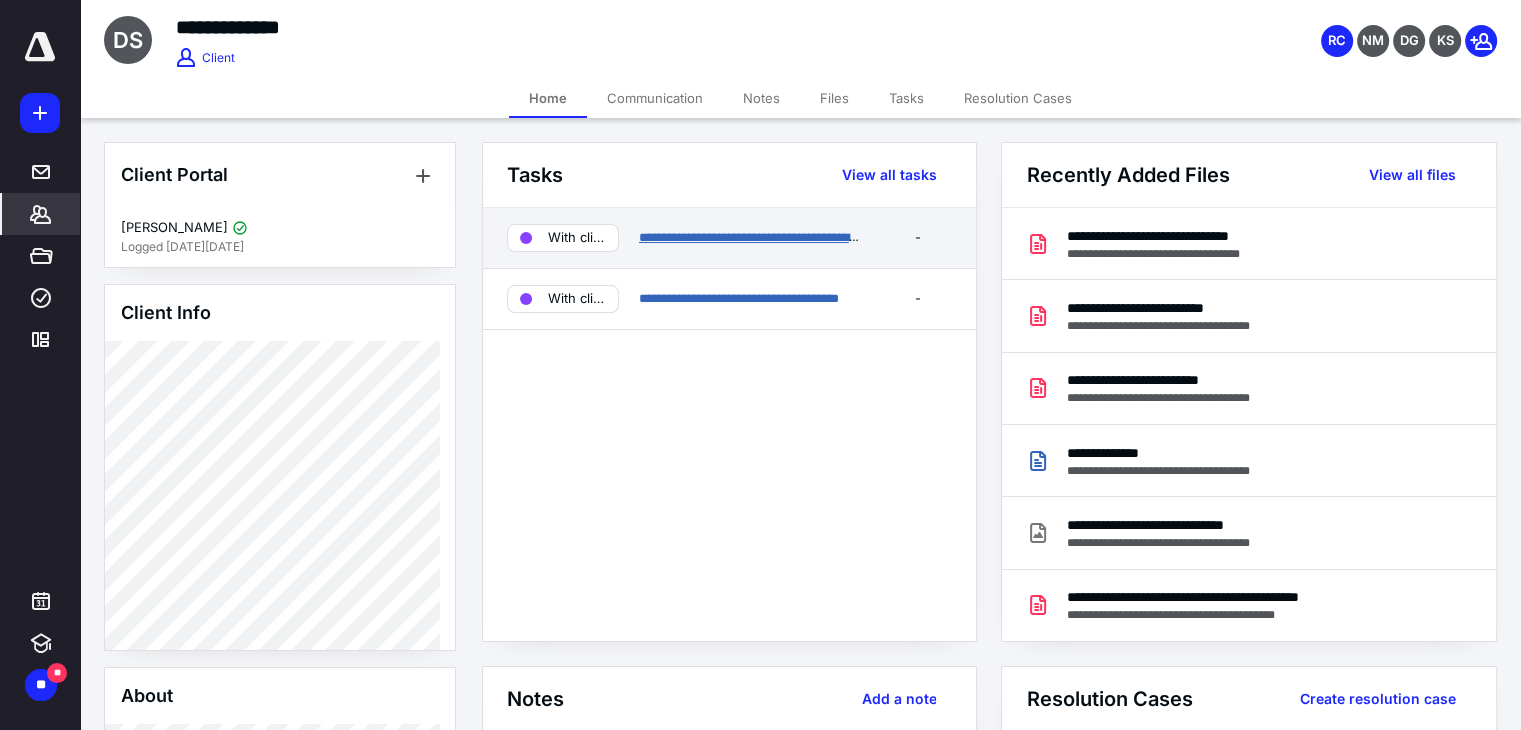 click on "**********" at bounding box center (756, 237) 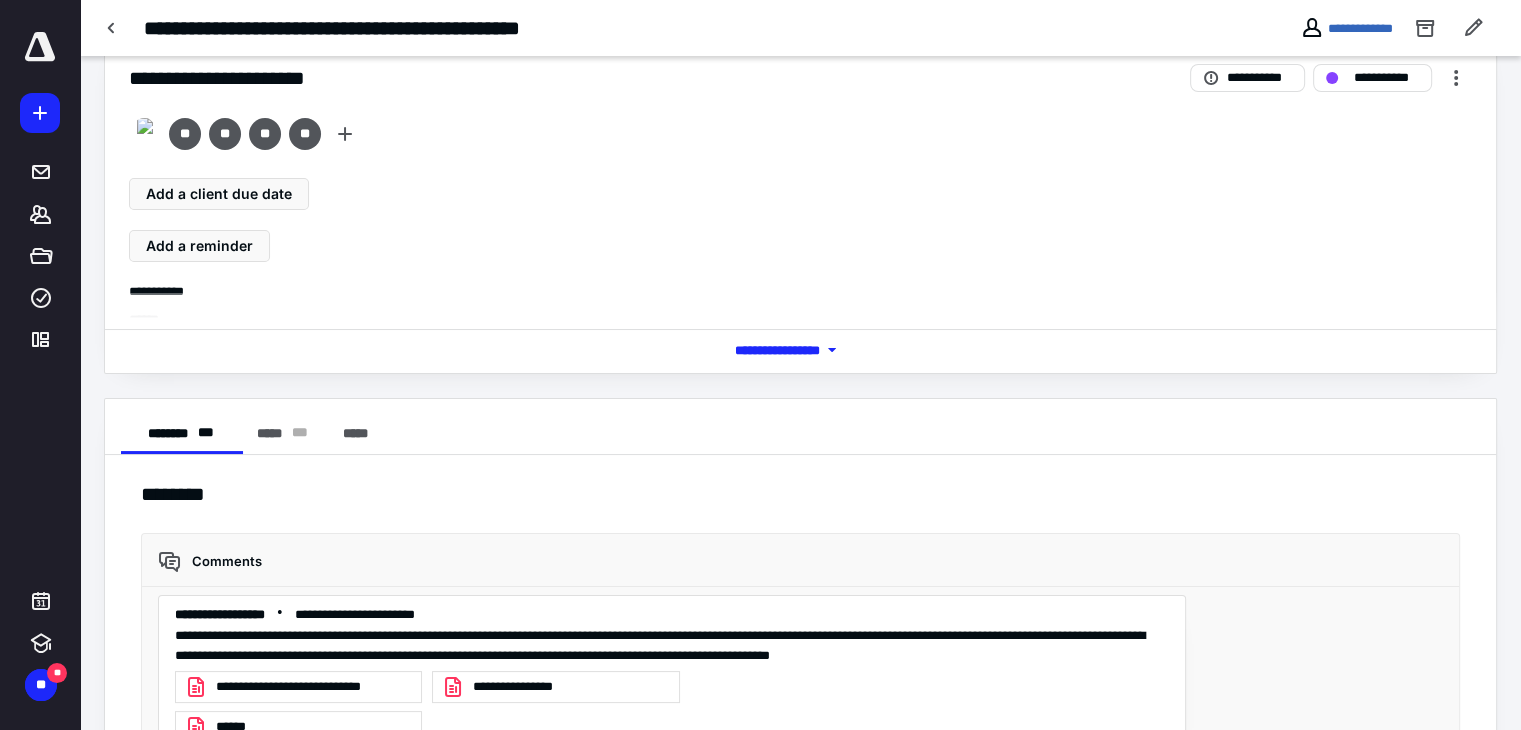 scroll, scrollTop: 416, scrollLeft: 0, axis: vertical 